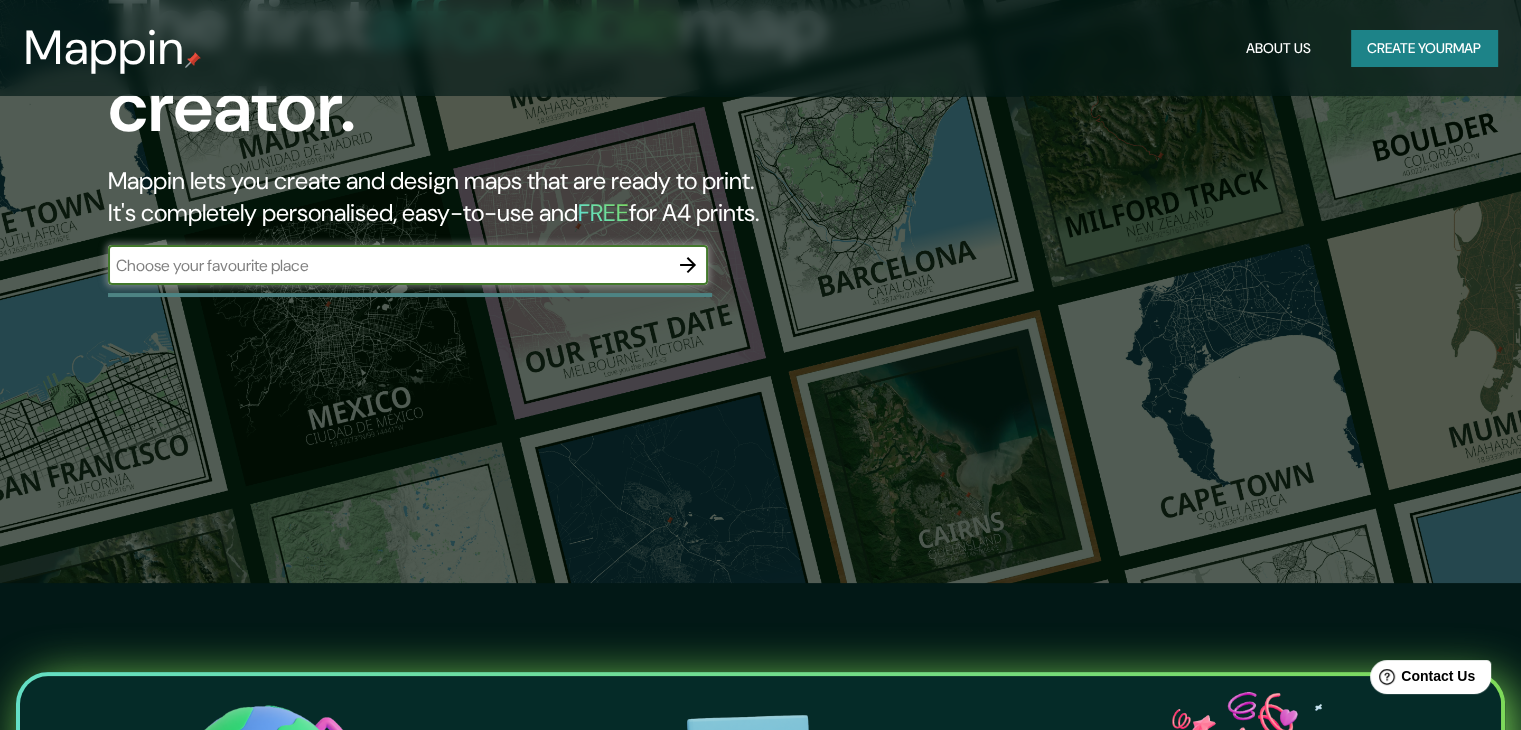 scroll, scrollTop: 100, scrollLeft: 0, axis: vertical 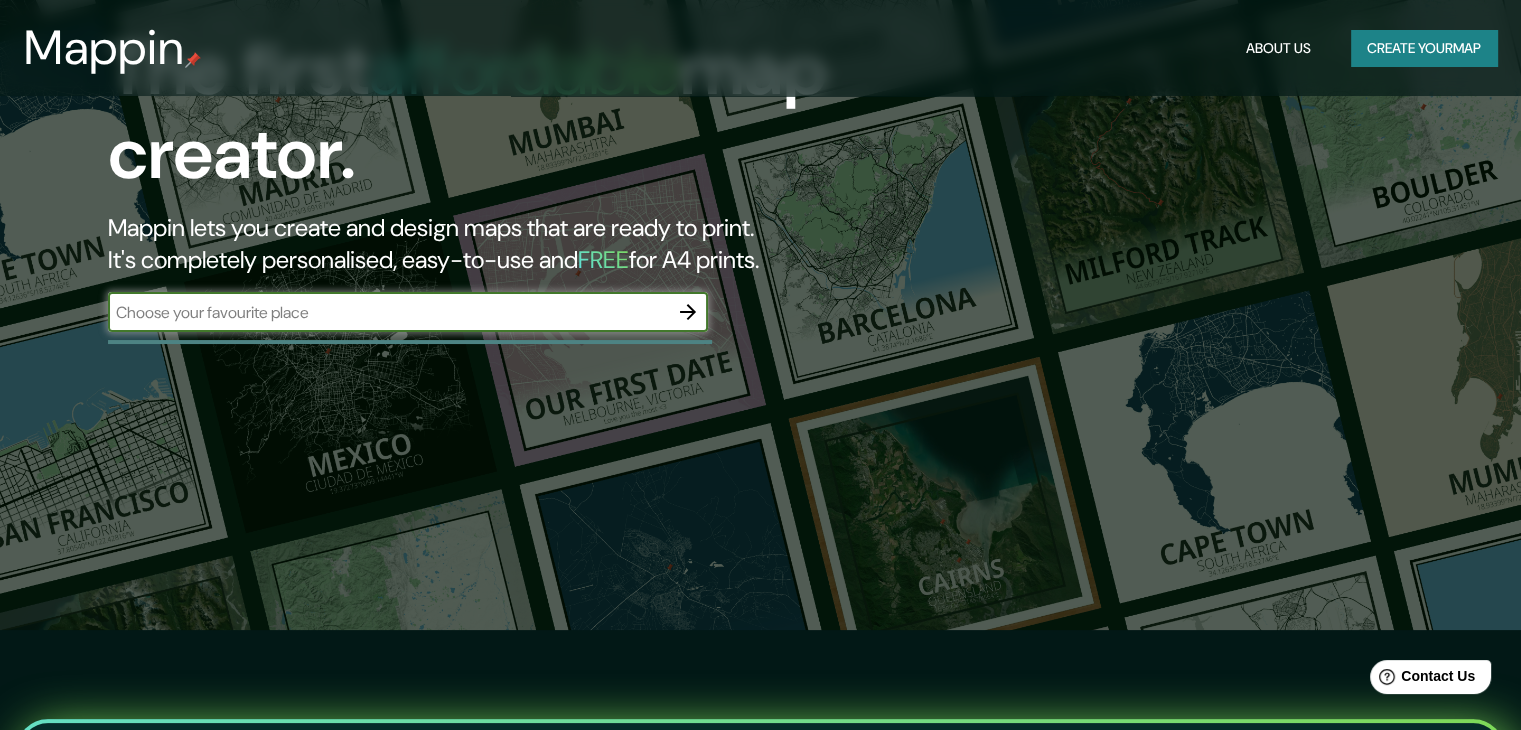 click at bounding box center (388, 312) 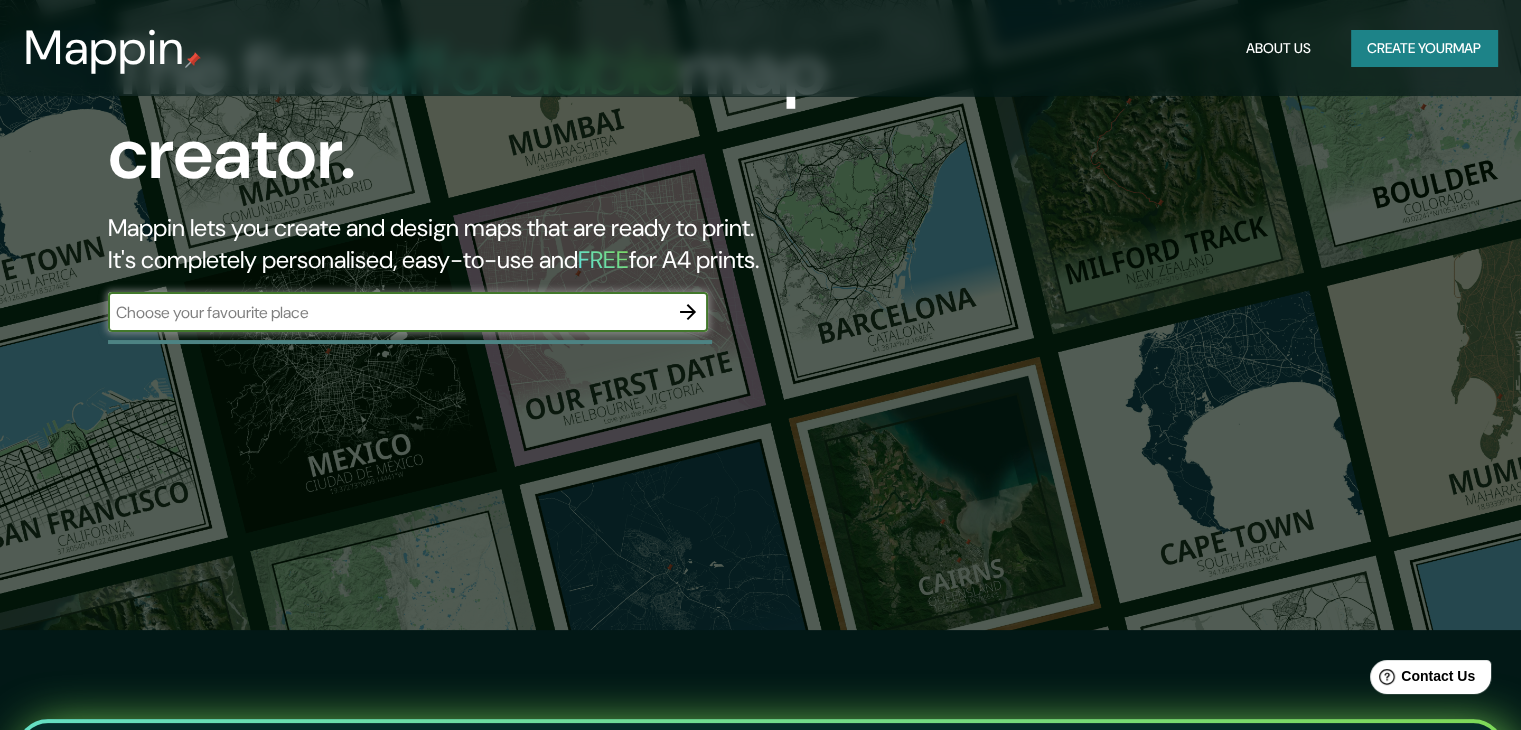 click at bounding box center [388, 312] 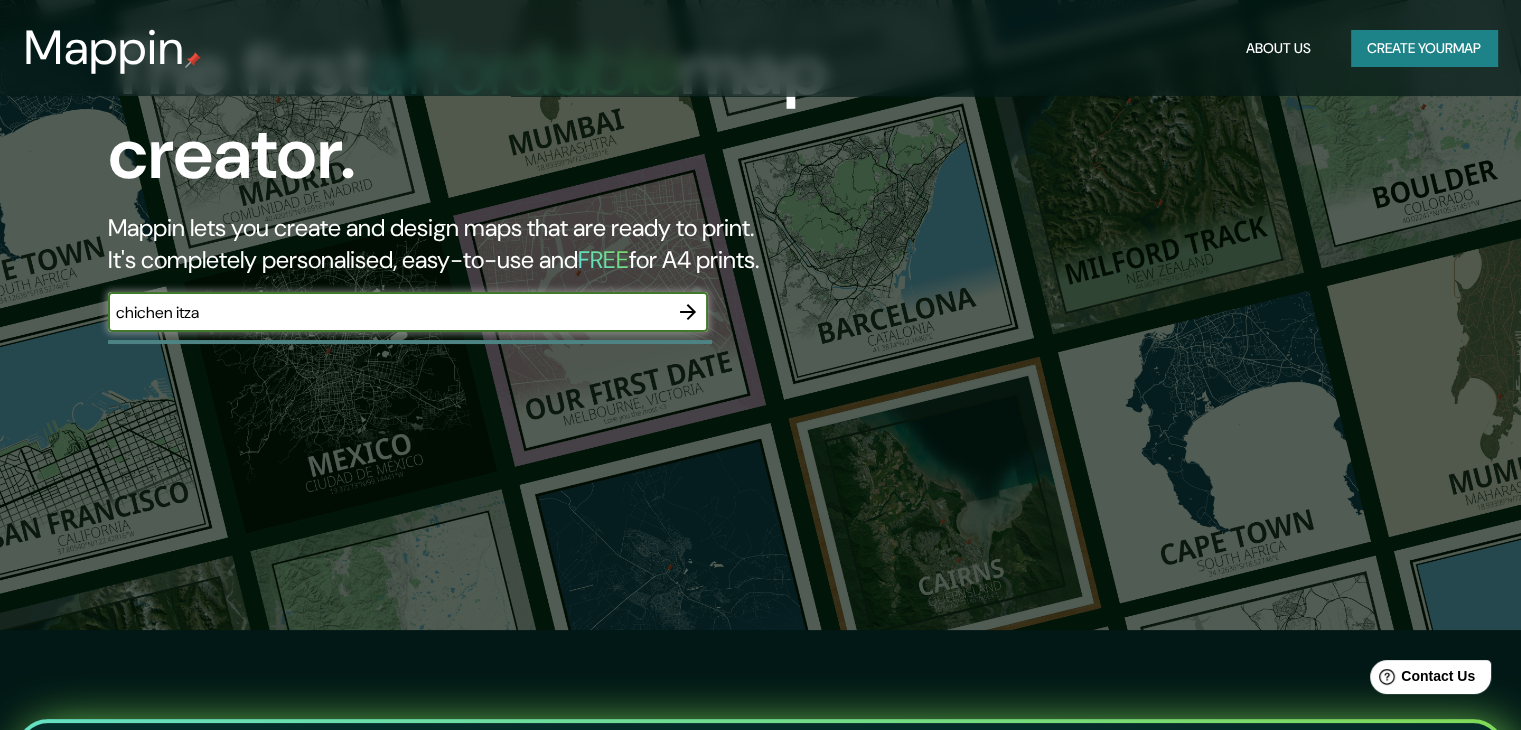 type on "chichen itza" 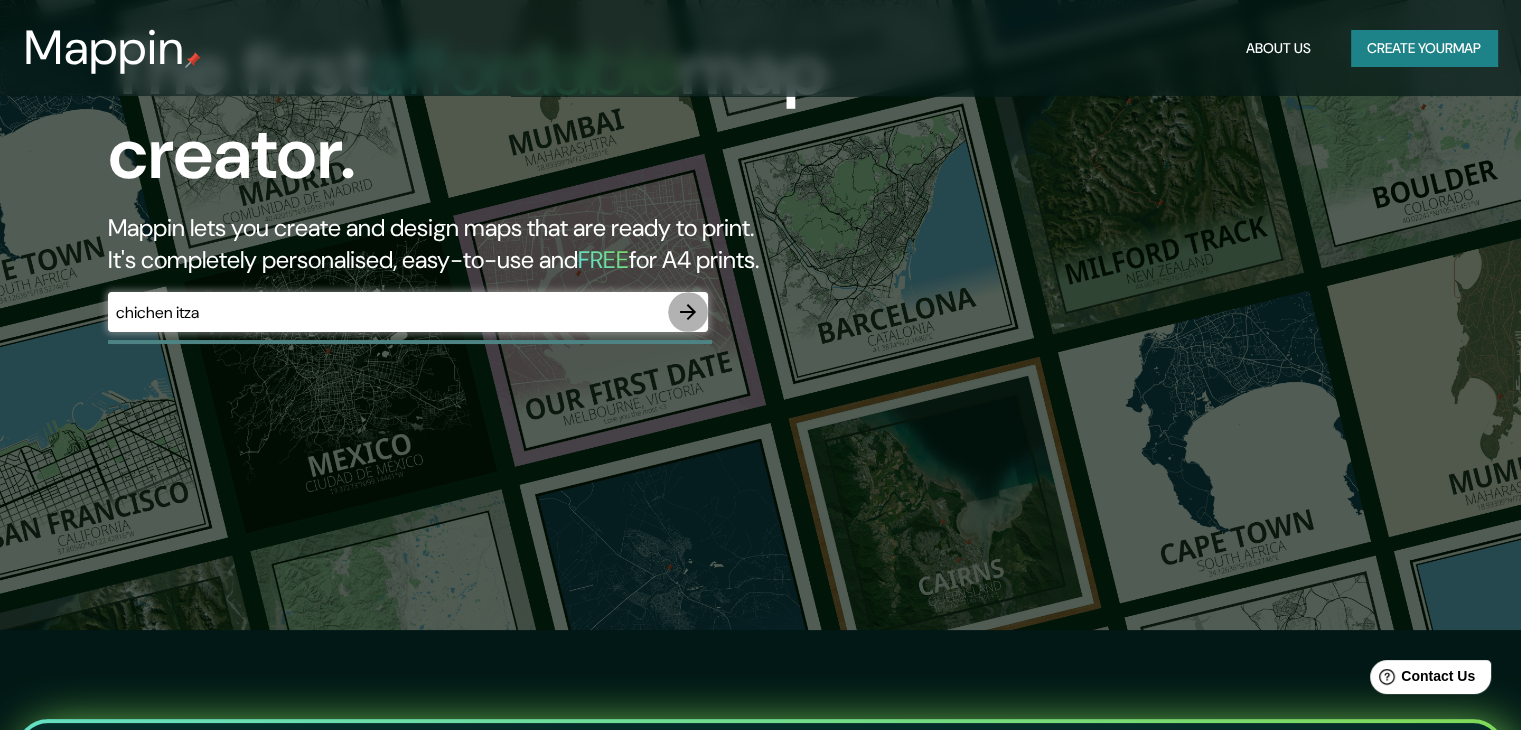 click at bounding box center [688, 312] 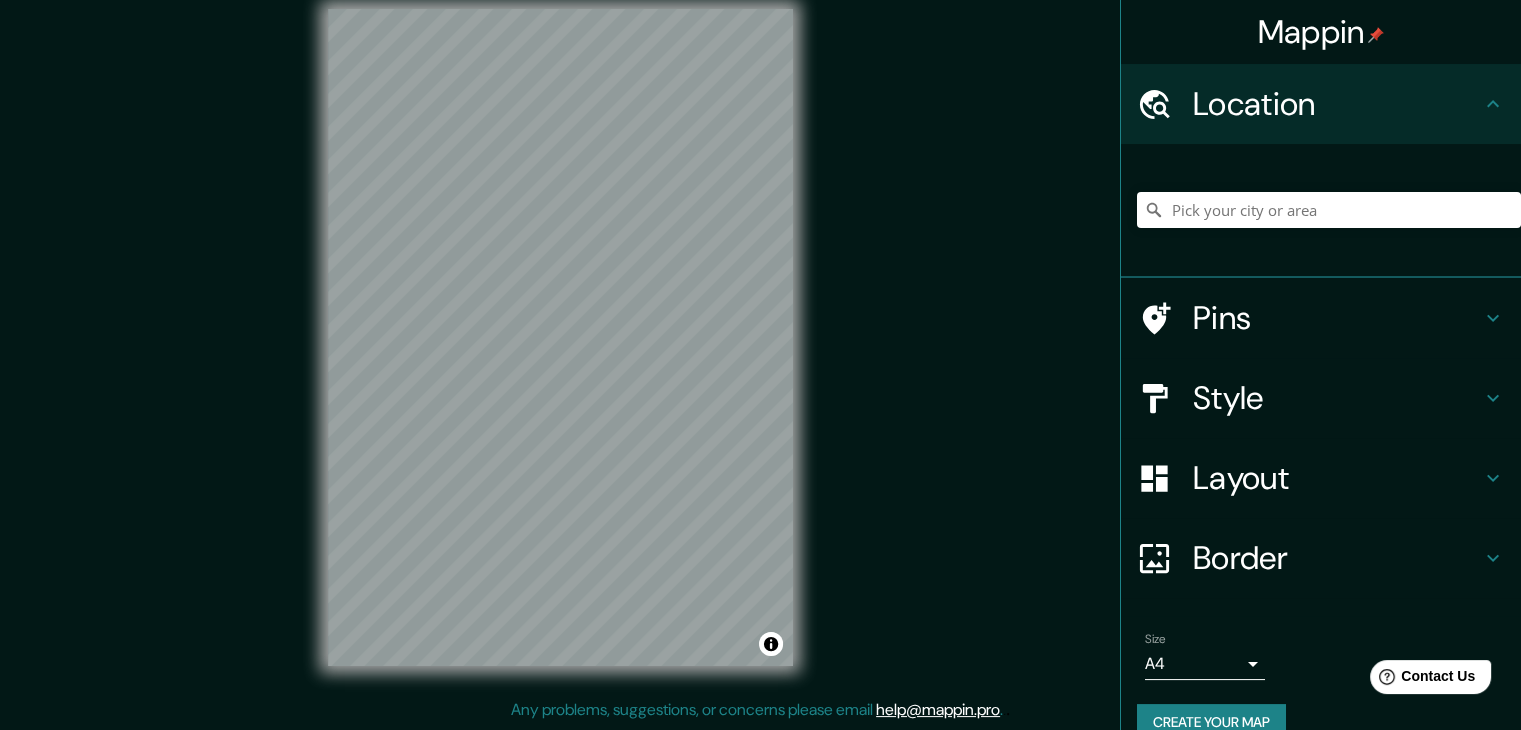 scroll, scrollTop: 0, scrollLeft: 0, axis: both 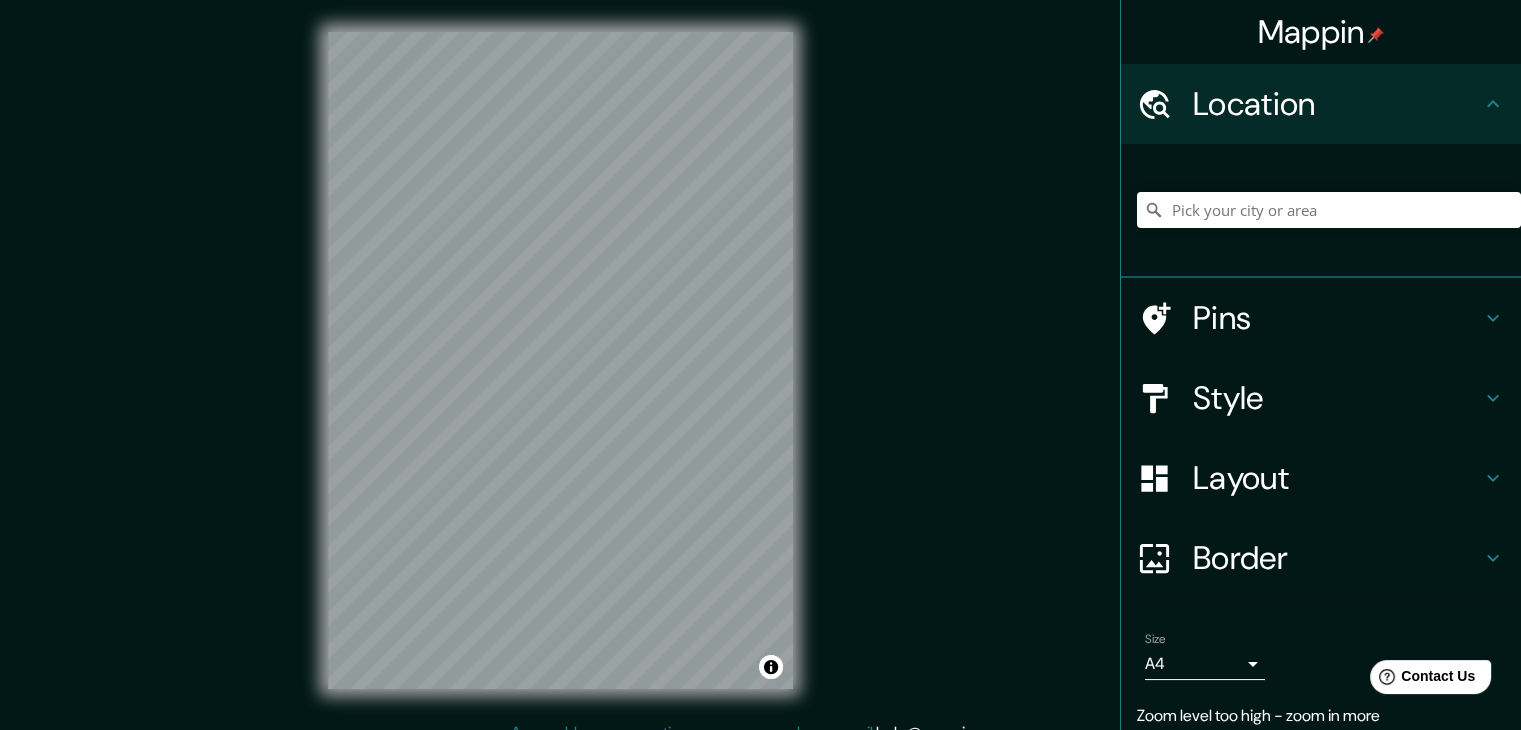 click on "Mappin Location Pins Style Layout Border Choose a border.  Hint : you can make layers of the frame opaque to create some cool effects. None Simple Transparent Fancy Size A4 single Zoom level too high - zoom in more Create your map © Mapbox   © OpenStreetMap   Improve this map Any problems, suggestions, or concerns please email    help@mappin.pro . . ." at bounding box center [760, 376] 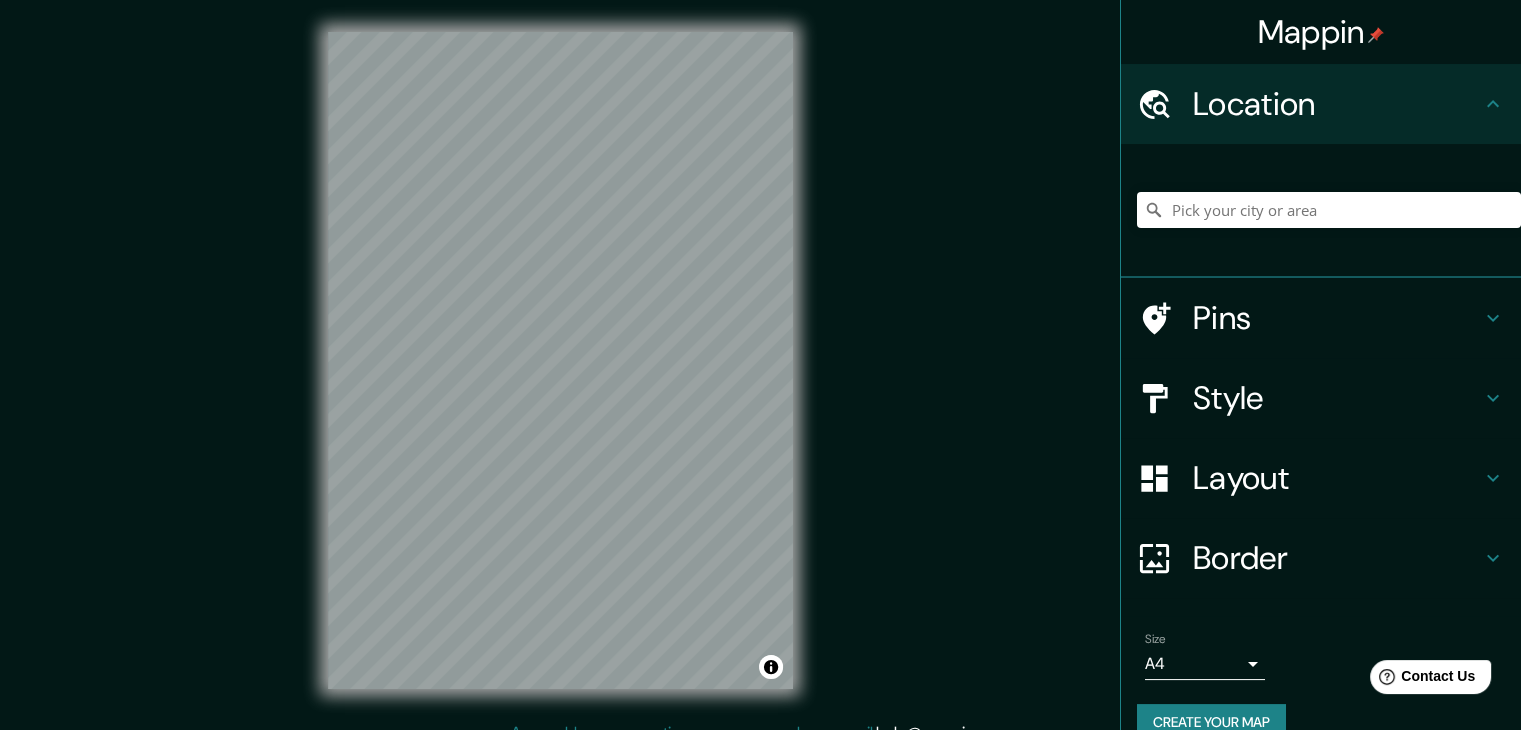 click on "© Mapbox   © OpenStreetMap   Improve this map" at bounding box center (560, 360) 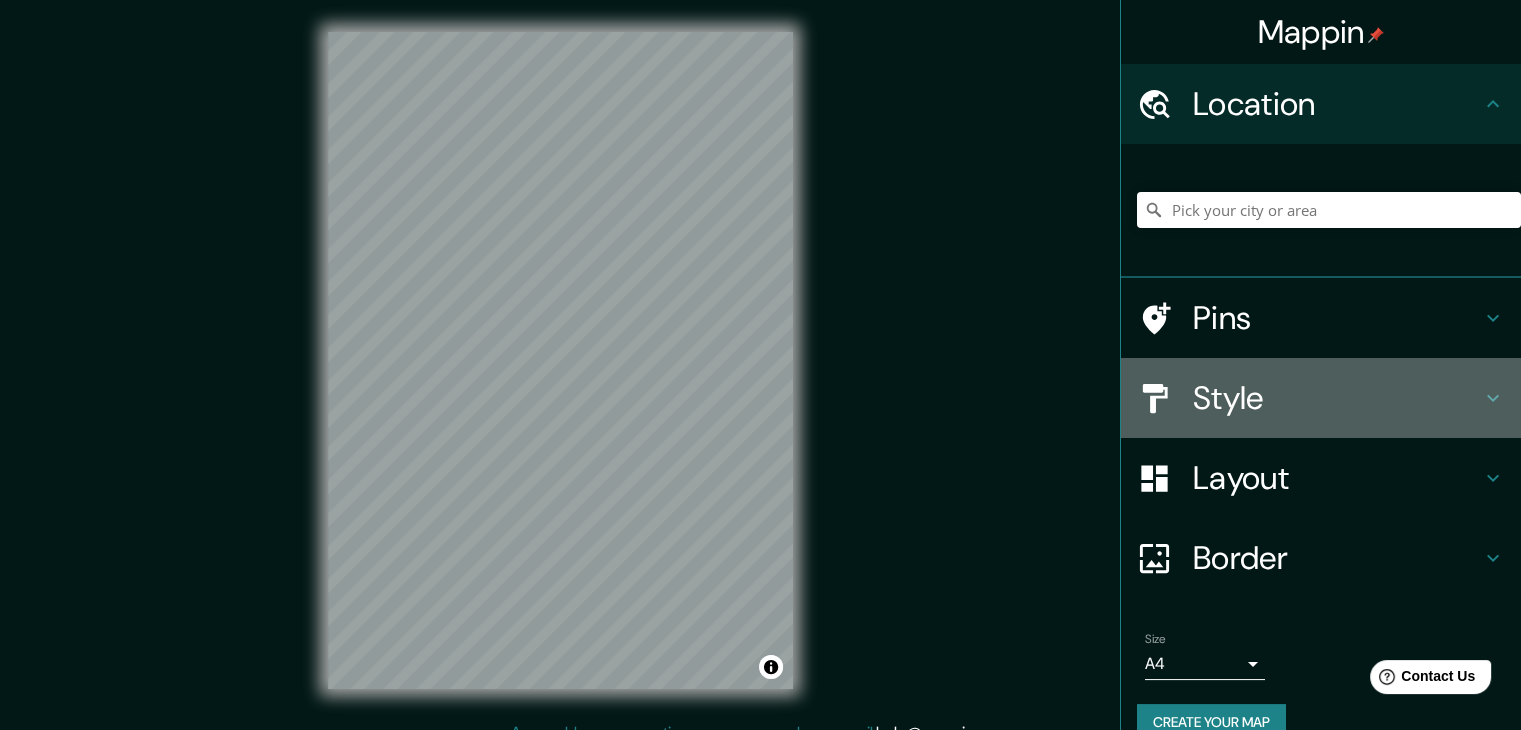 click 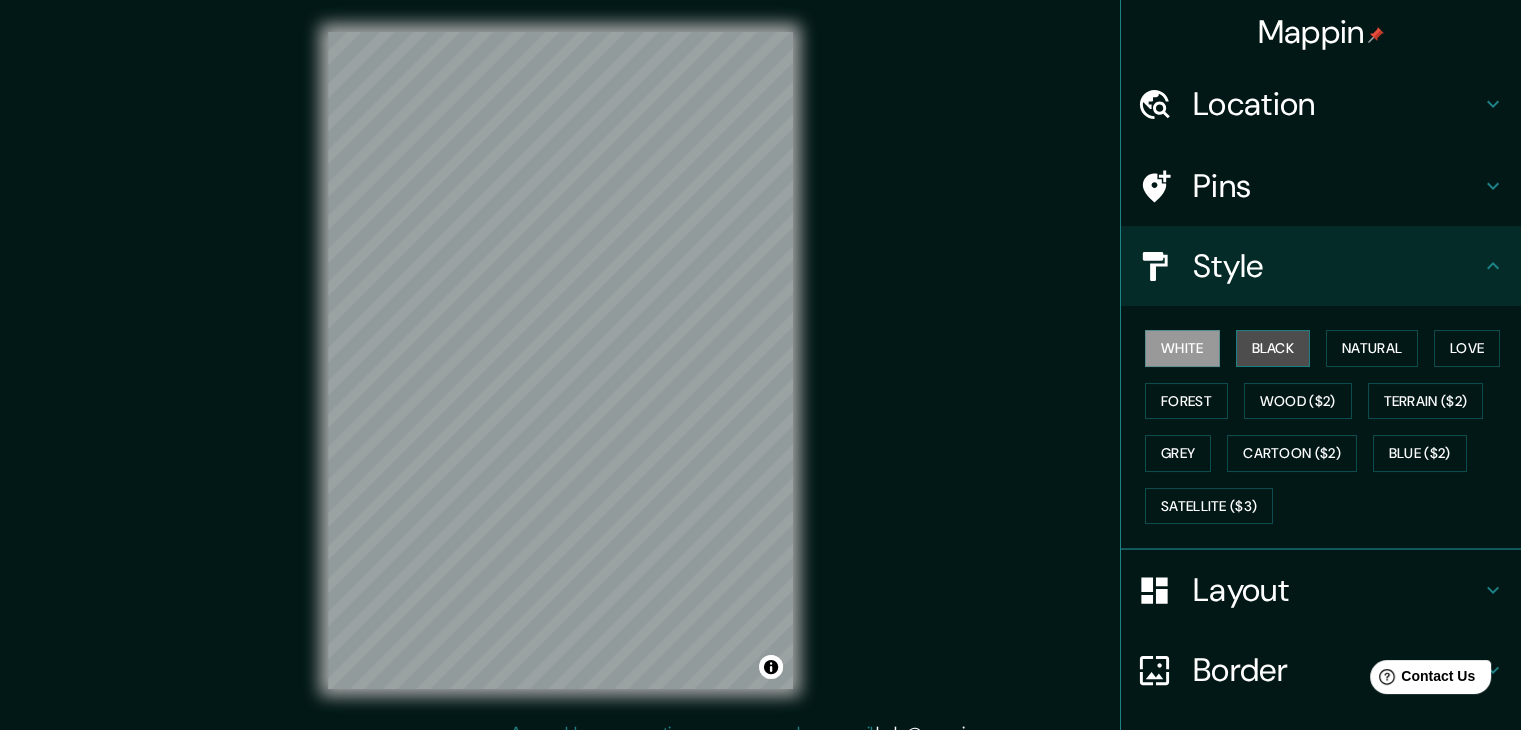 click on "Black" at bounding box center (1273, 348) 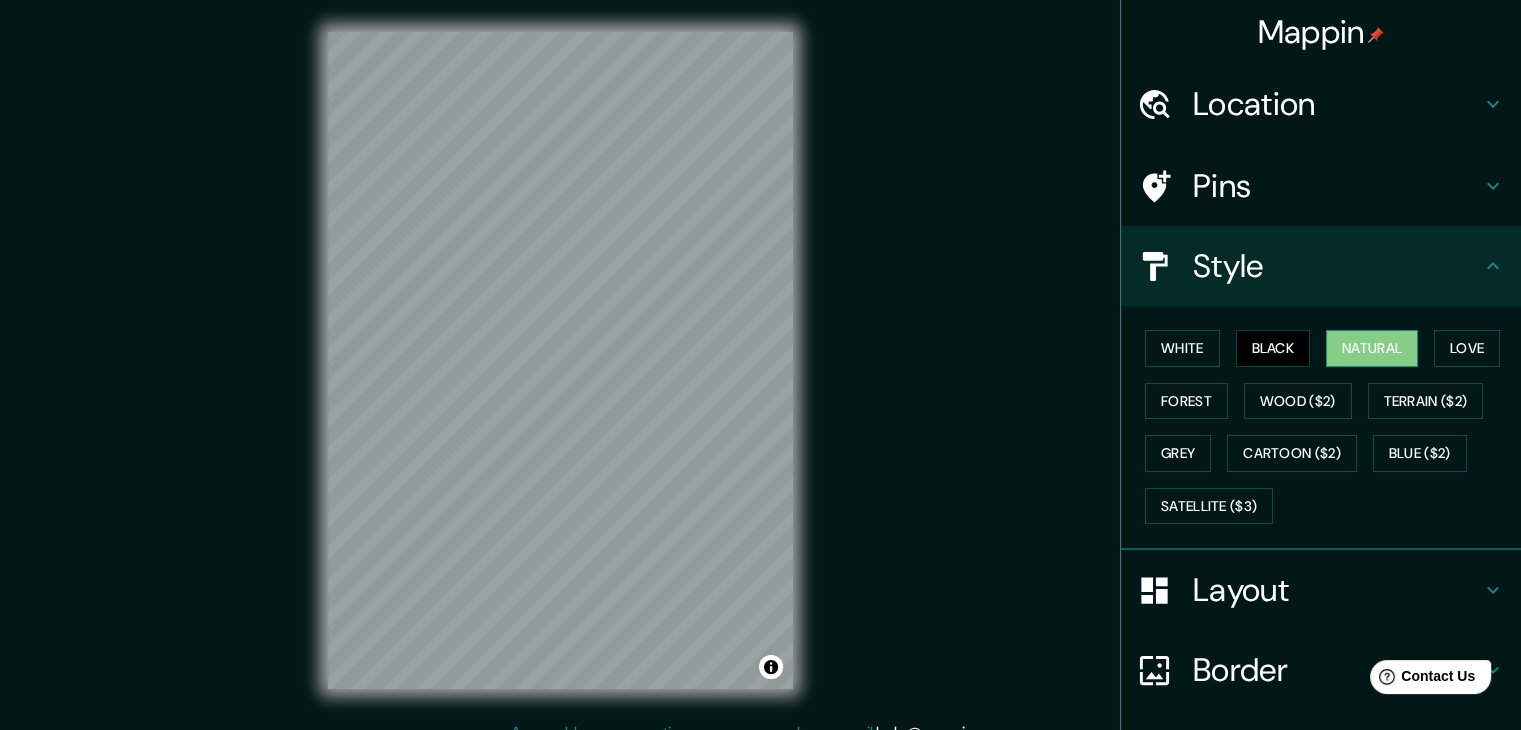 click on "Natural" at bounding box center [1372, 348] 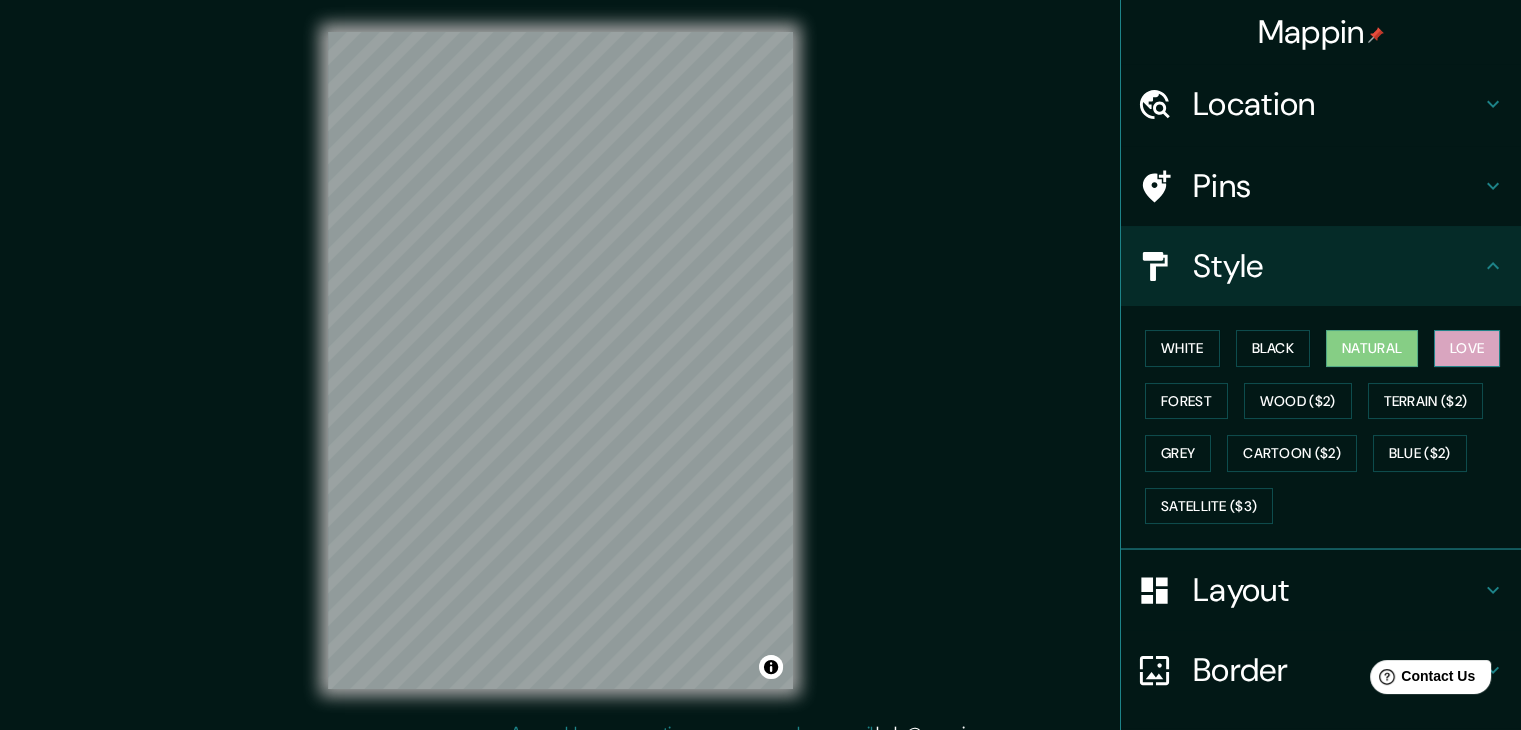 click on "Love" at bounding box center [1467, 348] 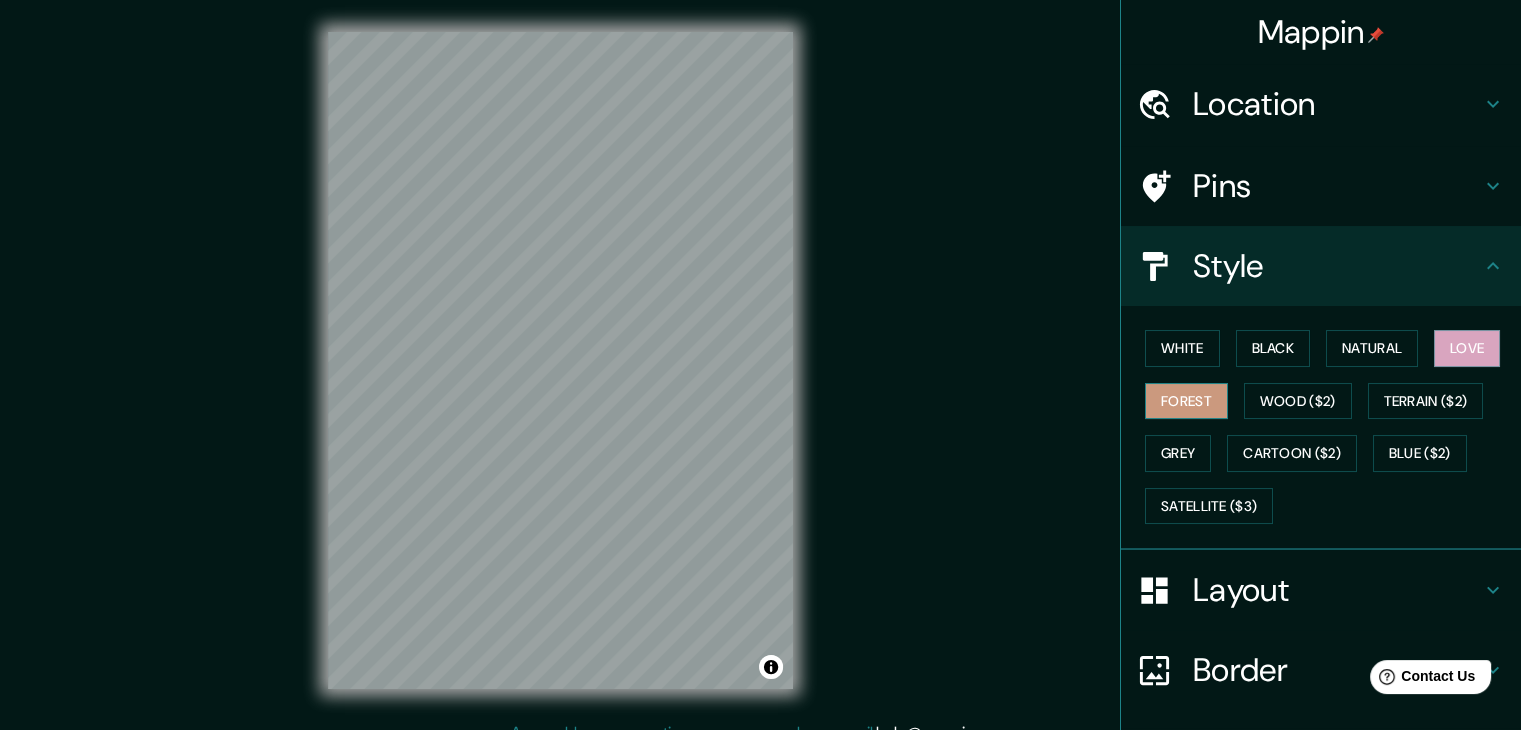 click on "Forest" at bounding box center [1186, 401] 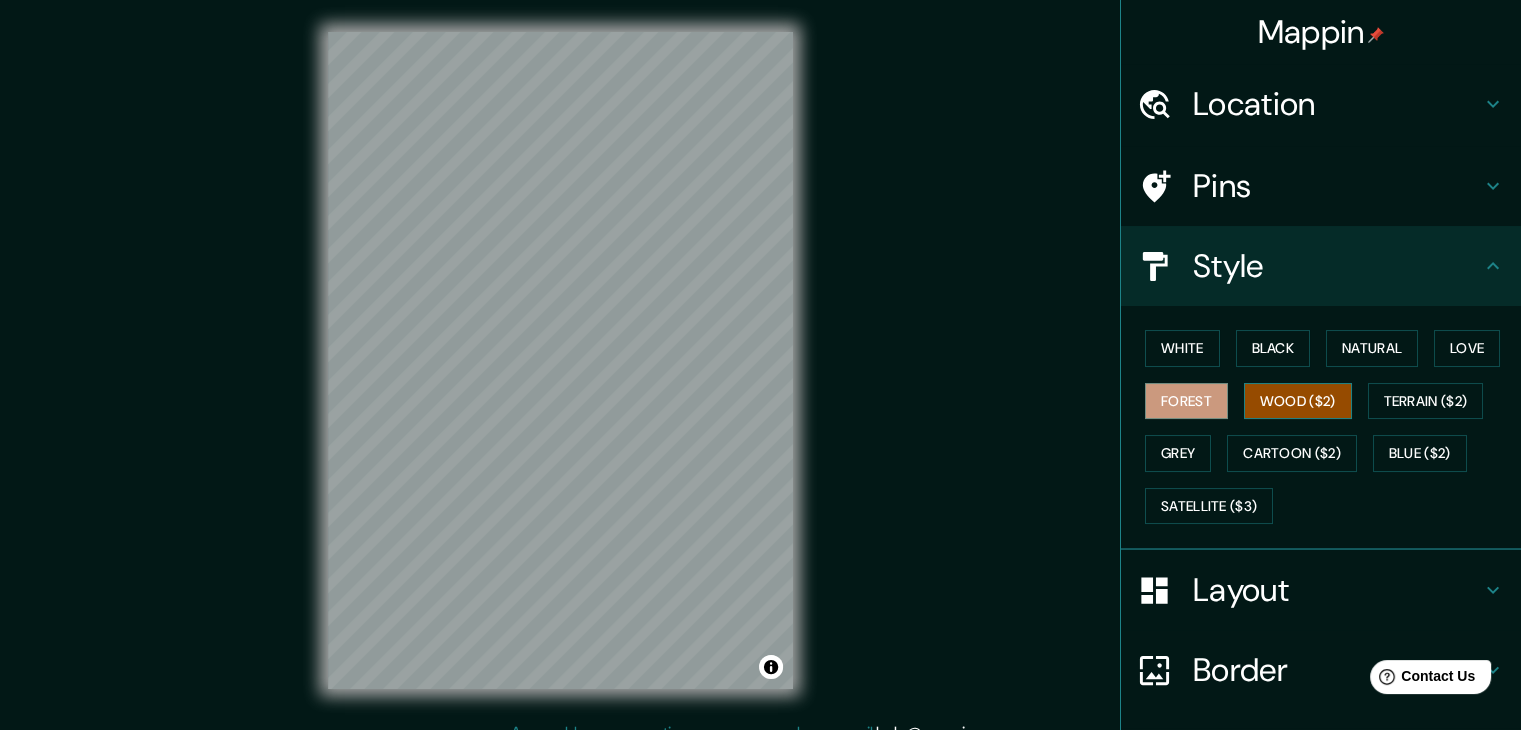 click on "Wood ($2)" at bounding box center (1298, 401) 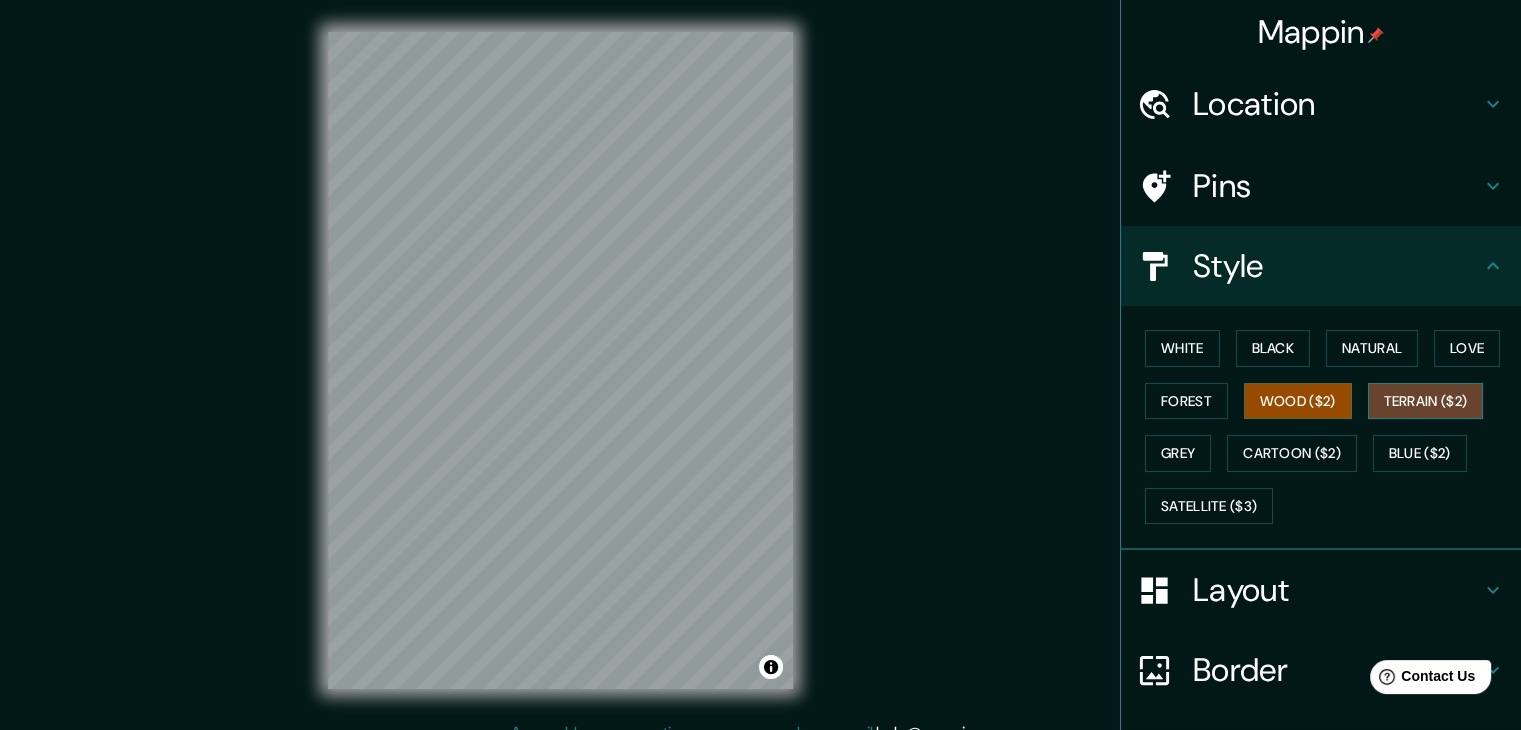 click on "Terrain ($2)" at bounding box center [1426, 401] 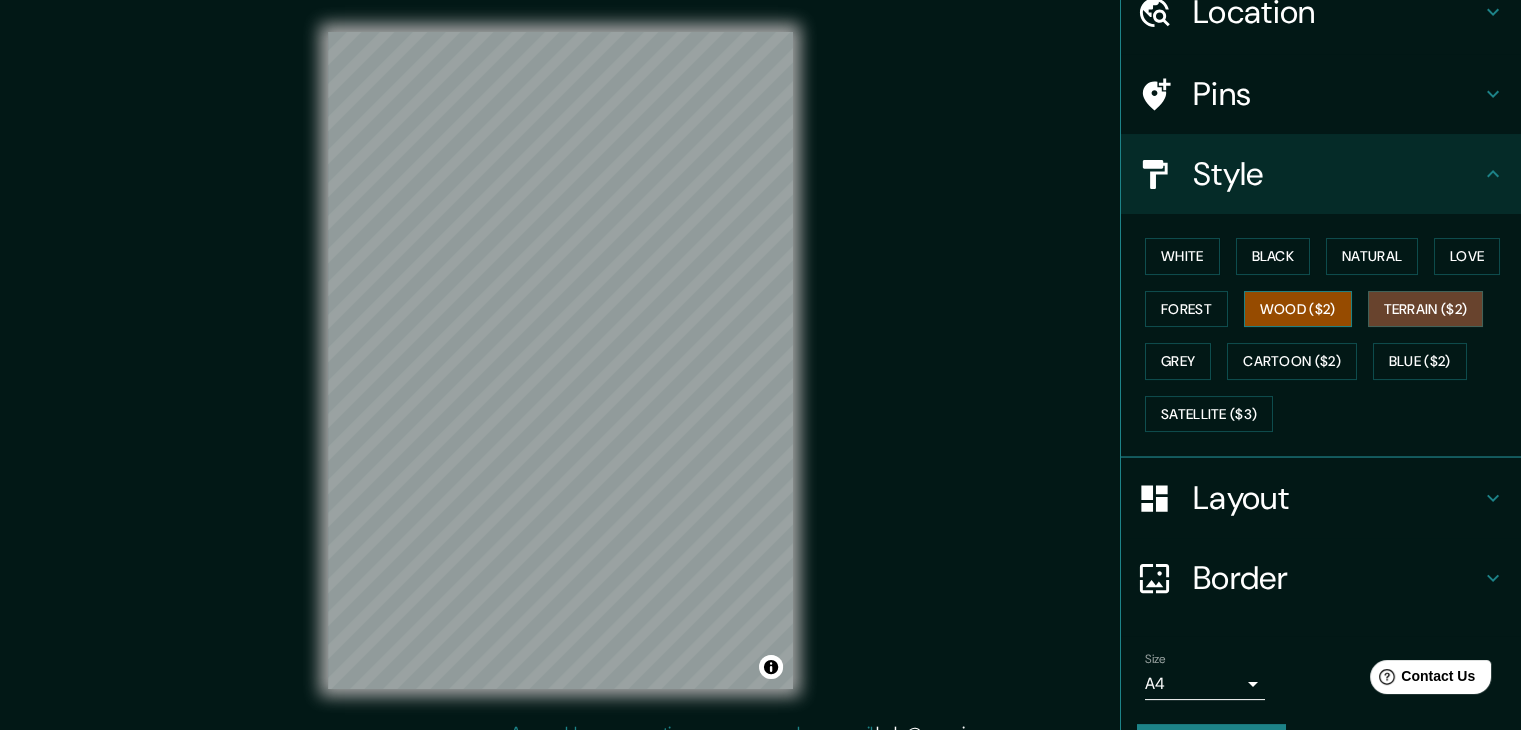 scroll, scrollTop: 100, scrollLeft: 0, axis: vertical 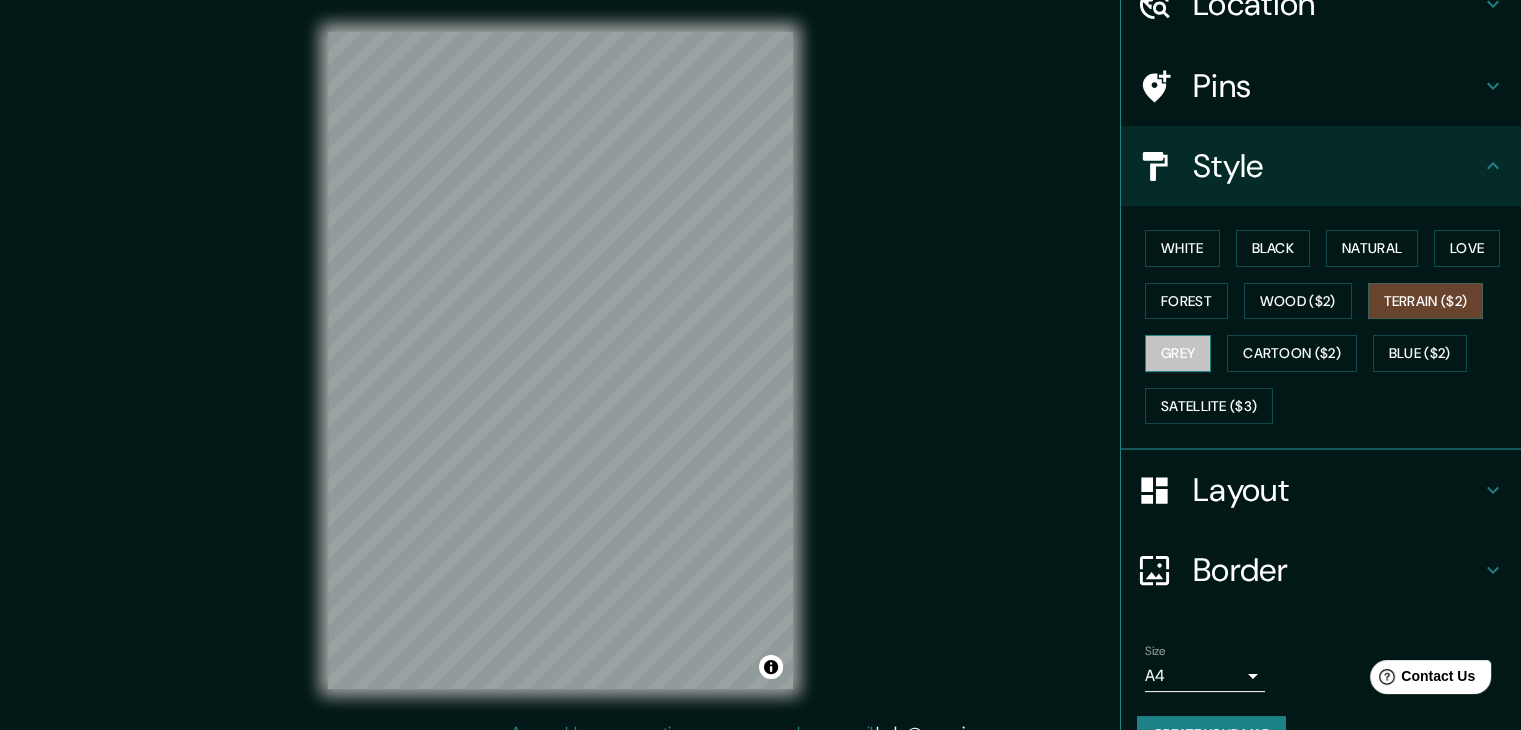 click on "Grey" at bounding box center (1178, 353) 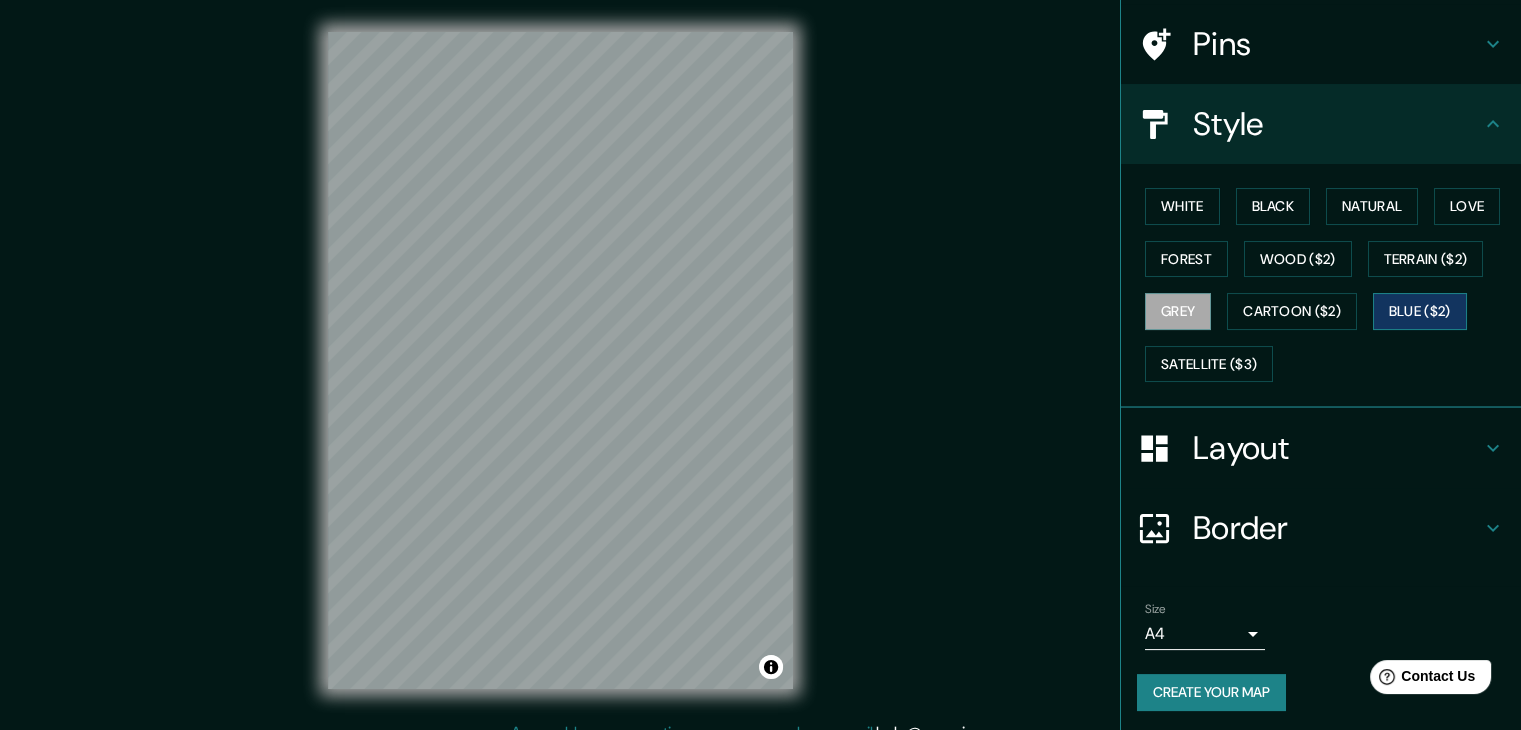 scroll, scrollTop: 144, scrollLeft: 0, axis: vertical 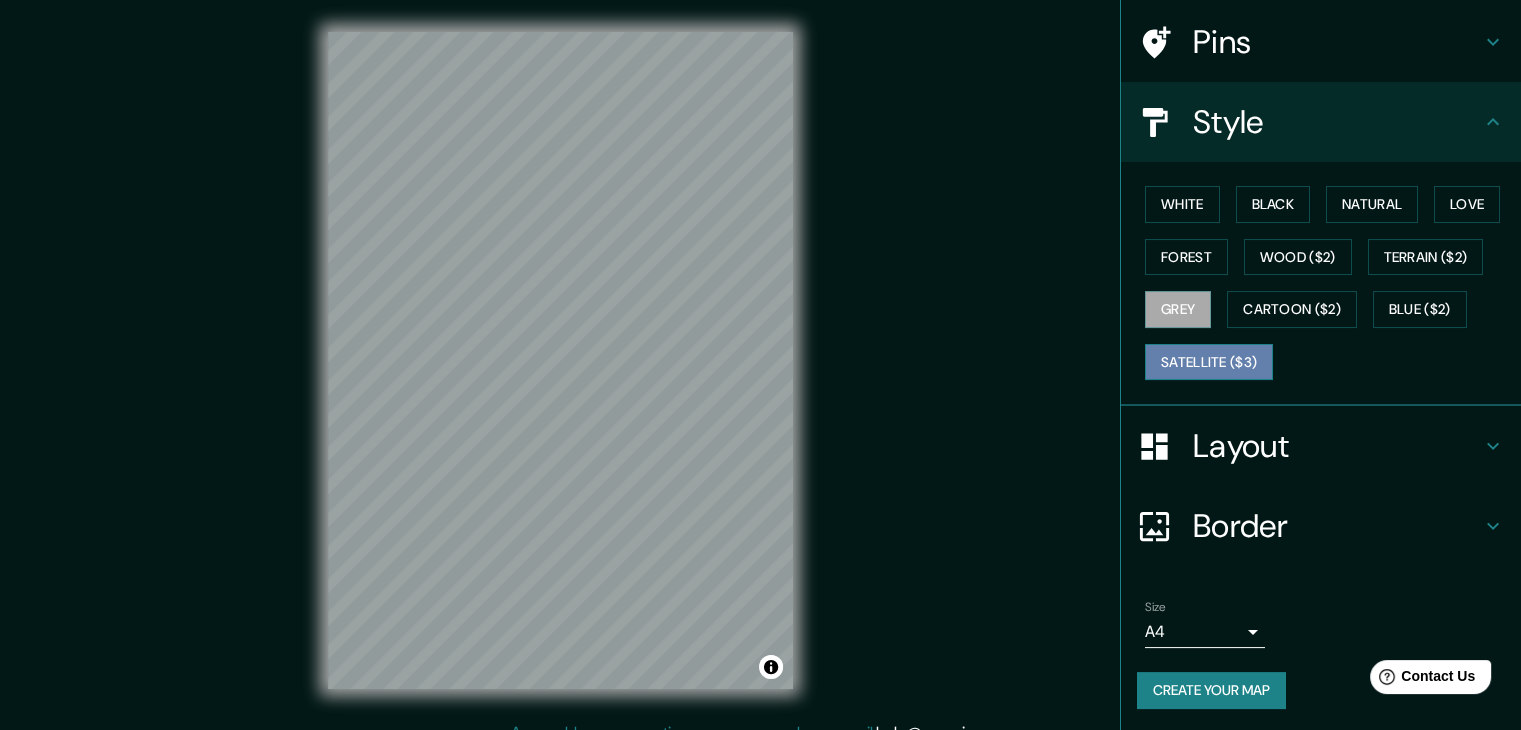 click on "Satellite ($3)" at bounding box center (1209, 362) 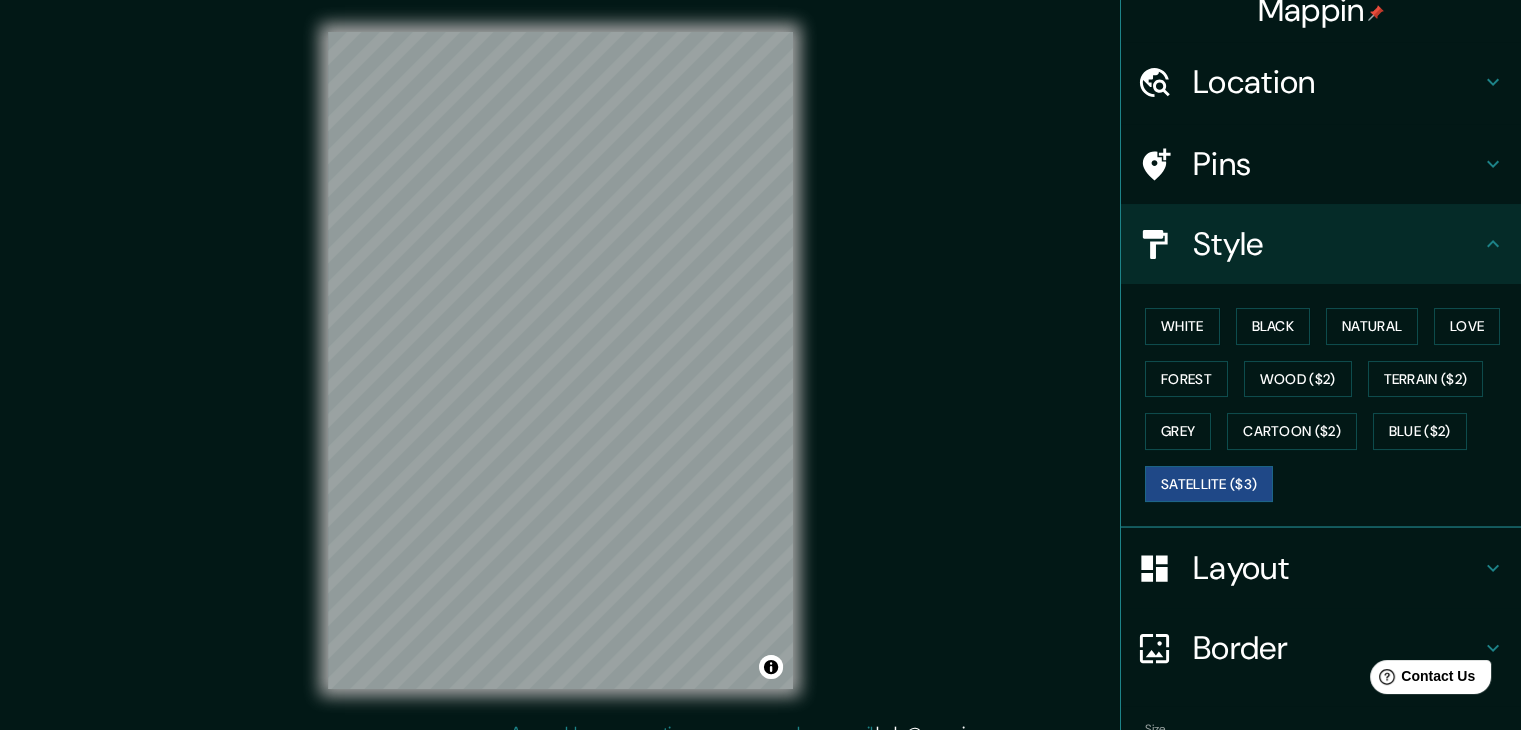 scroll, scrollTop: 0, scrollLeft: 0, axis: both 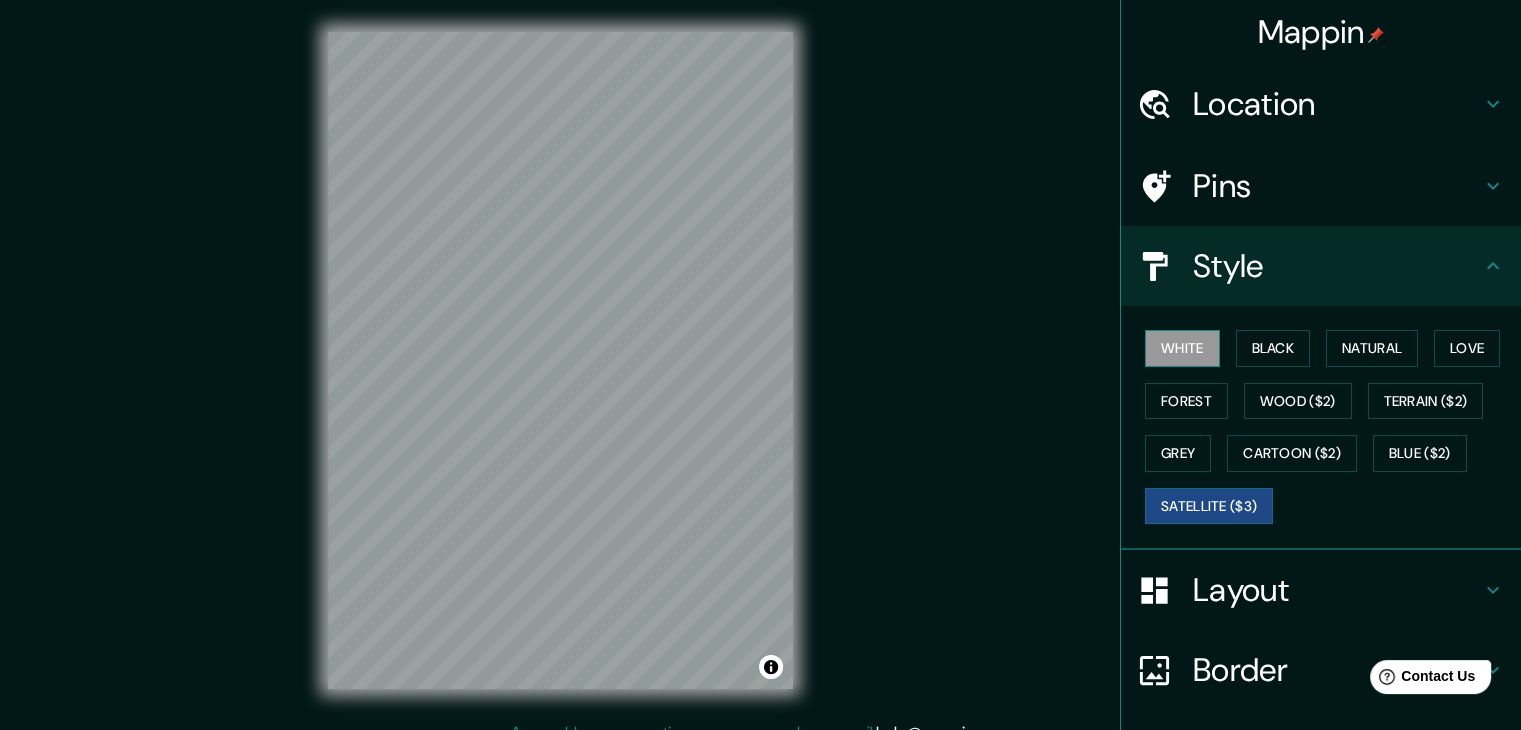 click on "White" at bounding box center (1182, 348) 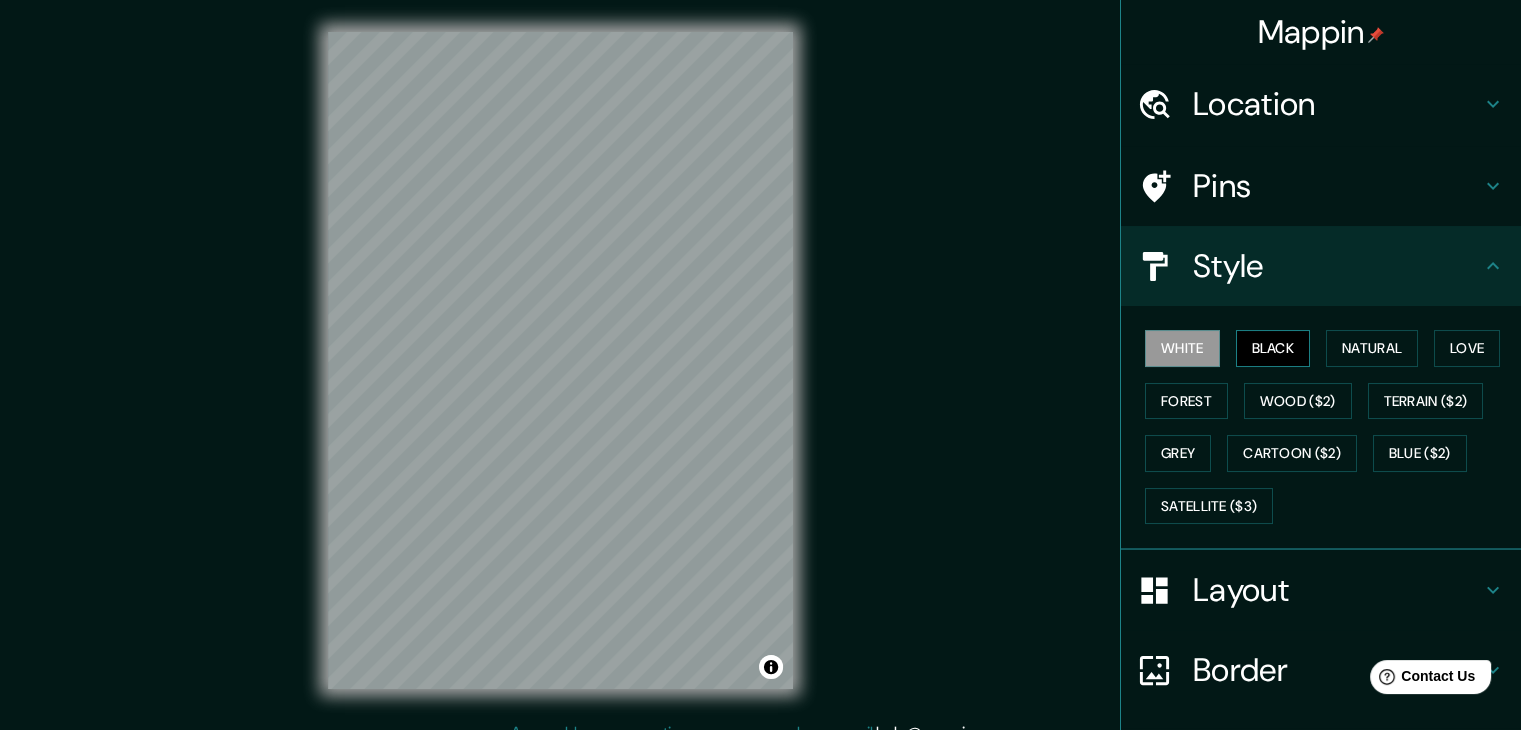 click on "Black" at bounding box center [1273, 348] 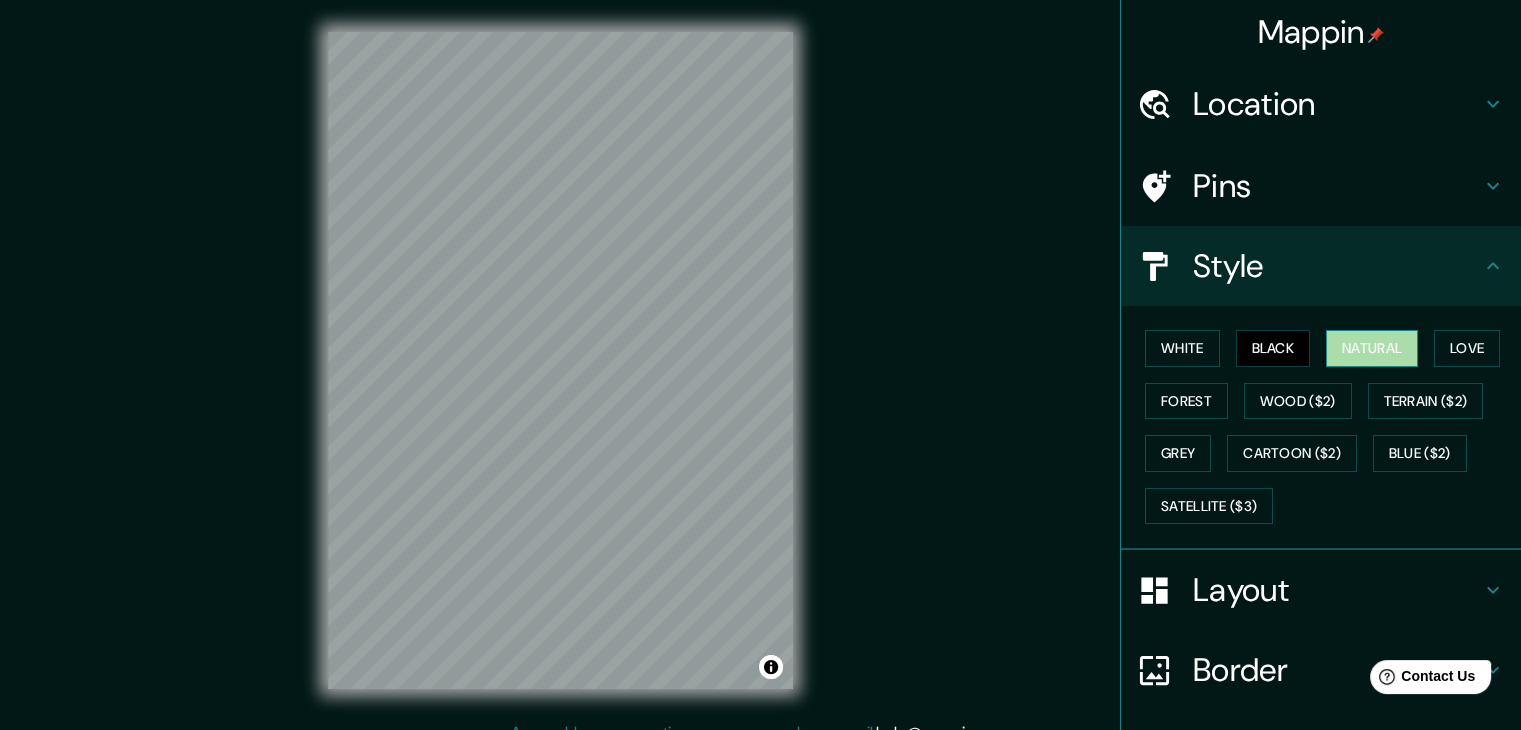 click on "Natural" at bounding box center [1372, 348] 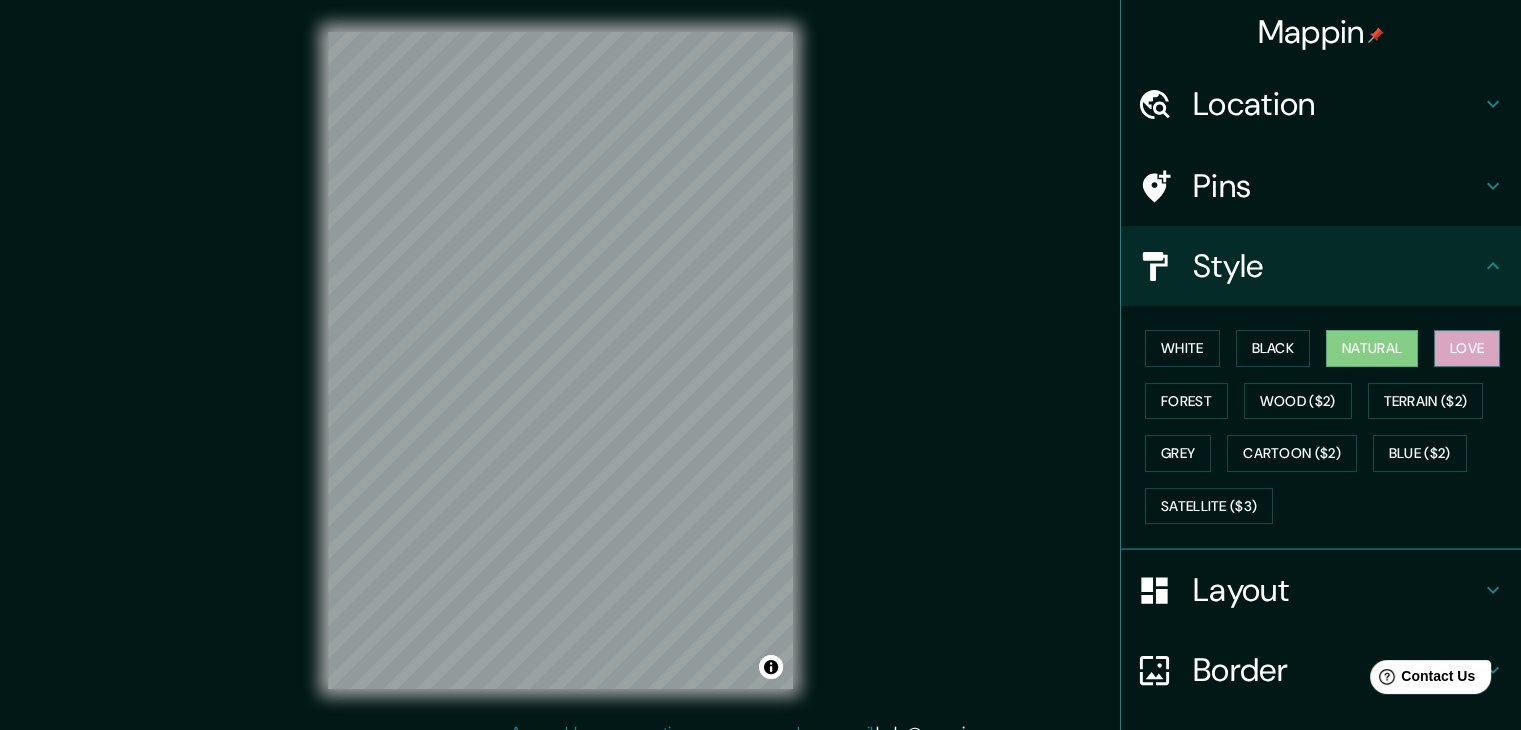 click on "Love" at bounding box center [1467, 348] 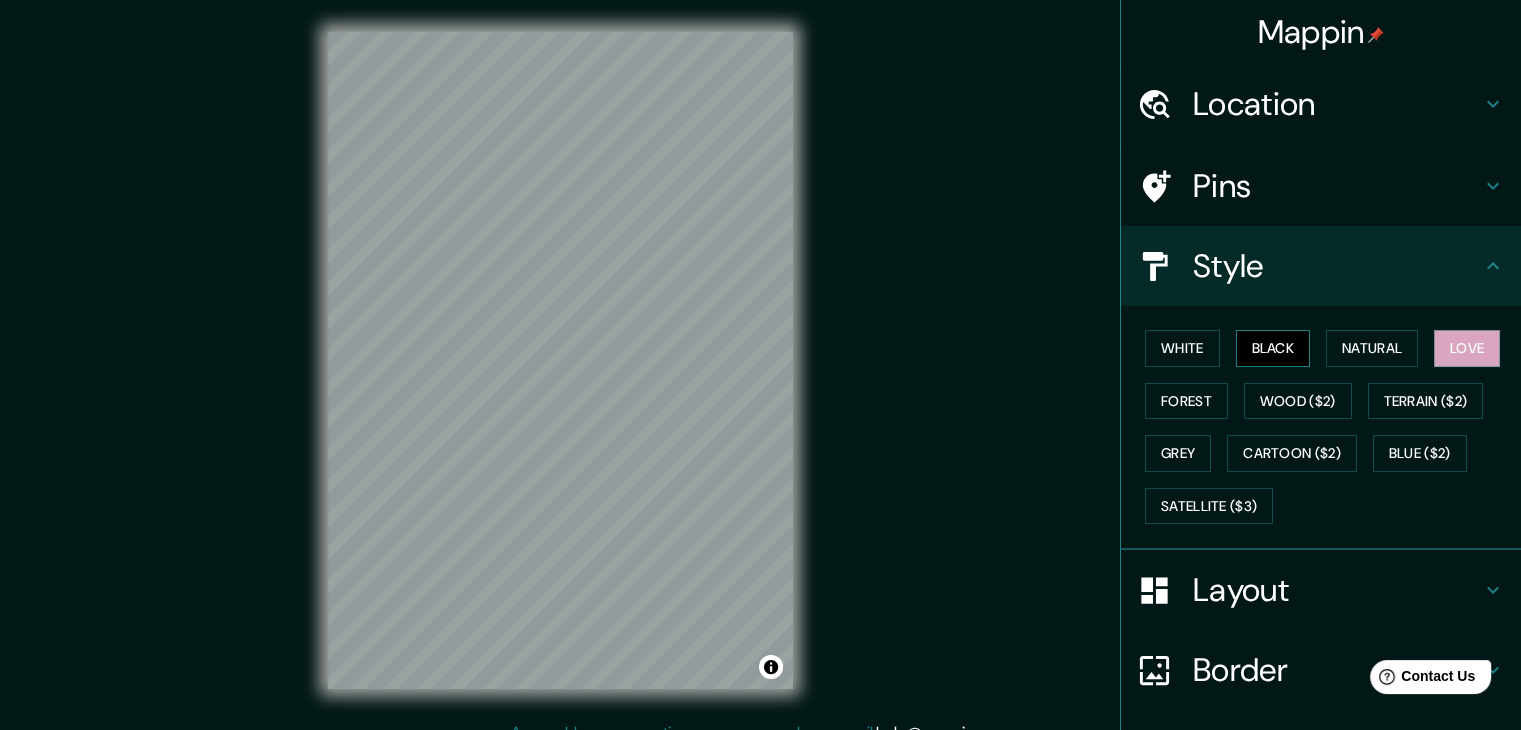 click on "Black" at bounding box center (1273, 348) 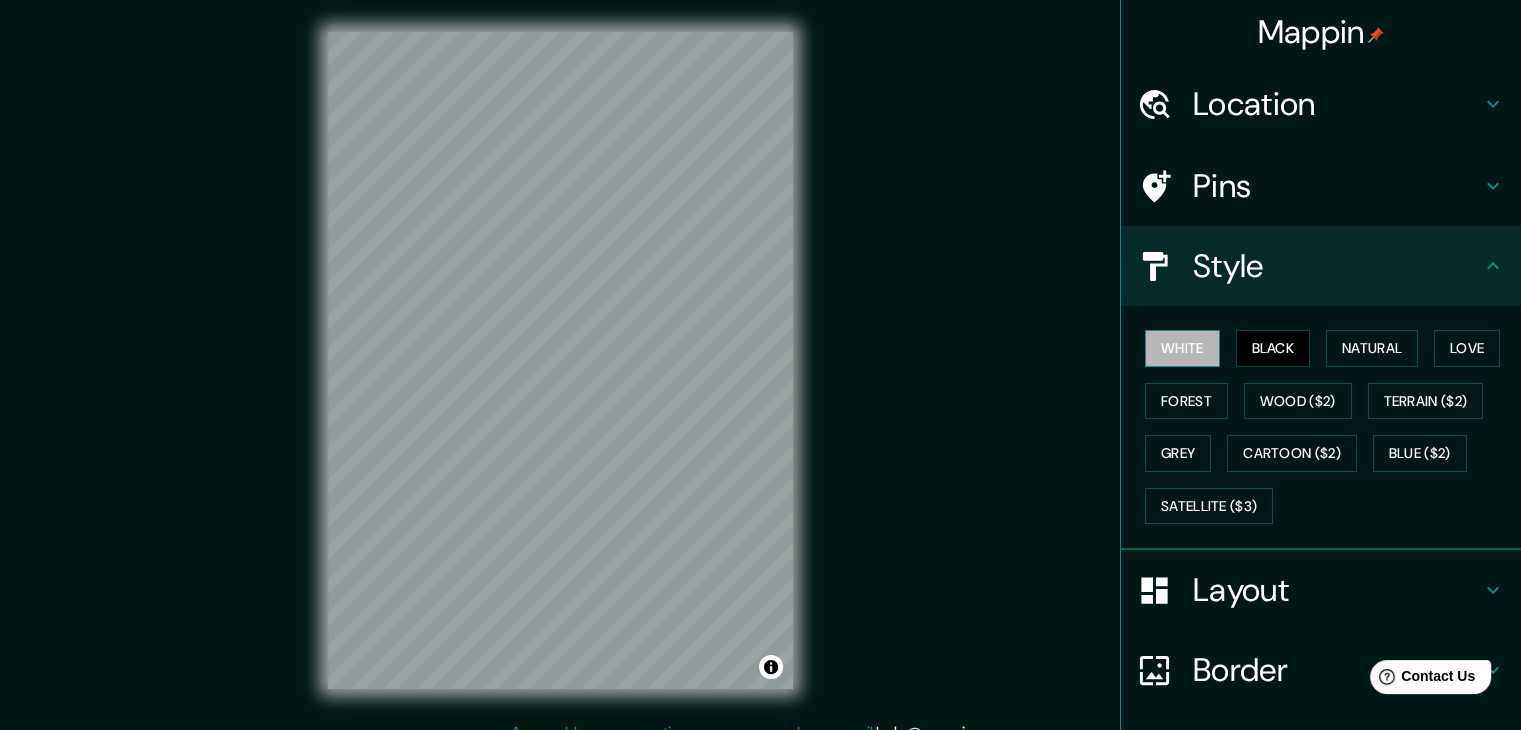 click on "White" at bounding box center [1182, 348] 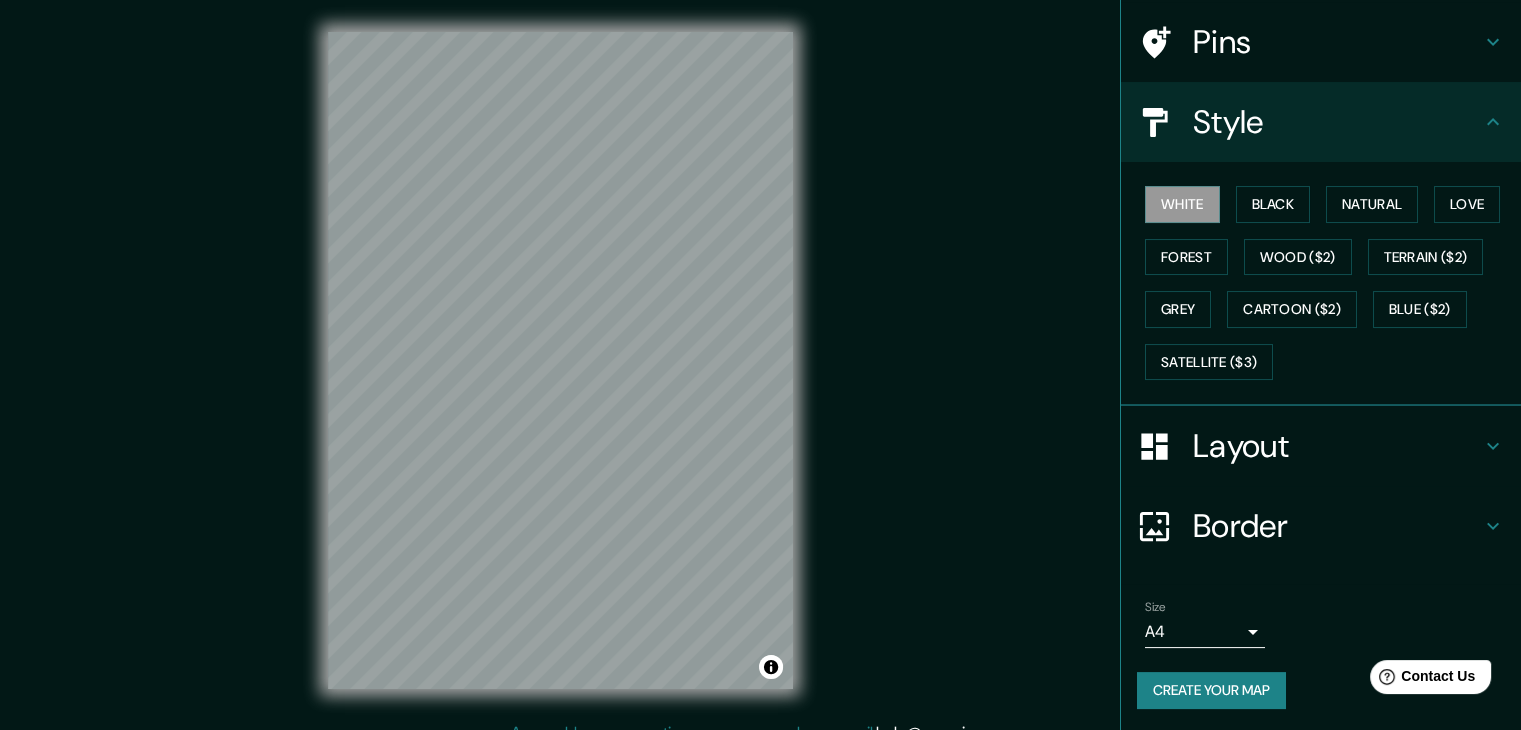 click on "Layout" at bounding box center [1337, 446] 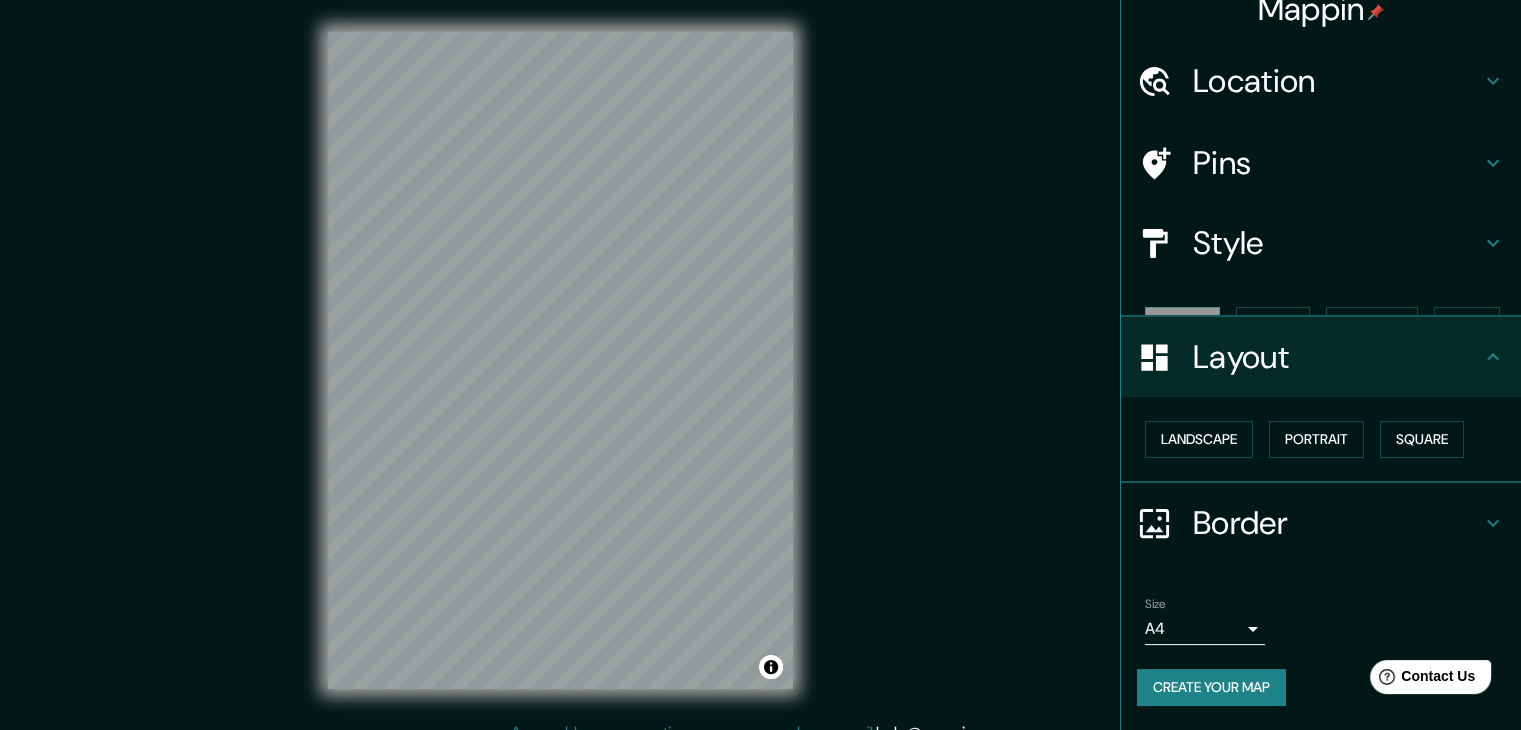 scroll, scrollTop: 0, scrollLeft: 0, axis: both 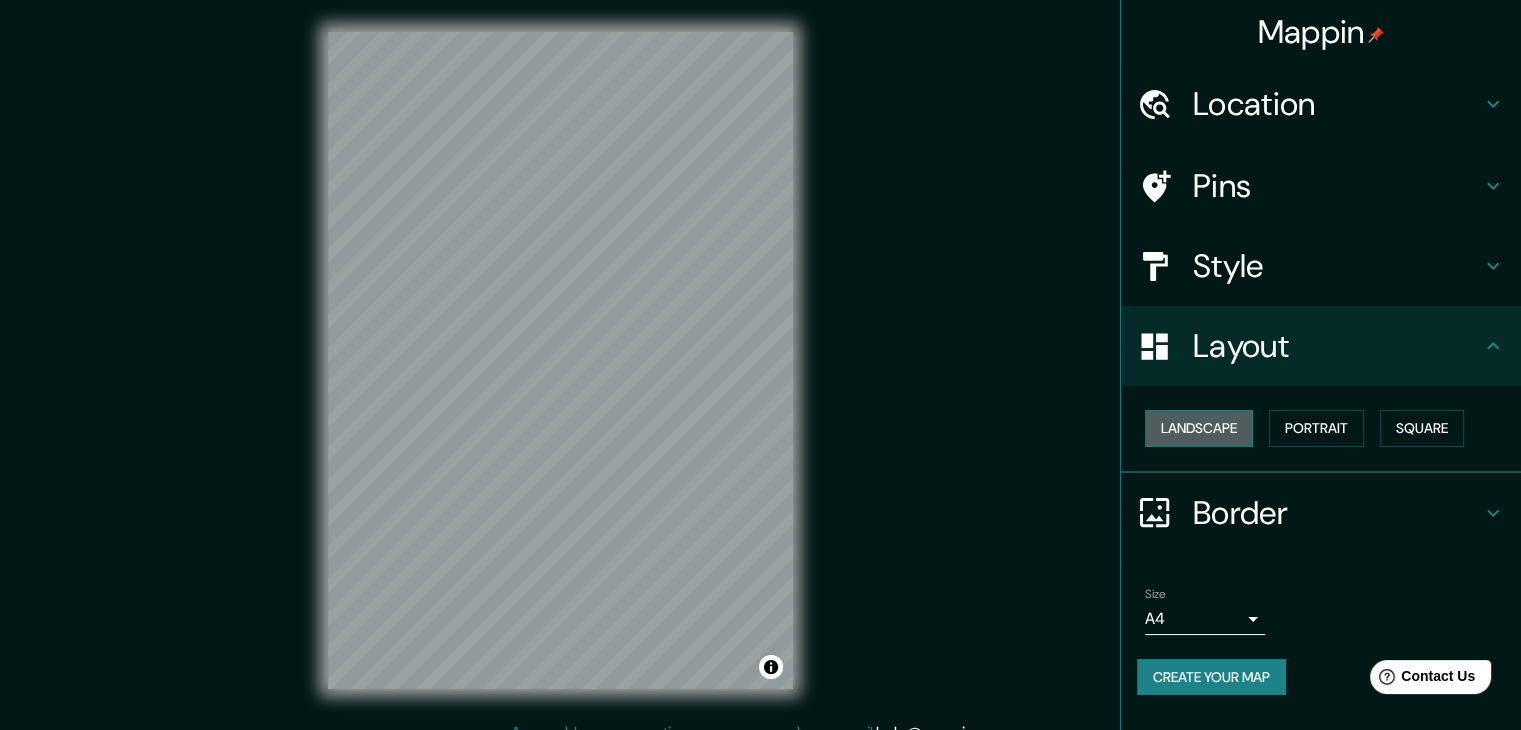 click on "Landscape" at bounding box center (1199, 428) 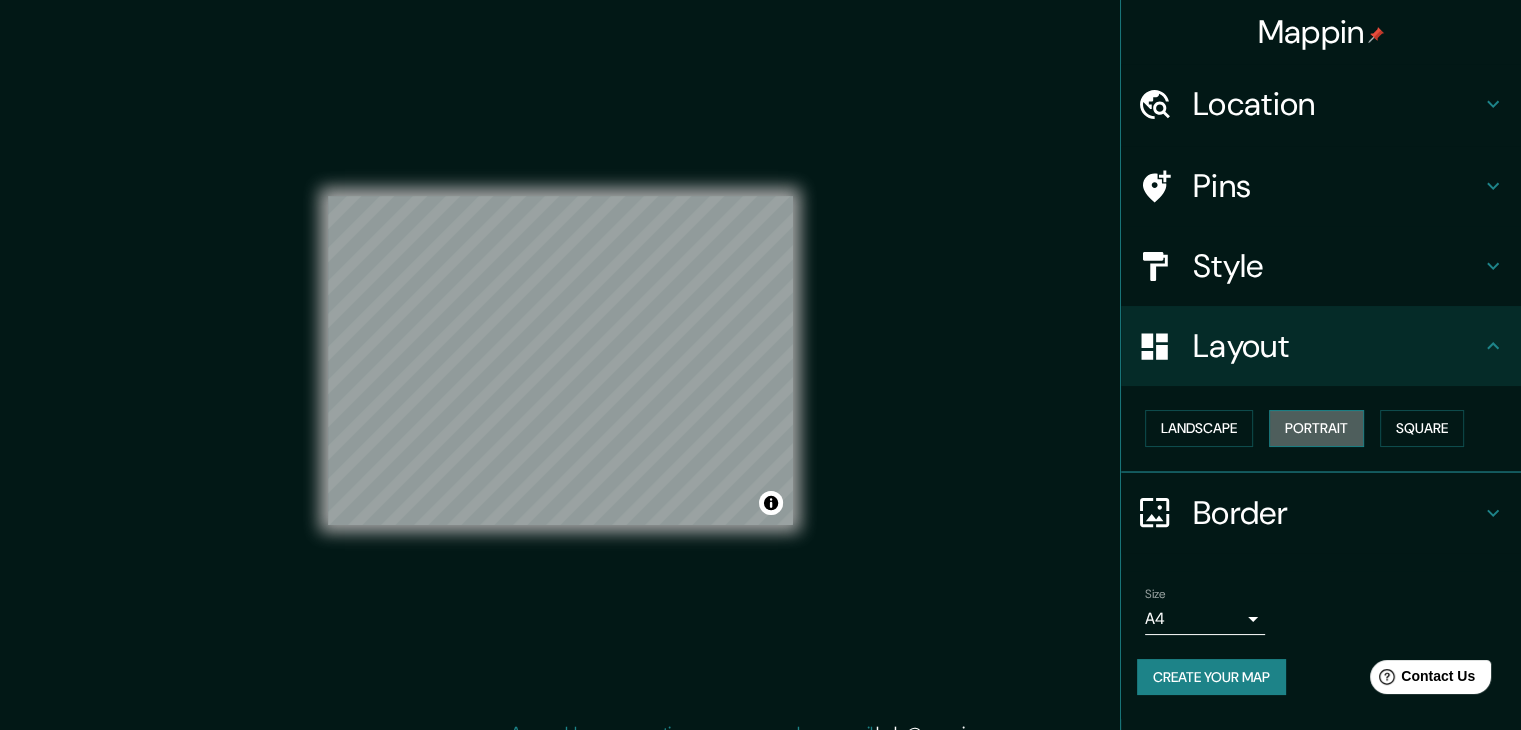 click on "Portrait" at bounding box center (1316, 428) 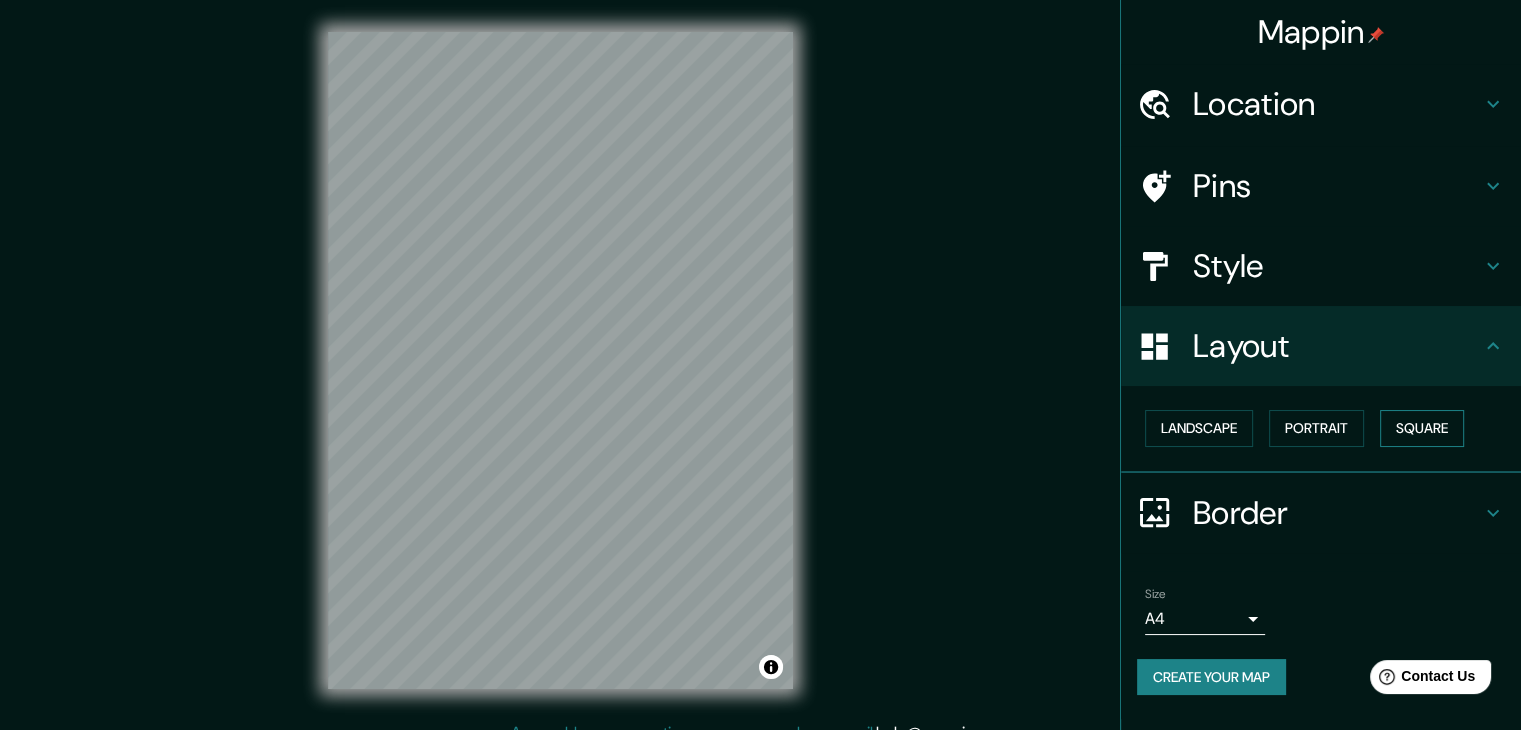 click on "Square" at bounding box center [1422, 428] 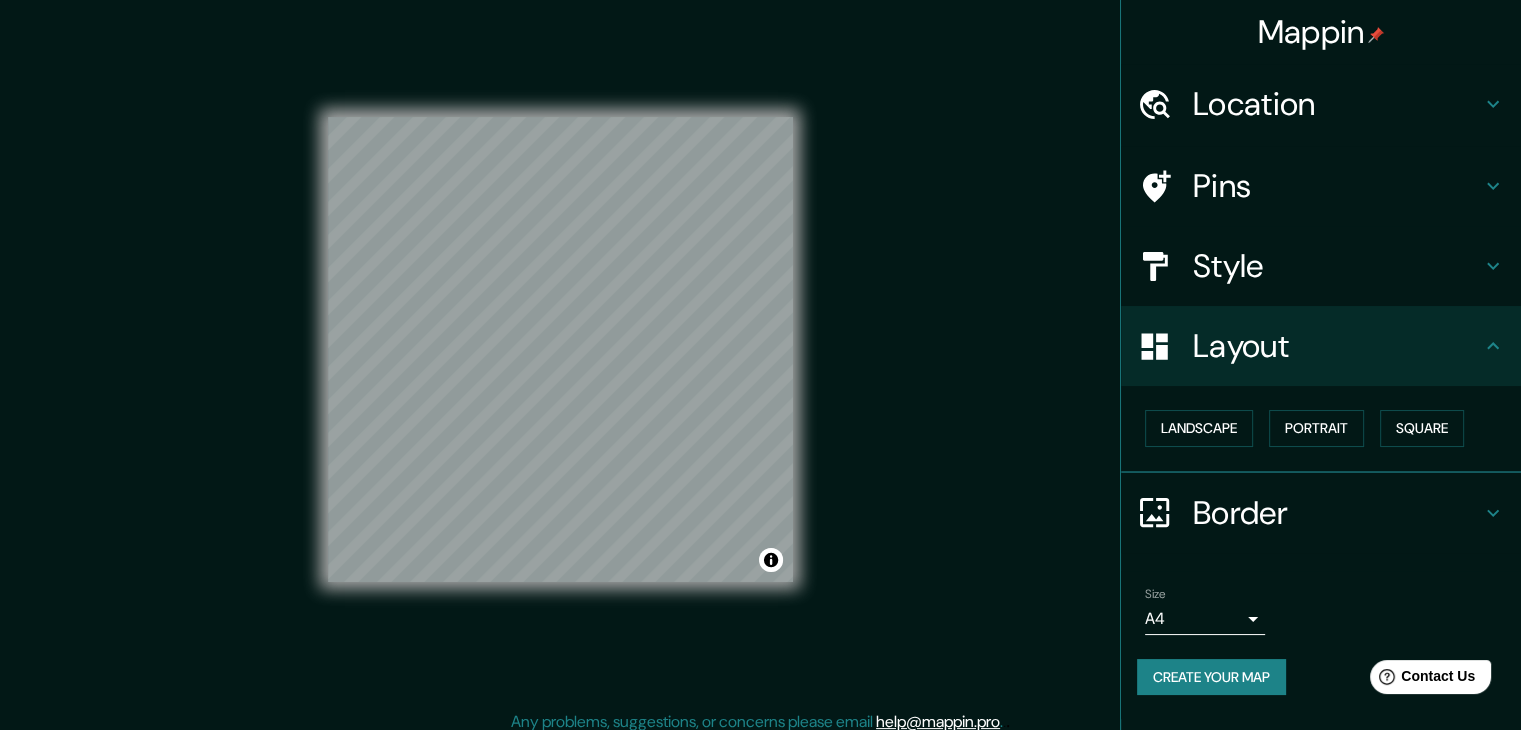 scroll, scrollTop: 23, scrollLeft: 0, axis: vertical 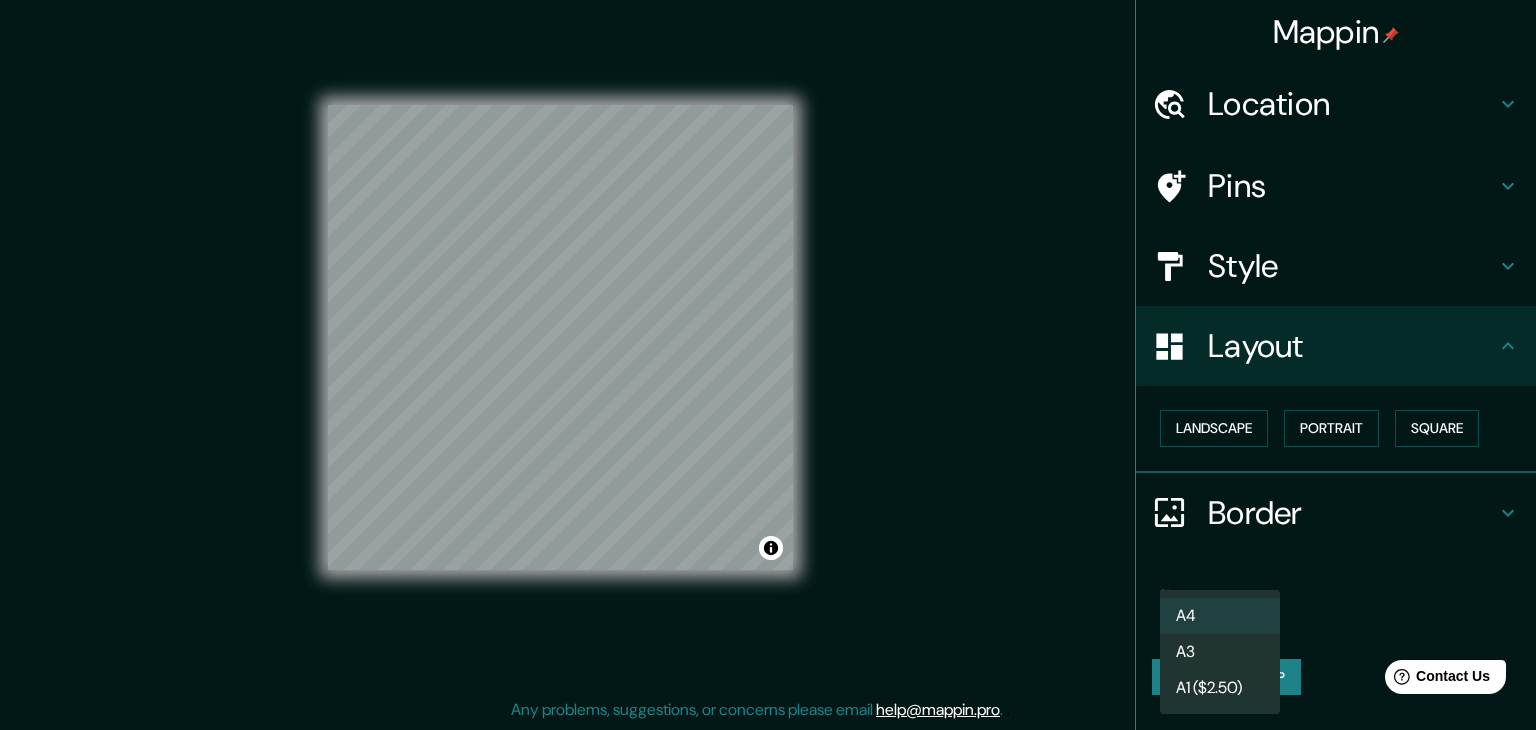 click on "Mappin Location Pins Style Layout Landscape Portrait Square Border Choose a border.  Hint : you can make layers of the frame opaque to create some cool effects. None Simple Transparent Fancy Size A4 single Create your map © Mapbox   © OpenStreetMap   Improve this map Any problems, suggestions, or concerns please email    help@mappin.pro . . . A4 A3 A1 ($2.50)" at bounding box center [768, 342] 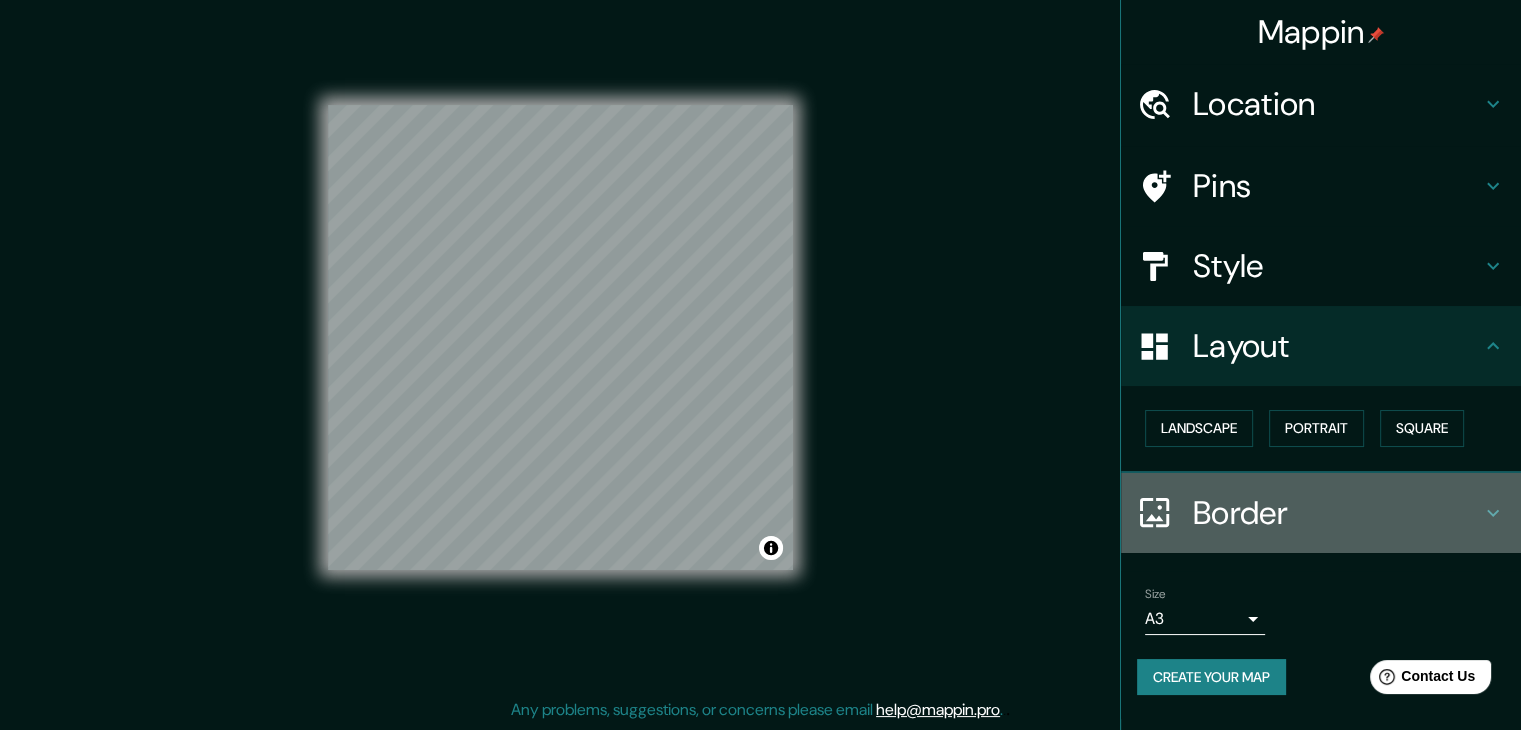click 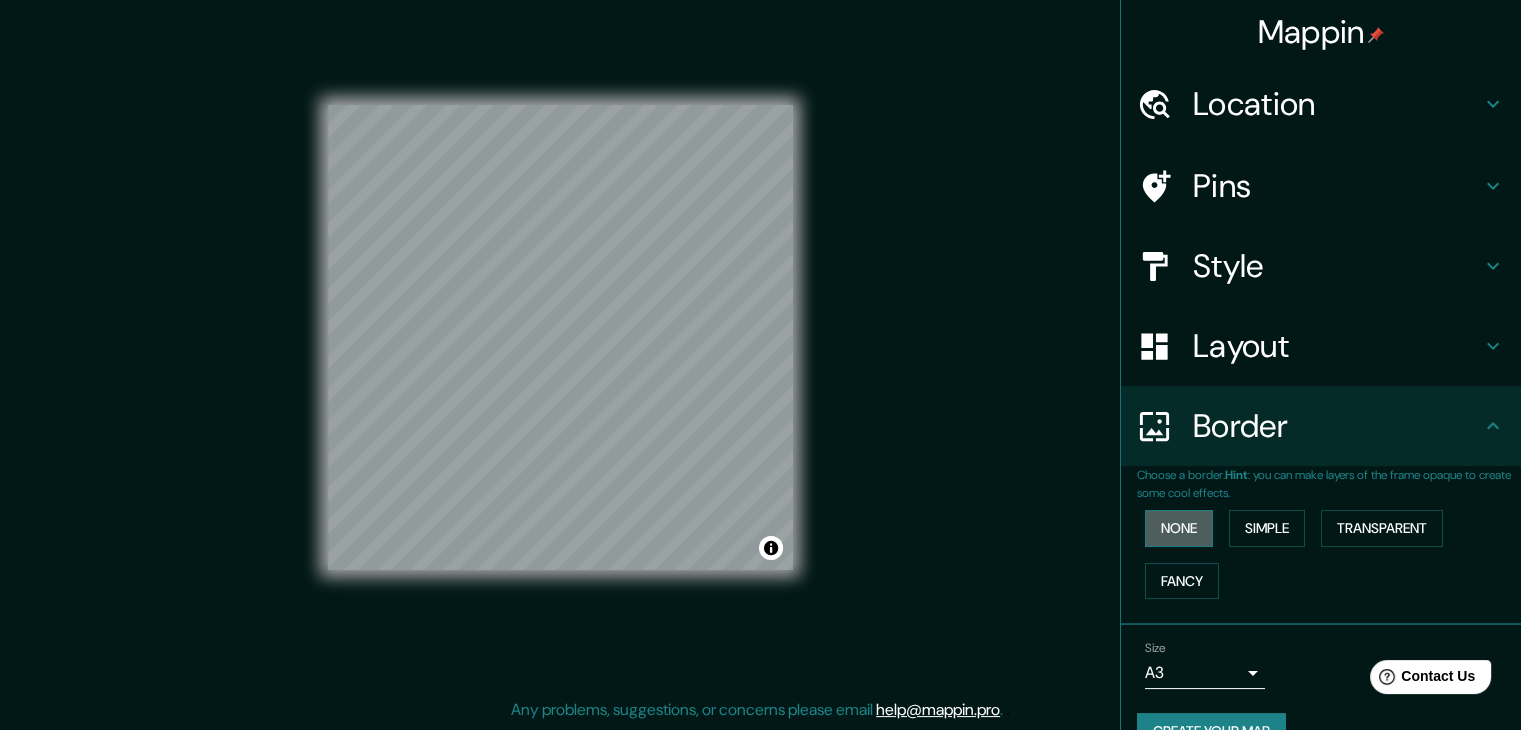 click on "None" at bounding box center (1179, 528) 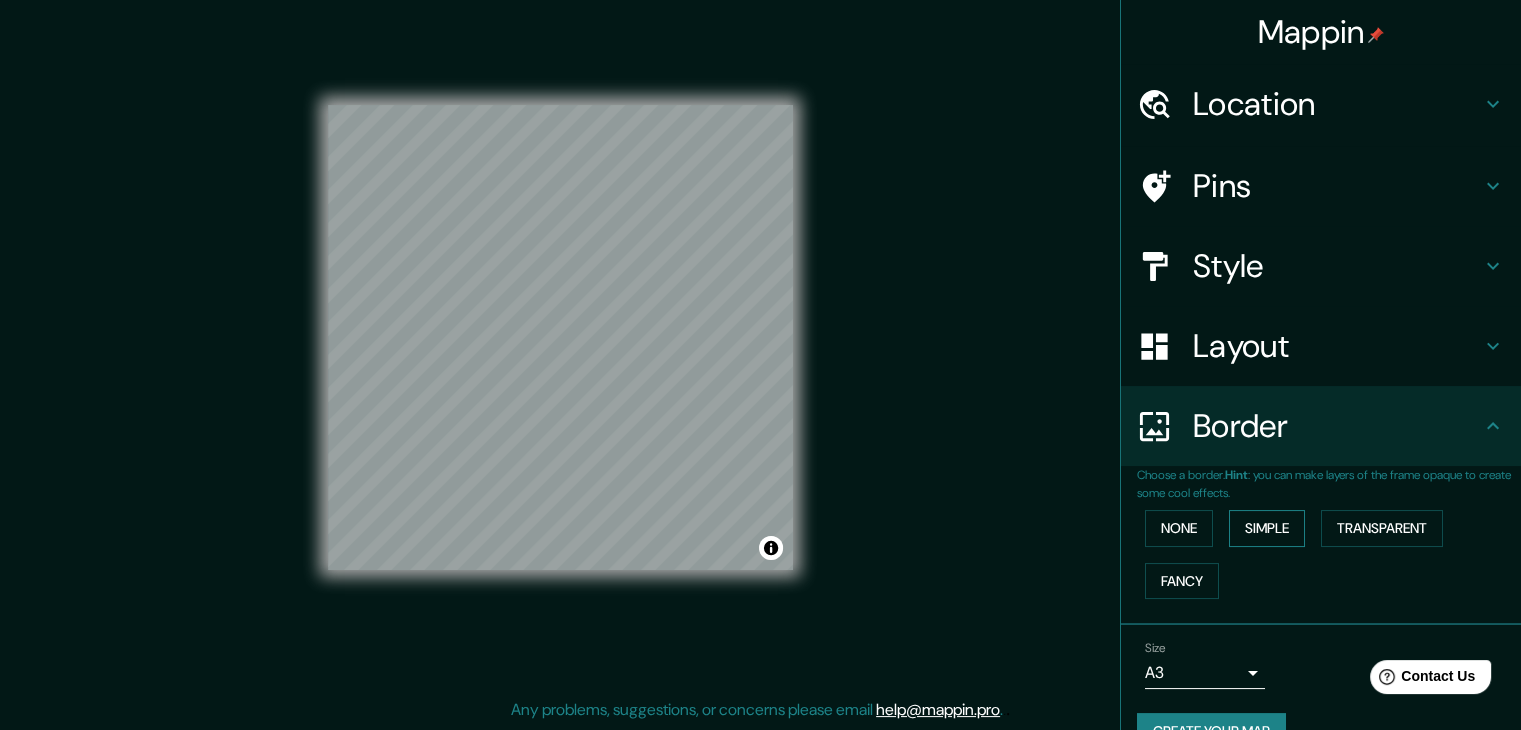 click on "Simple" at bounding box center [1267, 528] 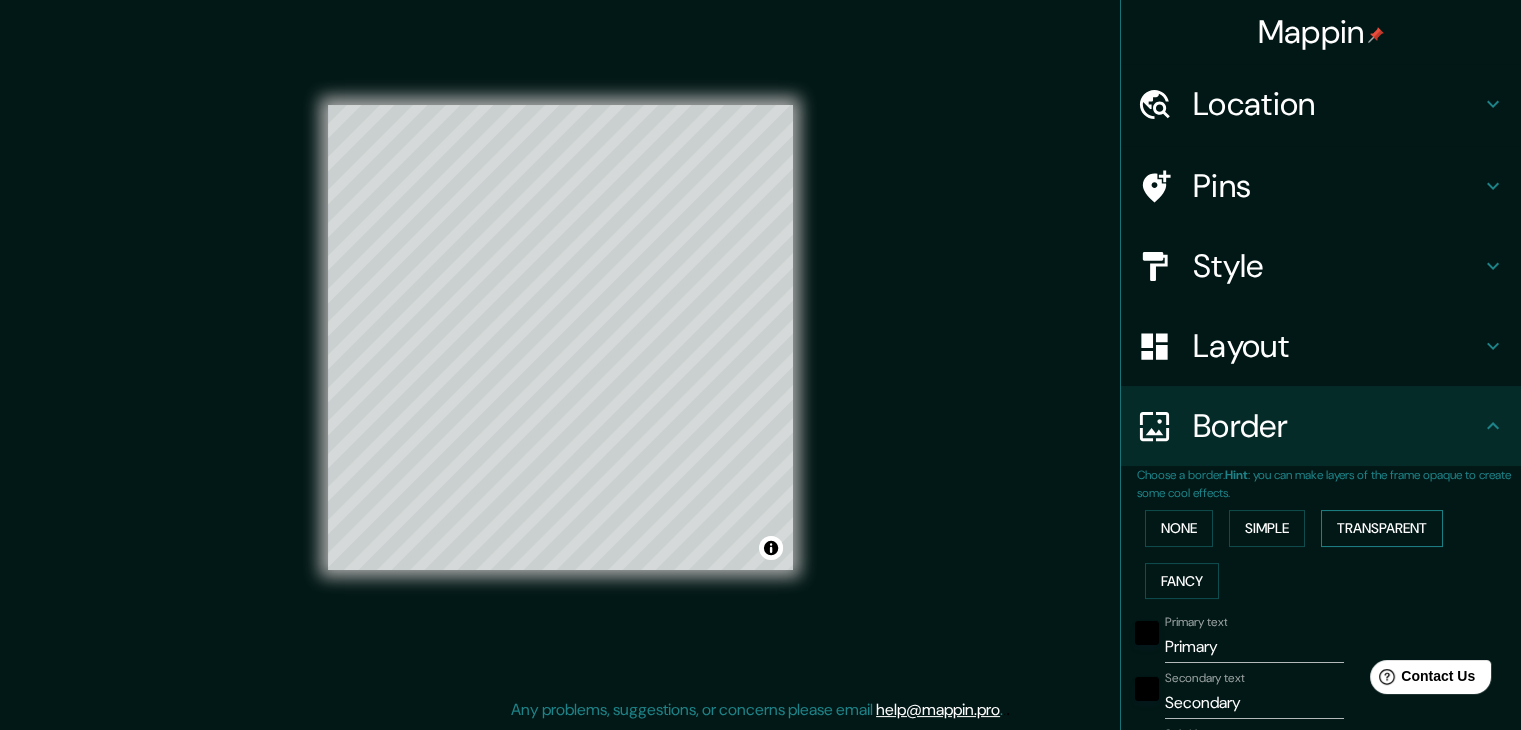 click on "Transparent" at bounding box center (1382, 528) 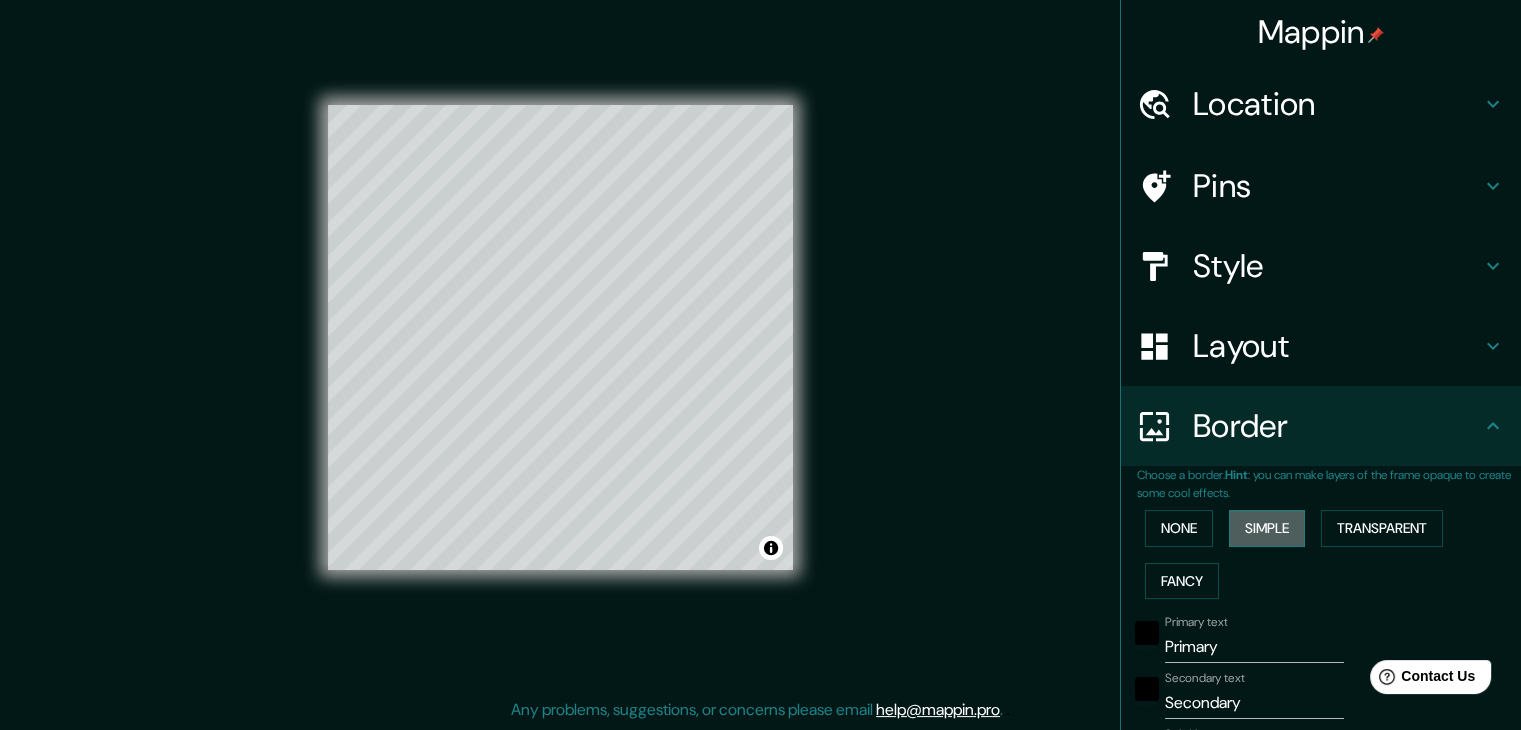 click on "Simple" at bounding box center [1267, 528] 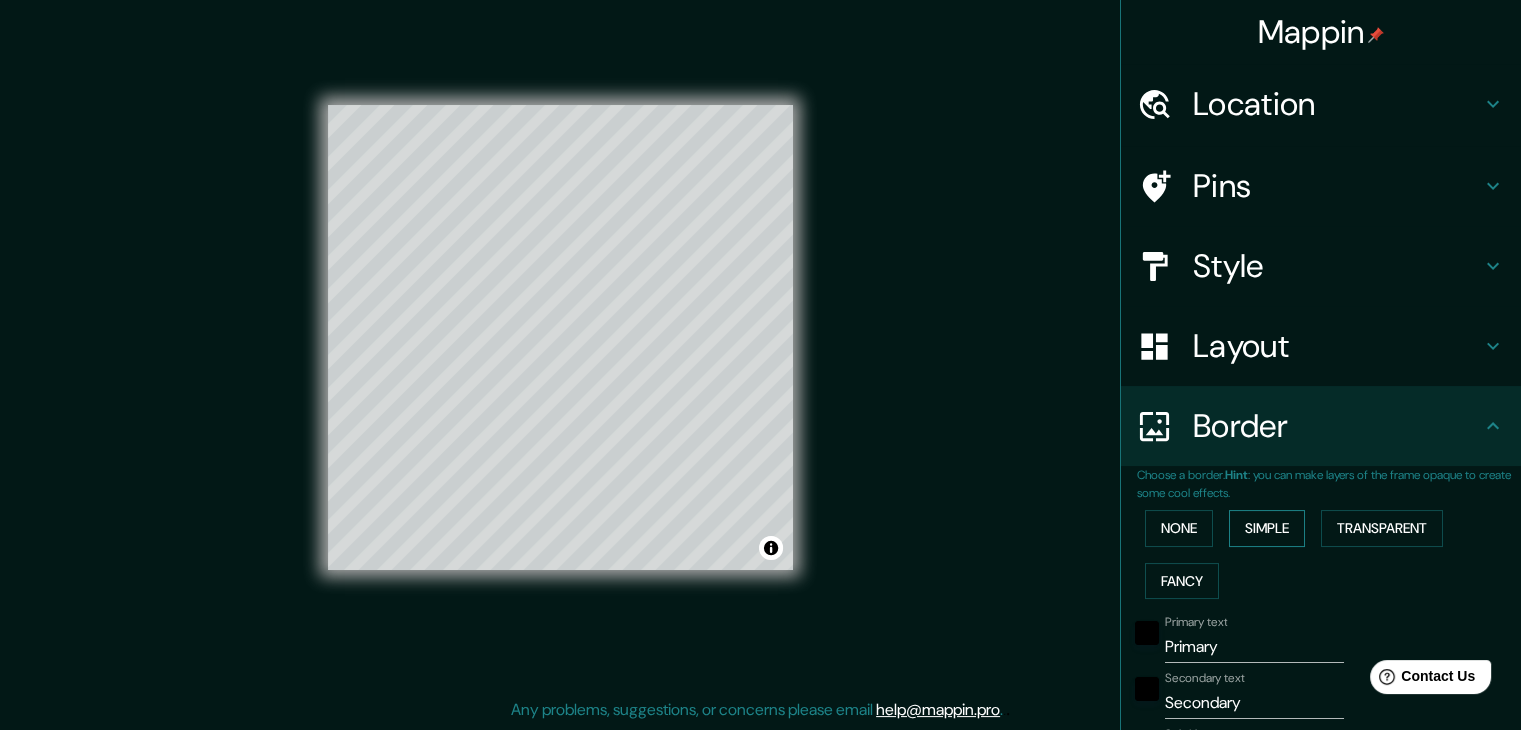 click on "Simple" at bounding box center [1267, 528] 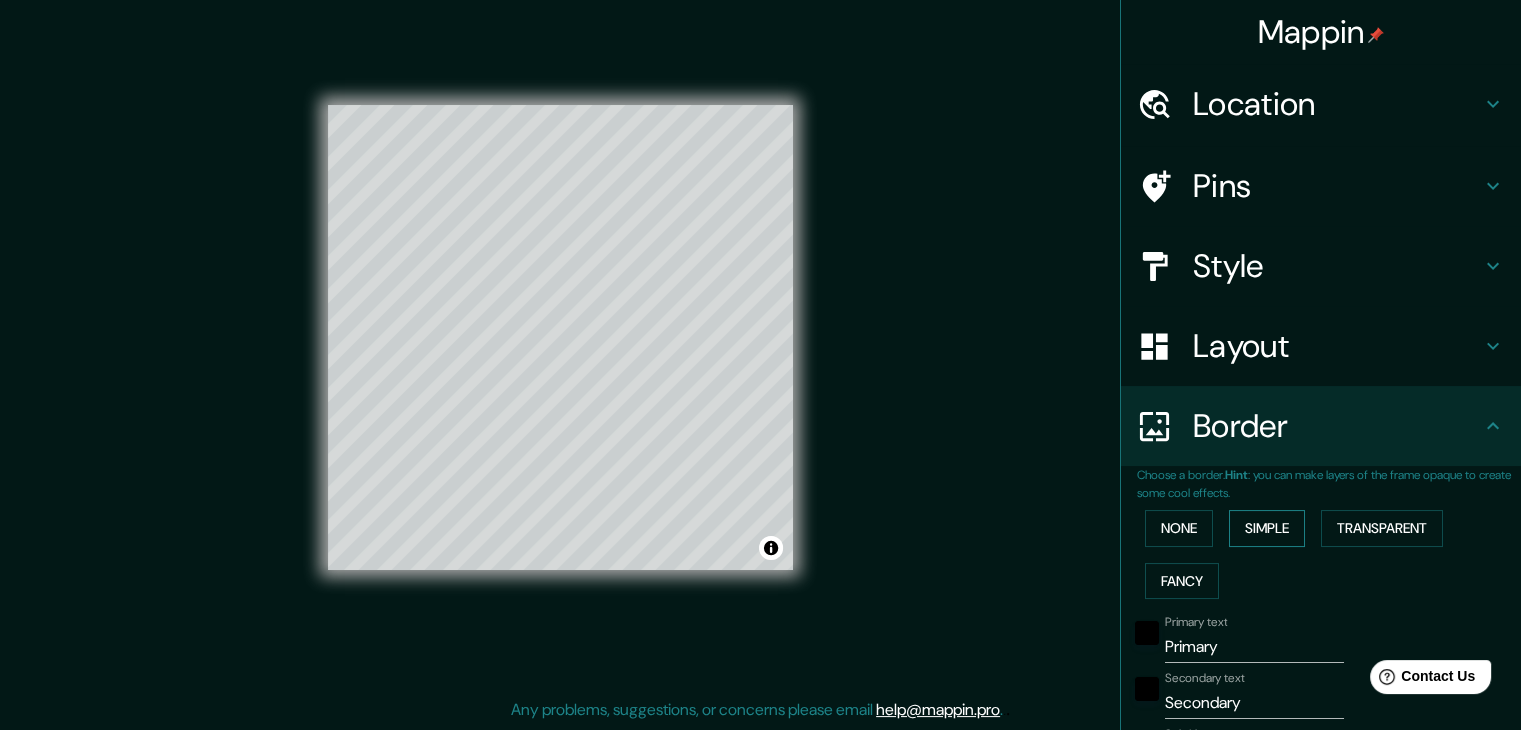 type on "37" 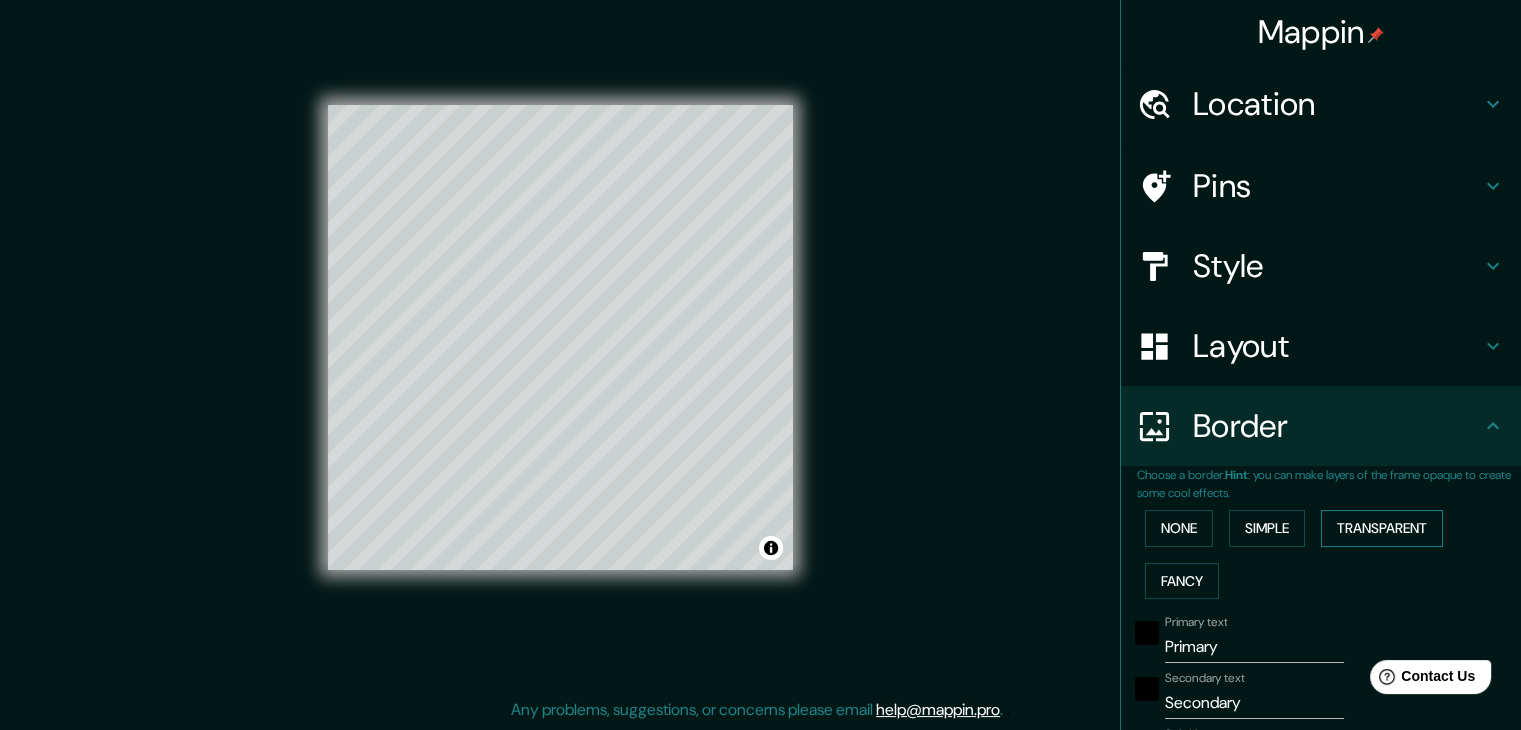 click on "Transparent" at bounding box center (1382, 528) 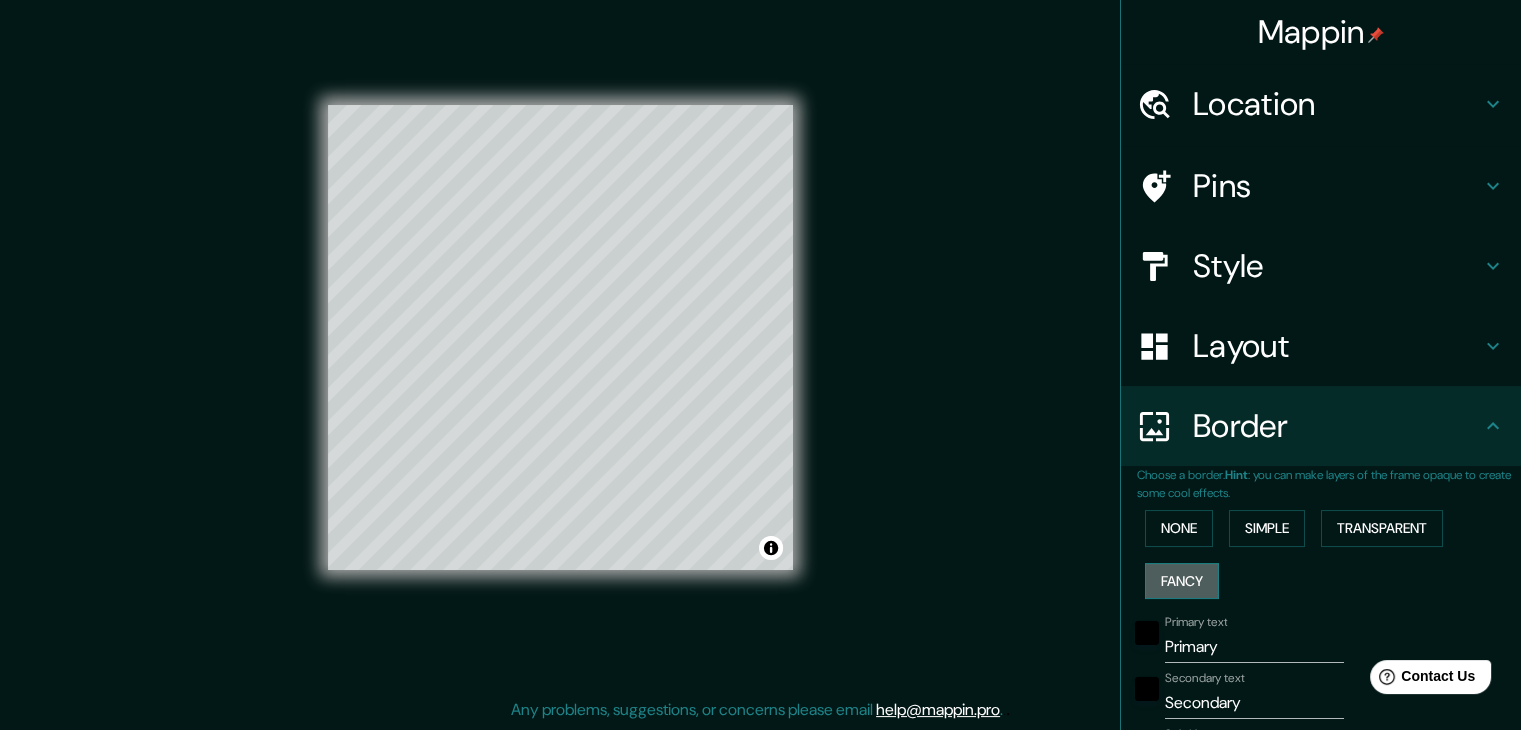 click on "Fancy" at bounding box center (1182, 581) 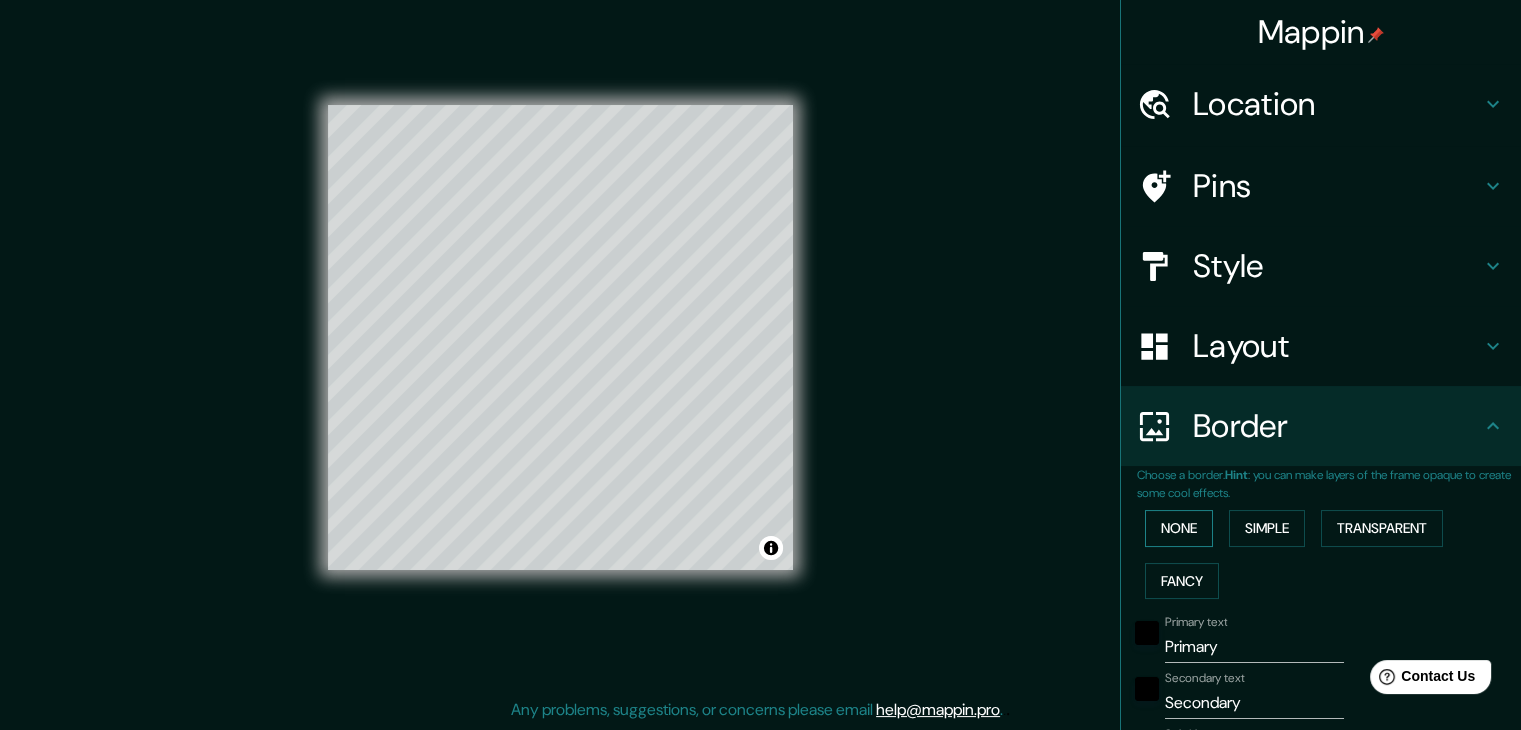 click on "None" at bounding box center [1179, 528] 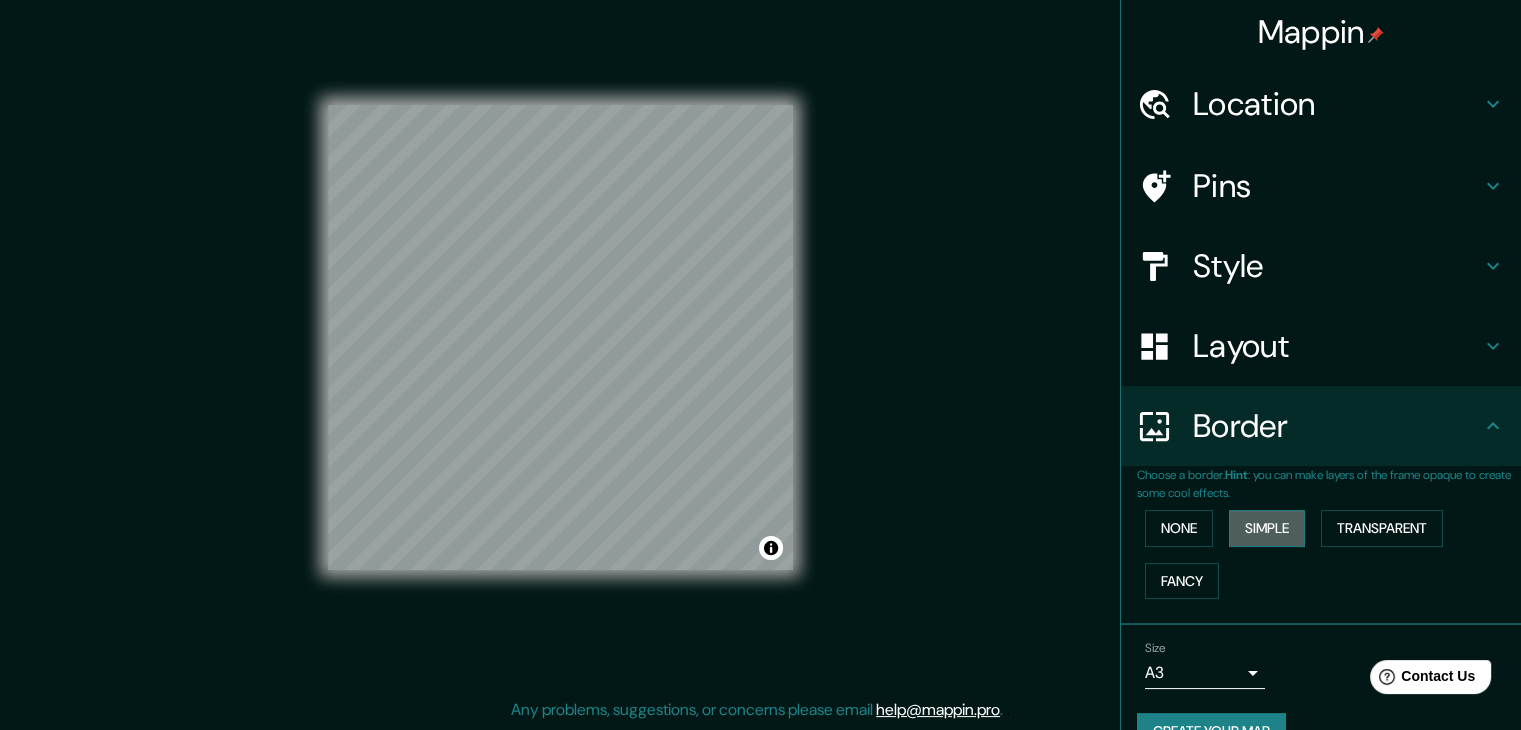 click on "Simple" at bounding box center (1267, 528) 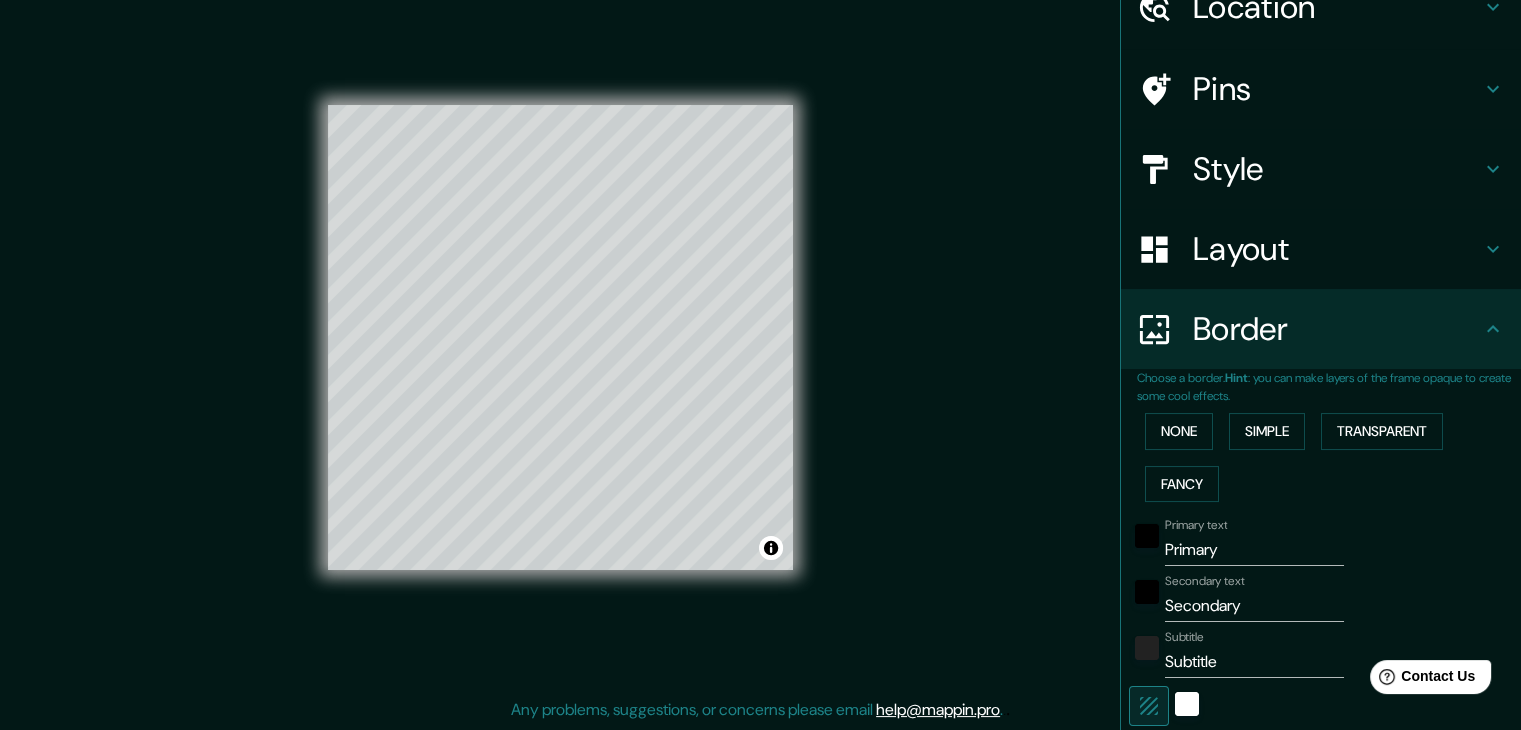 scroll, scrollTop: 100, scrollLeft: 0, axis: vertical 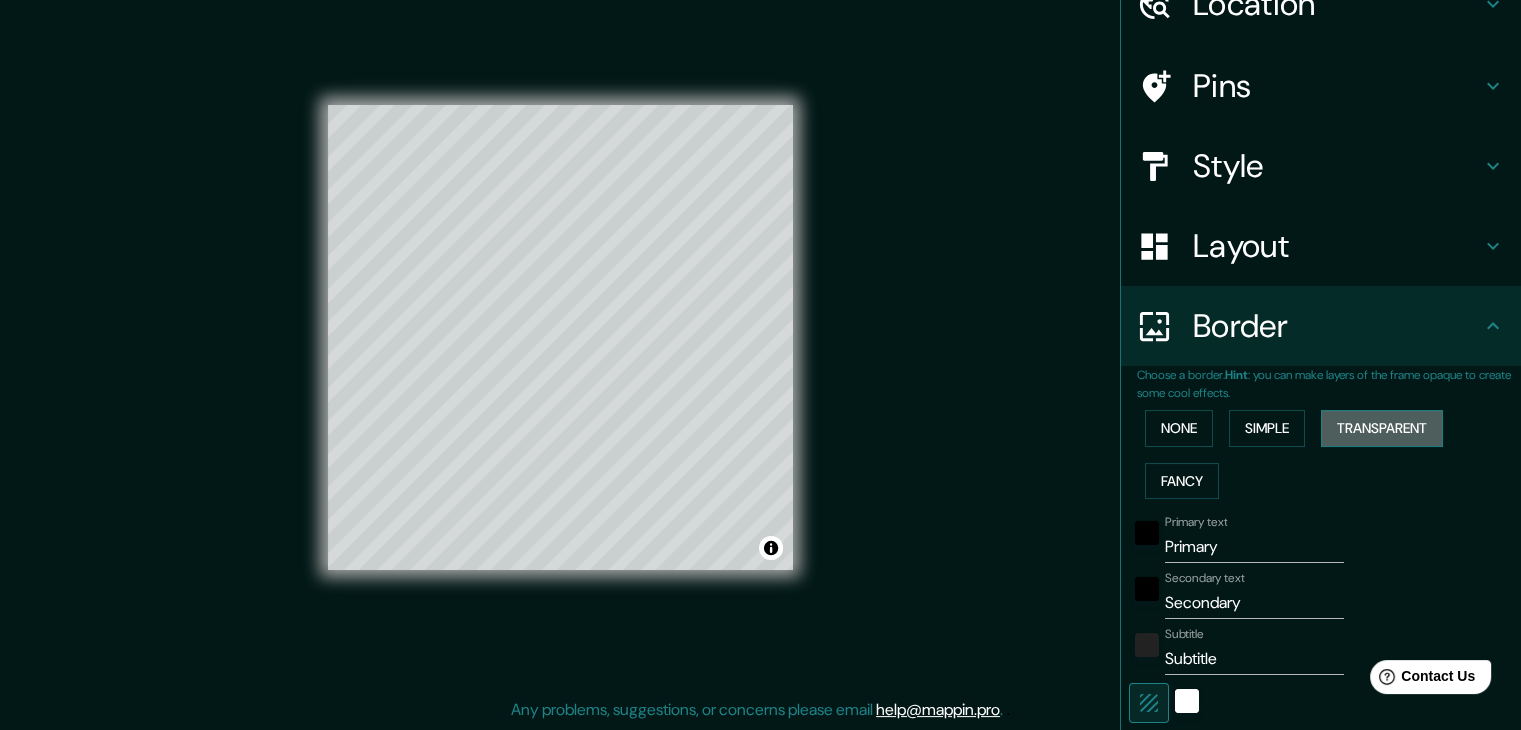 click on "Transparent" at bounding box center [1382, 428] 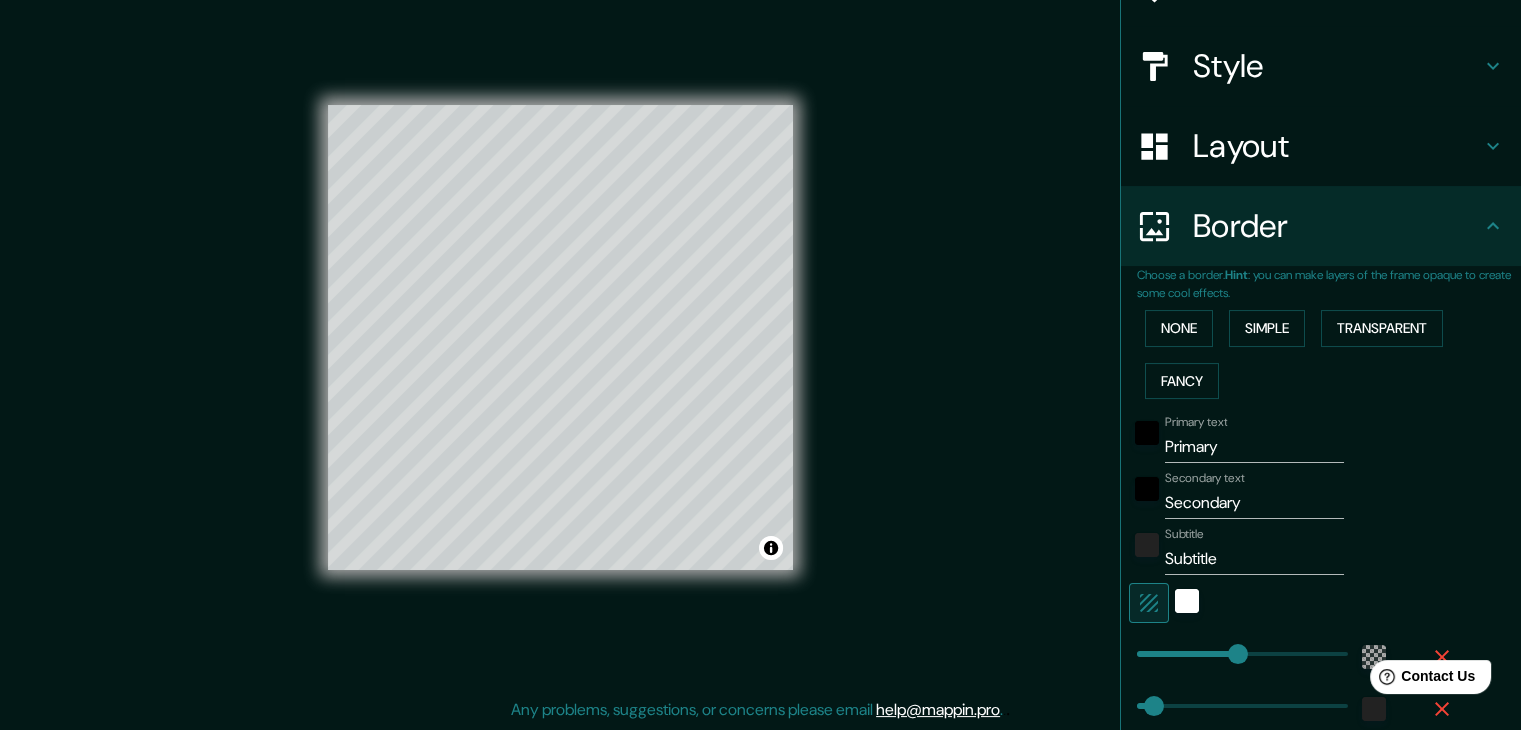 scroll, scrollTop: 200, scrollLeft: 0, axis: vertical 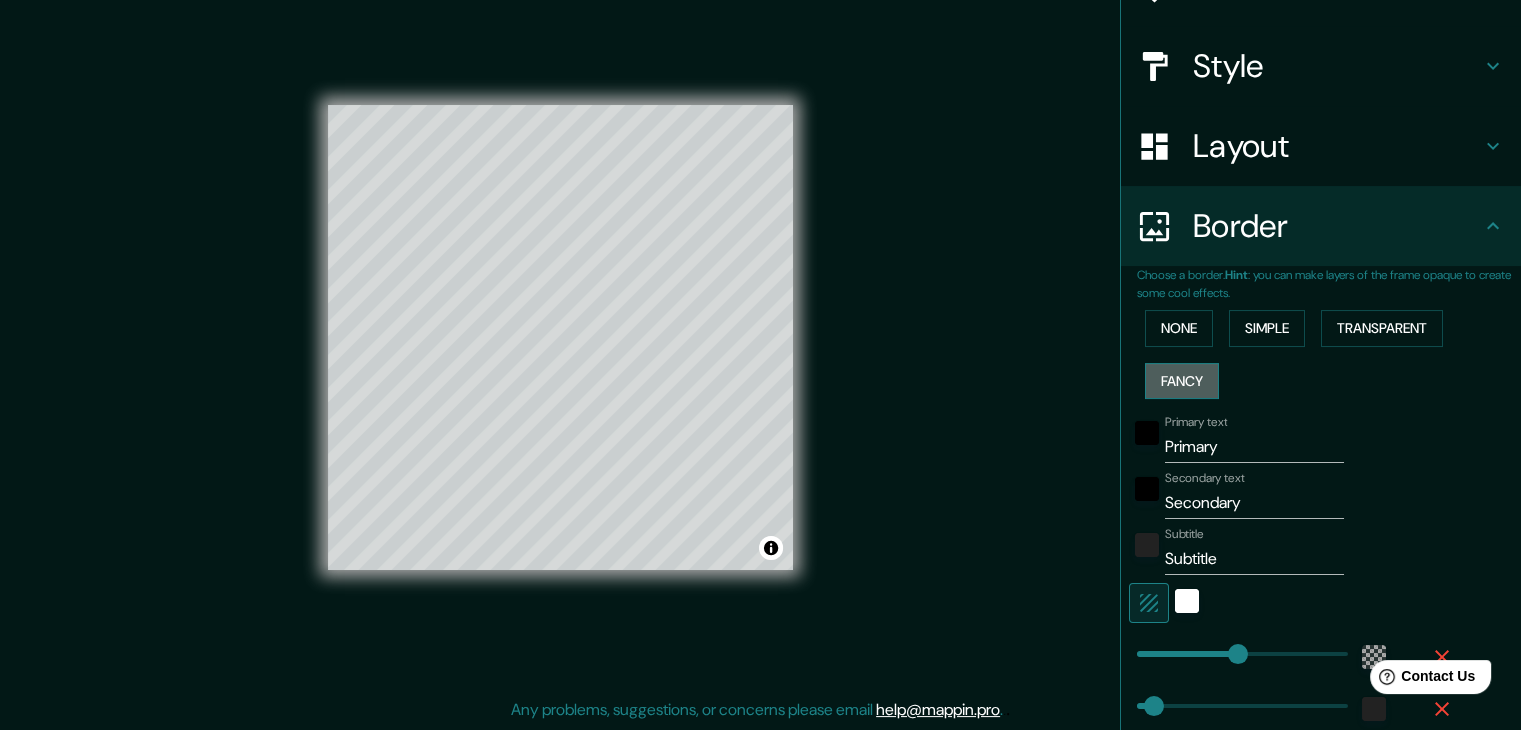 click on "Fancy" at bounding box center [1182, 381] 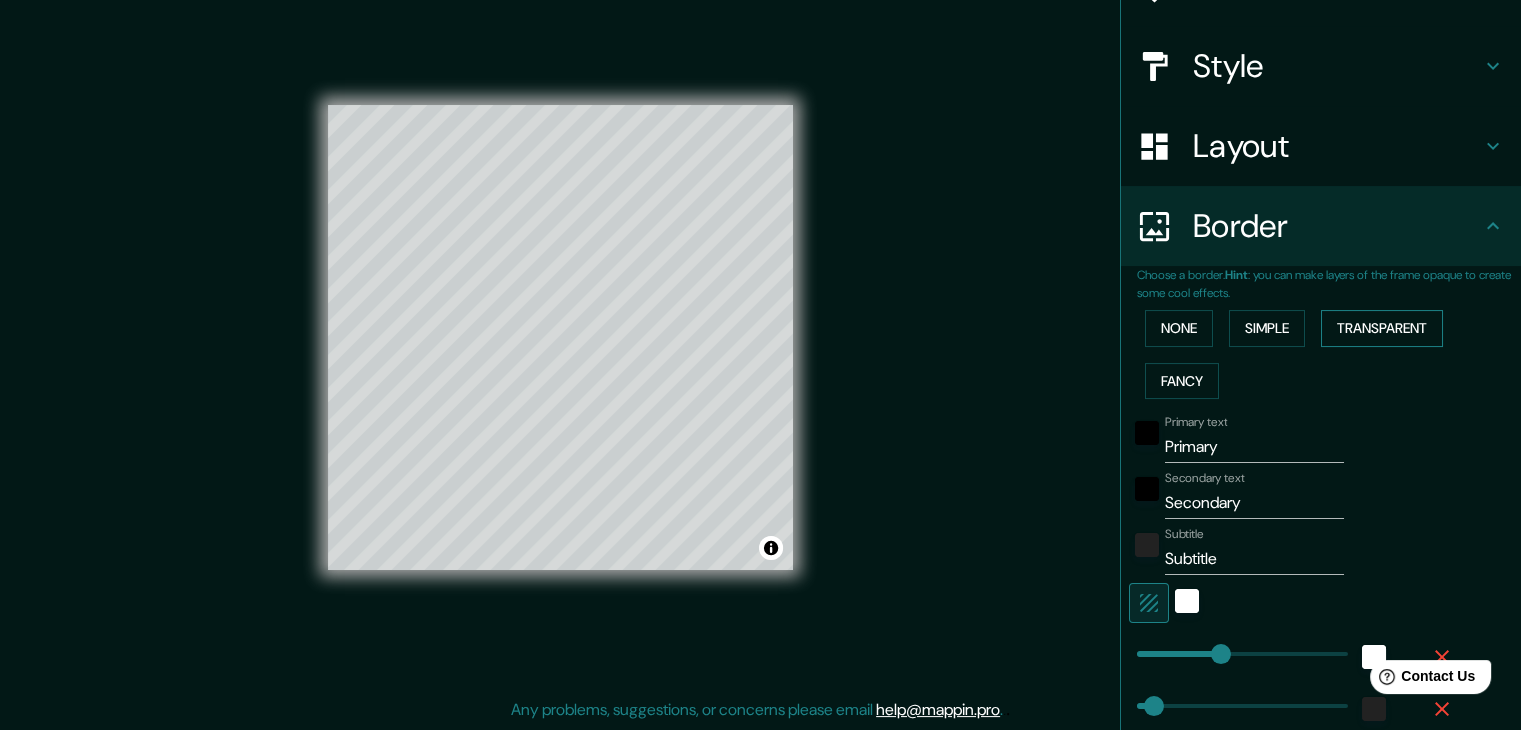 click on "Transparent" at bounding box center [1382, 328] 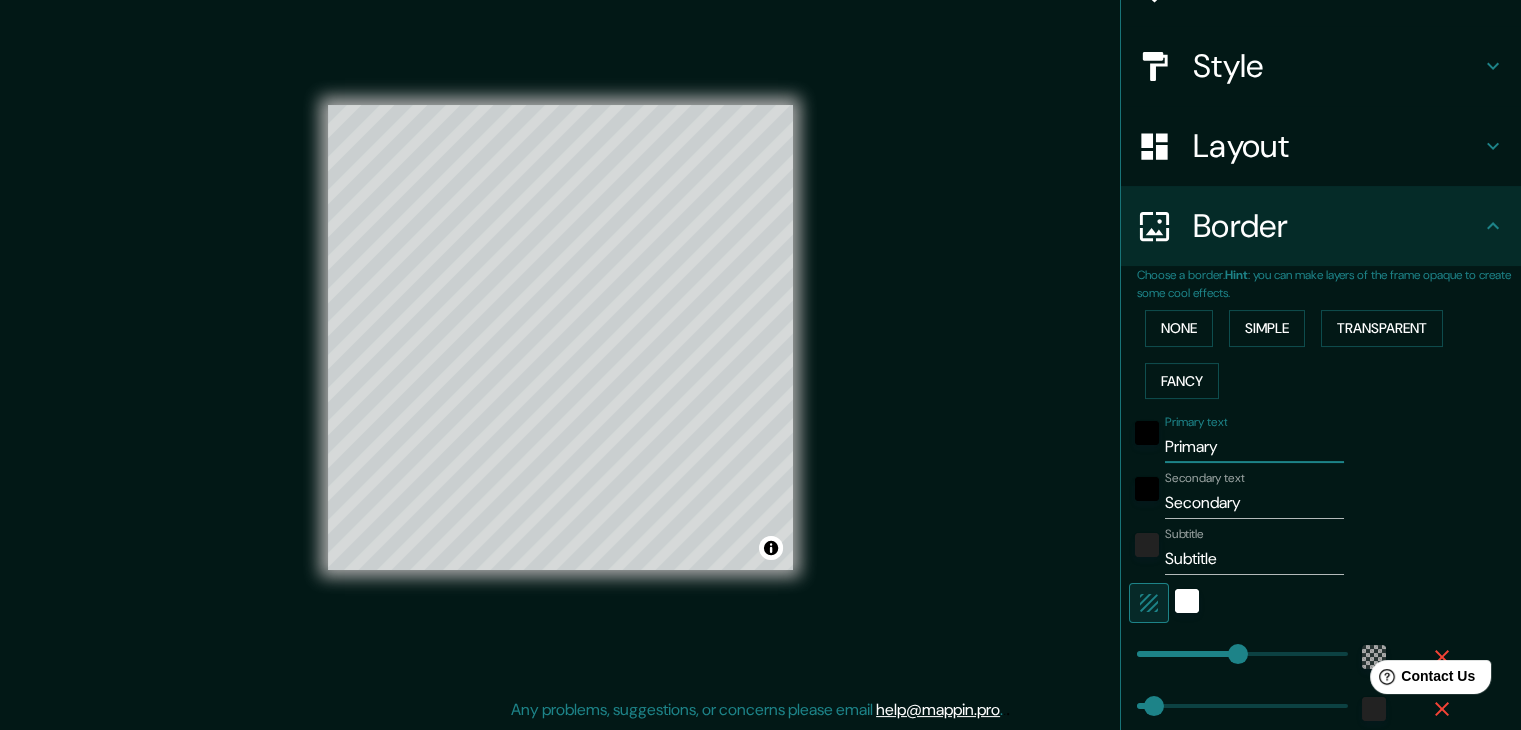 drag, startPoint x: 1212, startPoint y: 448, endPoint x: 1096, endPoint y: 457, distance: 116.34862 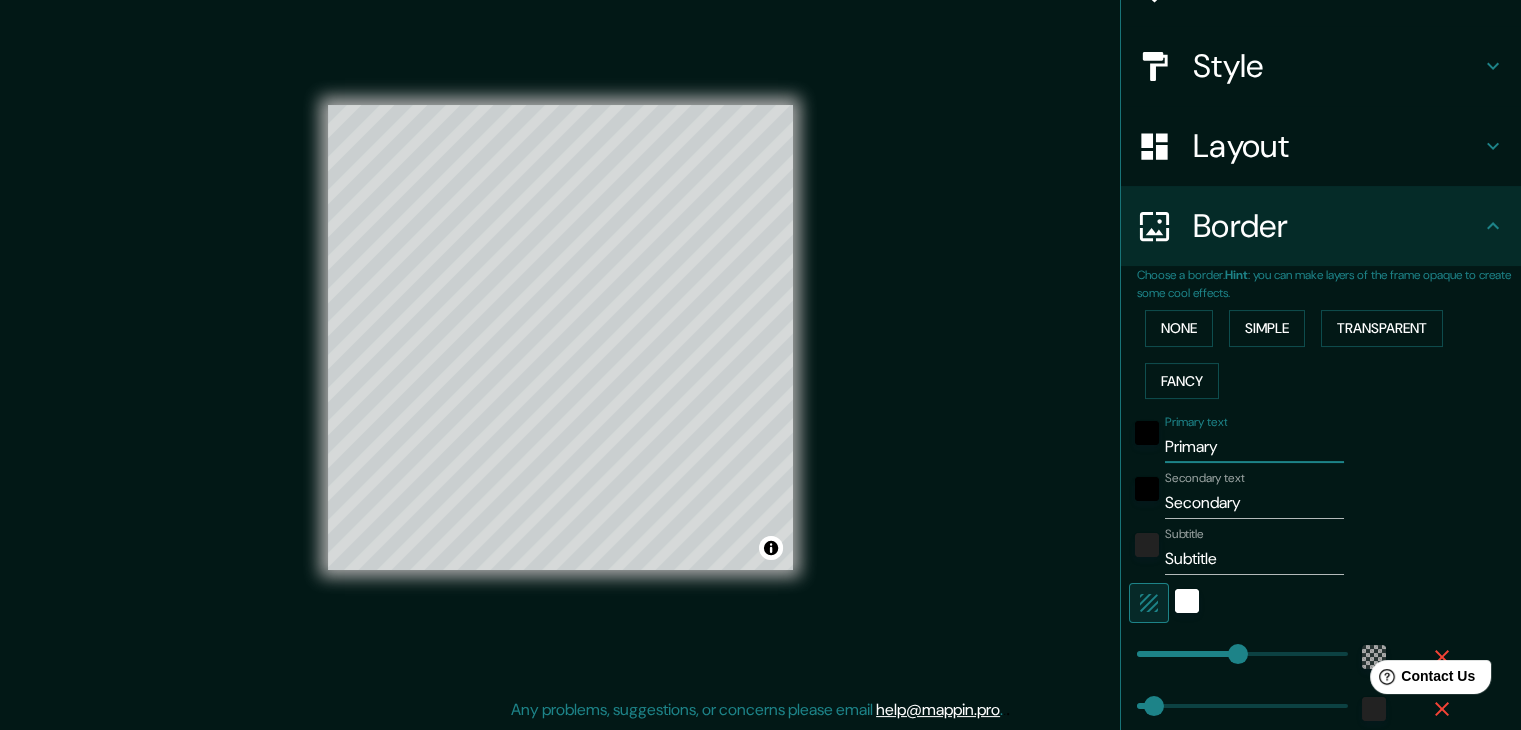 click on "Mappin Location Pins Style Layout Border Choose a border.  Hint : you can make layers of the frame opaque to create some cool effects. None Simple Transparent Fancy Primary text Primary Secondary text Secondary Subtitle Subtitle Add frame layer Size A3 a4 Create your map © Mapbox   © OpenStreetMap   Improve this map Any problems, suggestions, or concerns please email    help@mappin.pro . . ." at bounding box center (760, 353) 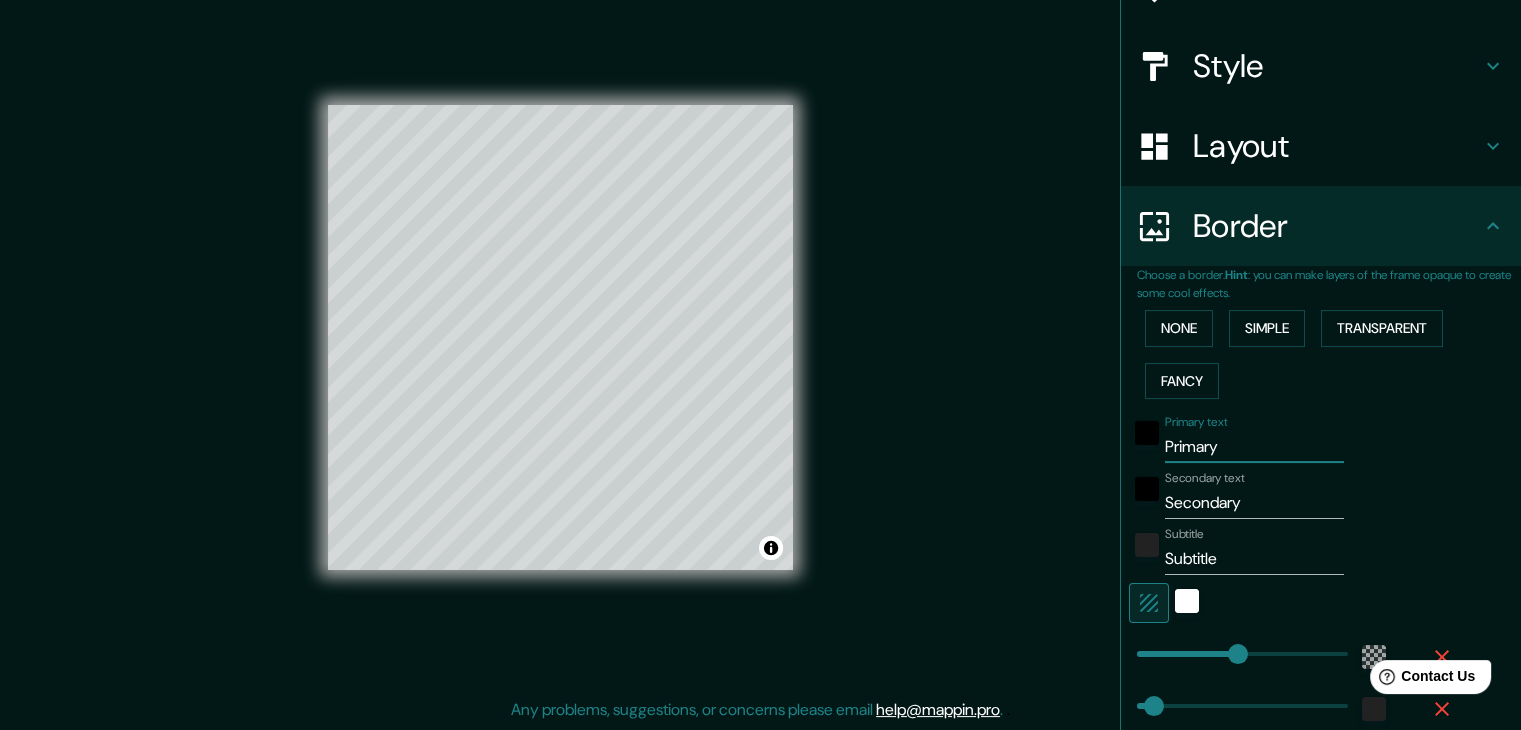 type on "T" 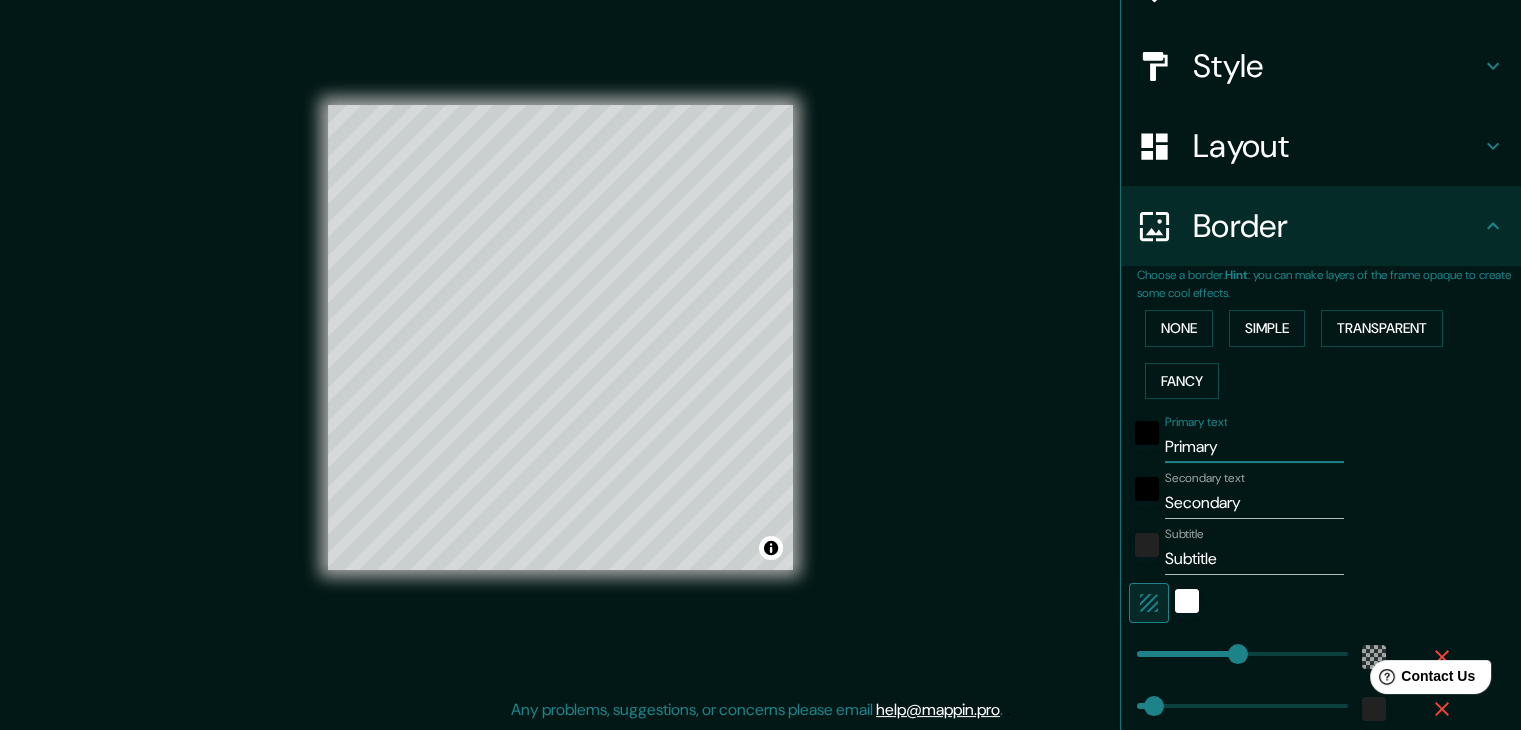 type on "223" 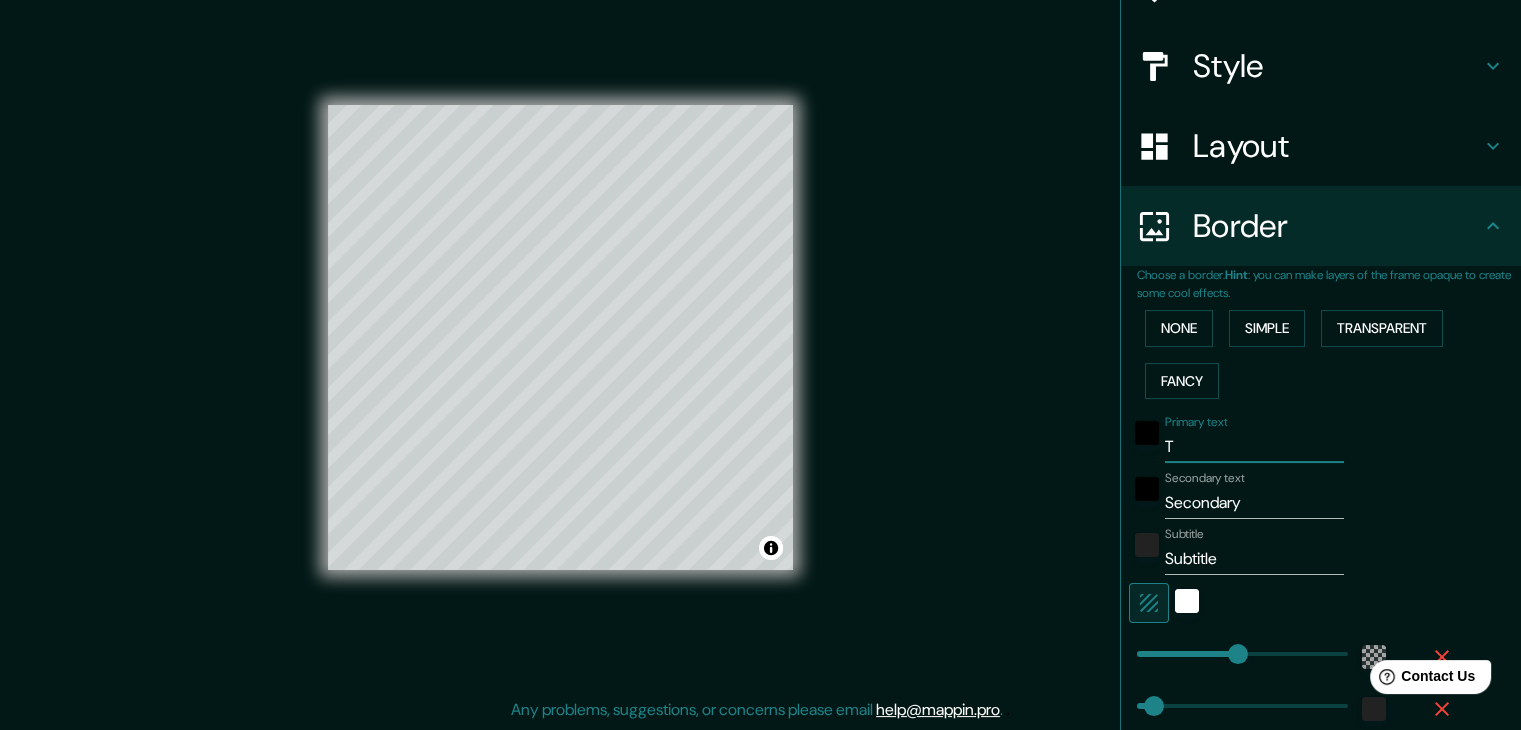 type on "Ta" 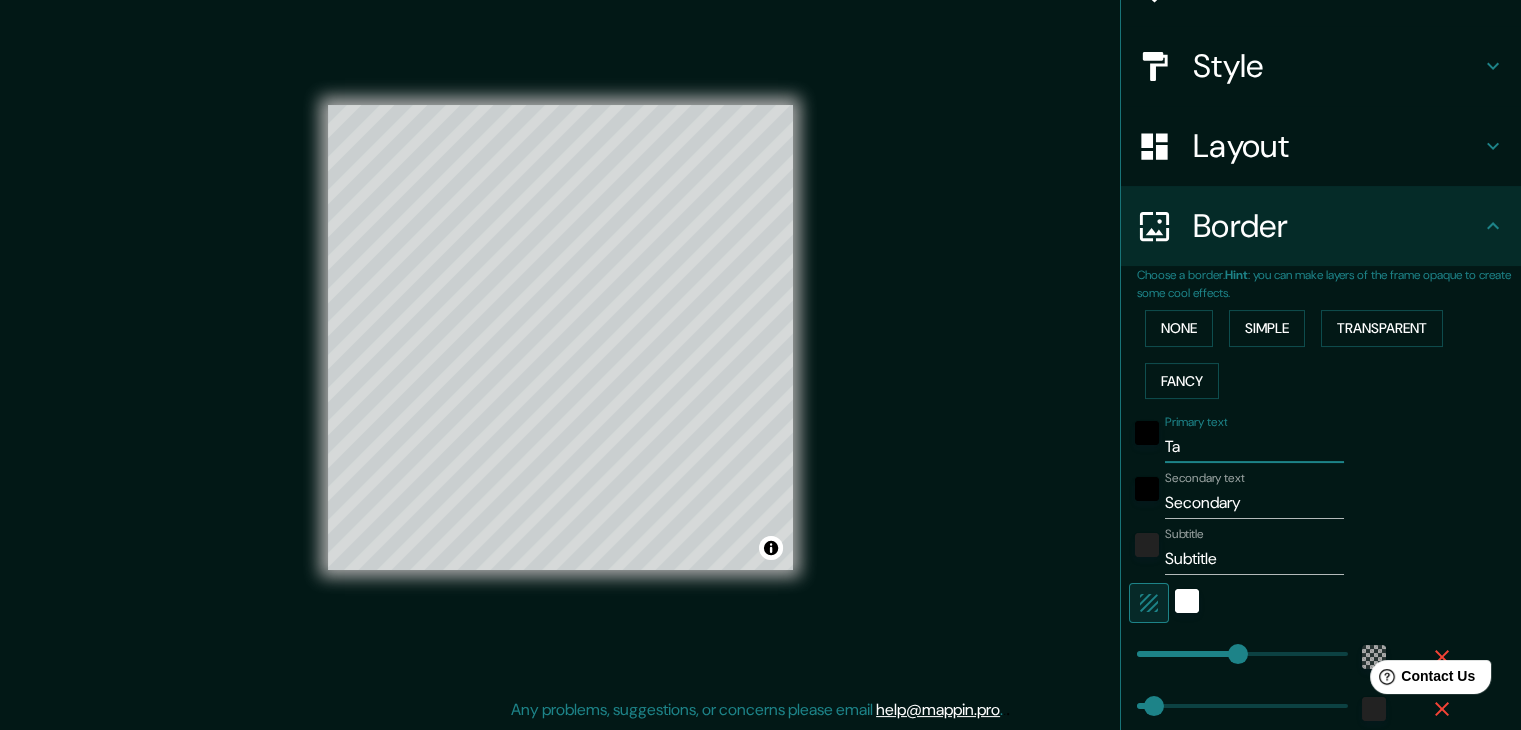type on "Tac" 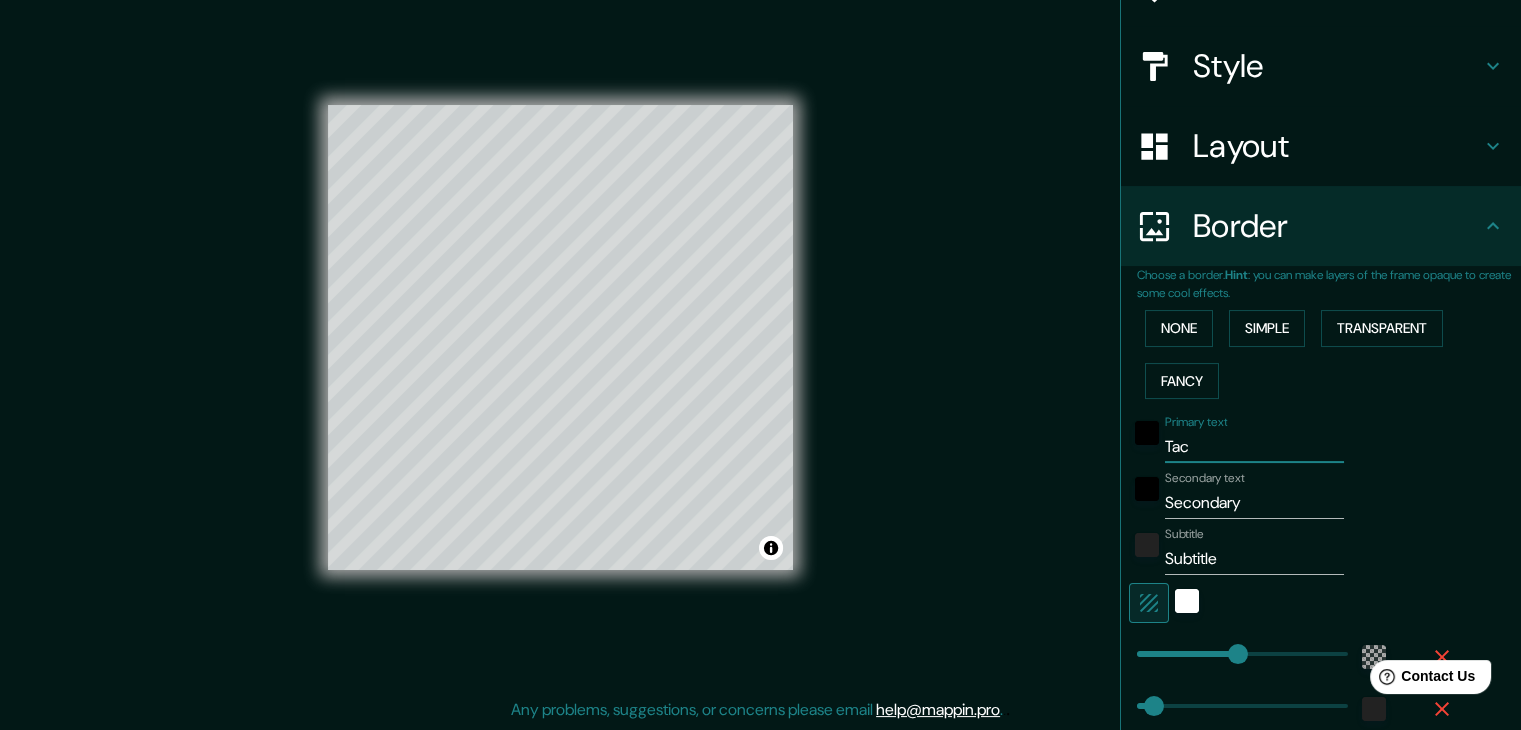 type on "Taco" 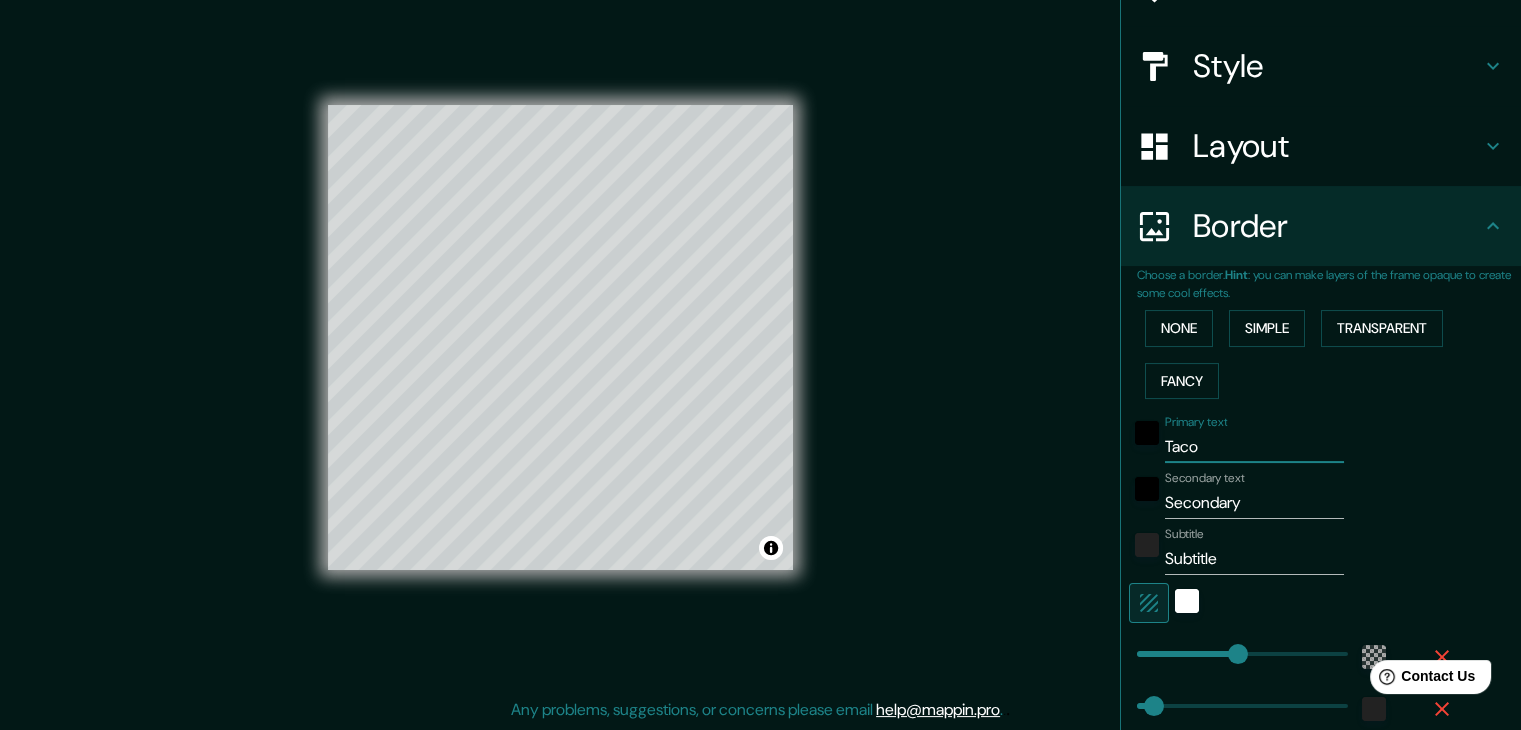 type on "Tacos" 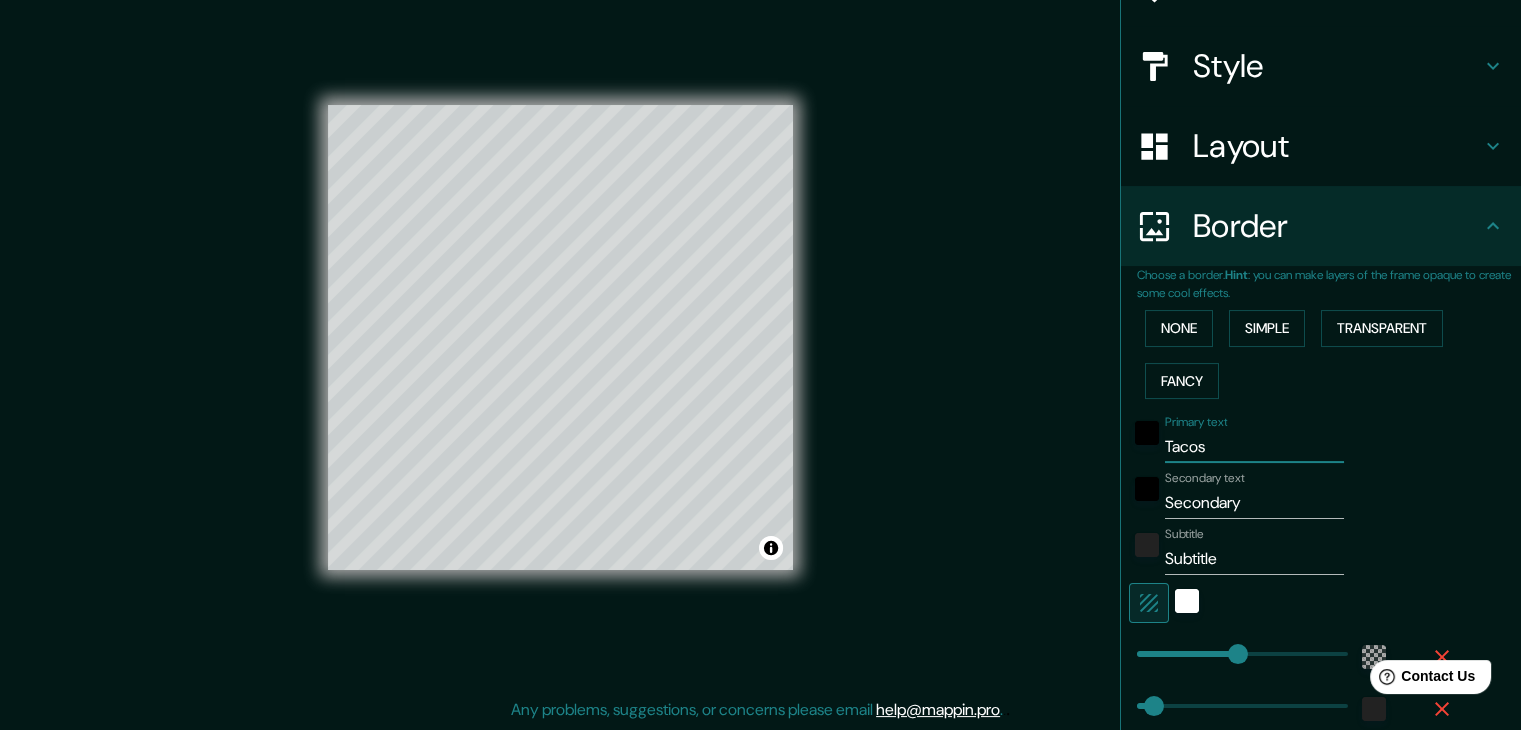 type on "Tacos" 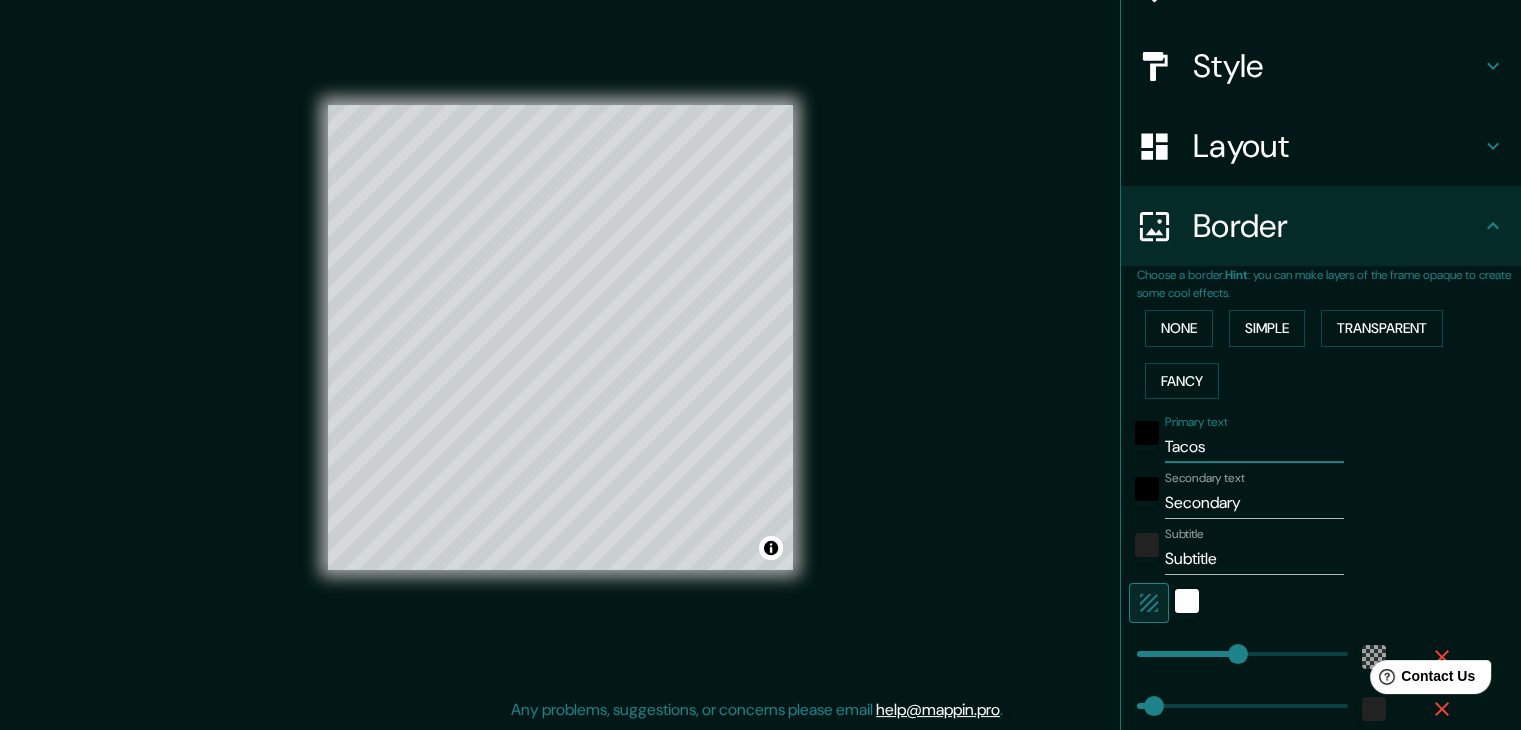 type on "223" 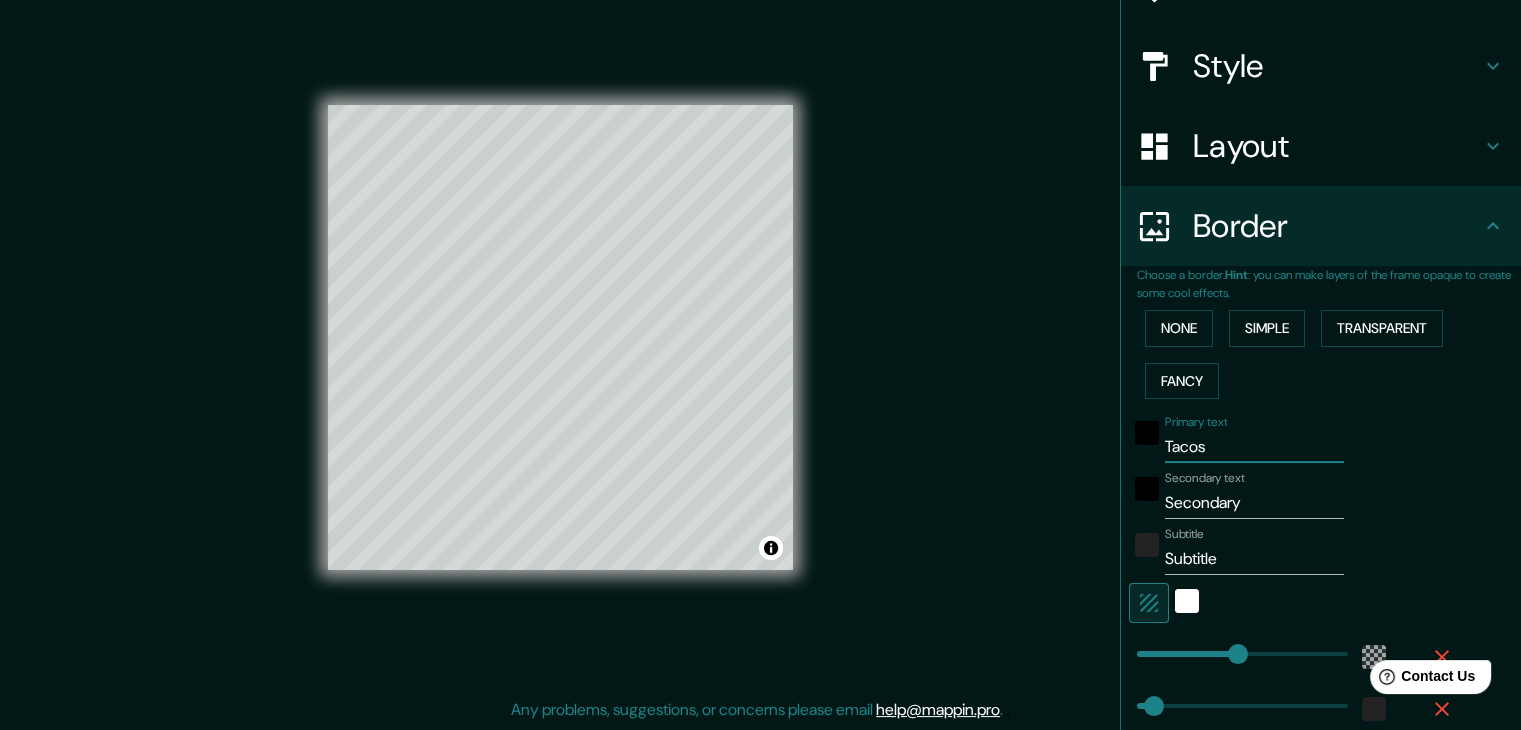 type on "Tacos &" 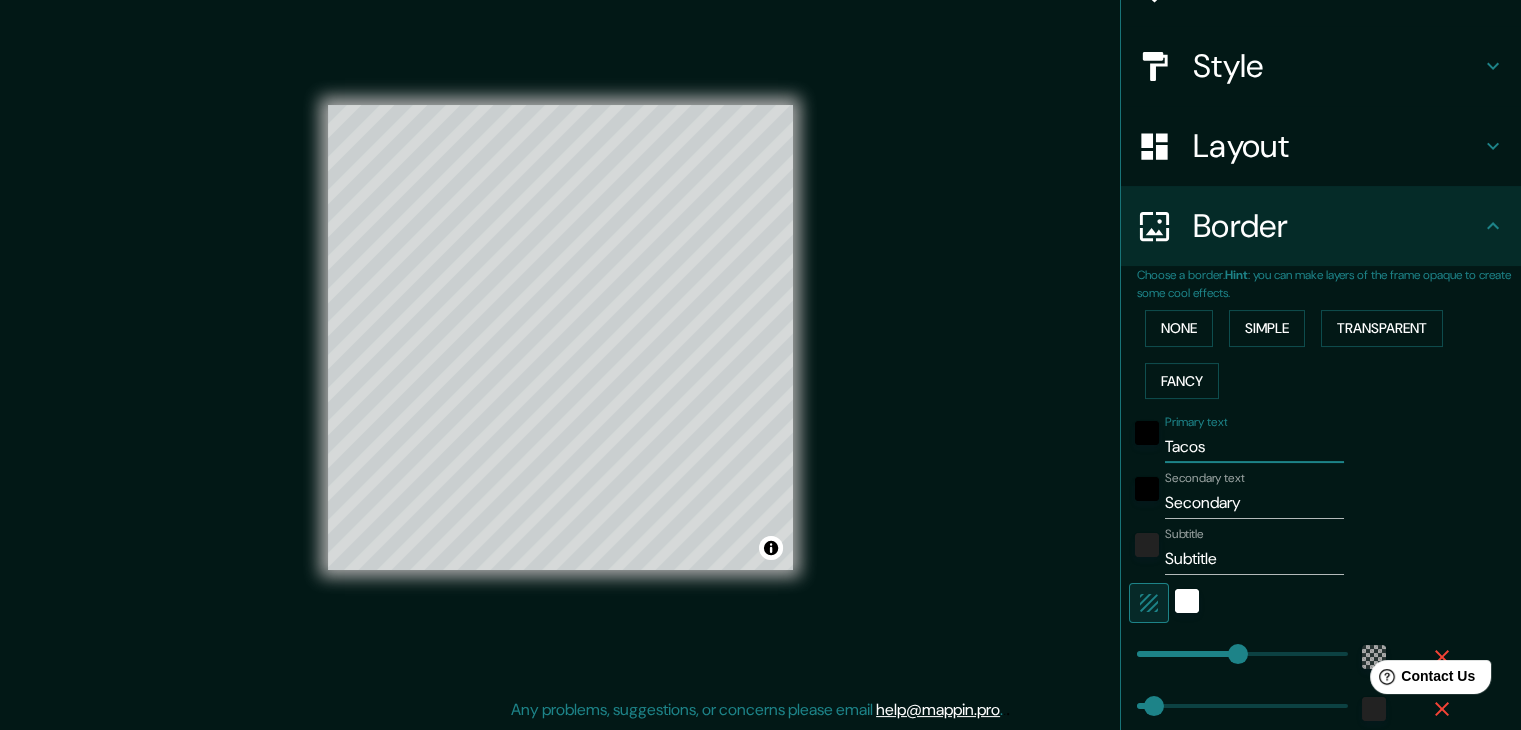type on "223" 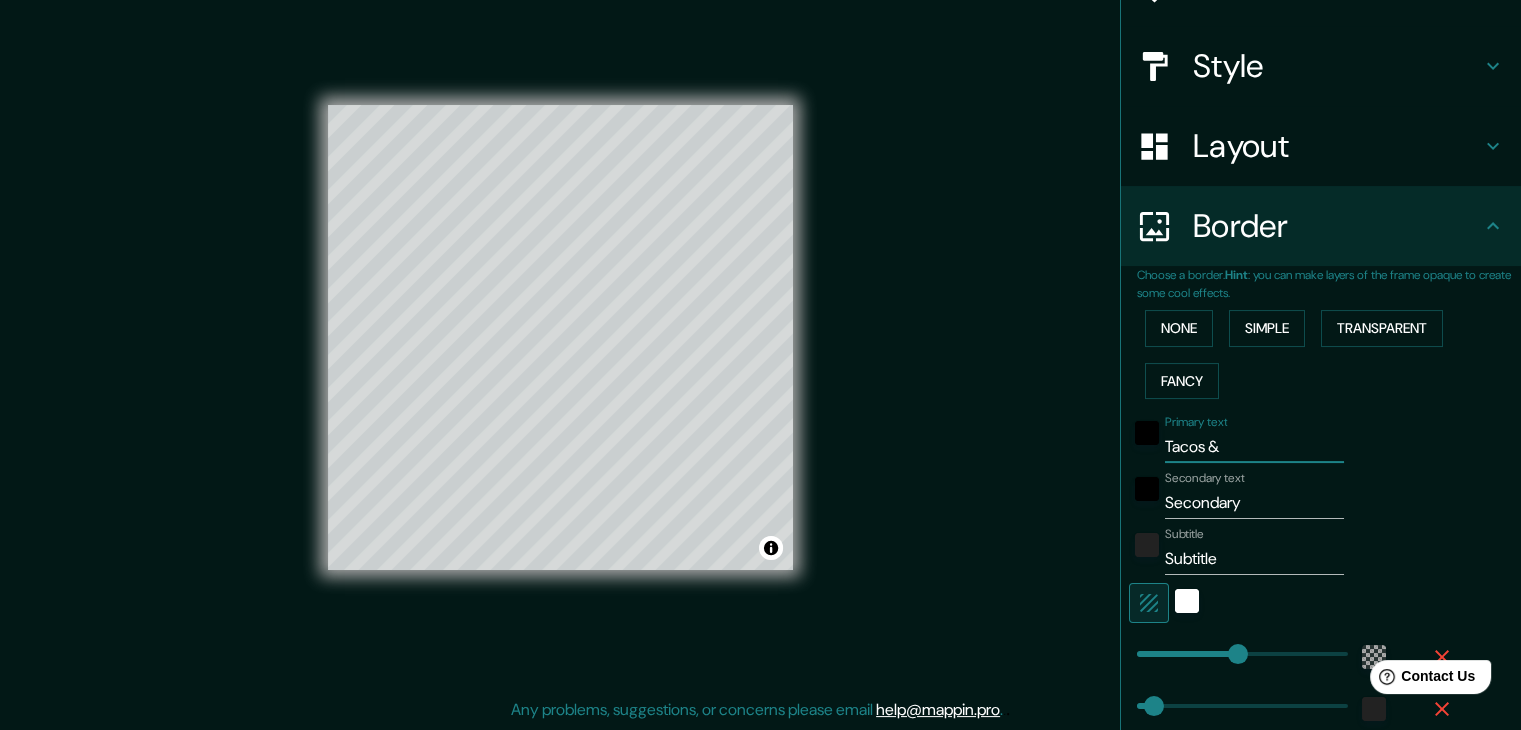 type on "Tacos &" 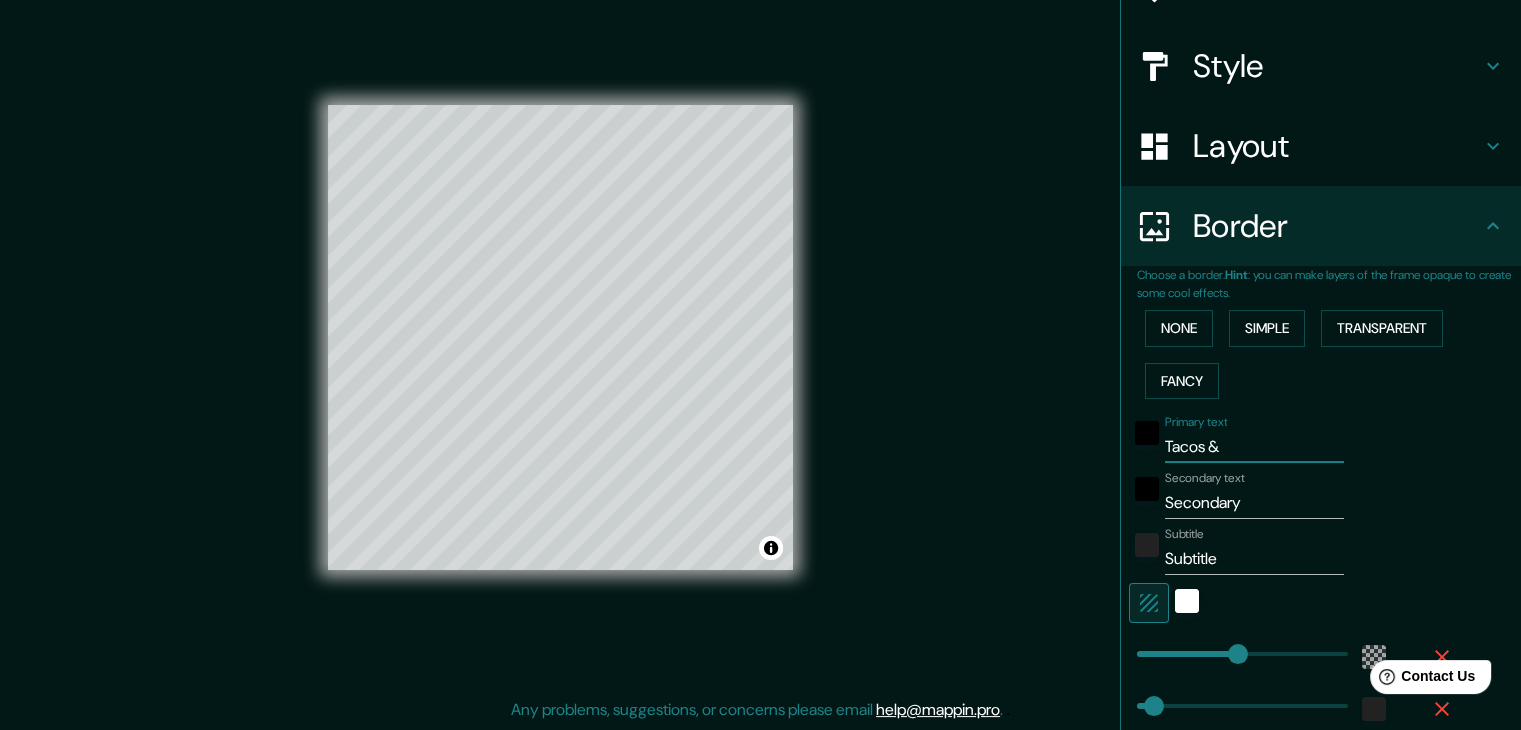 type on "Tacos & T" 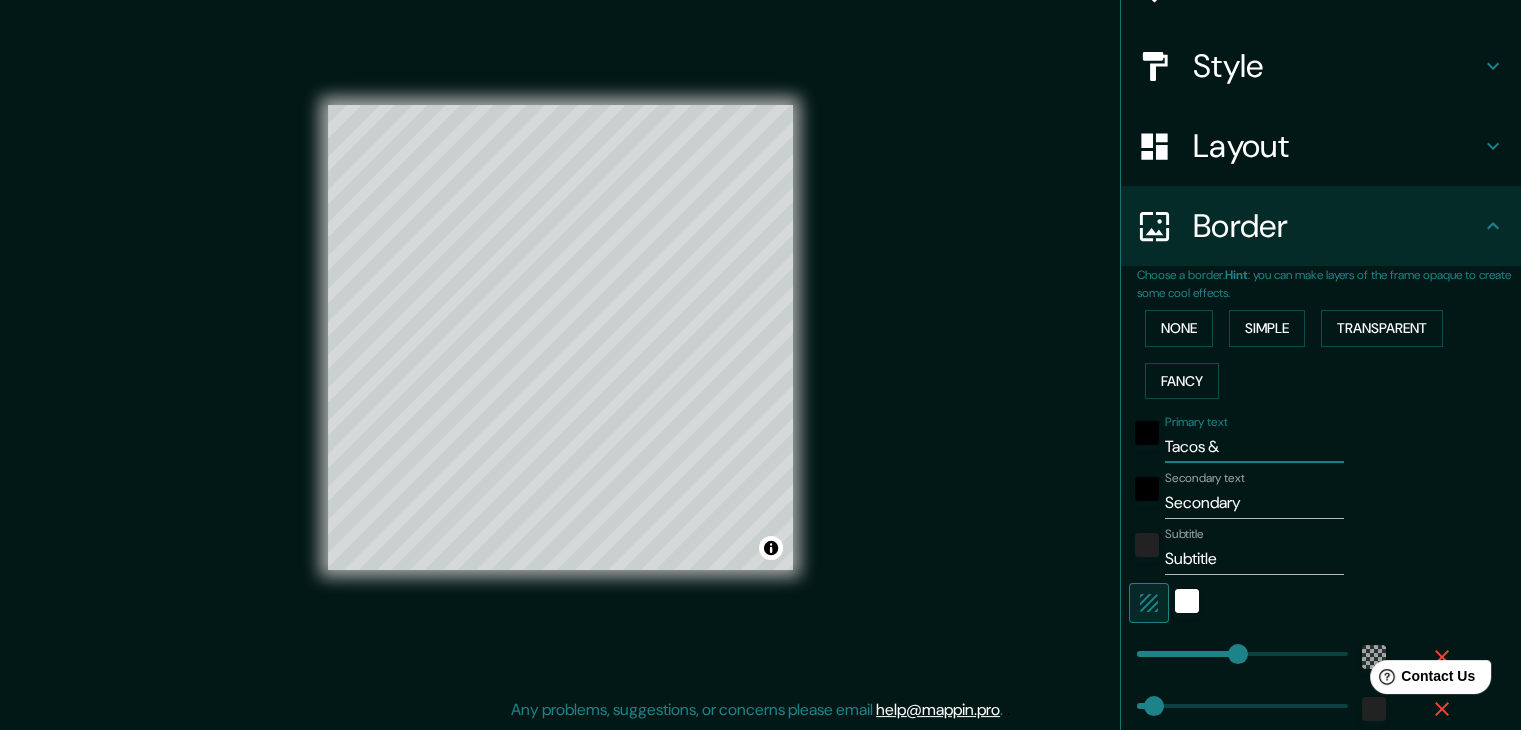 type on "223" 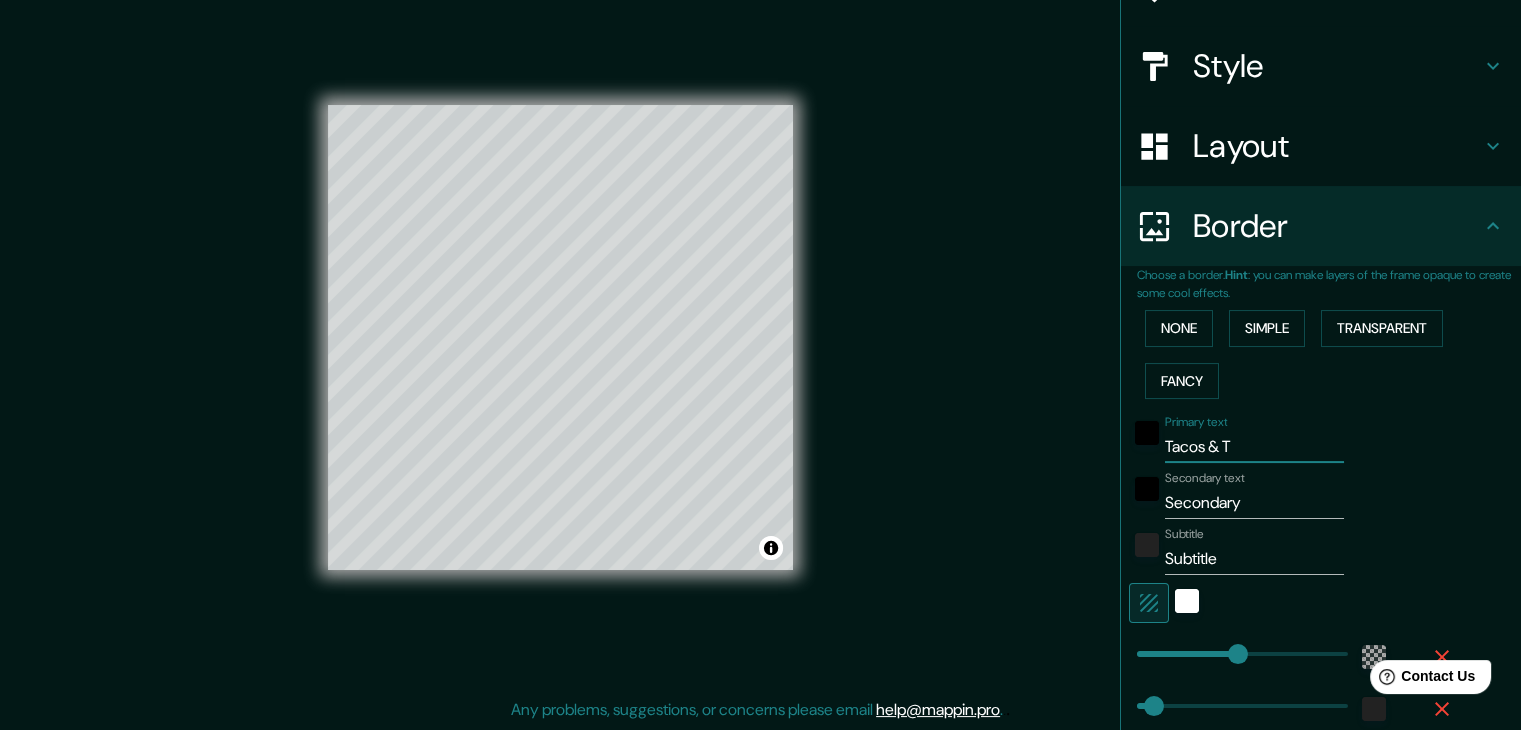 type on "Tacos & To" 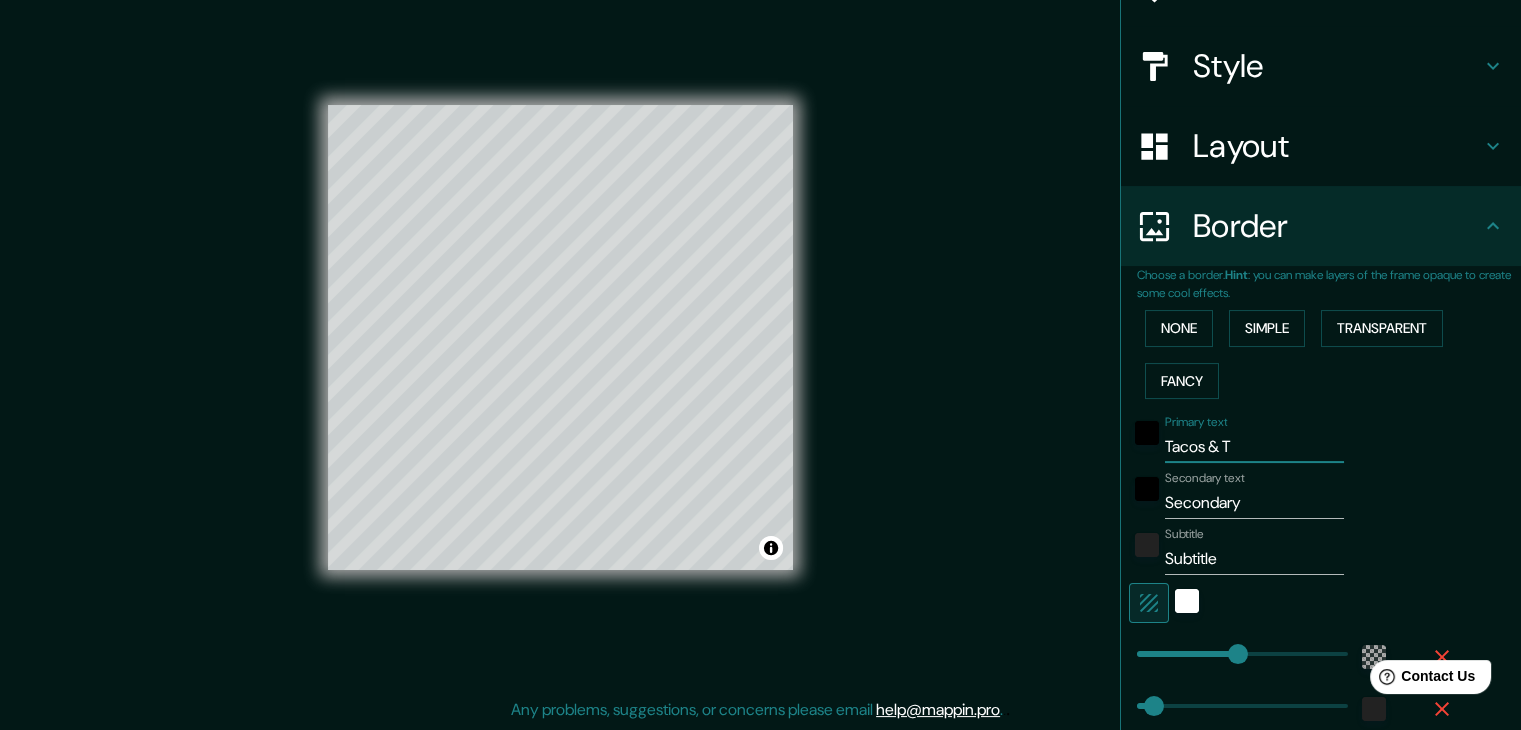 type on "223" 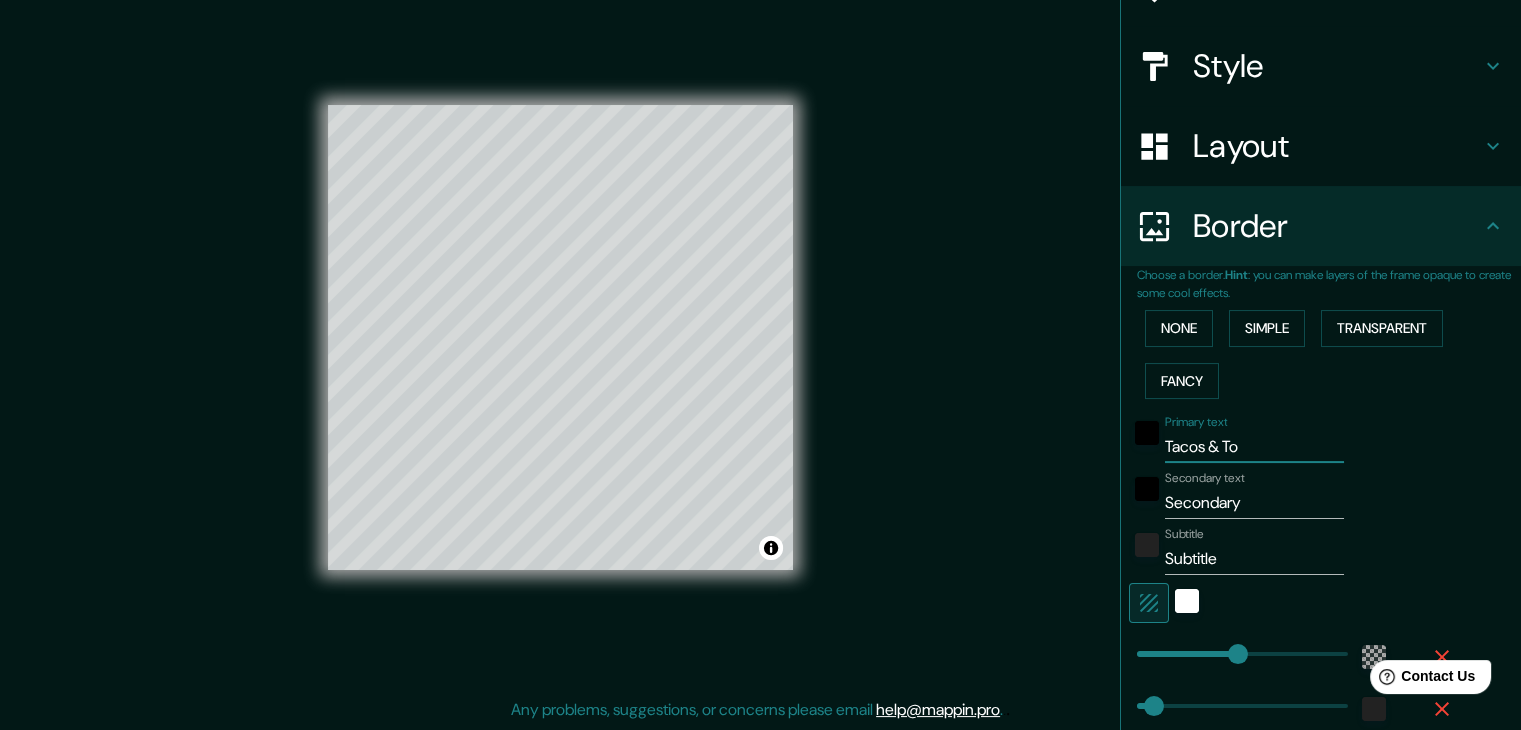 type on "Tacos & Tor" 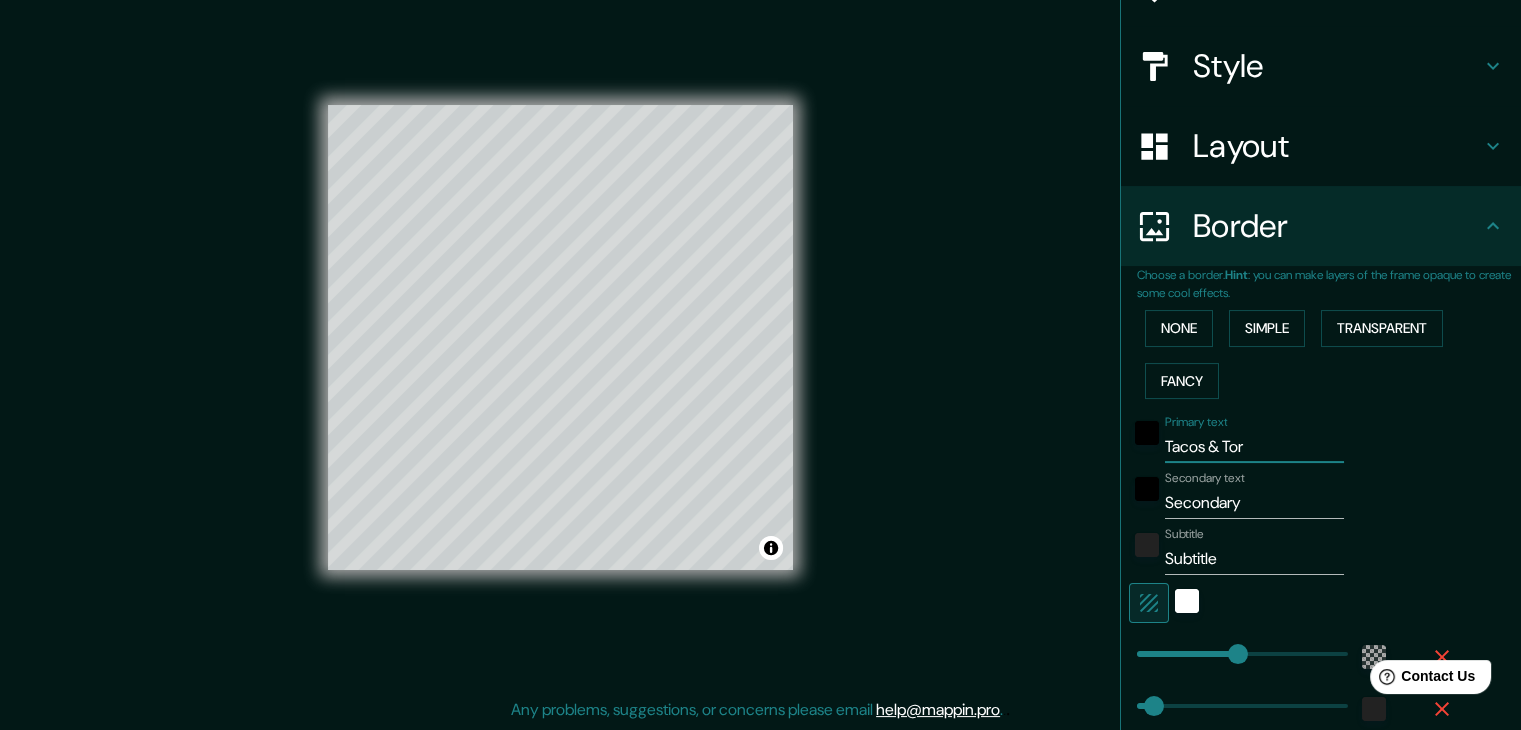 type on "Tacos & Tort" 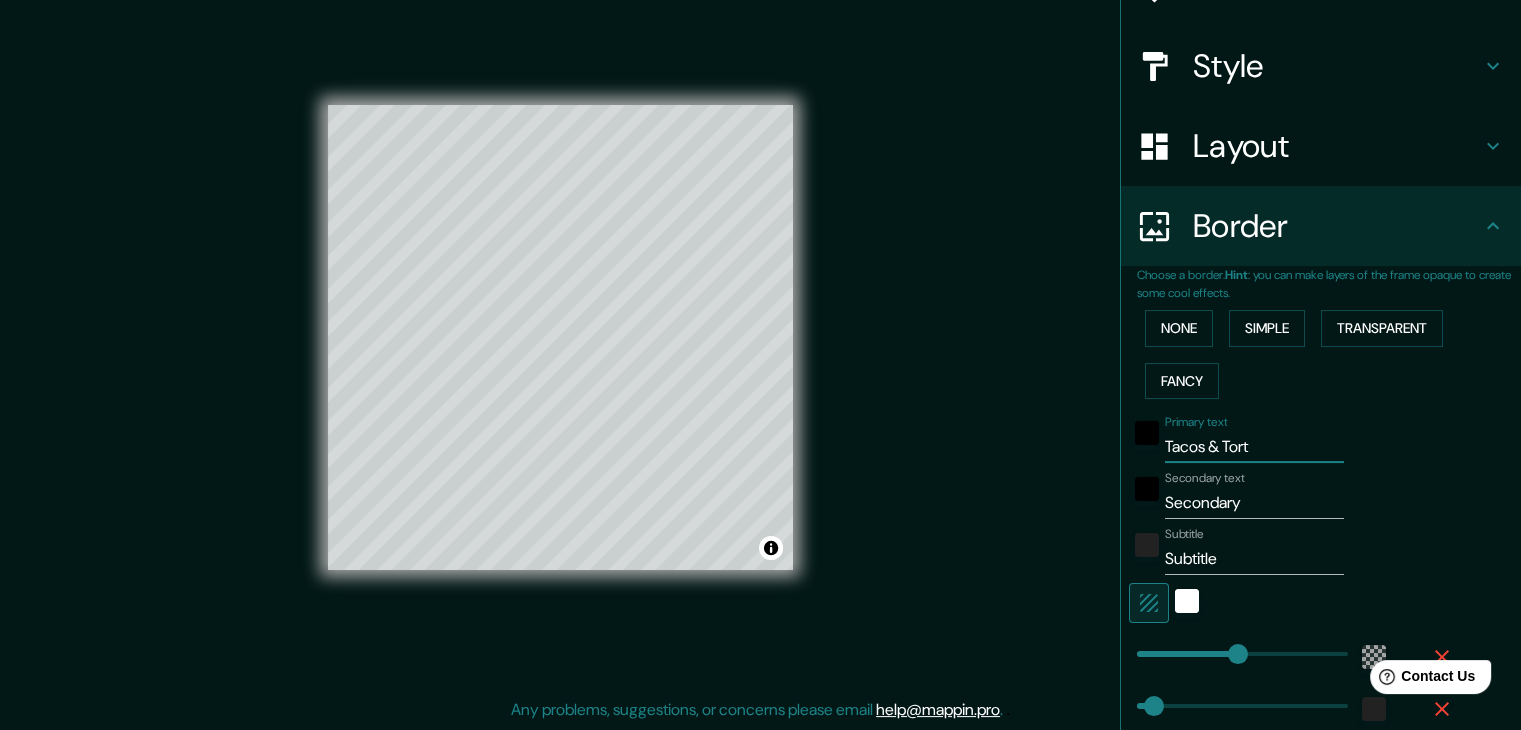 type on "Tacos & Torta" 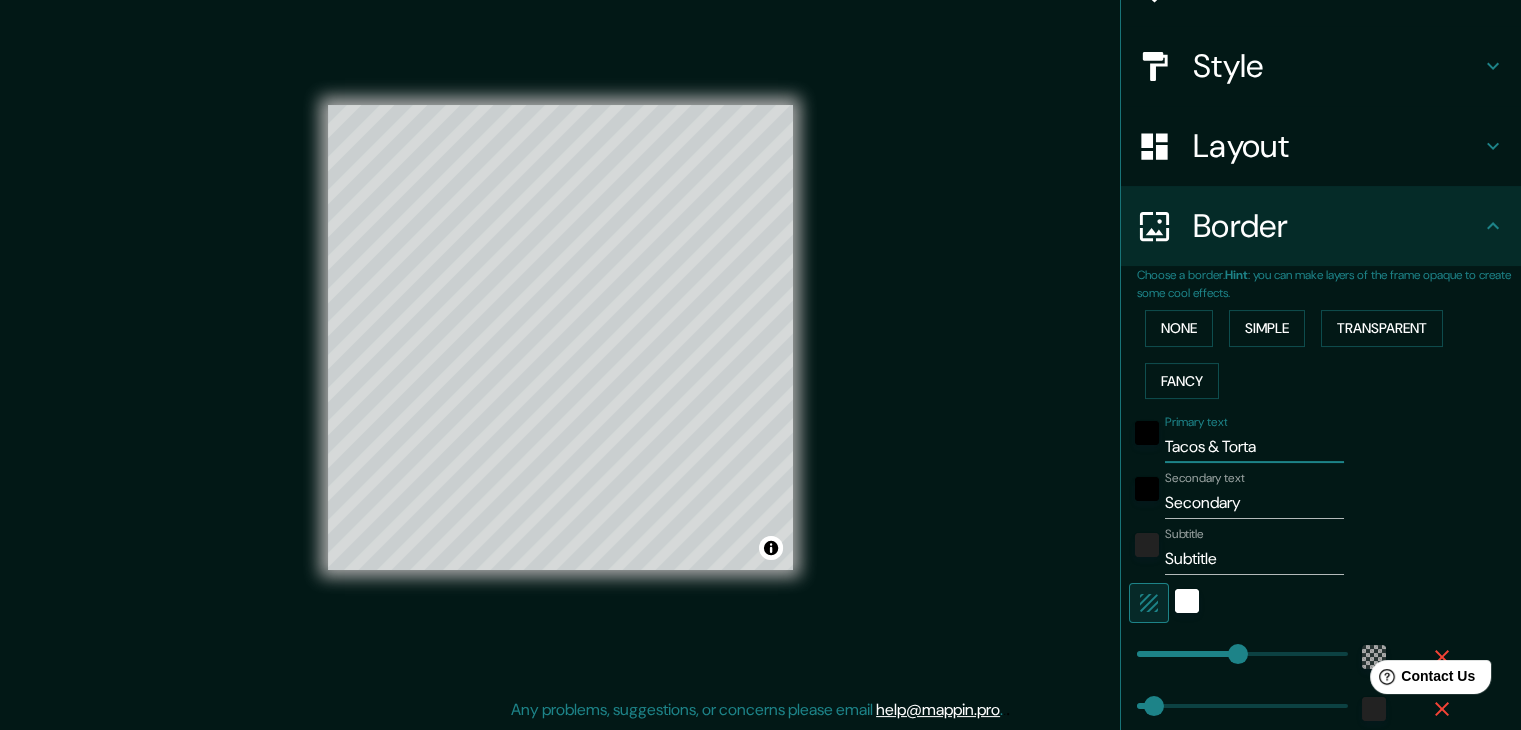 drag, startPoint x: 1260, startPoint y: 444, endPoint x: 1124, endPoint y: 460, distance: 136.93794 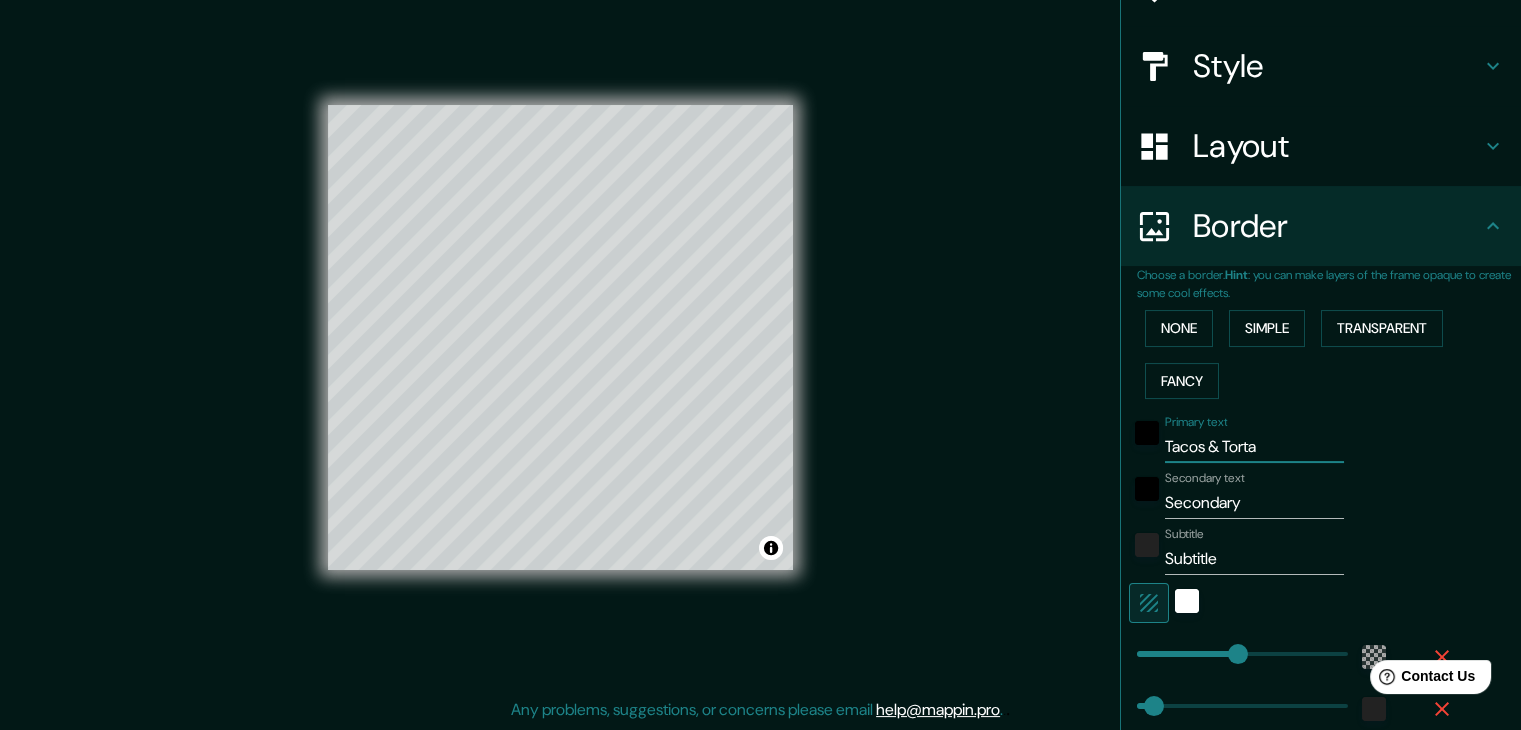 click on "Primary text Tacos & Torta" at bounding box center (1293, 439) 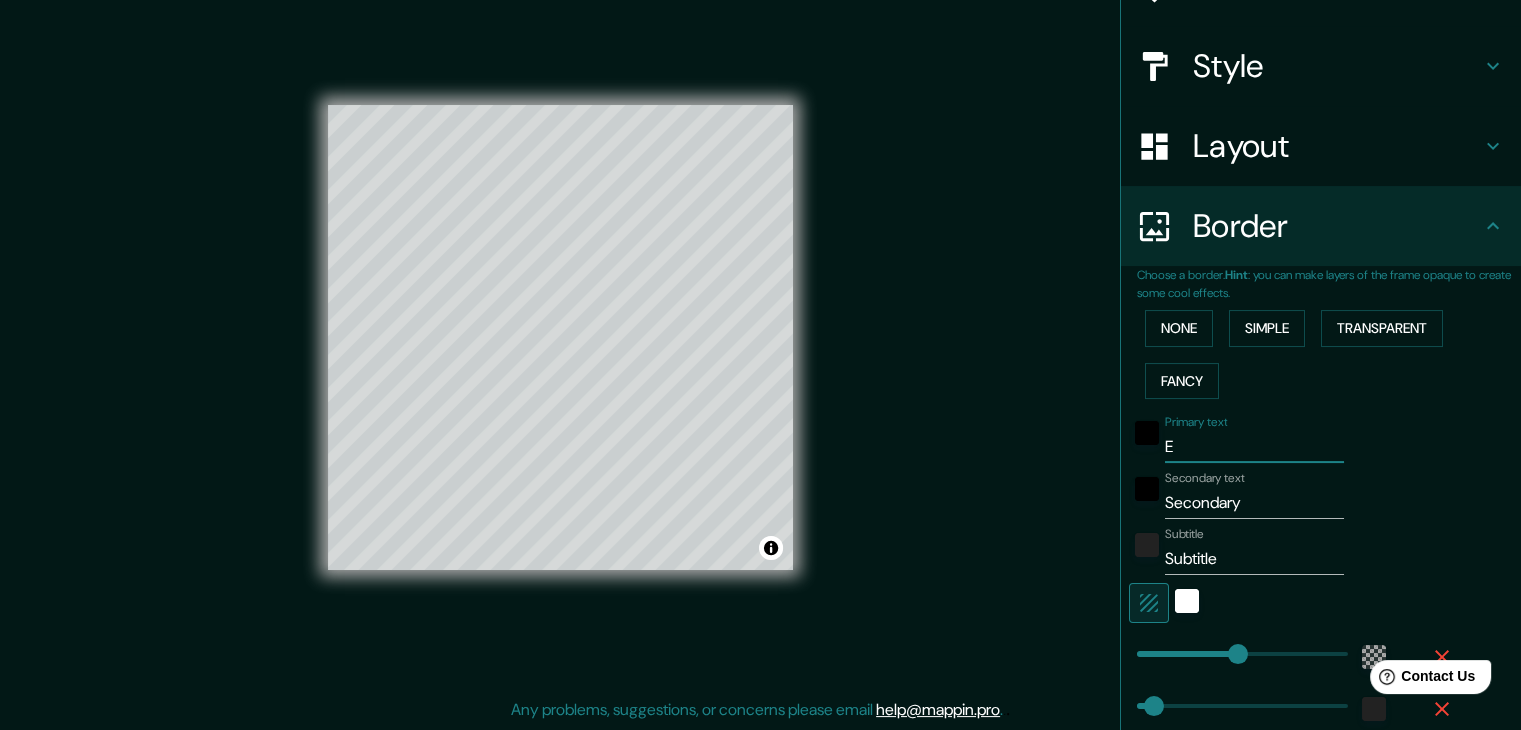 type on "El" 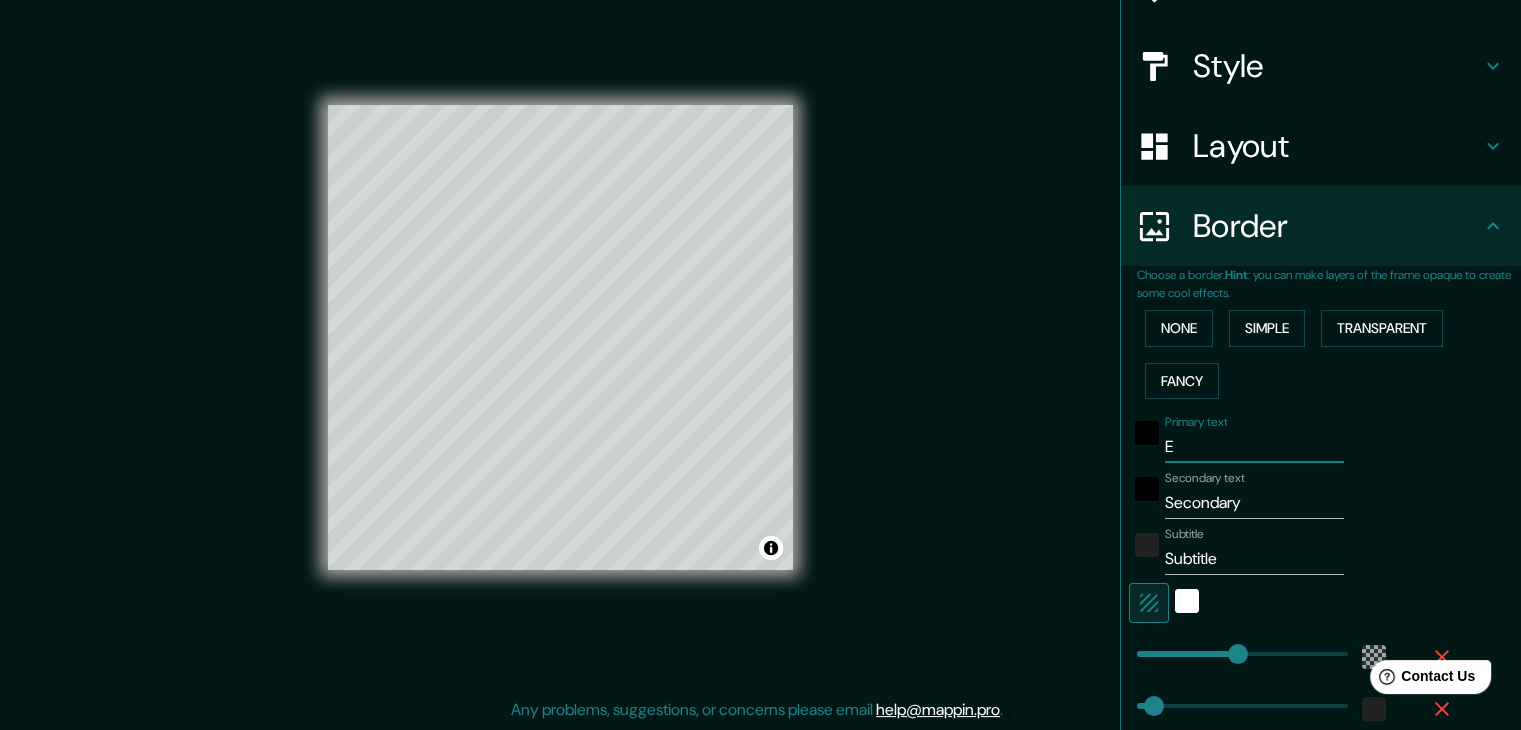type on "223" 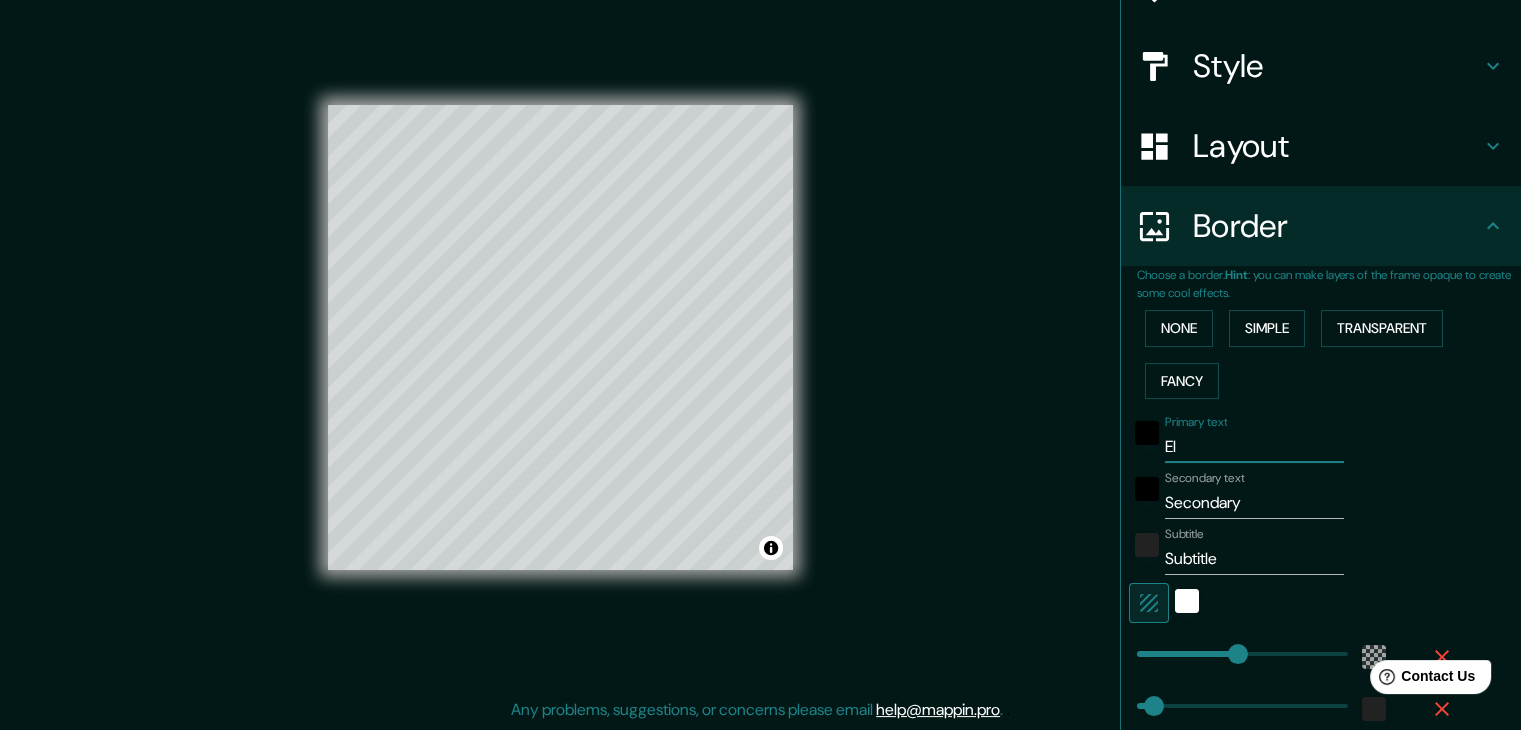 type on "El" 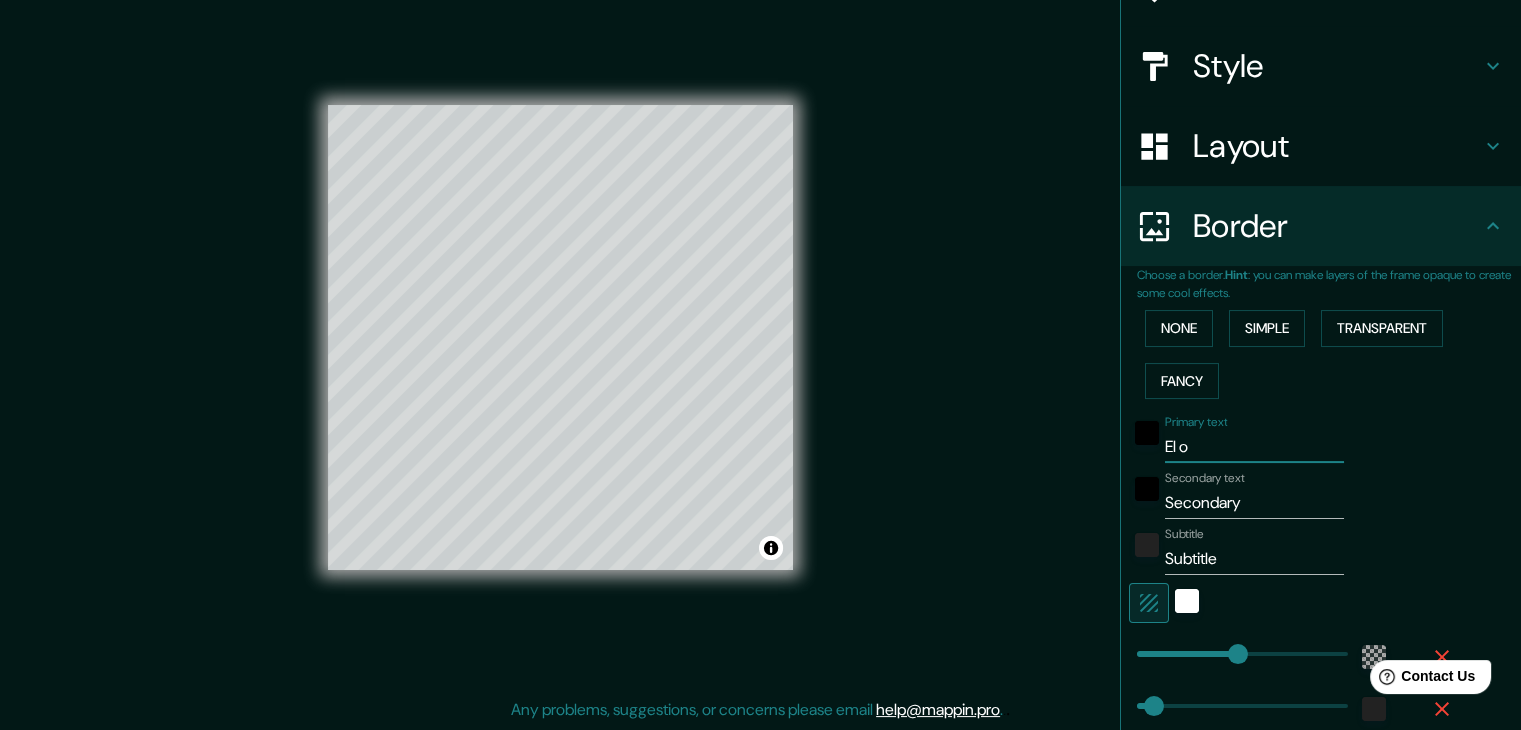 type on "El os" 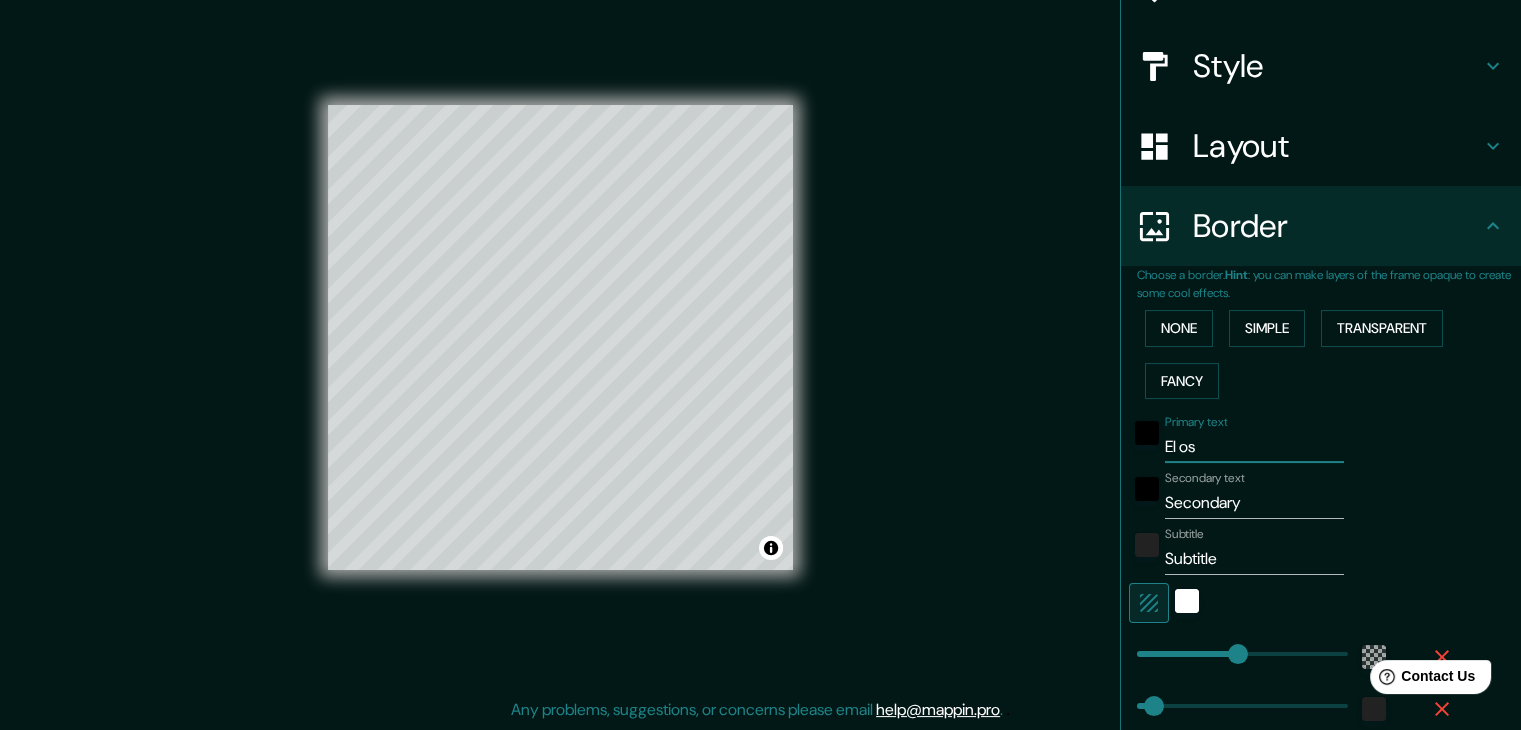 type on "El oso" 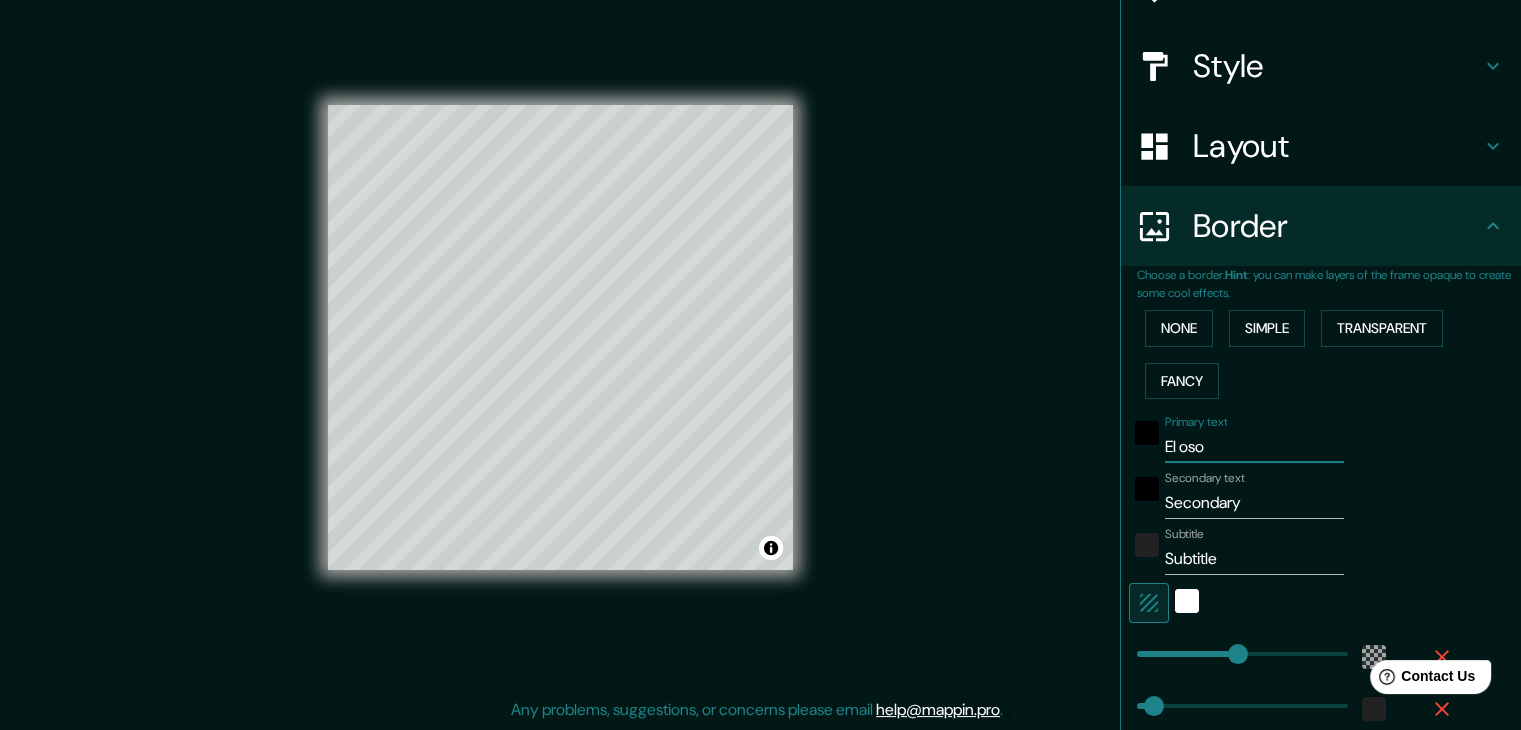 type on "El oso" 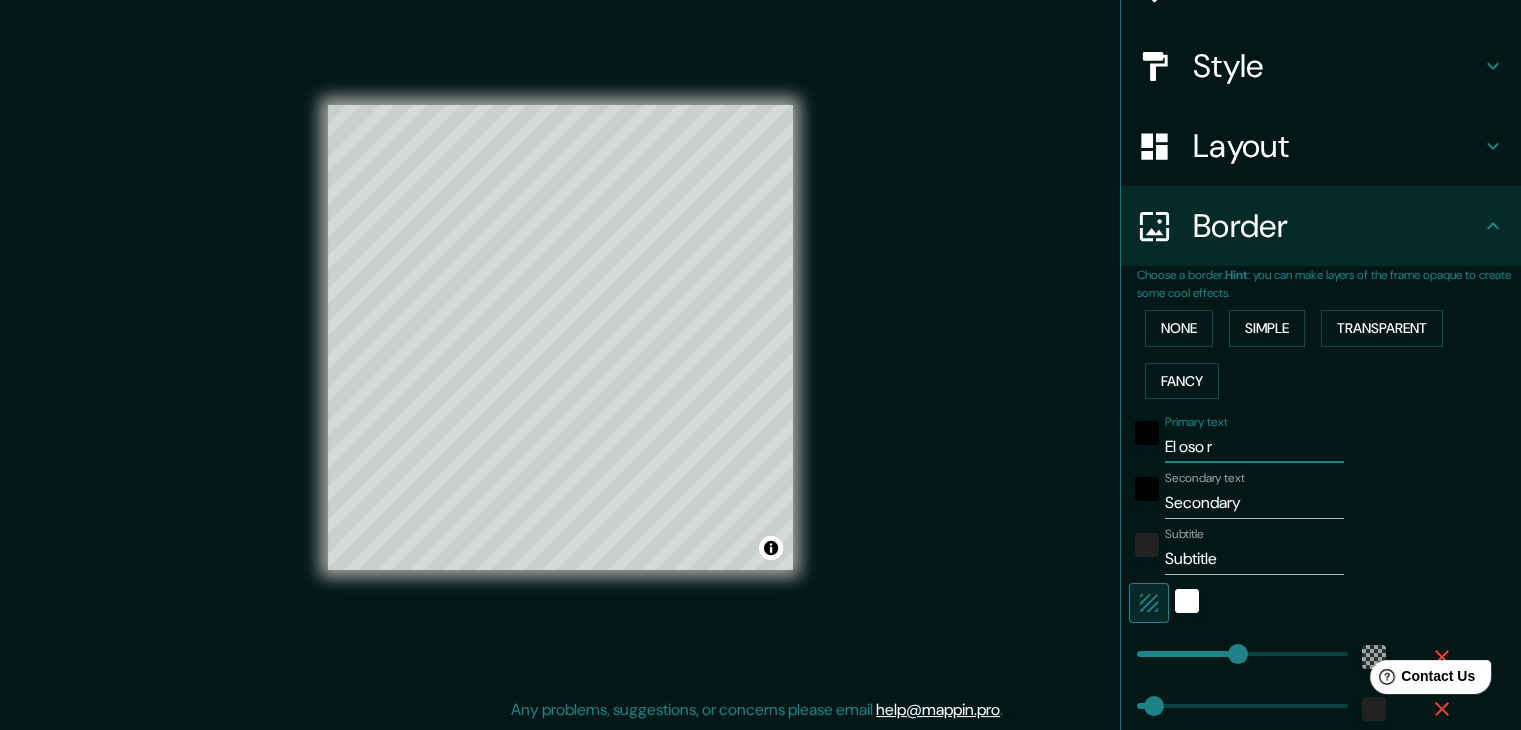 type on "El oso ru" 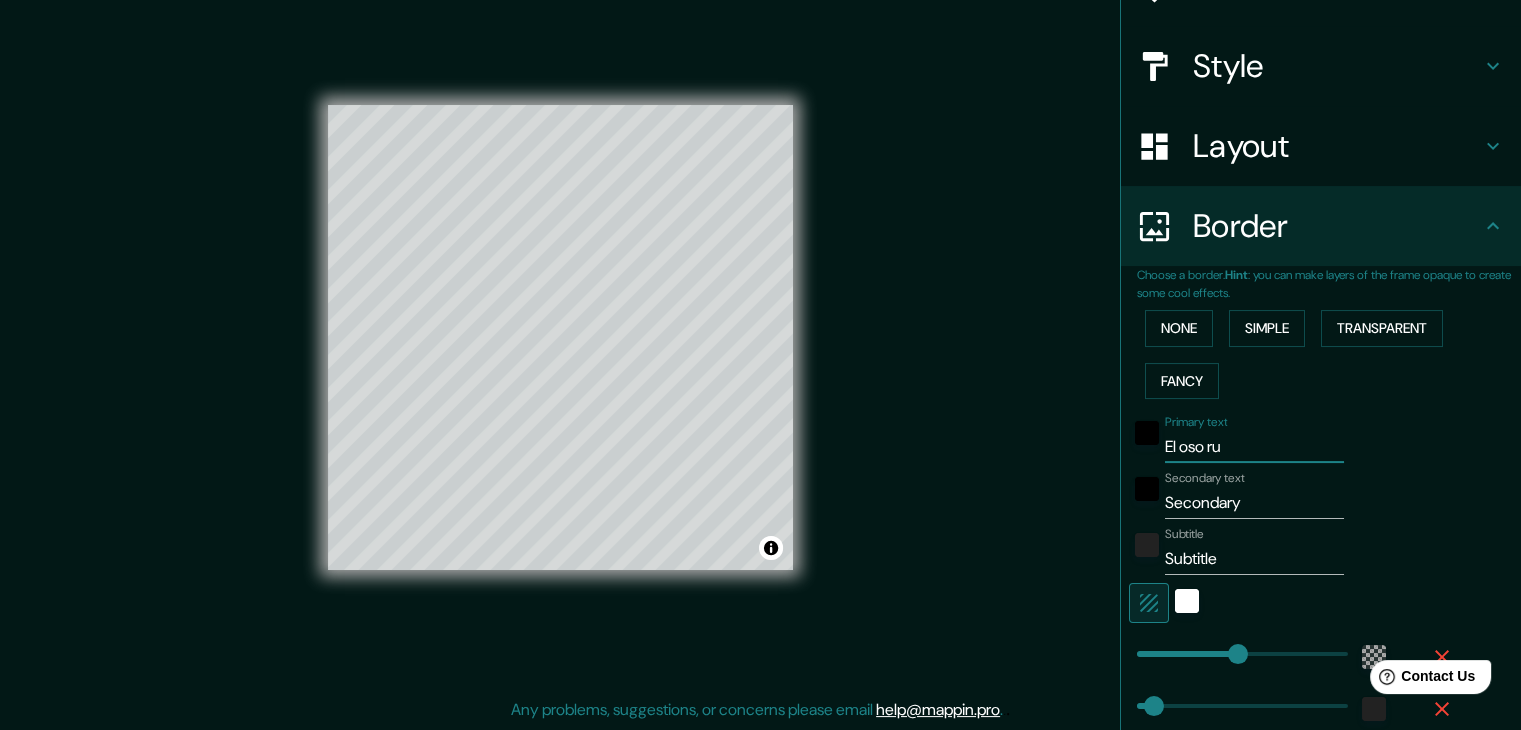 type on "El oso rul" 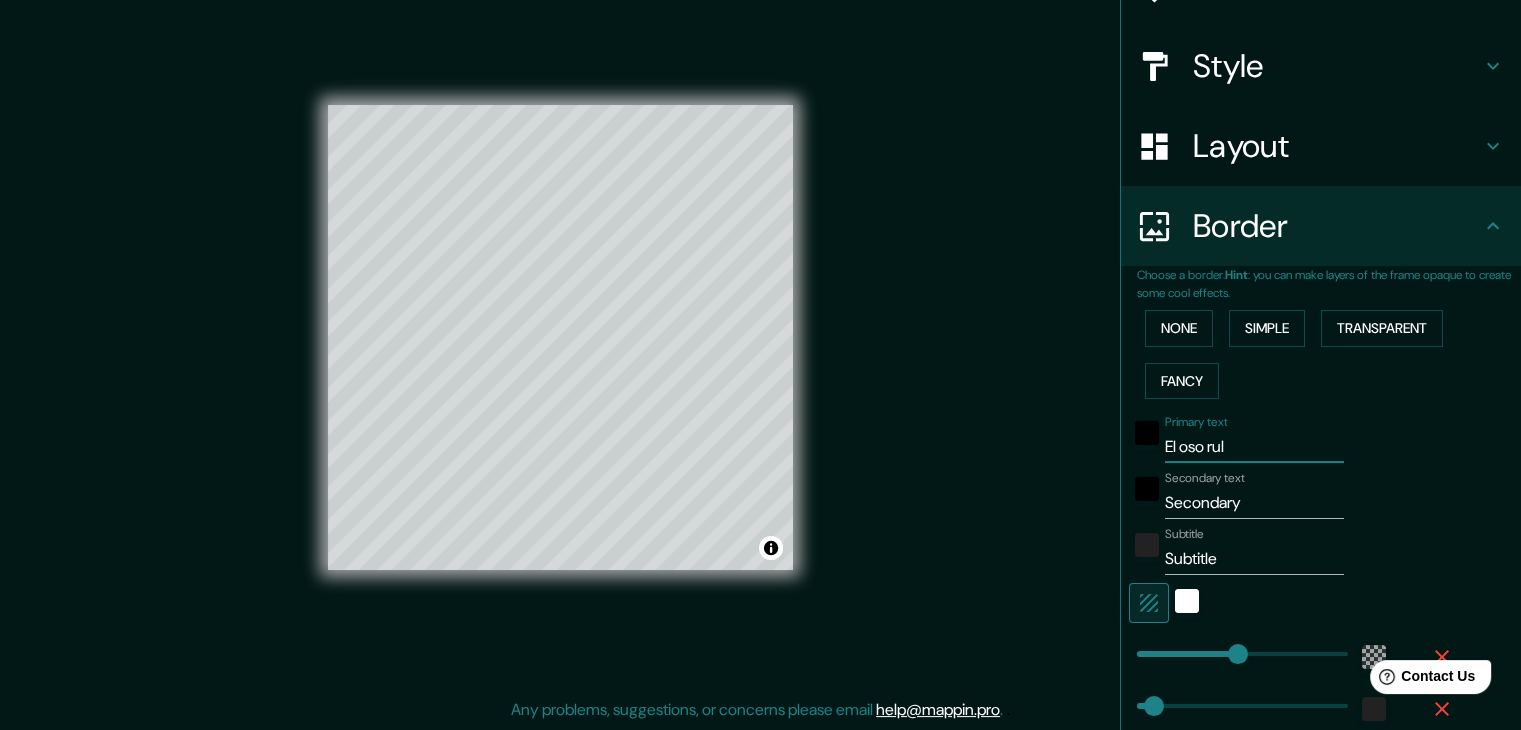 type on "El oso rulo" 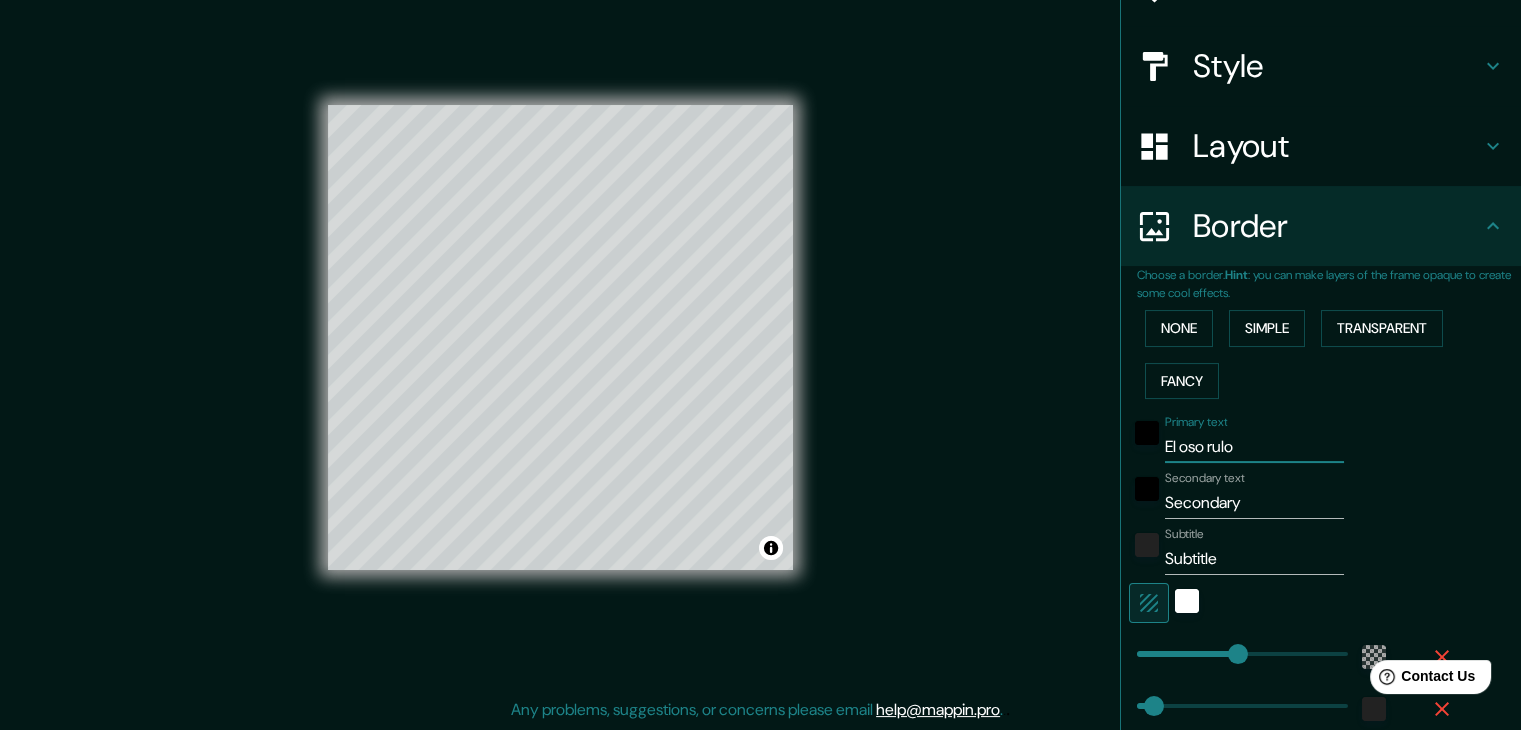 type on "El oso rulo" 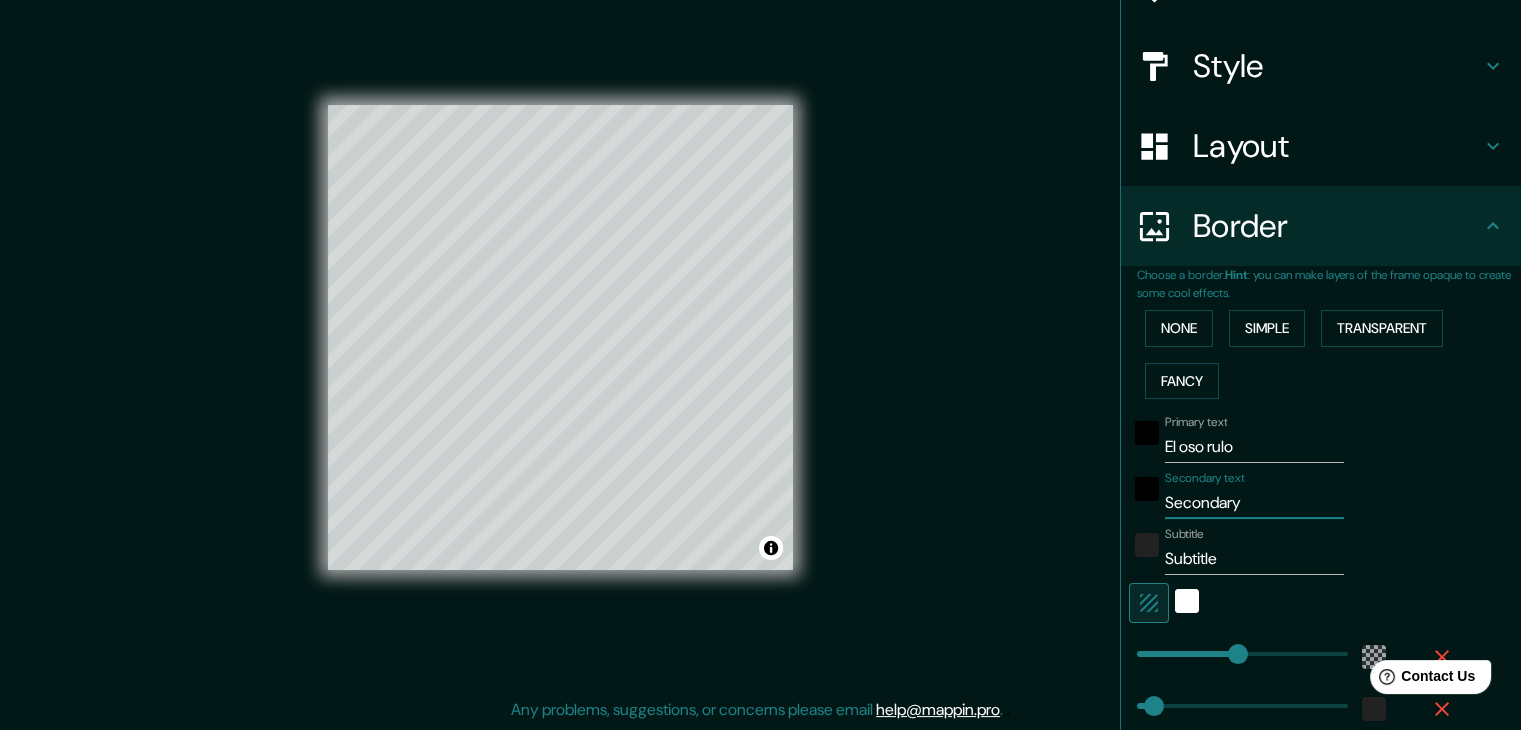 drag, startPoint x: 1240, startPoint y: 500, endPoint x: 1139, endPoint y: 506, distance: 101.17806 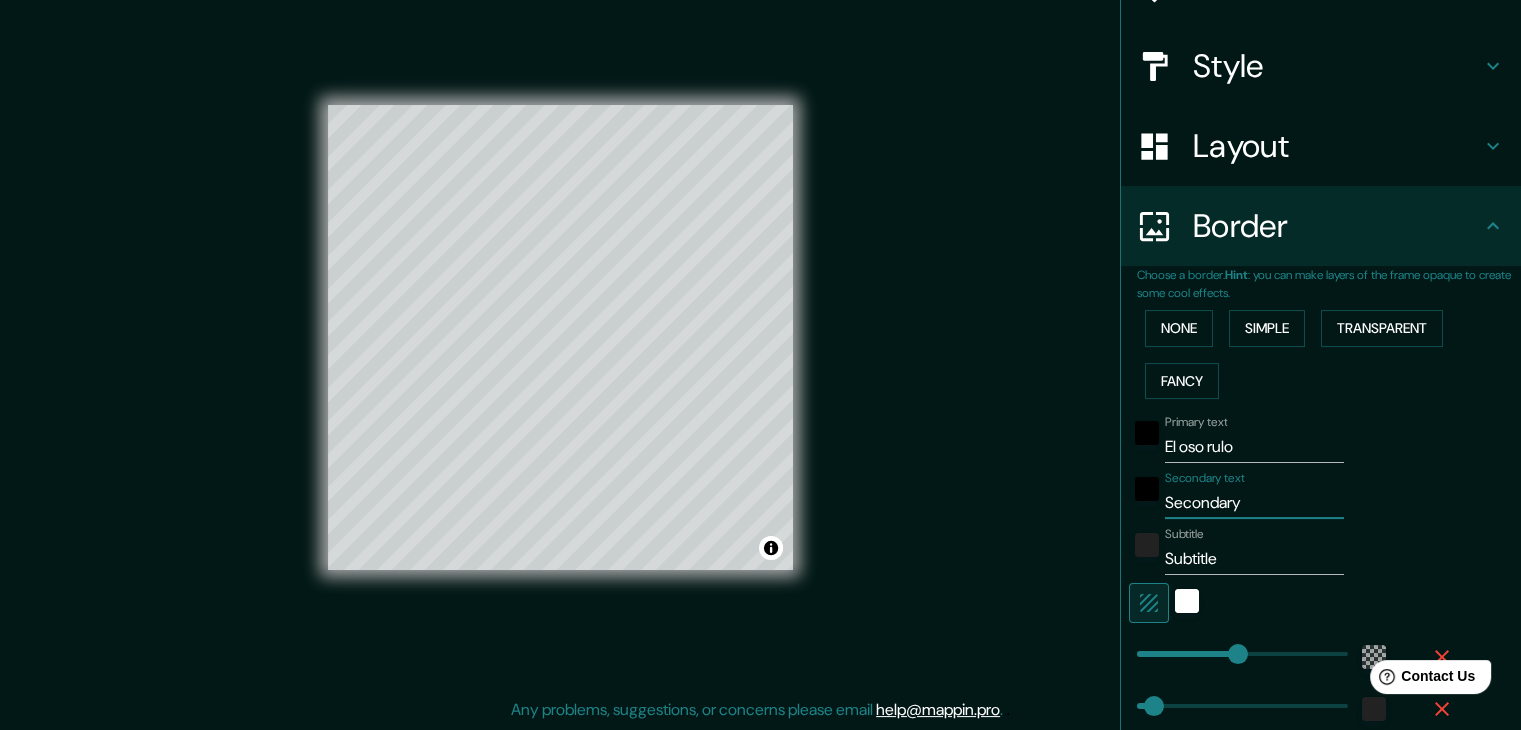 click on "Secondary text Secondary" at bounding box center [1293, 495] 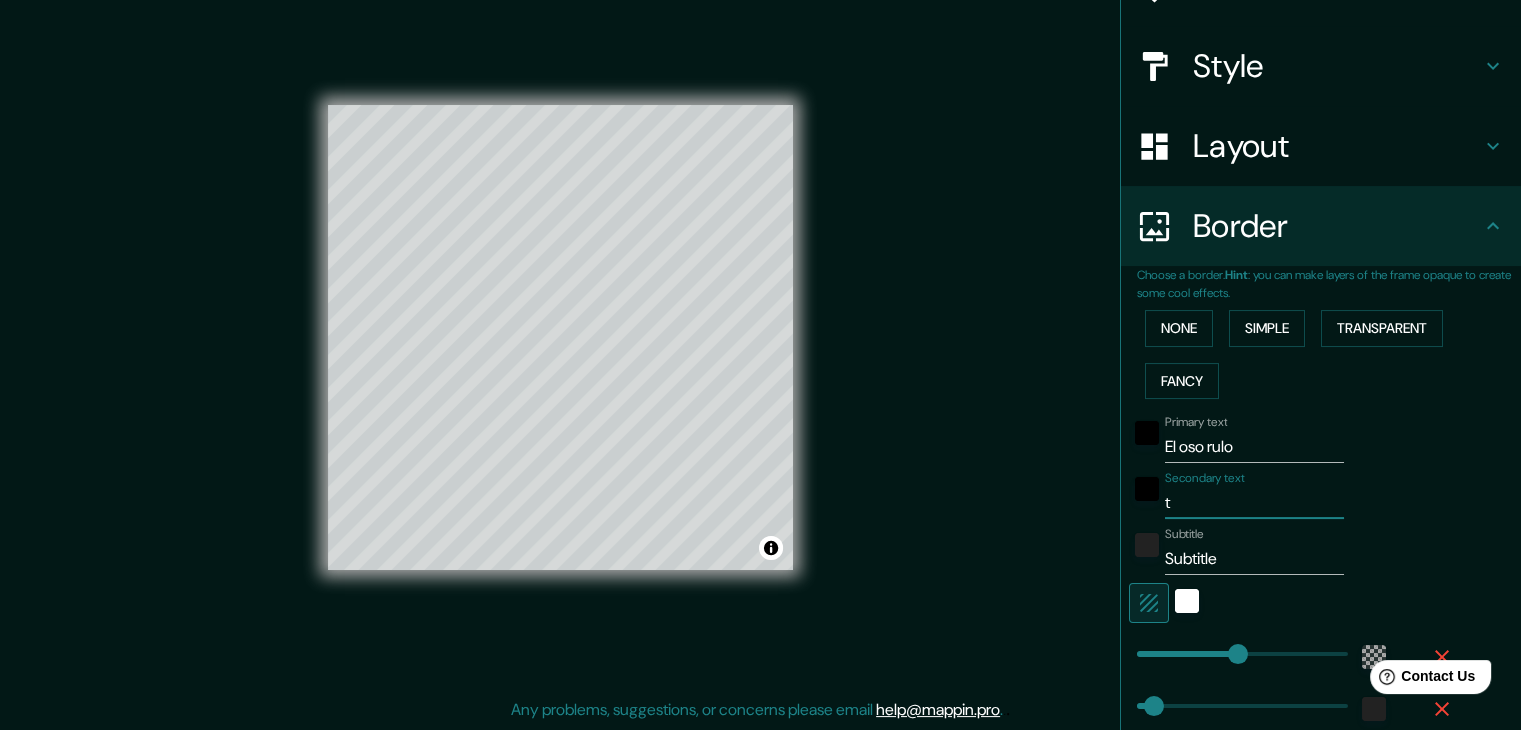 type on "ta" 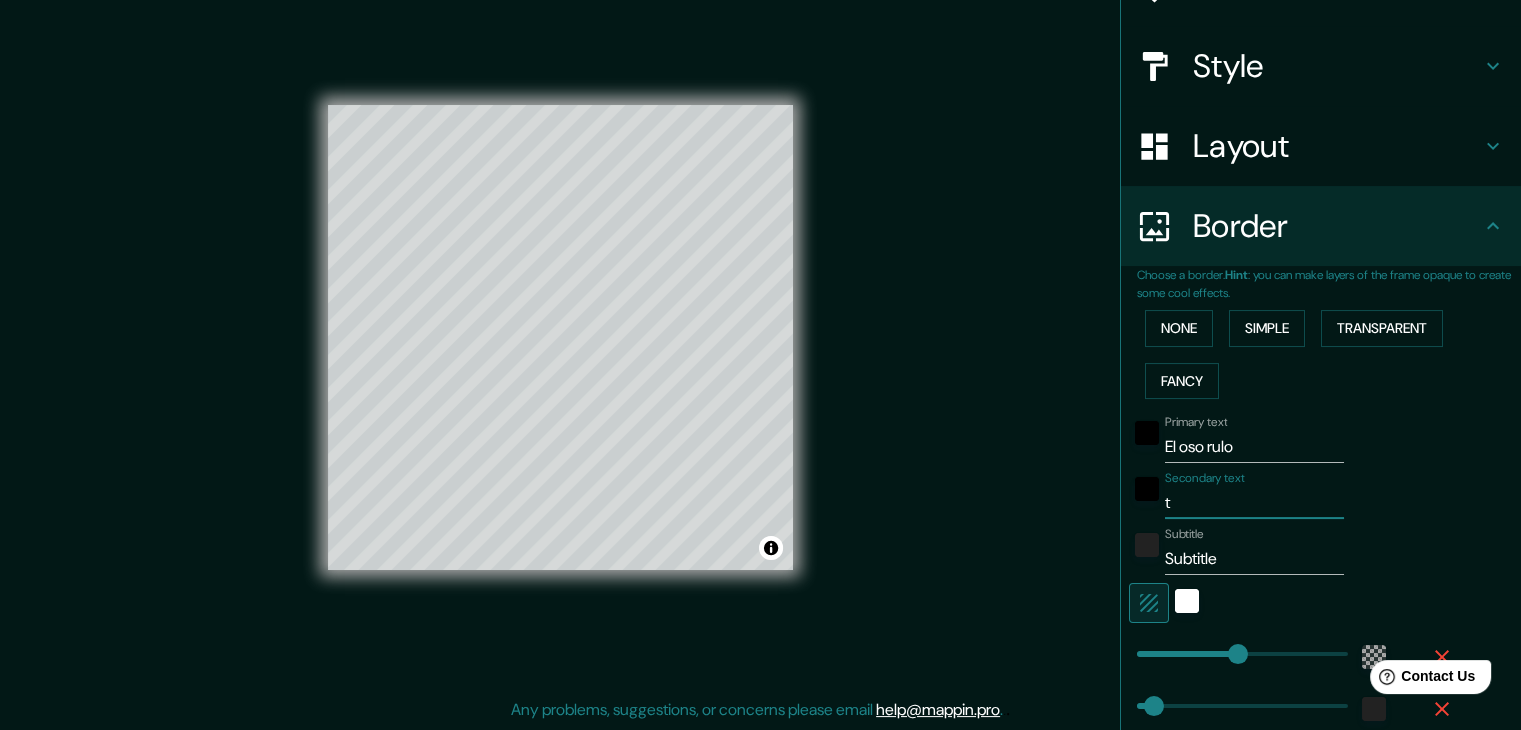type on "223" 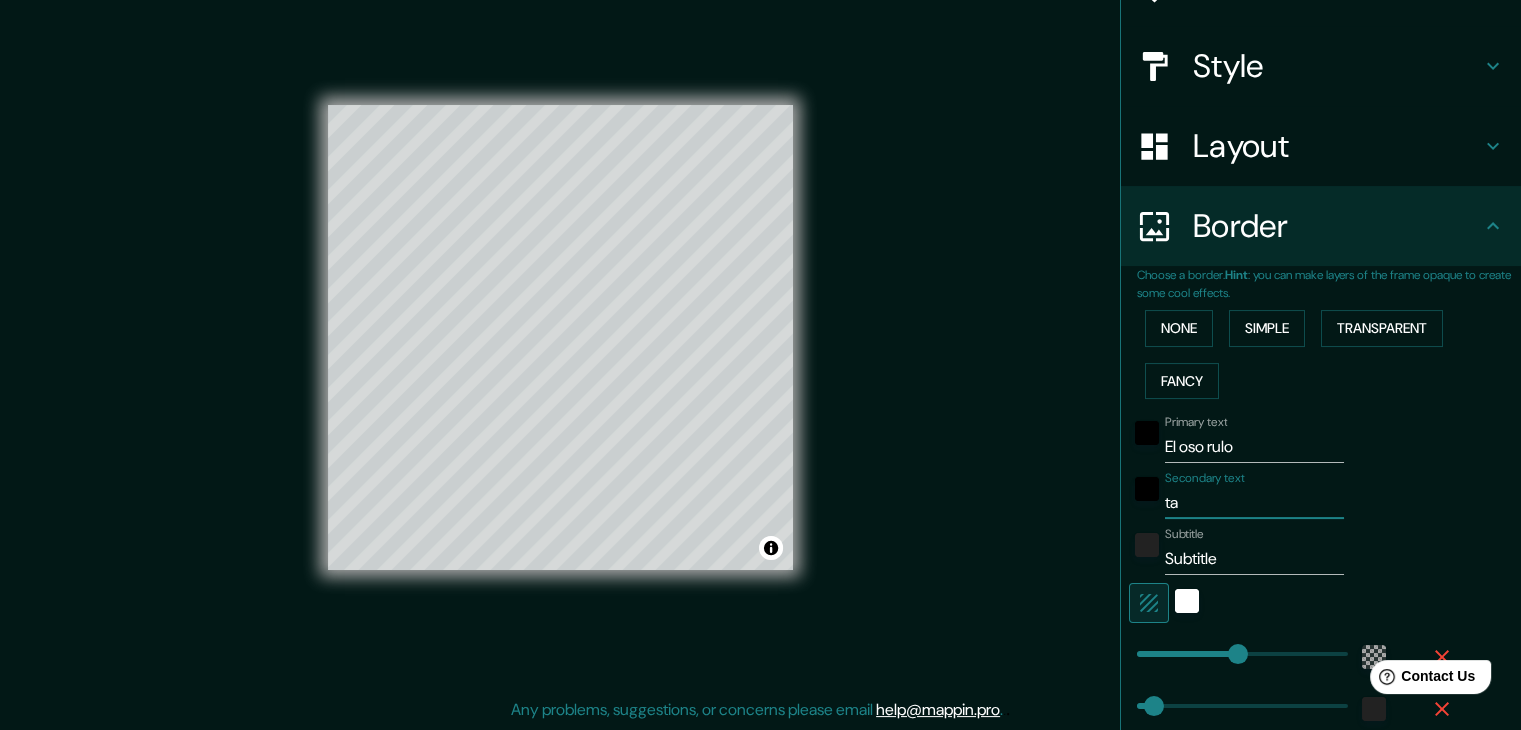 type on "tac" 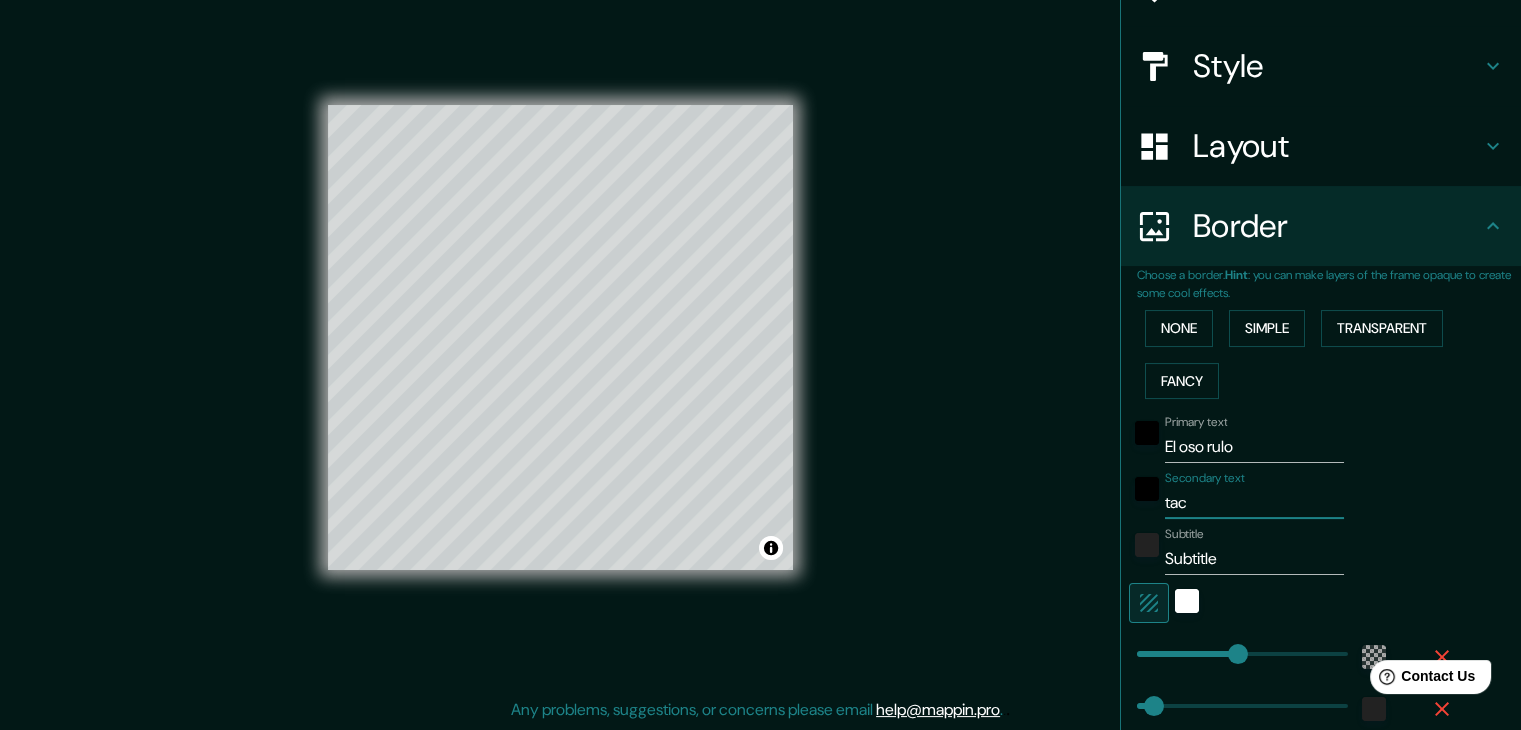 type on "taco" 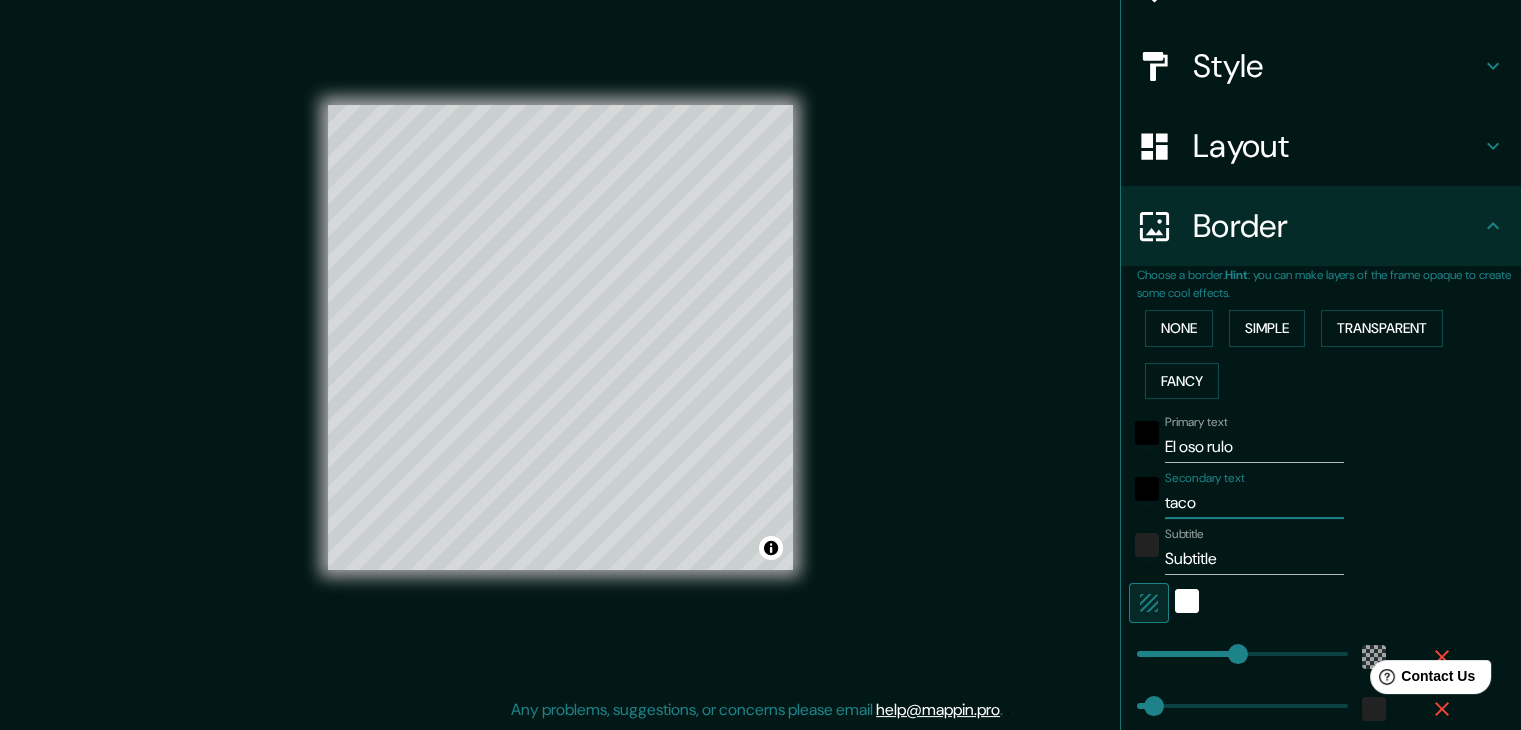 type on "tacos" 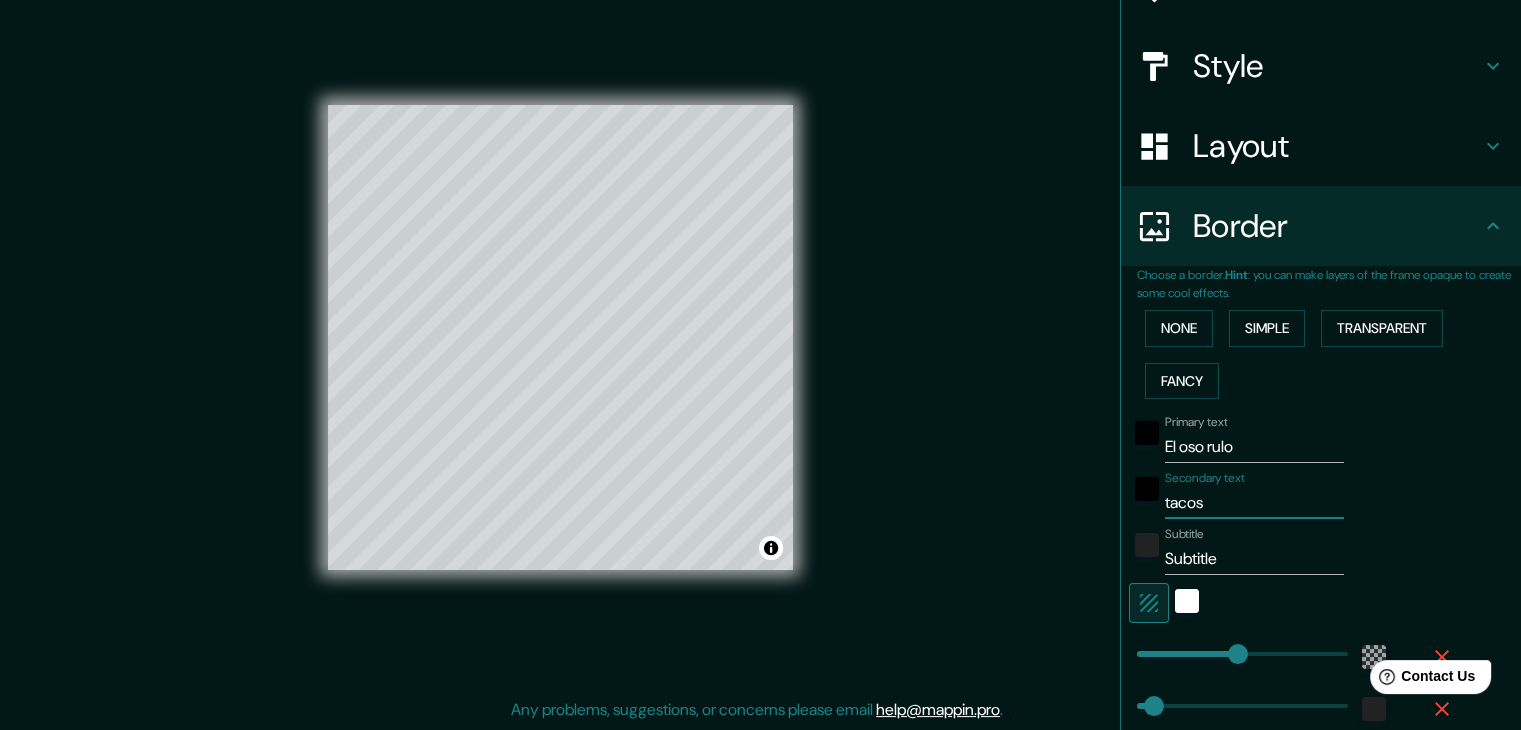 type on "tacos" 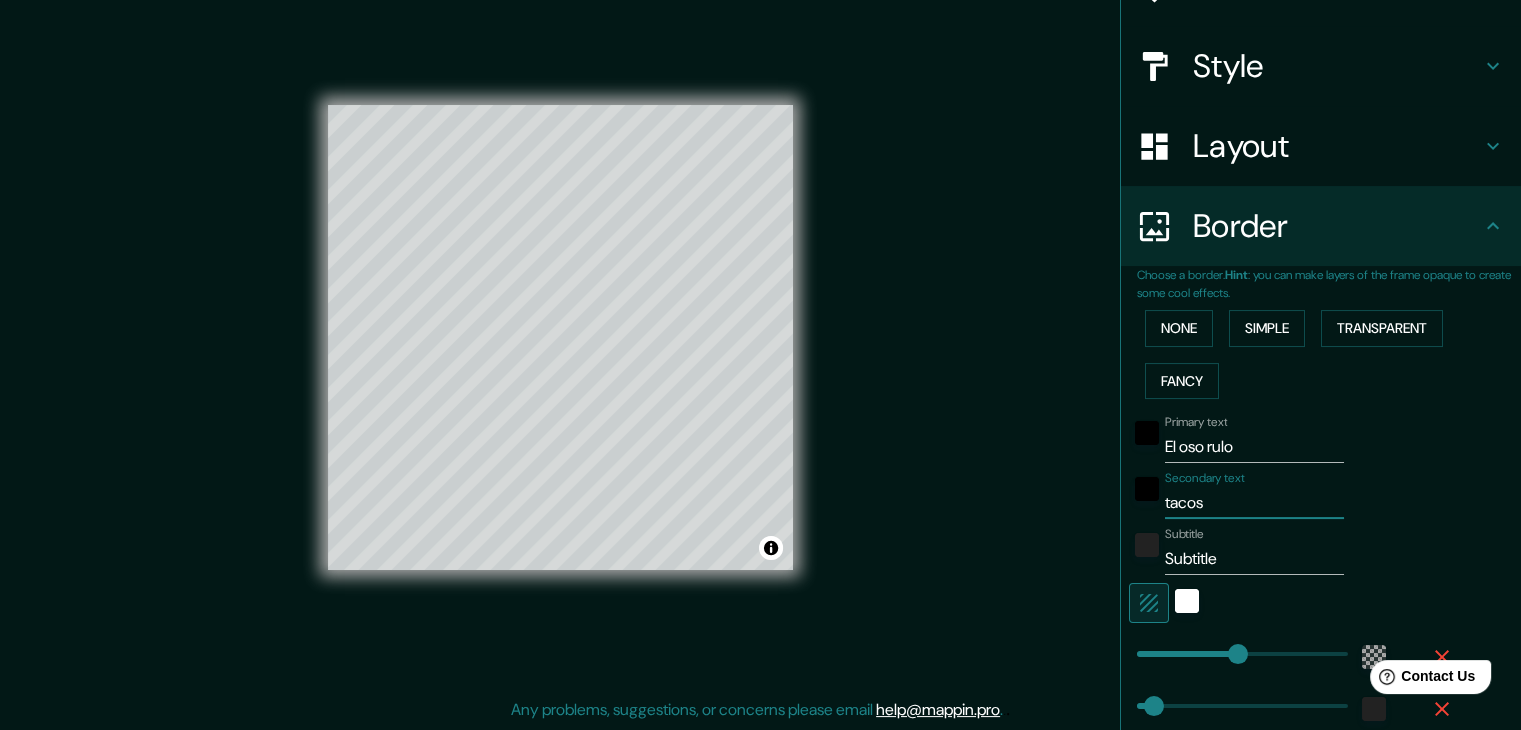 type on "tacos %" 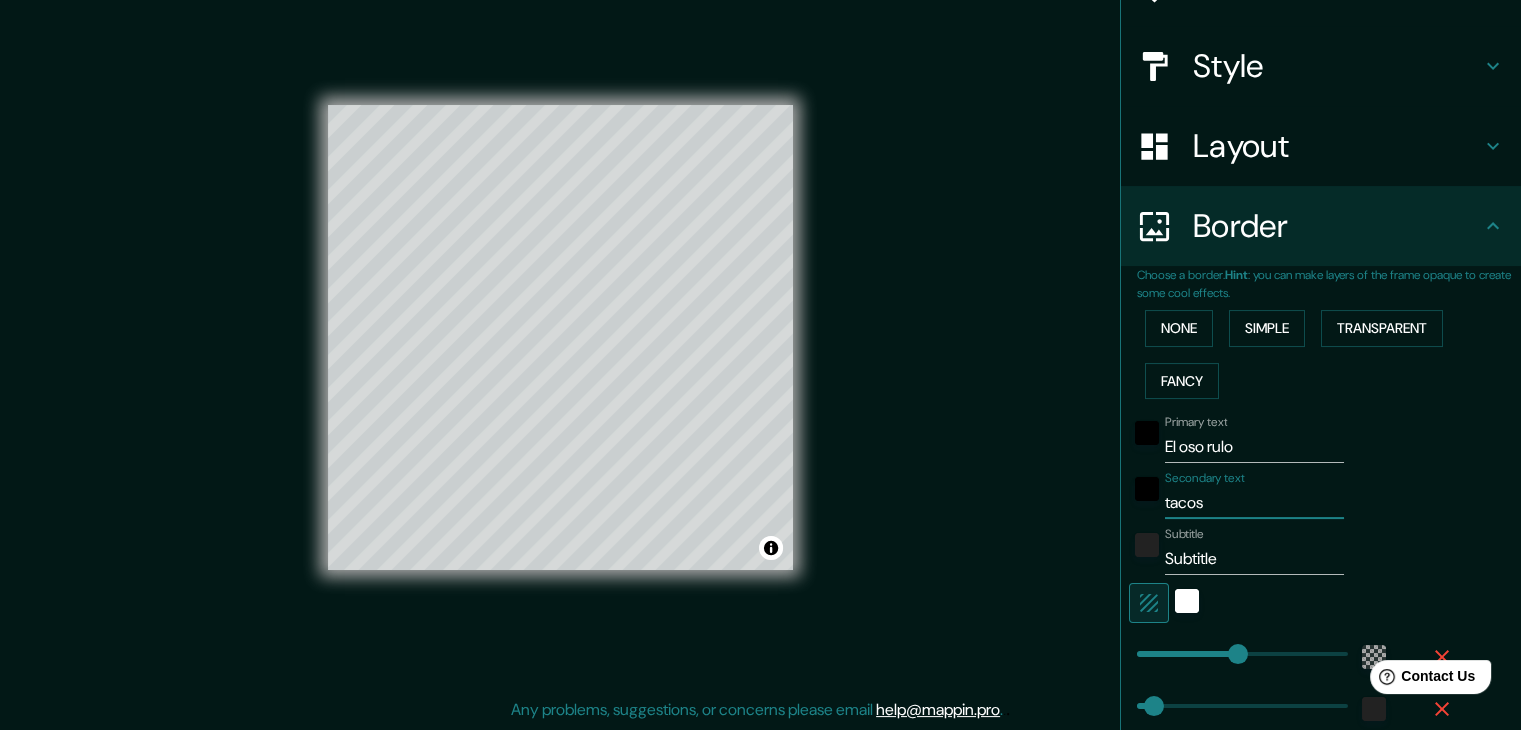 type on "223" 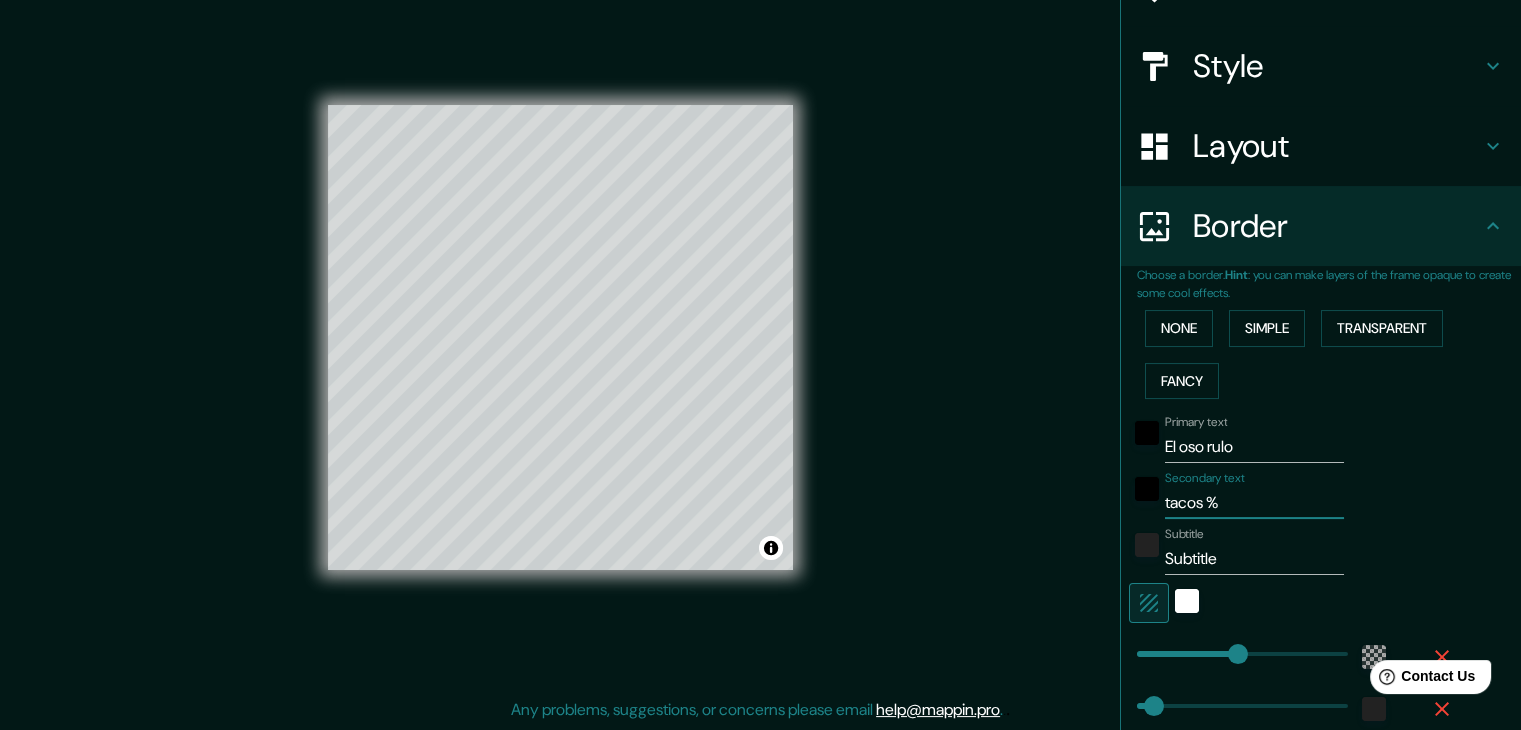 type on "tacos %" 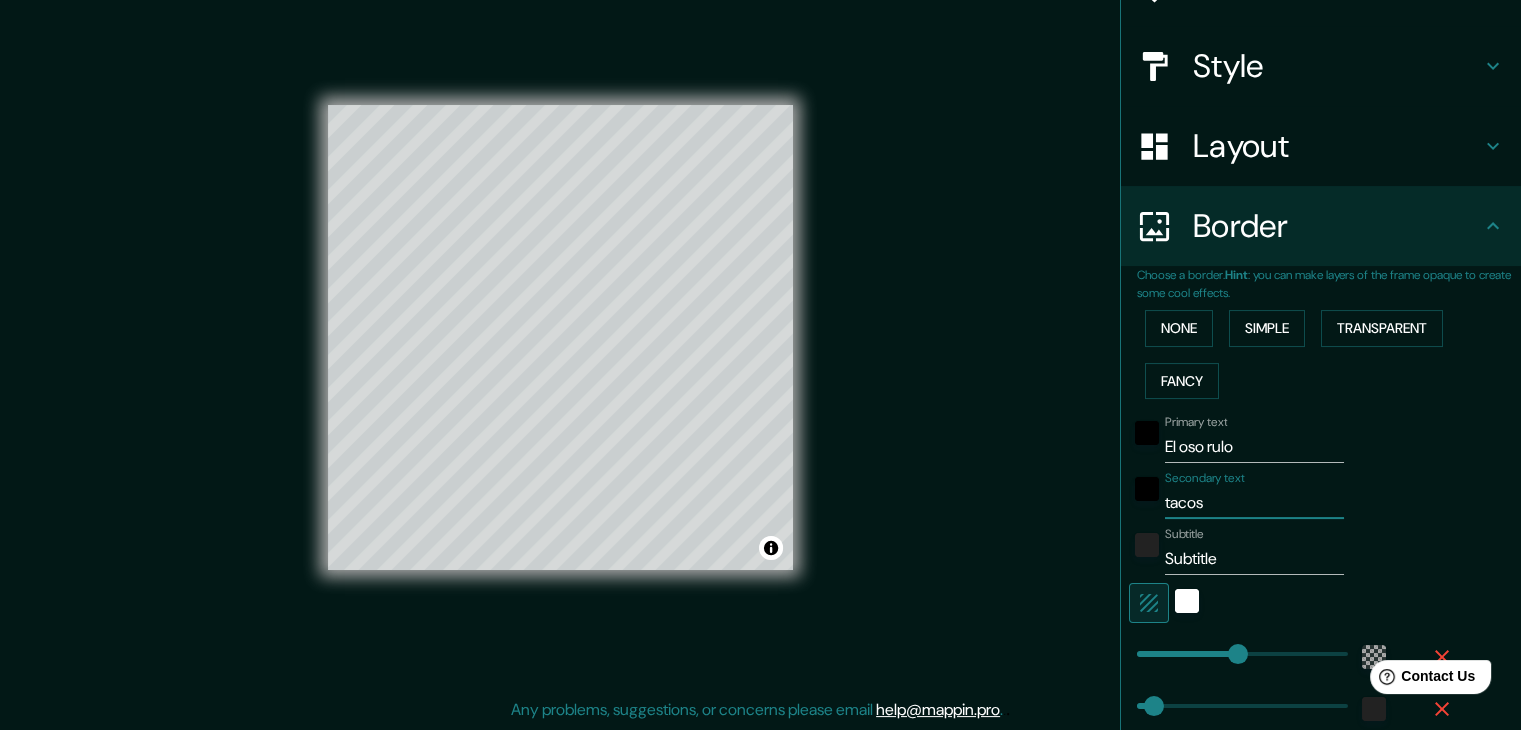 type on "tacos &" 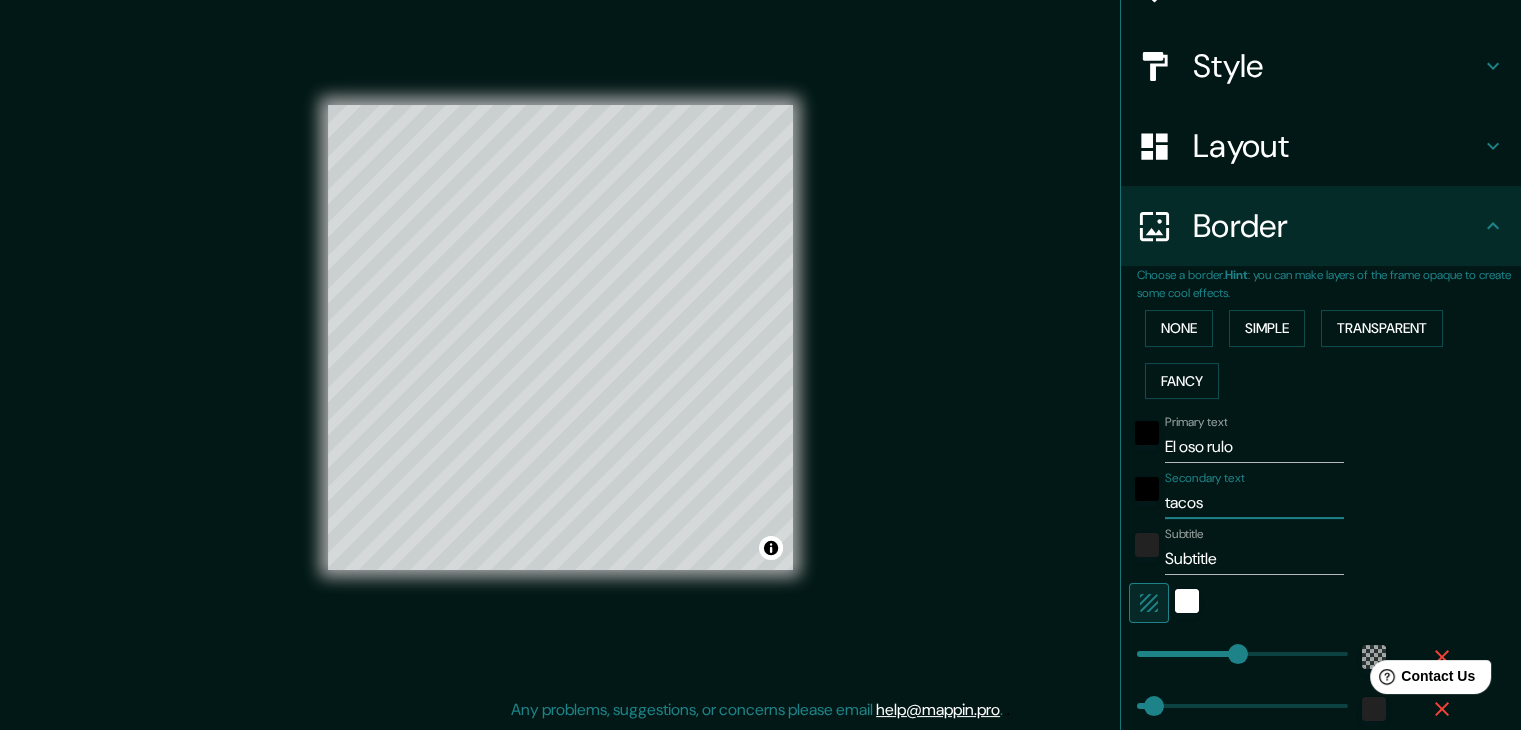 type on "223" 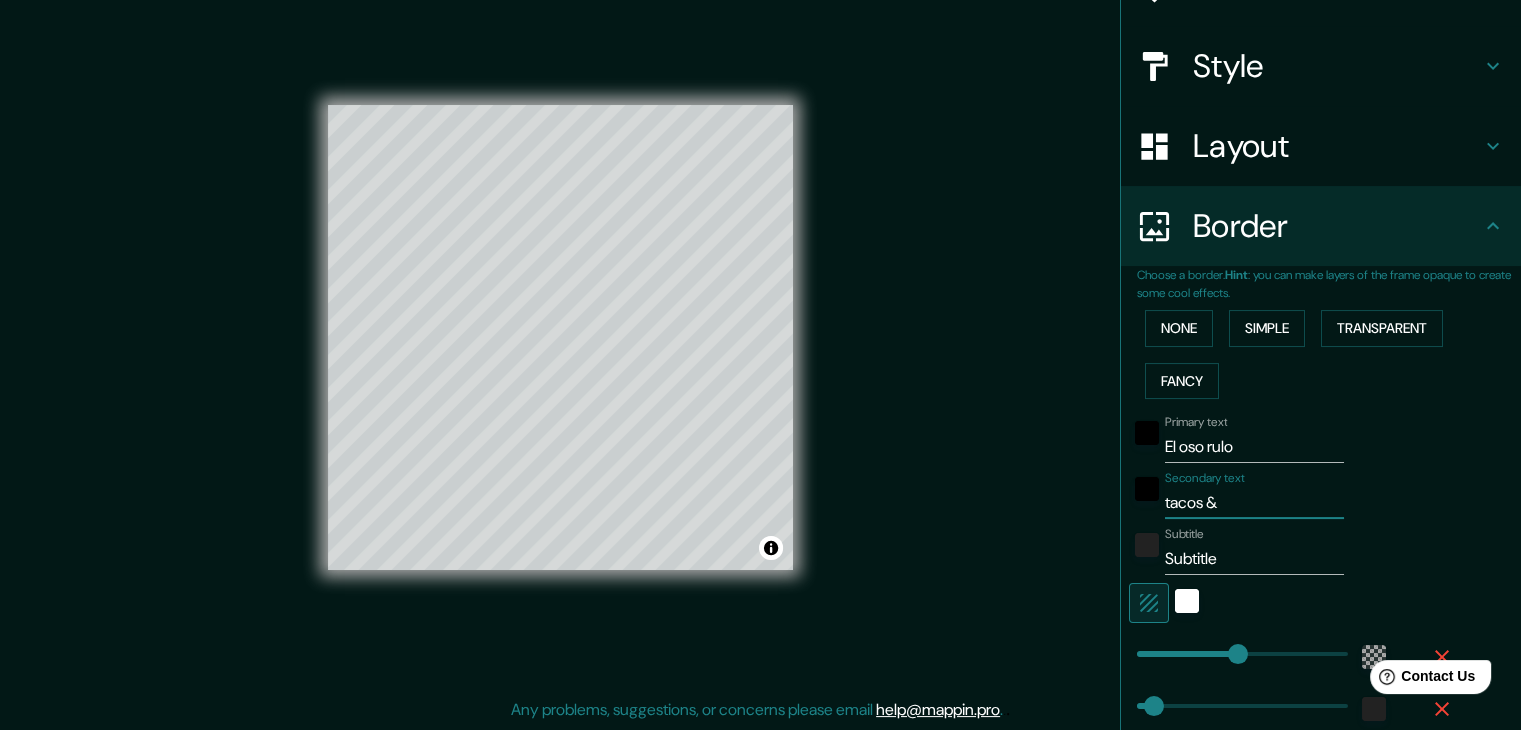 type on "tacos &t" 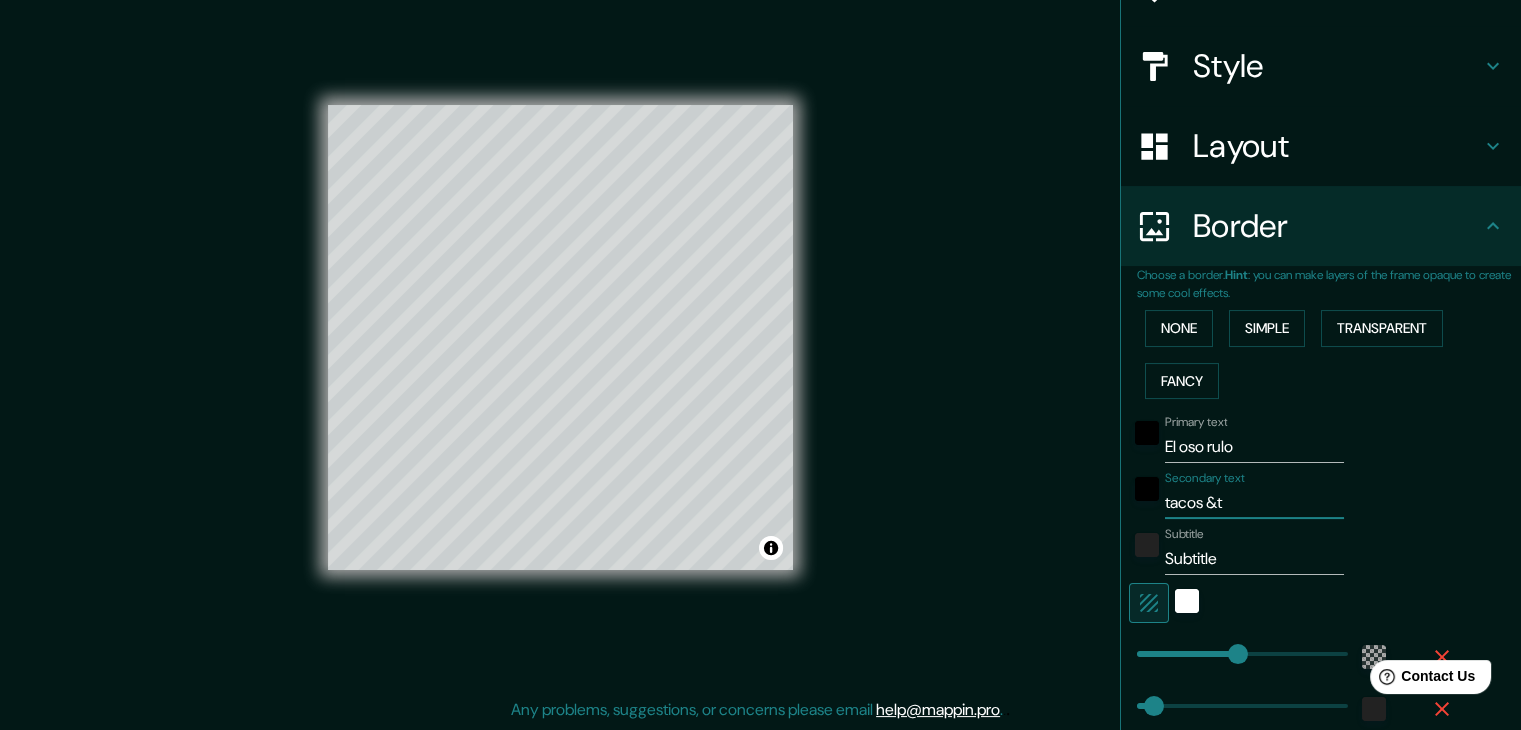 type on "tacos &to" 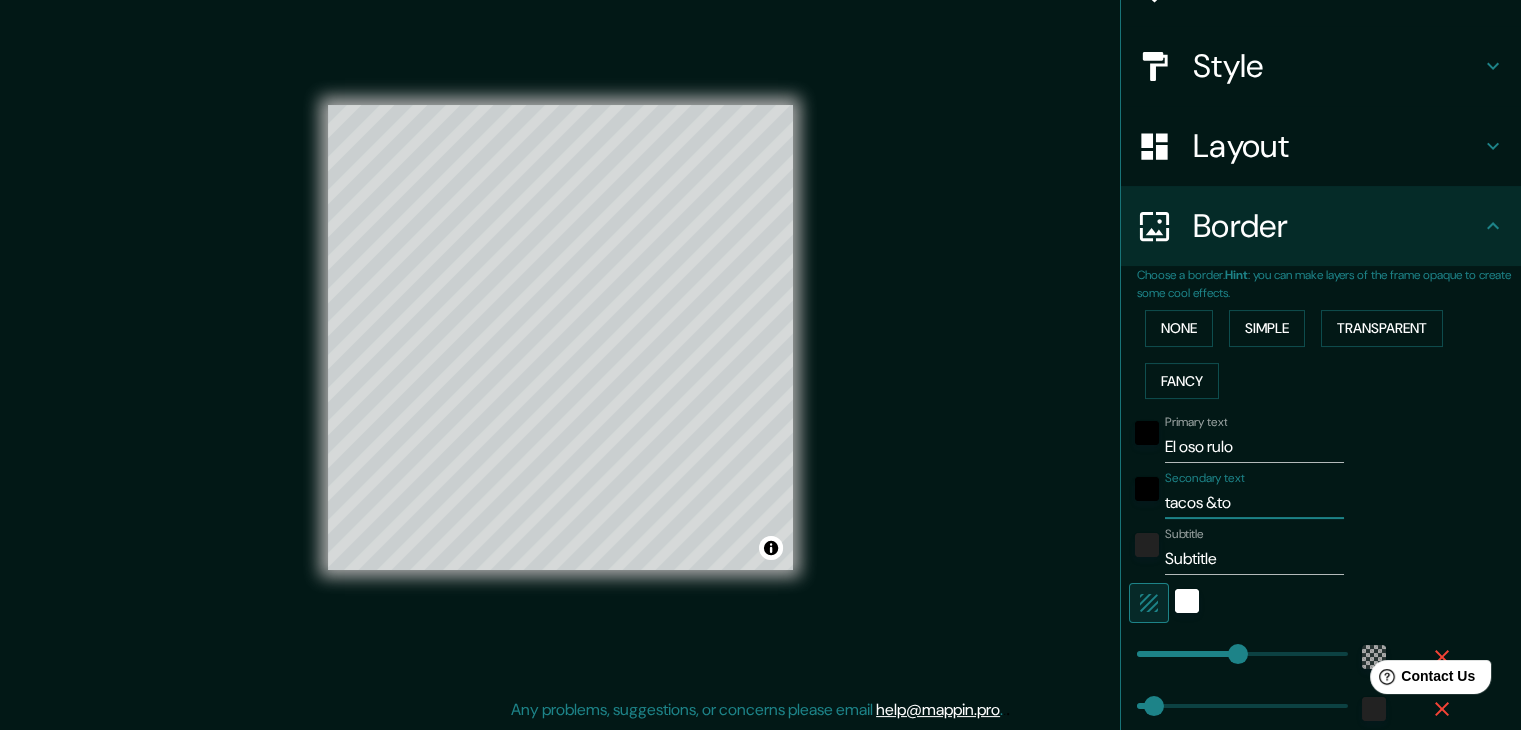 type on "tacos &tor" 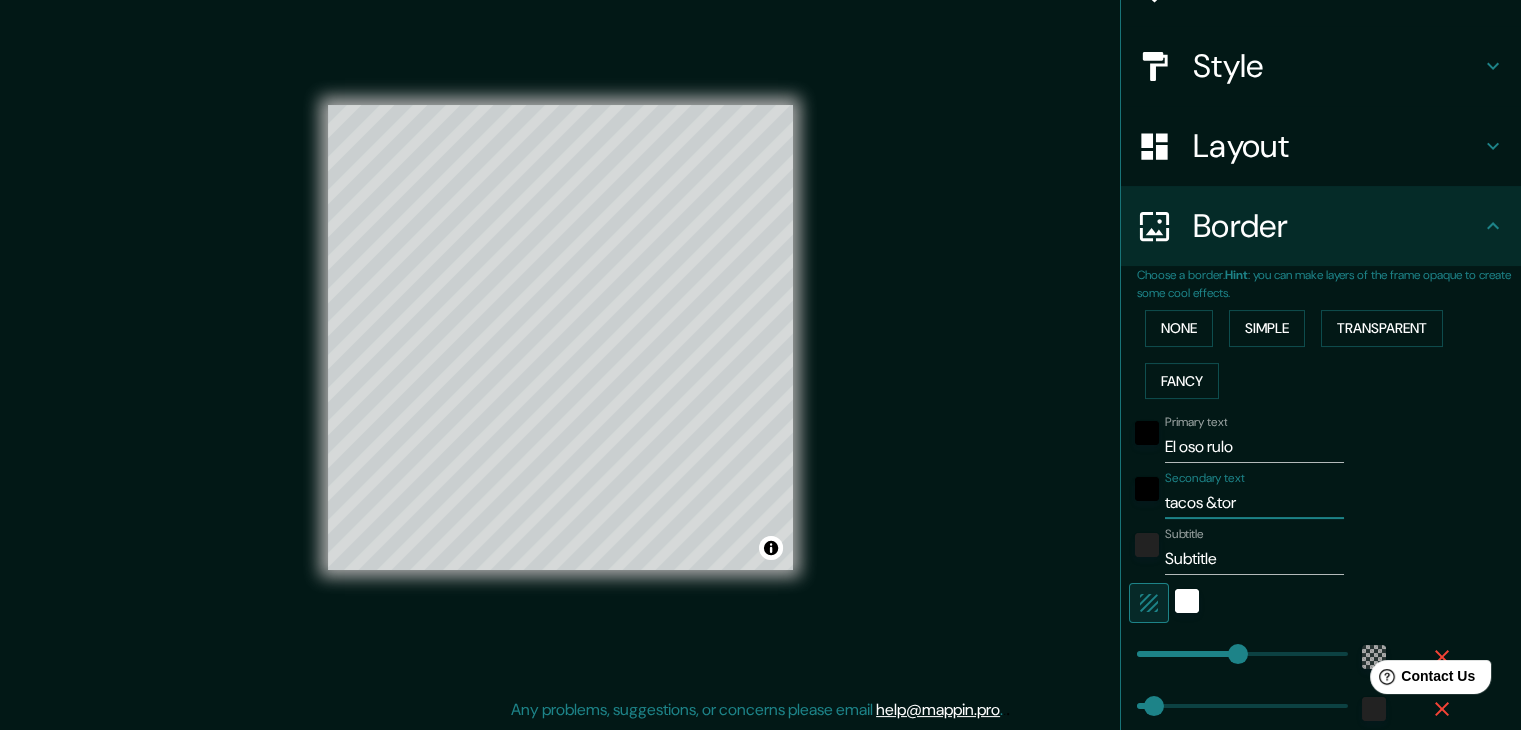 type on "tacos &tort" 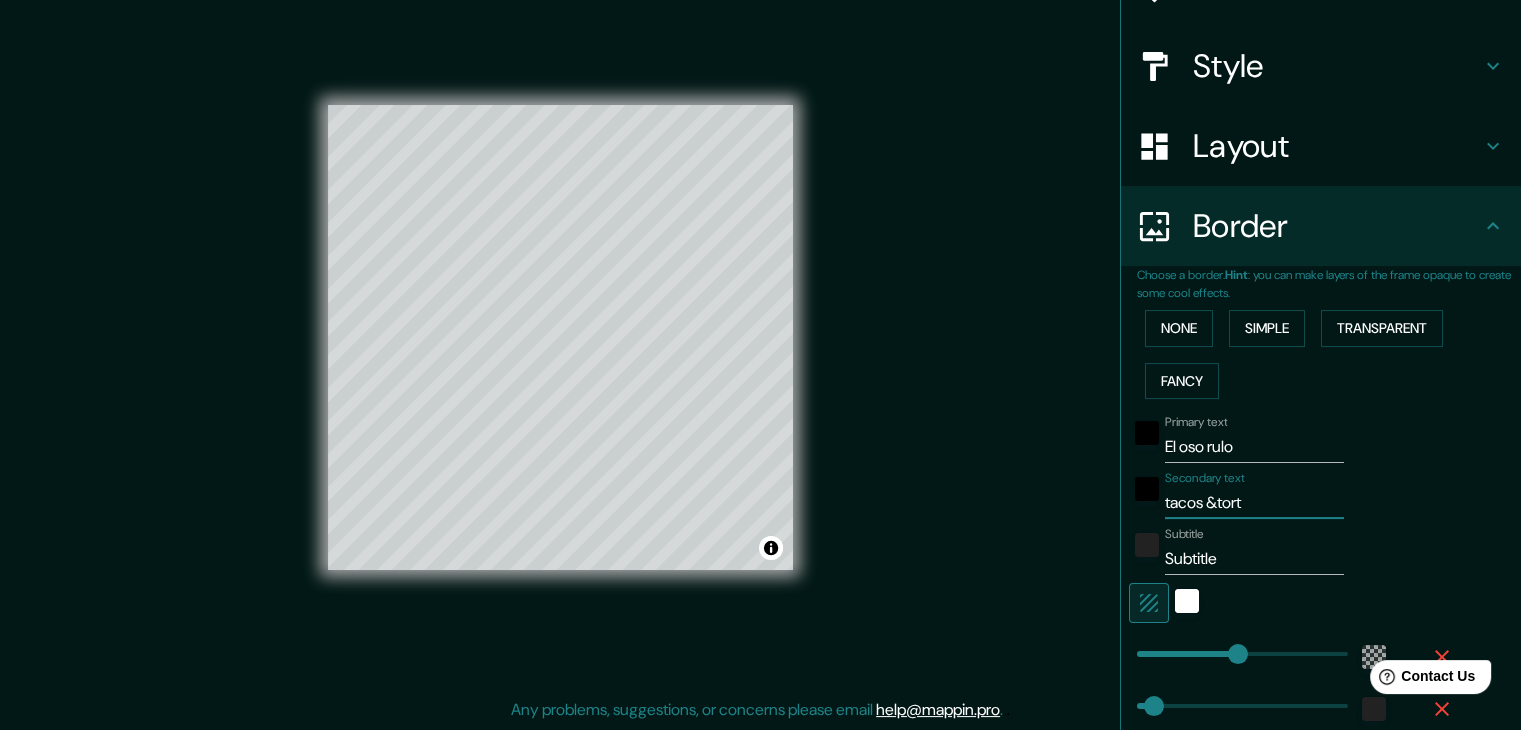 type on "tacos &torta" 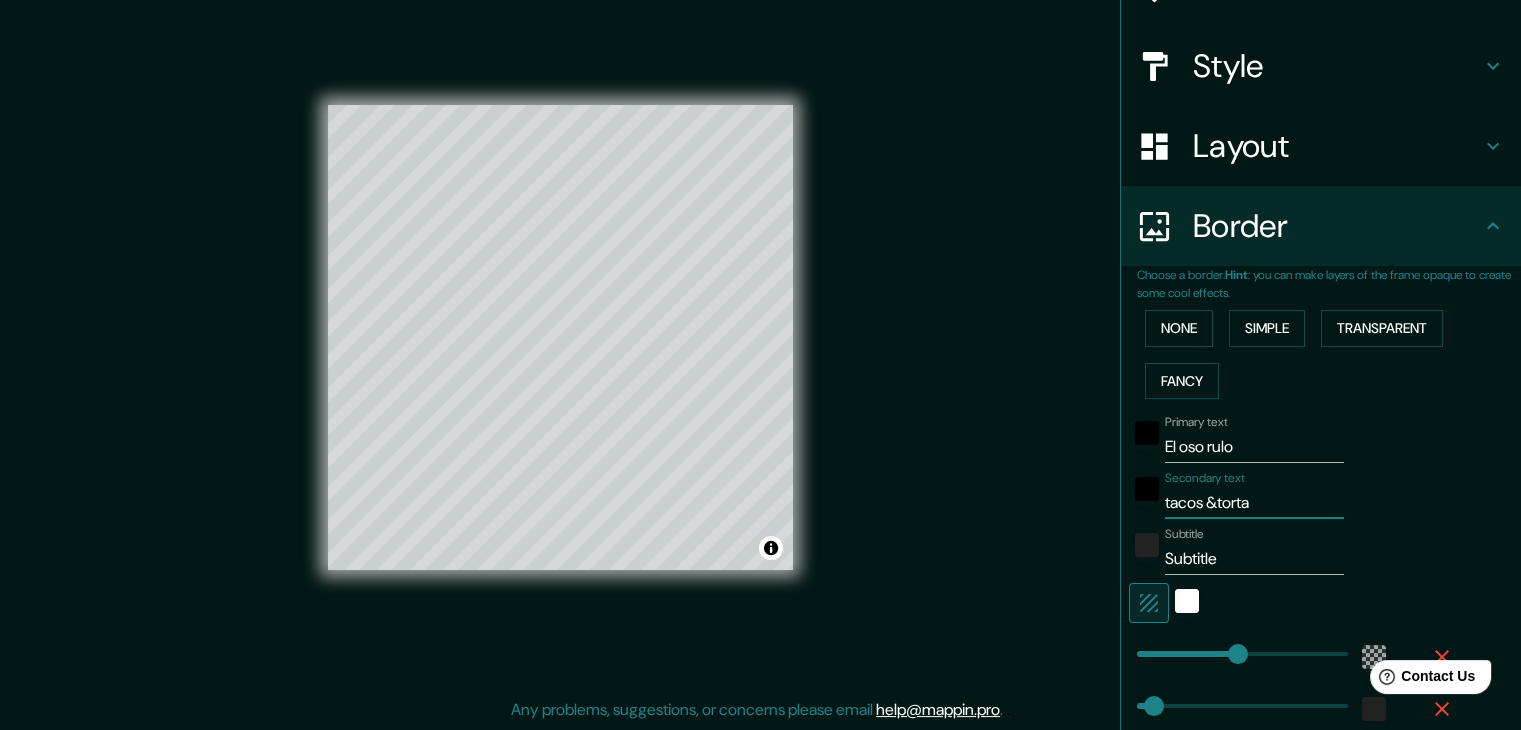 type on "tacos &tortas" 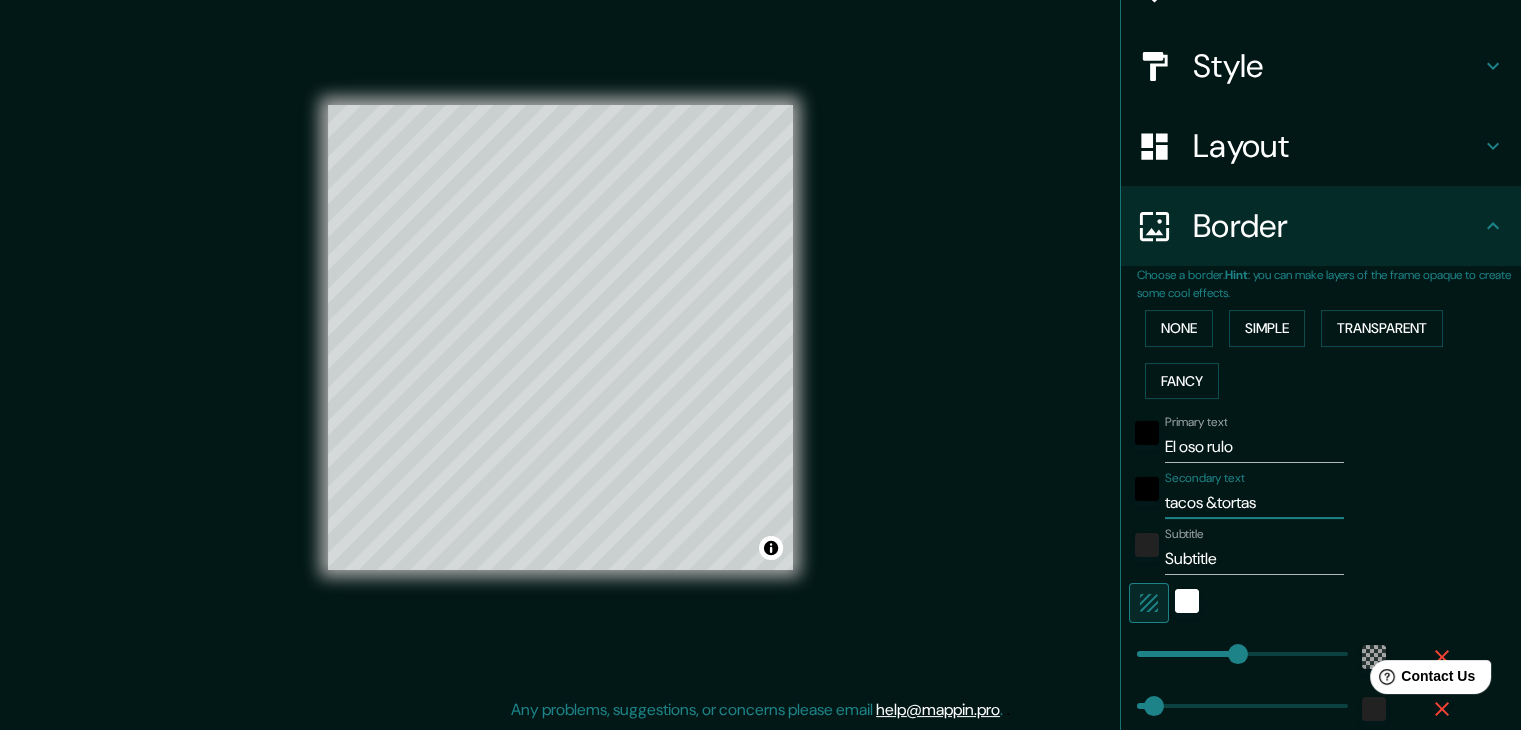 type on "tacos &tortas" 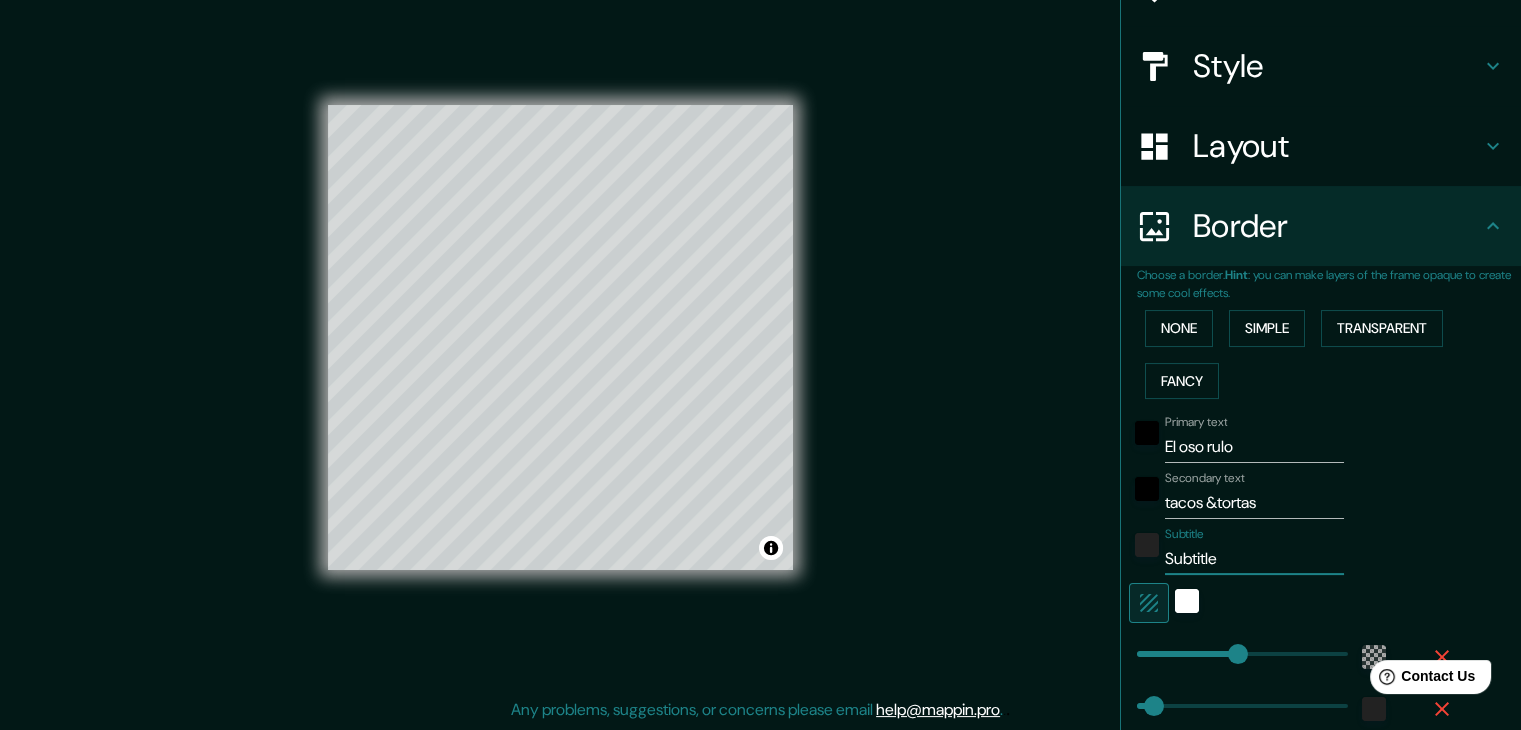 drag, startPoint x: 1226, startPoint y: 565, endPoint x: 1141, endPoint y: 565, distance: 85 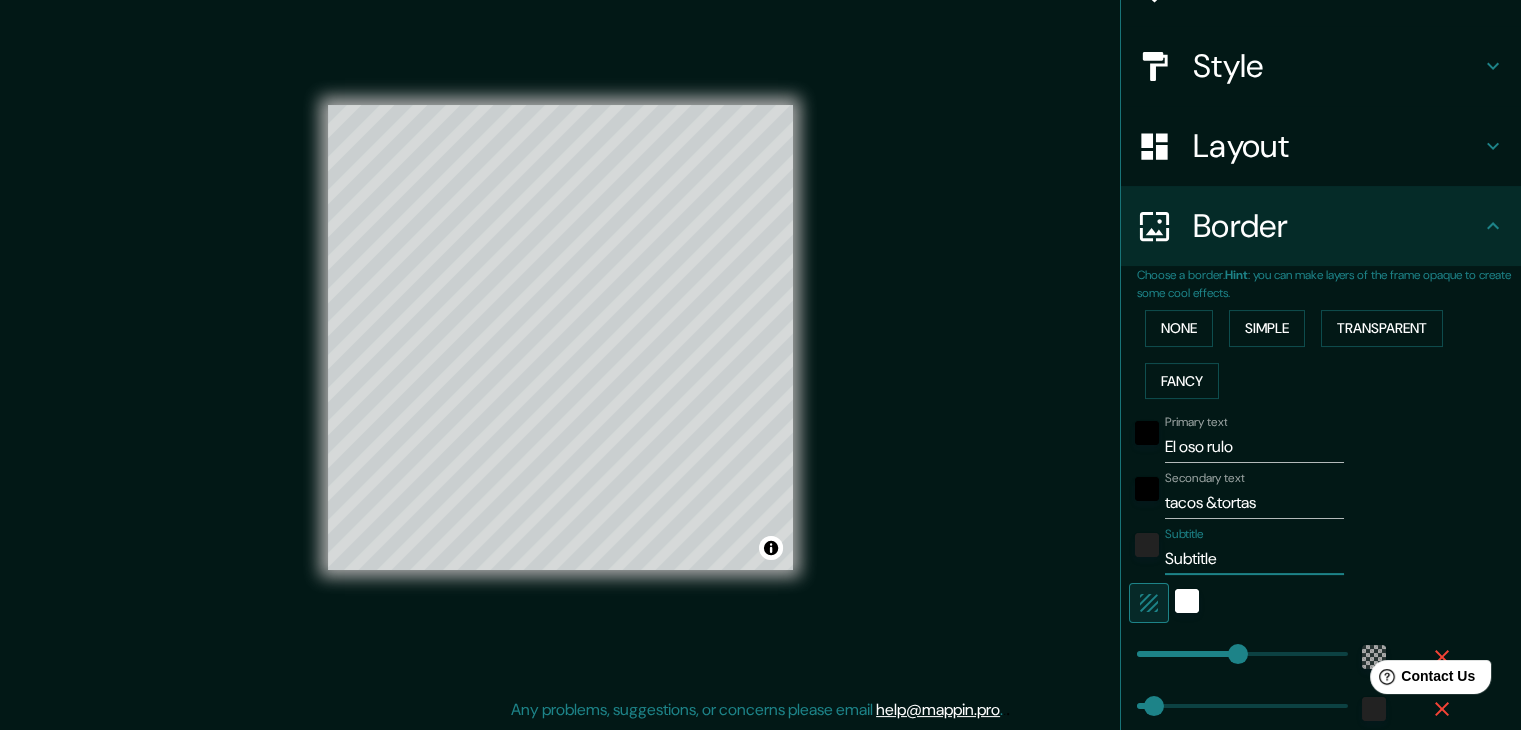 click on "Subtitle Subtitle" at bounding box center [1293, 551] 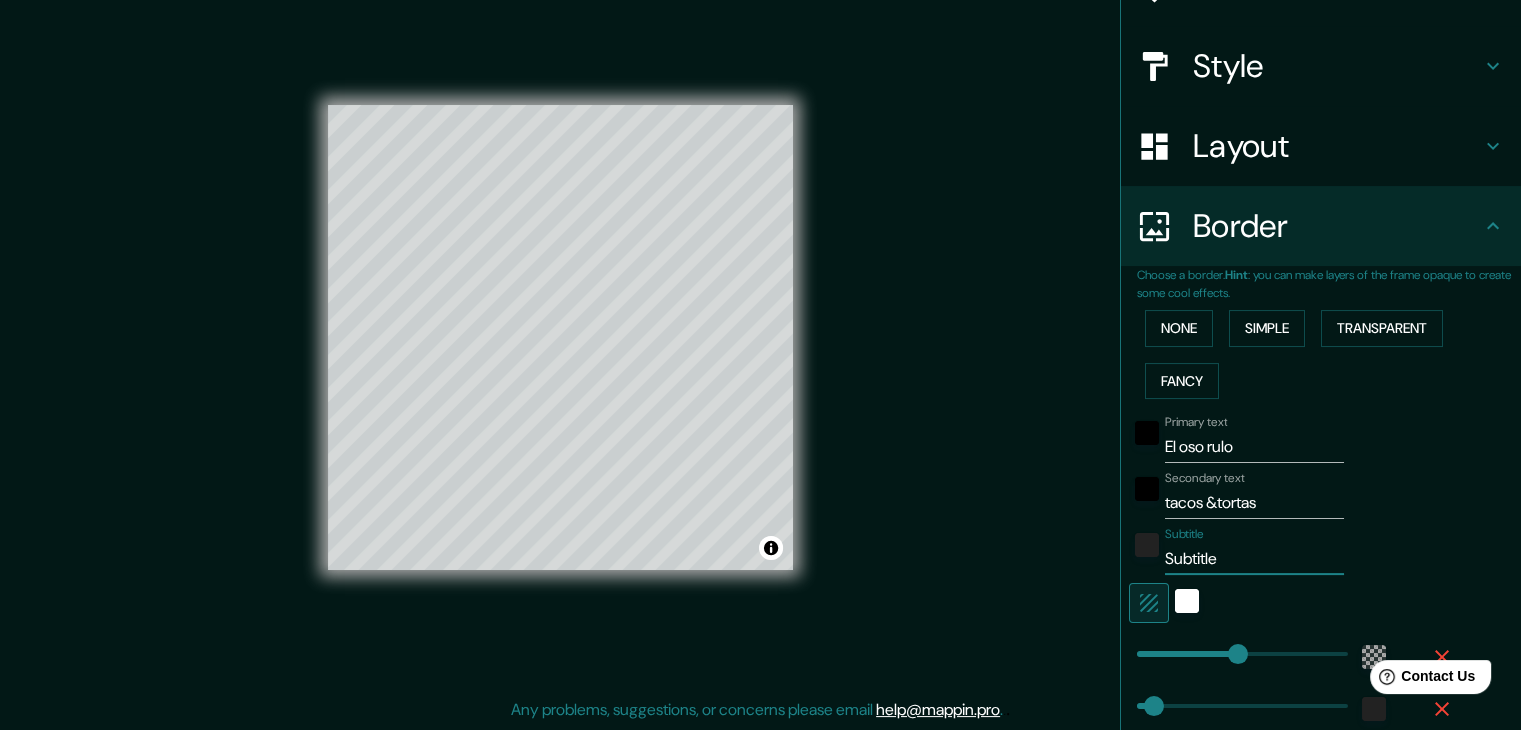 type on "C" 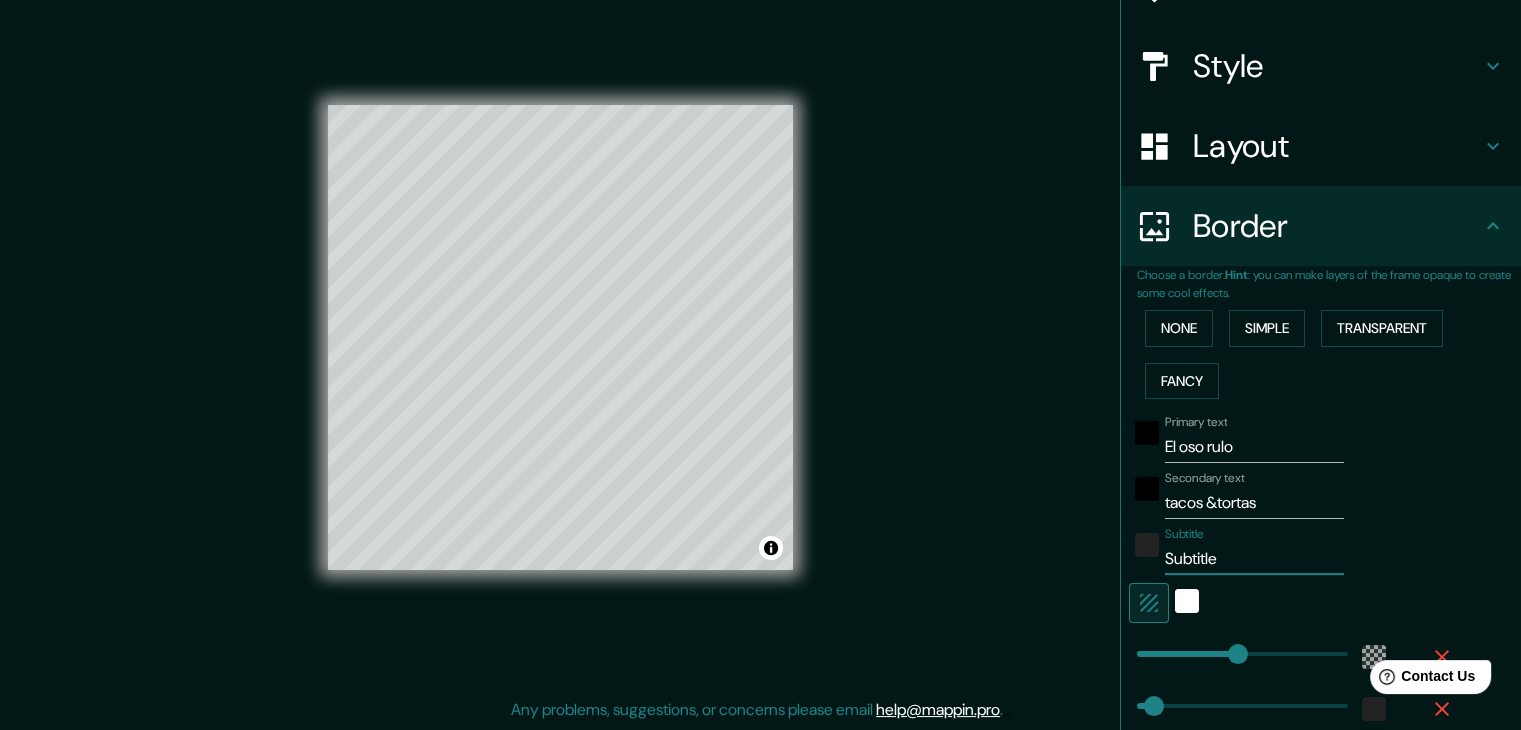 type on "223" 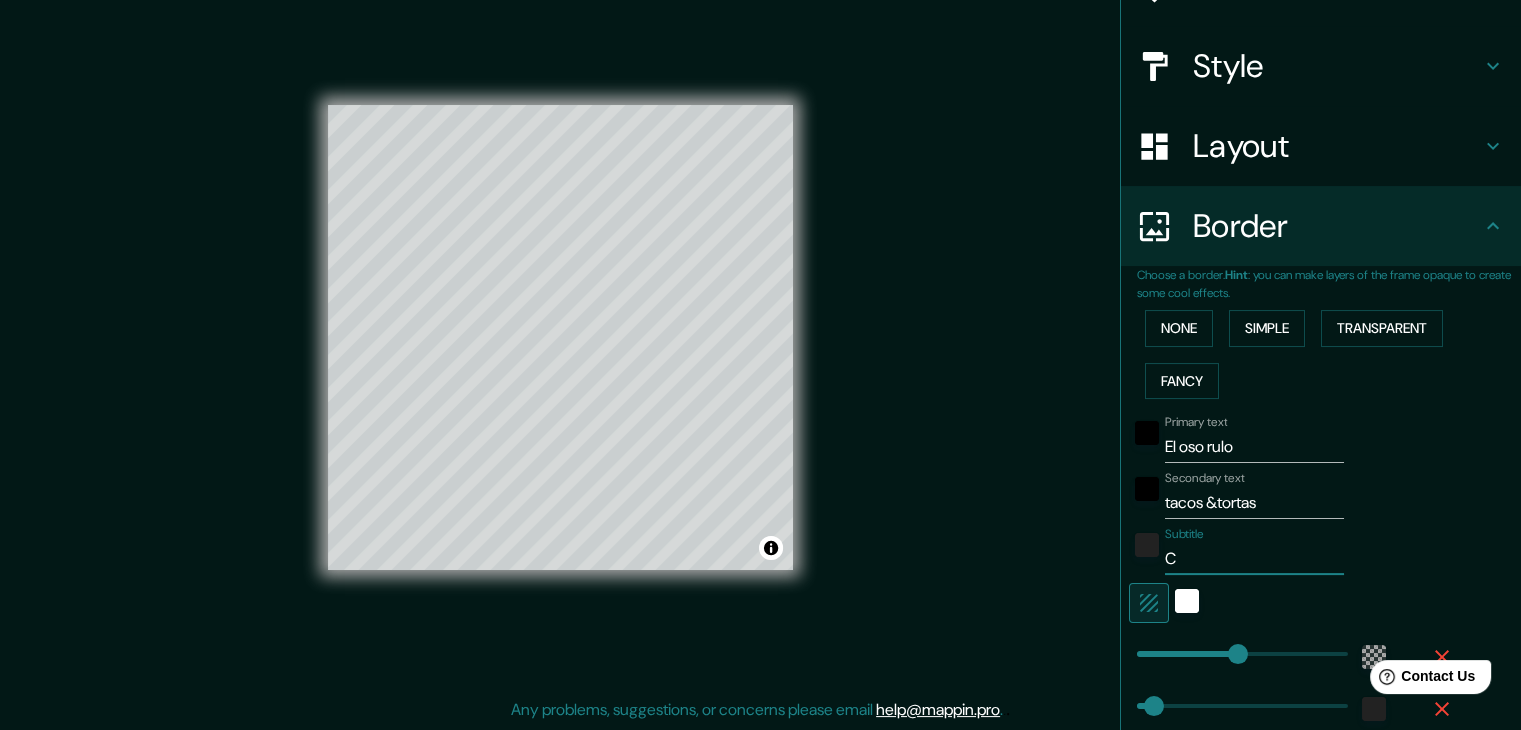 type on "Ca" 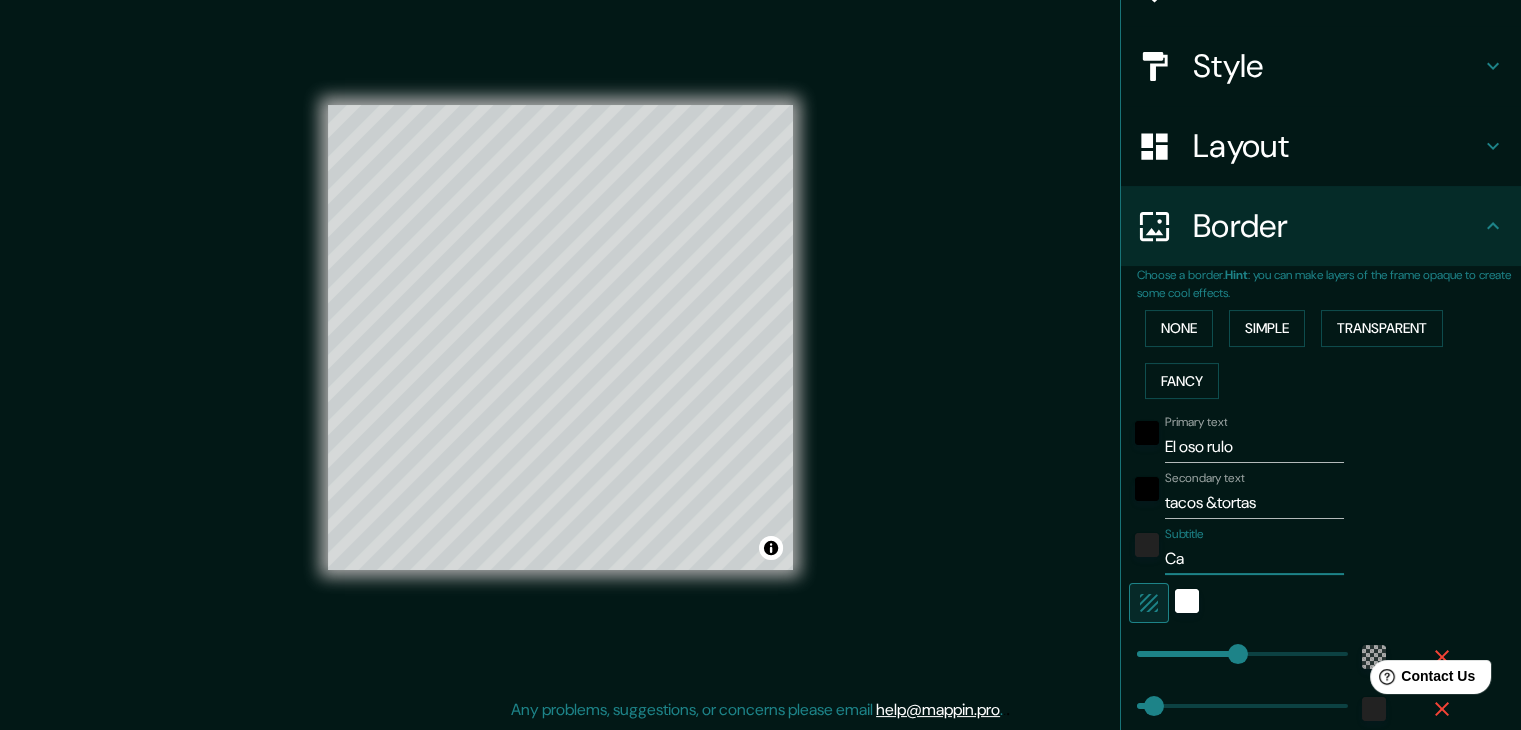 type on "Cal" 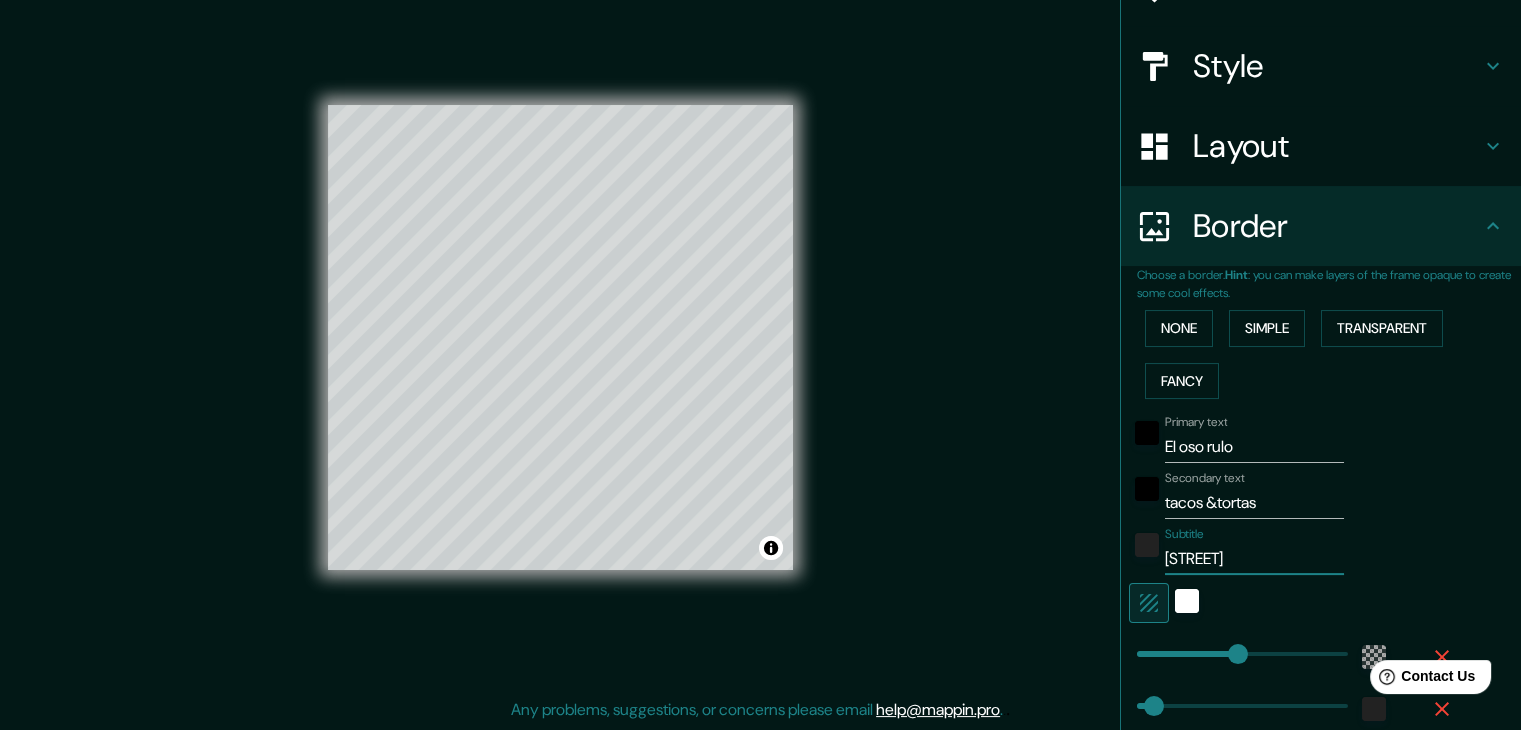 type on "223" 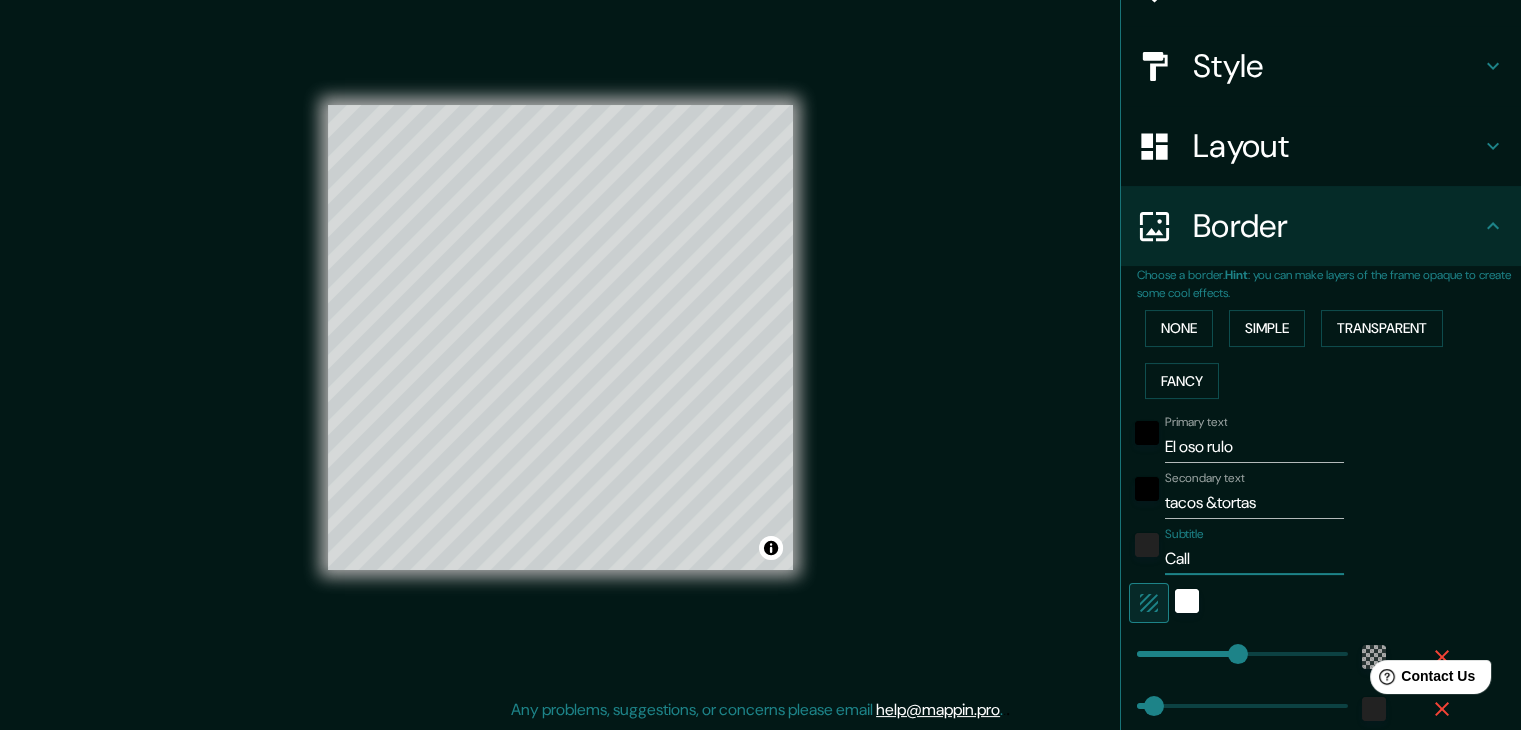 type on "Calle" 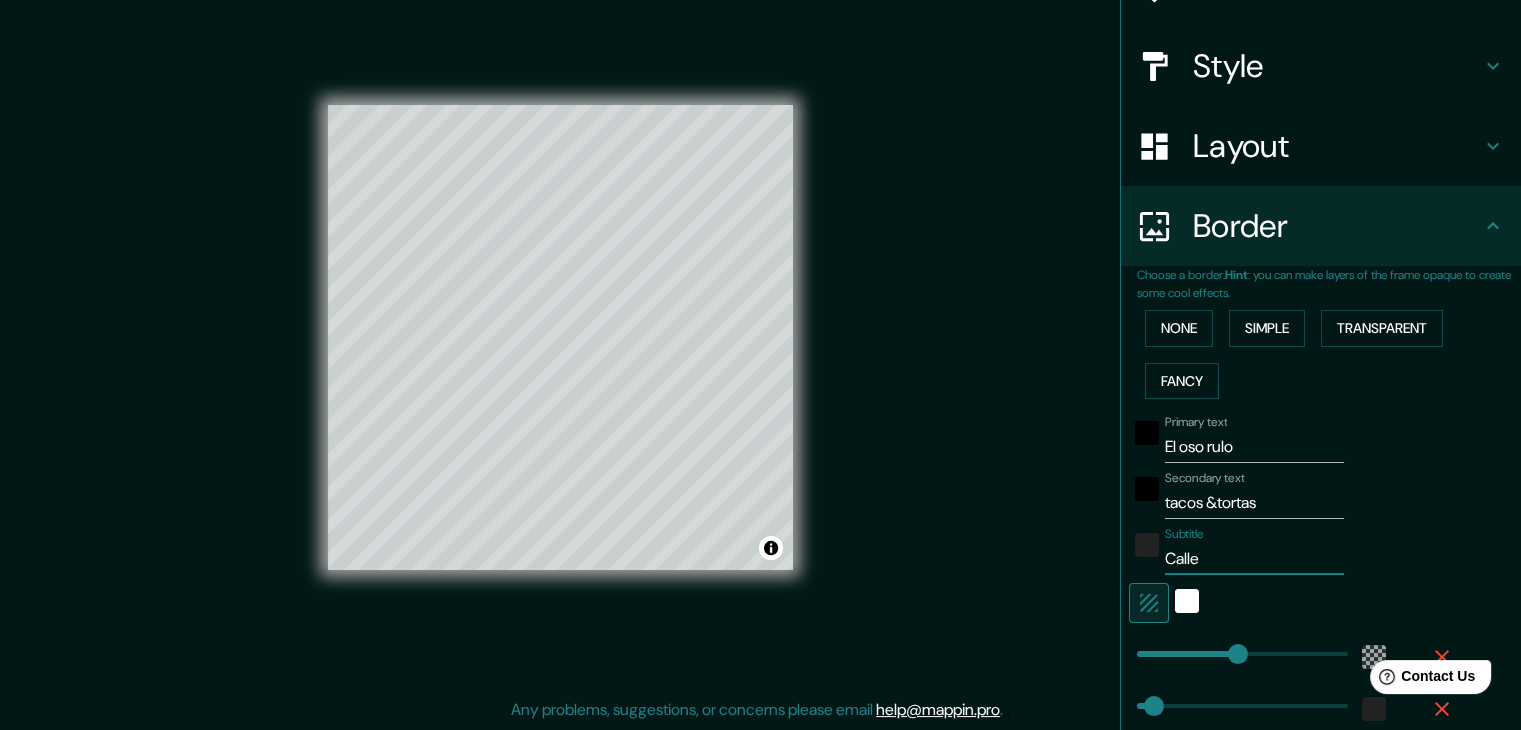 type on "Calle" 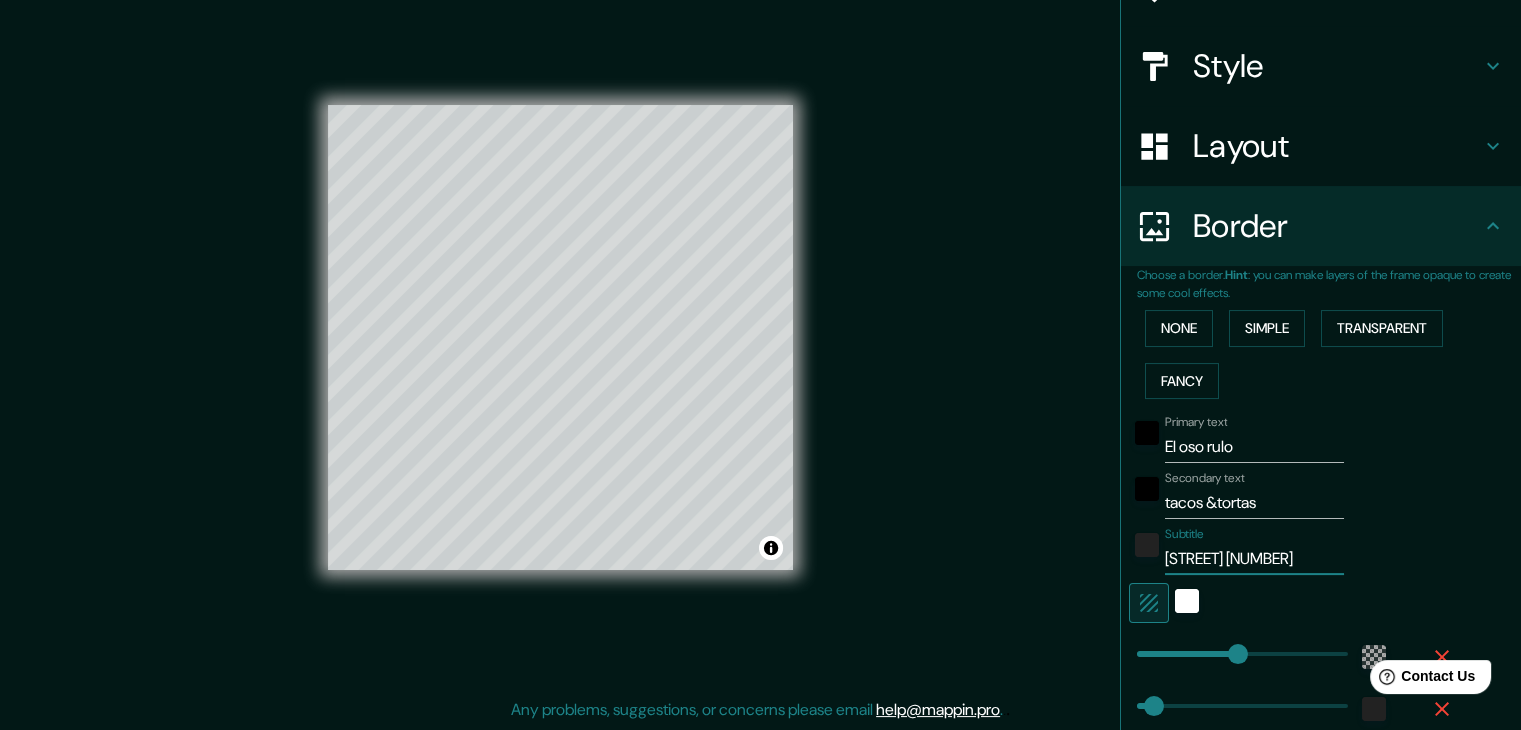 type on "Calle 41" 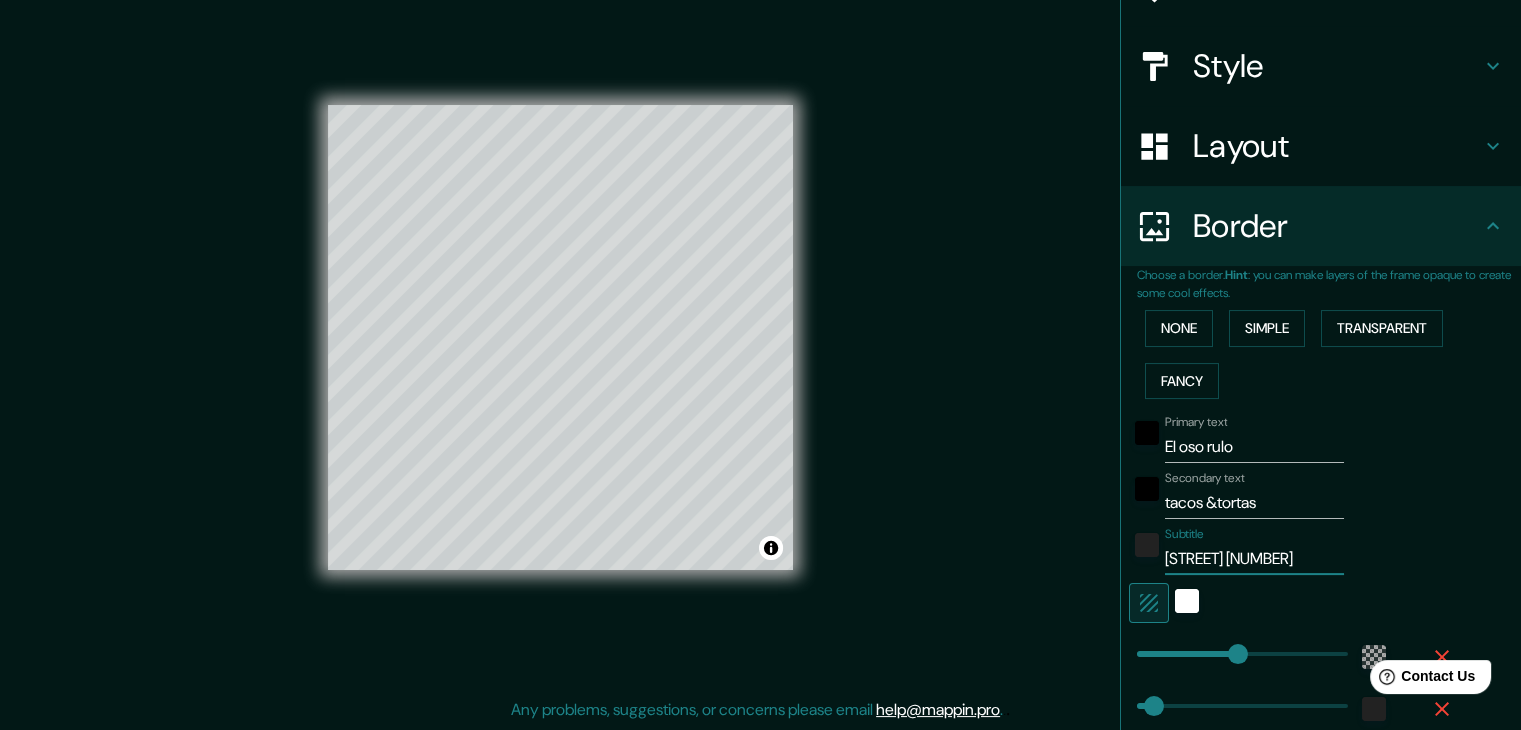 type on "223" 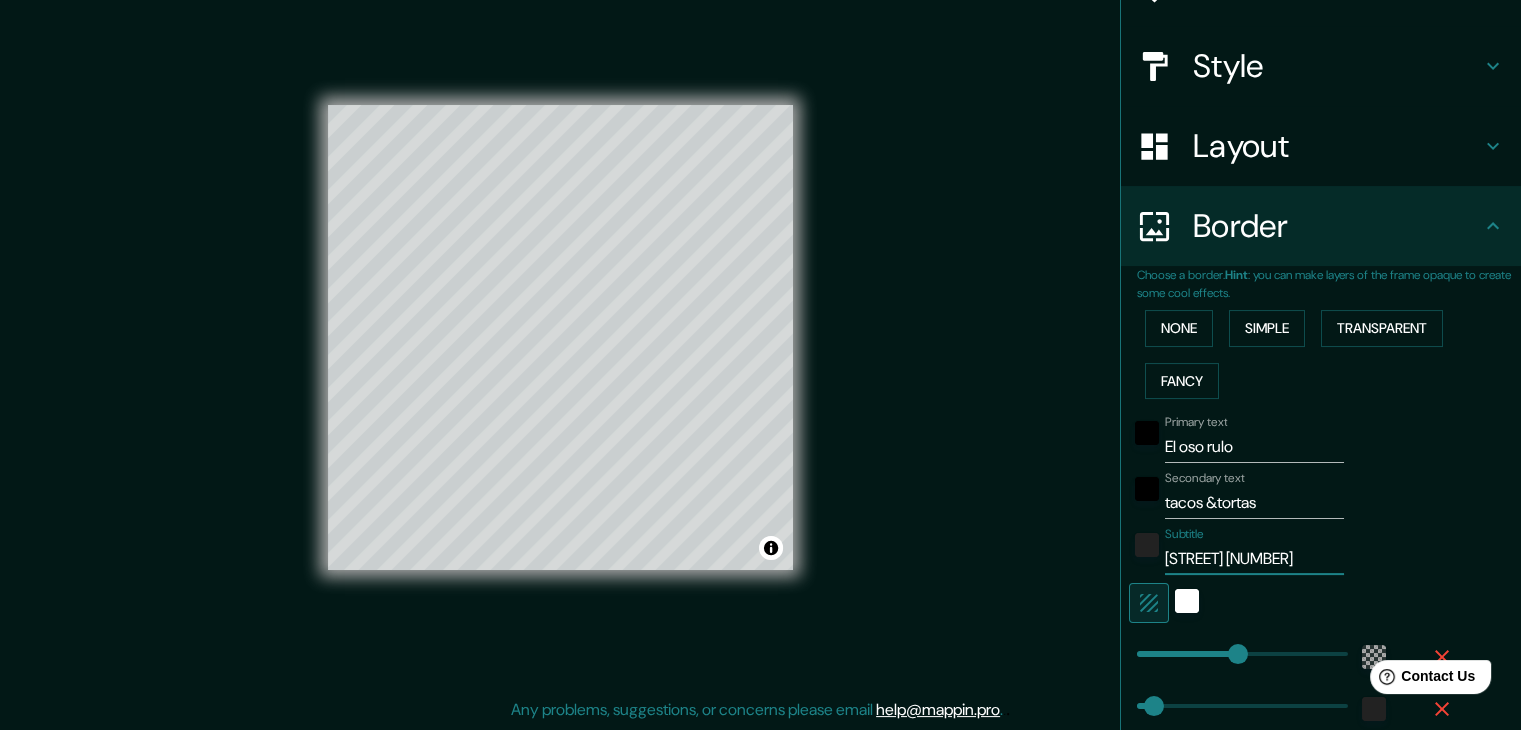 type on "Calle 41" 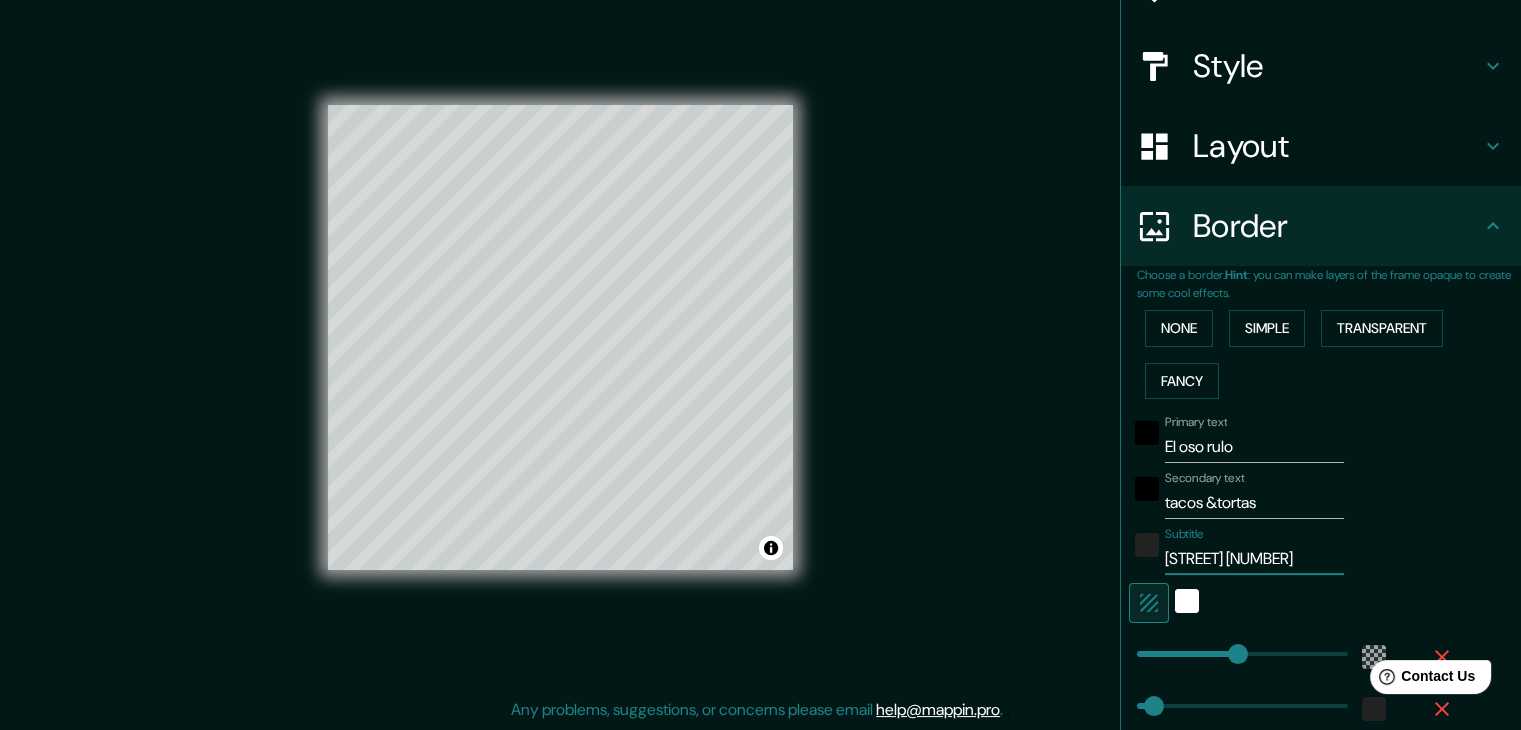 type on "Calle 41 3" 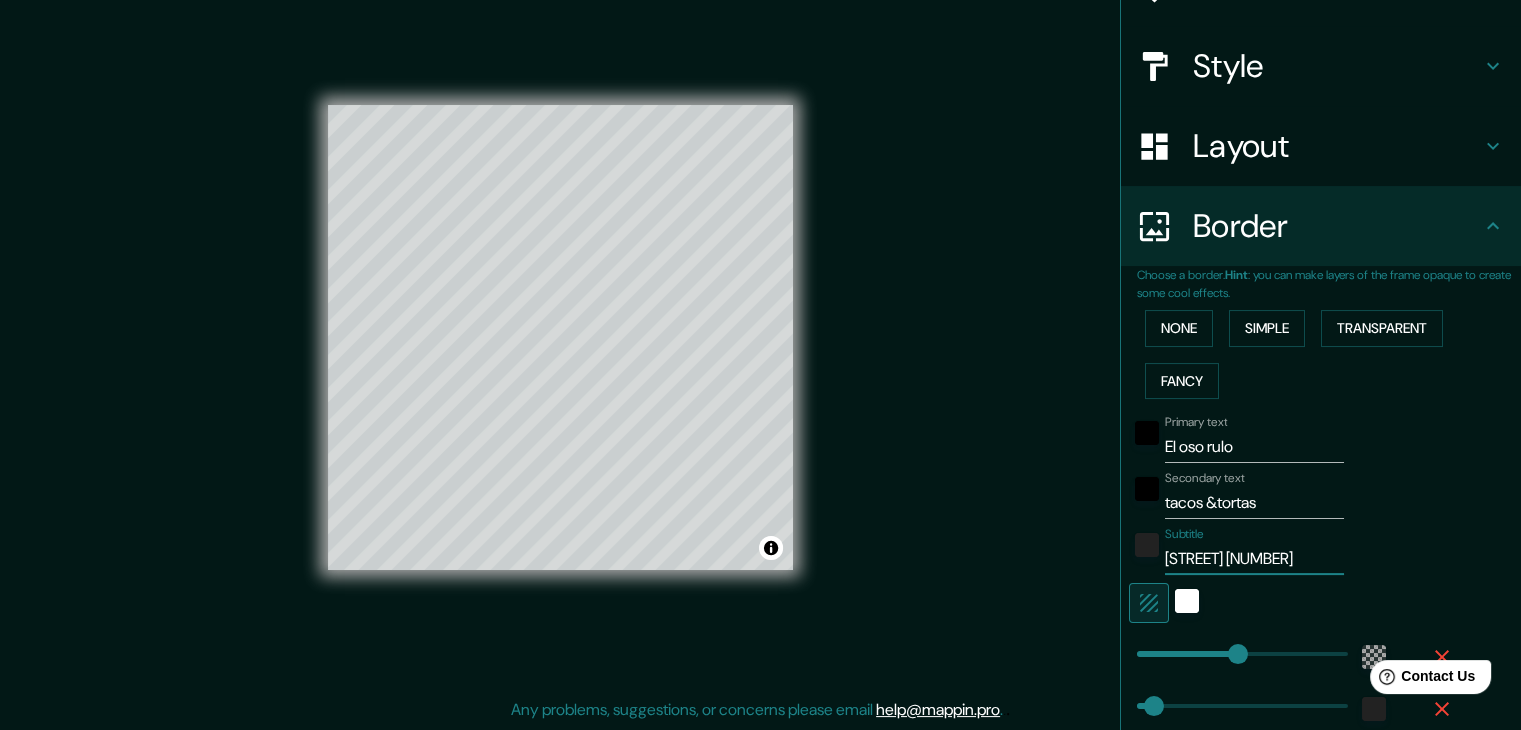 type on "223" 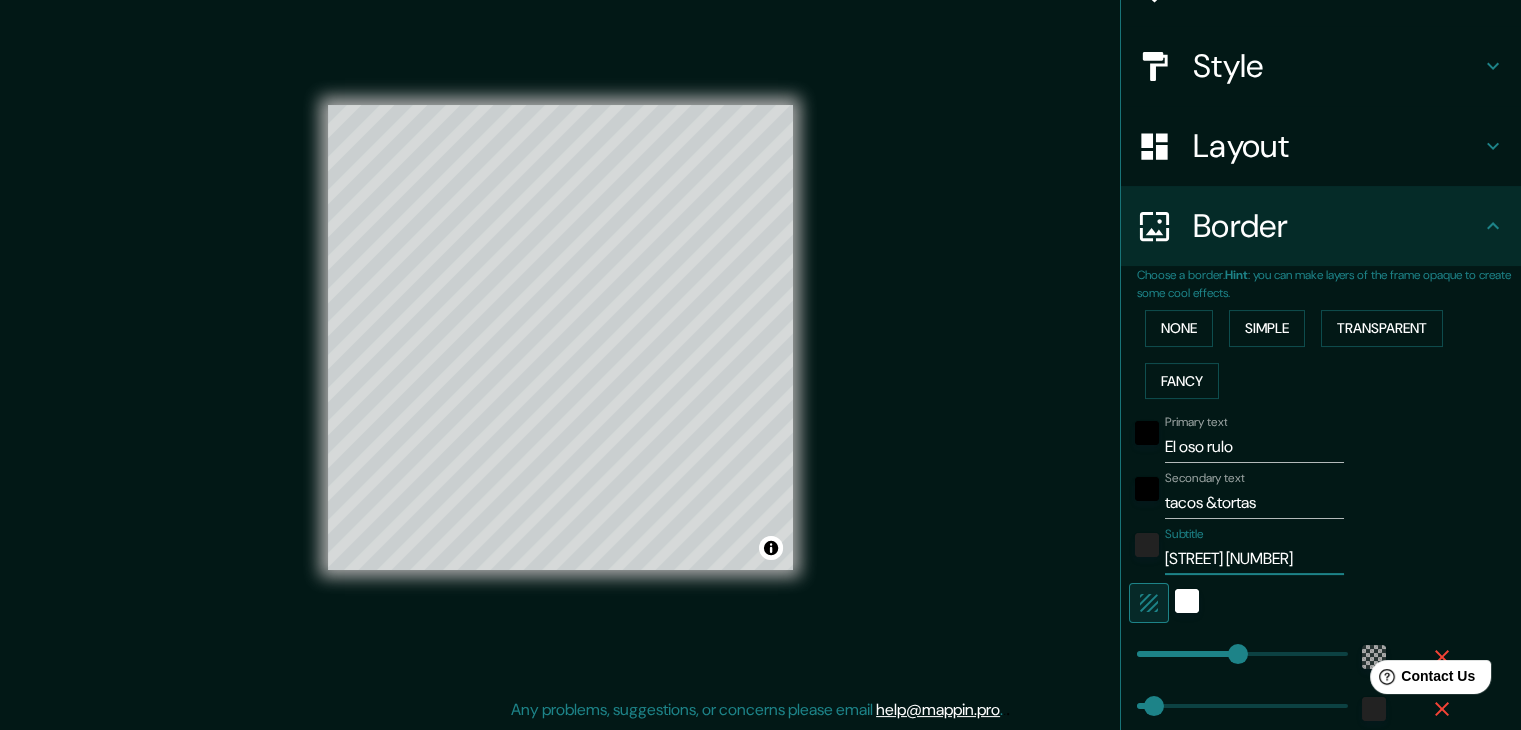 type on "Calle 41 39" 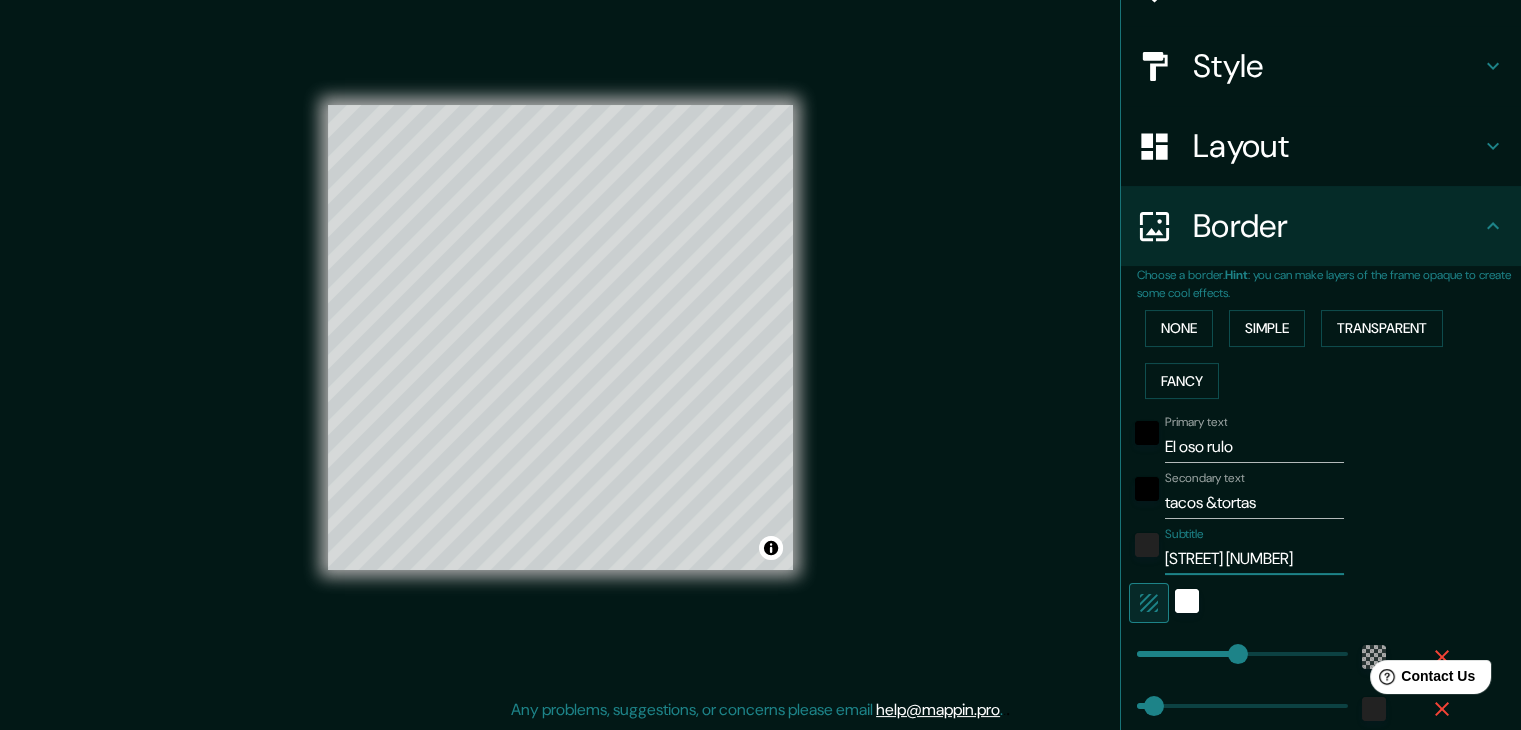 type on "Calle 41 393" 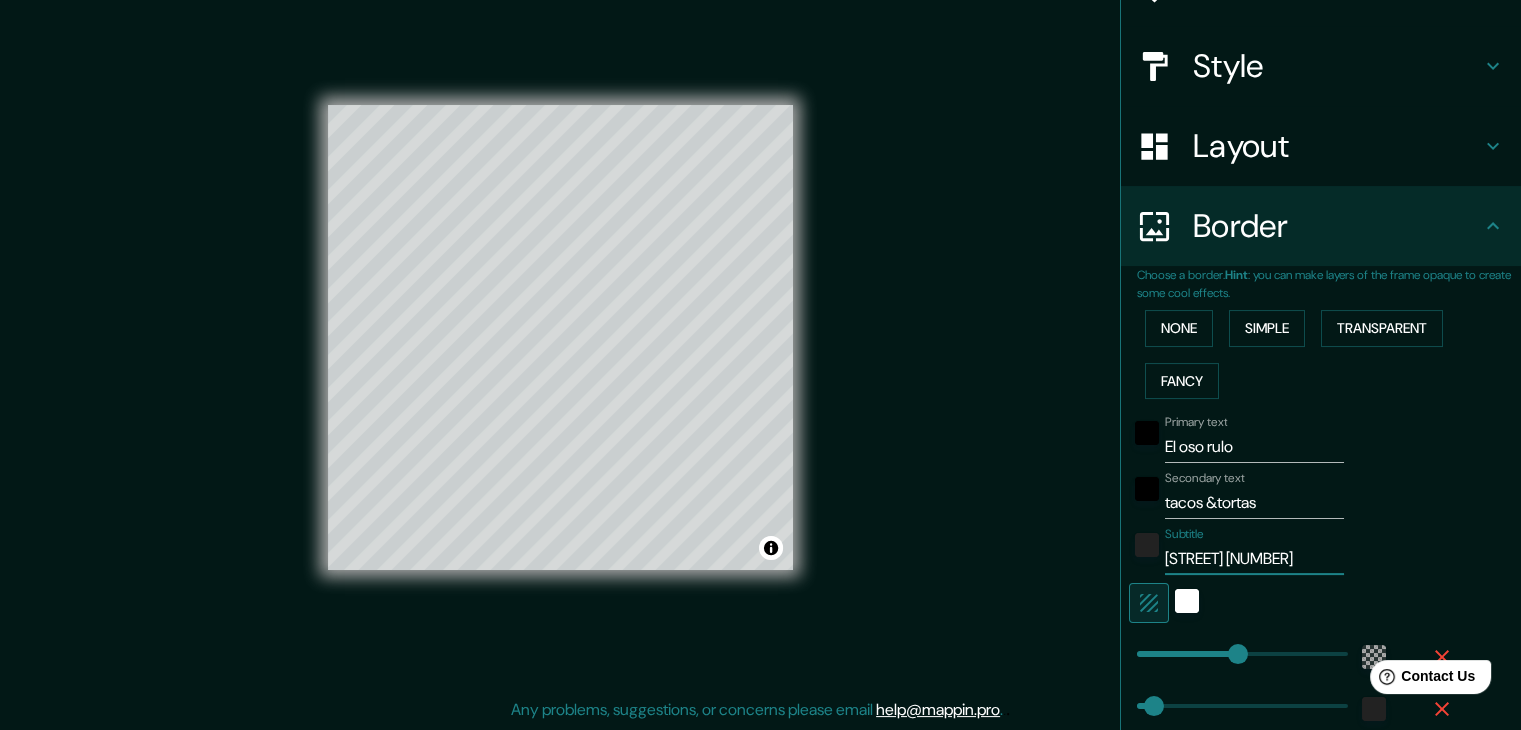 type on "223" 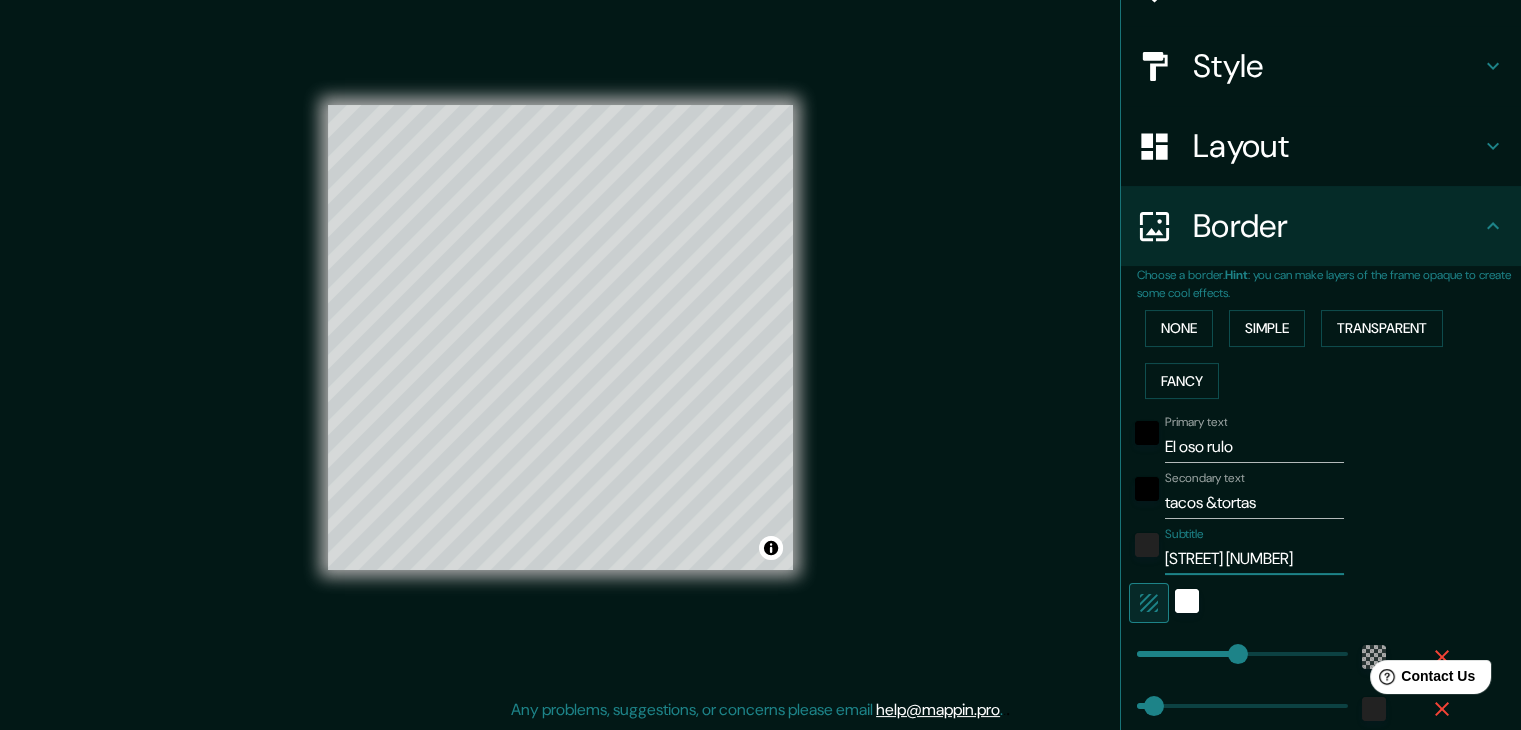 type on "Calle 41 393" 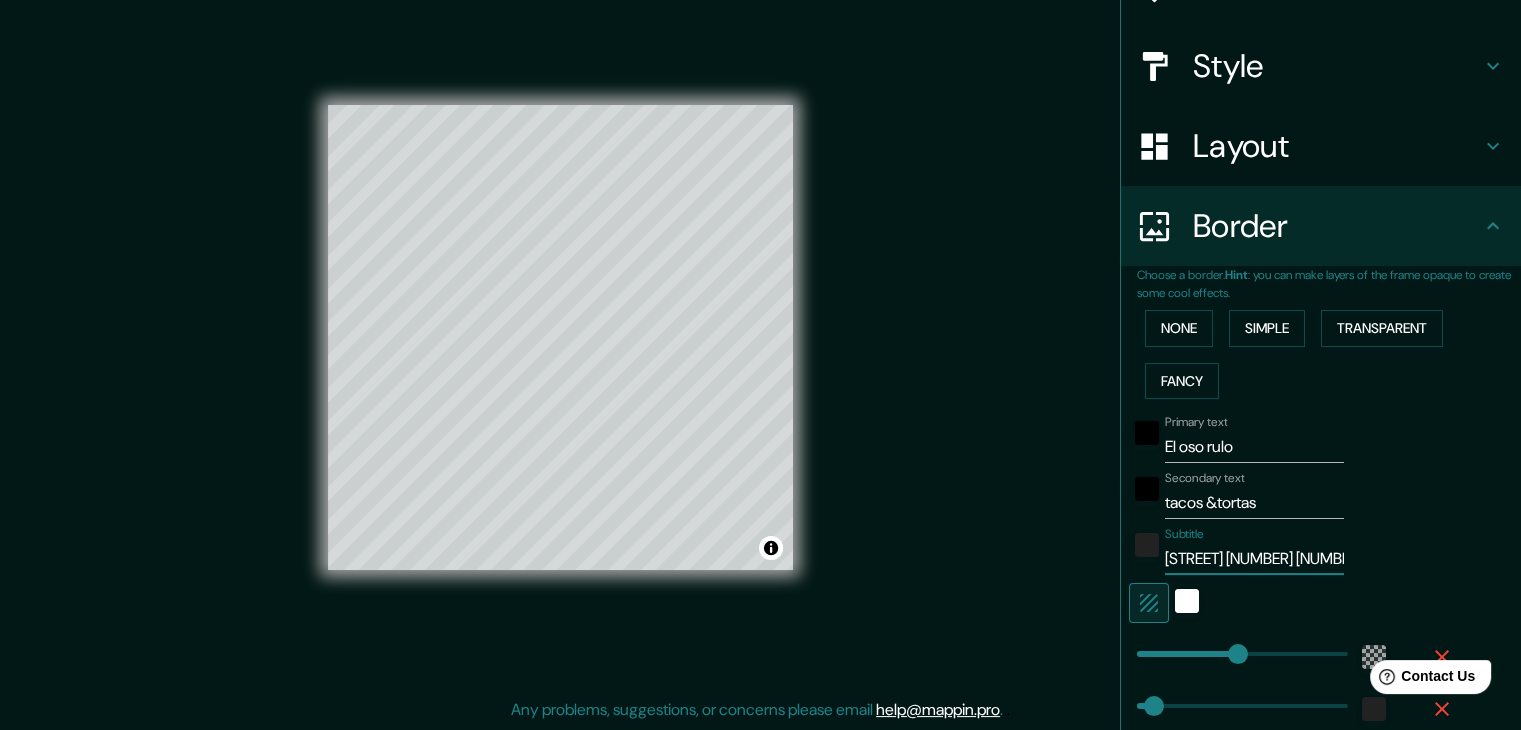 type on "Calle 41 393 en" 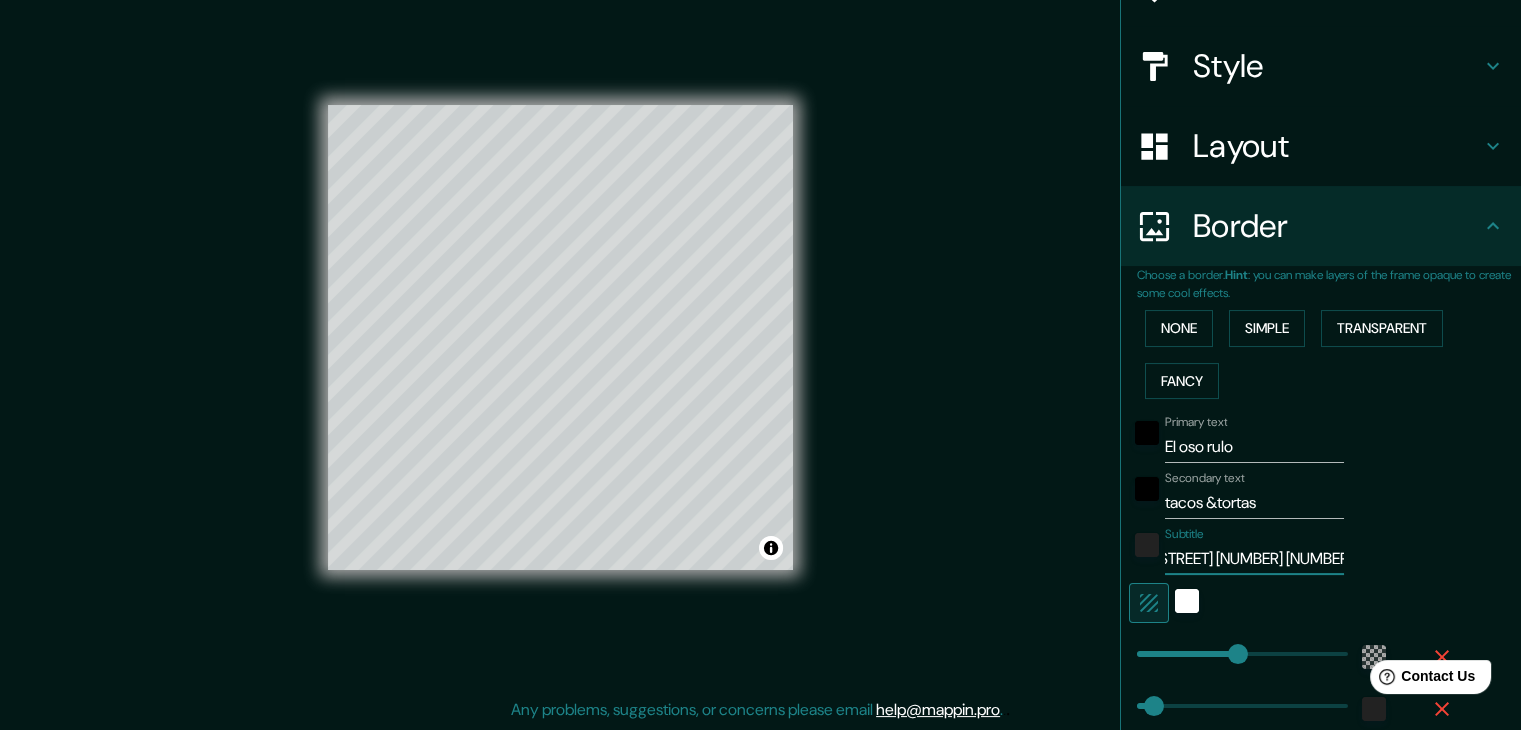 scroll, scrollTop: 0, scrollLeft: 20, axis: horizontal 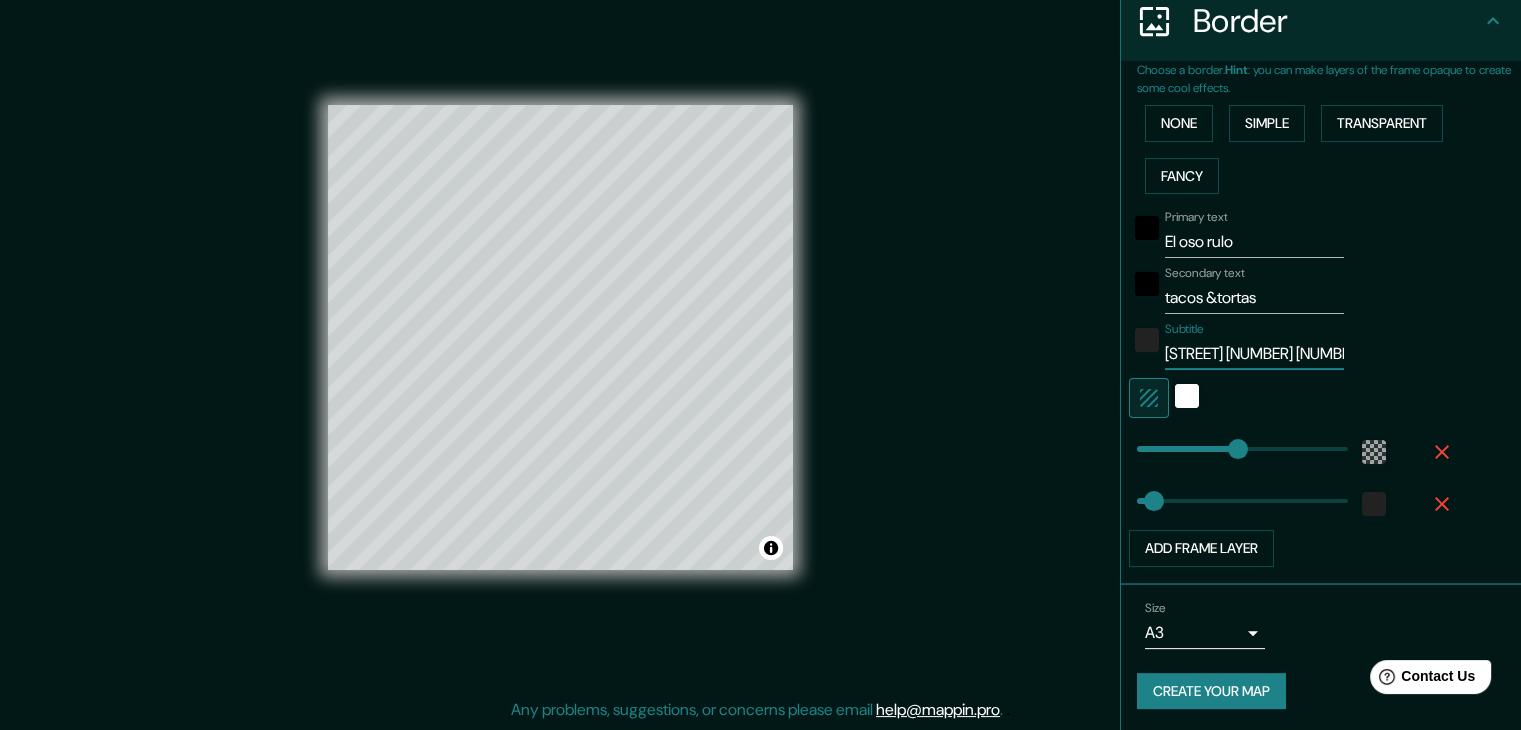 click on "Create your map" at bounding box center [1211, 691] 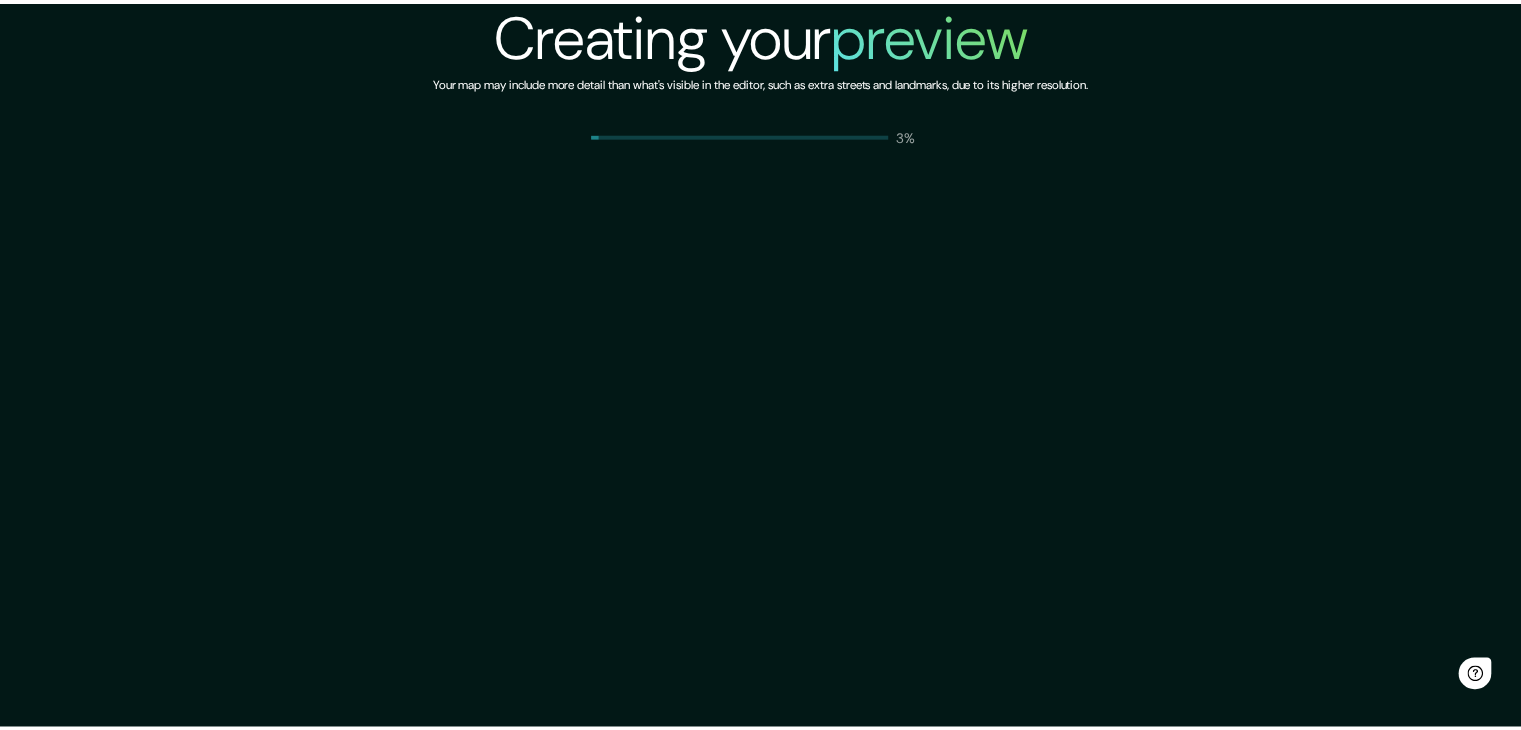 scroll, scrollTop: 0, scrollLeft: 0, axis: both 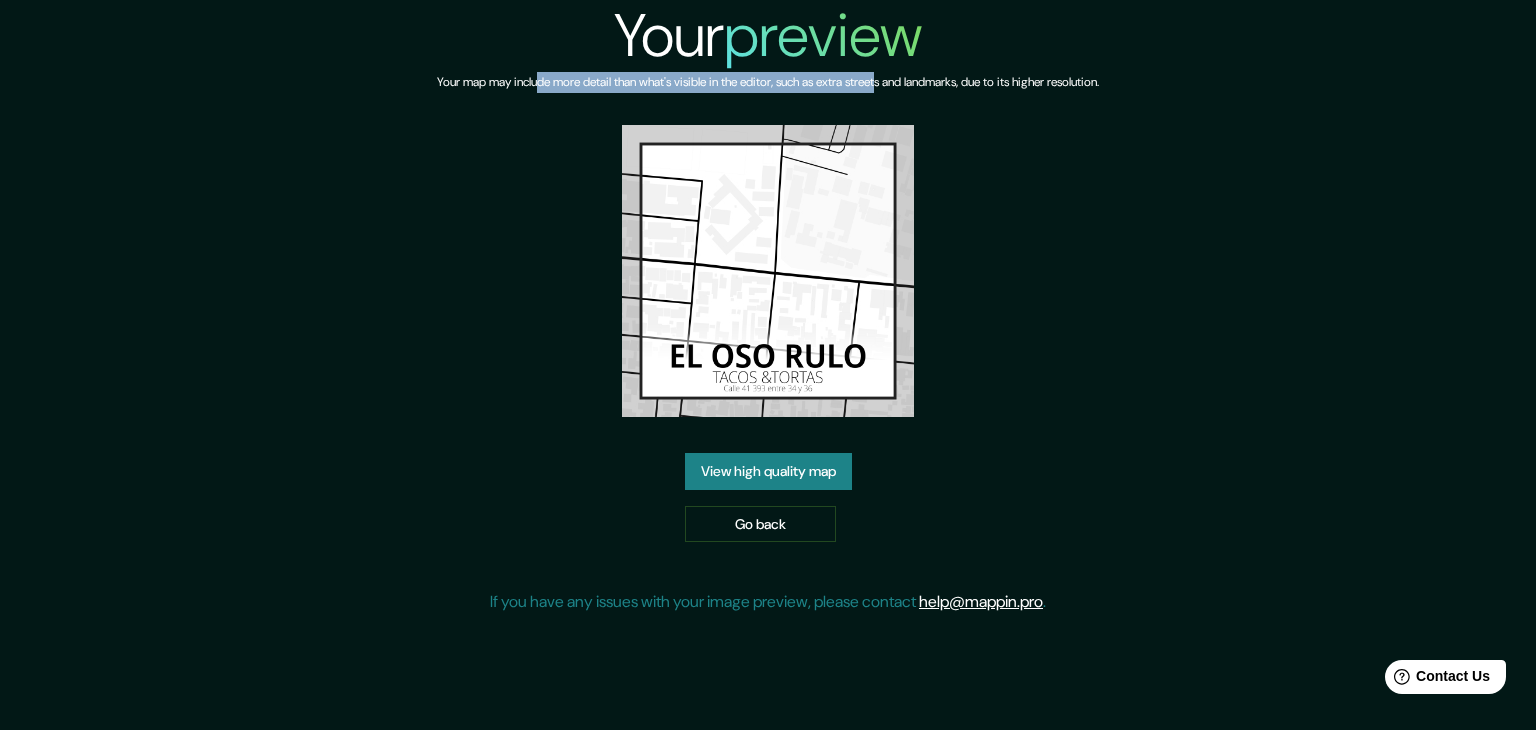 drag, startPoint x: 516, startPoint y: 86, endPoint x: 884, endPoint y: 78, distance: 368.08694 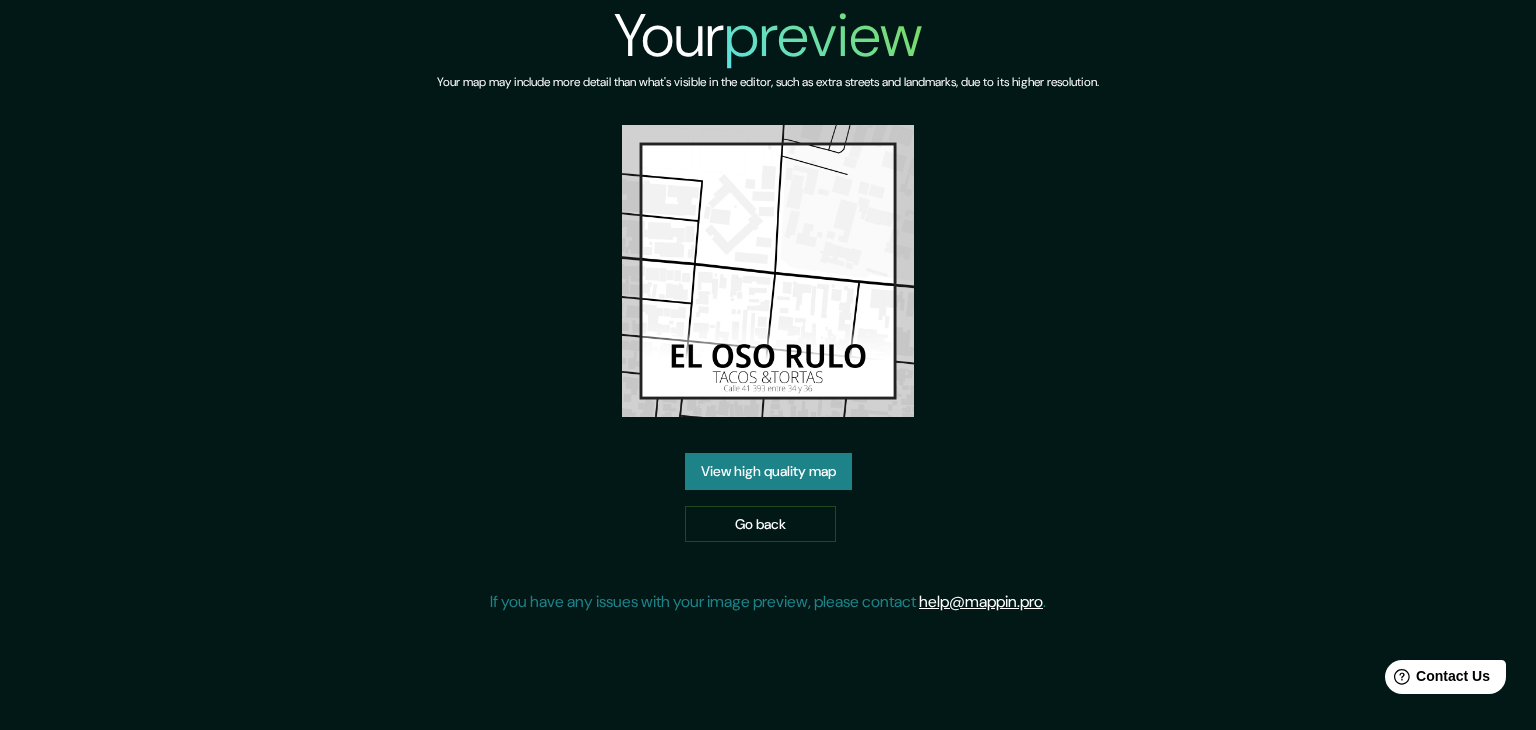drag, startPoint x: 1024, startPoint y: 78, endPoint x: 1039, endPoint y: 81, distance: 15.297058 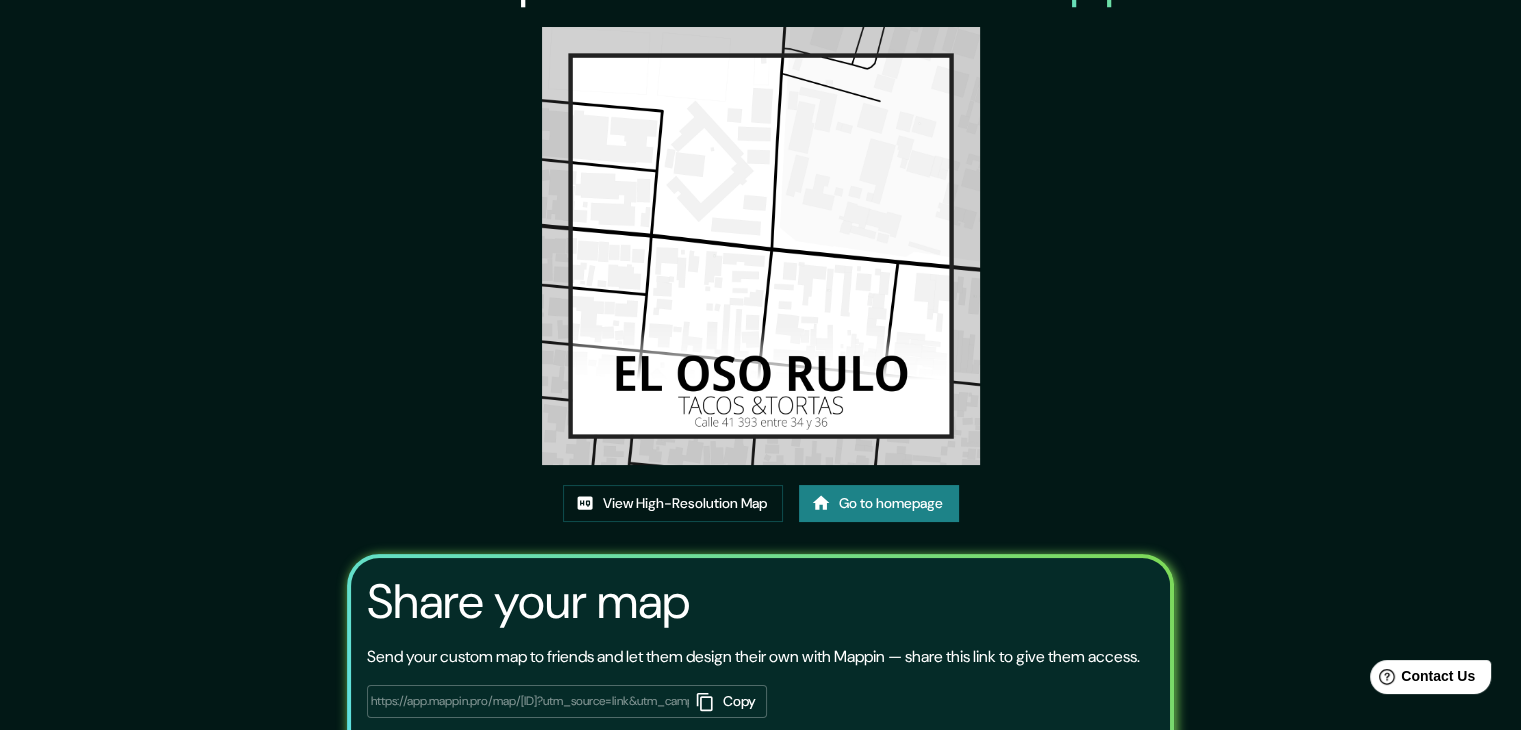 scroll, scrollTop: 208, scrollLeft: 0, axis: vertical 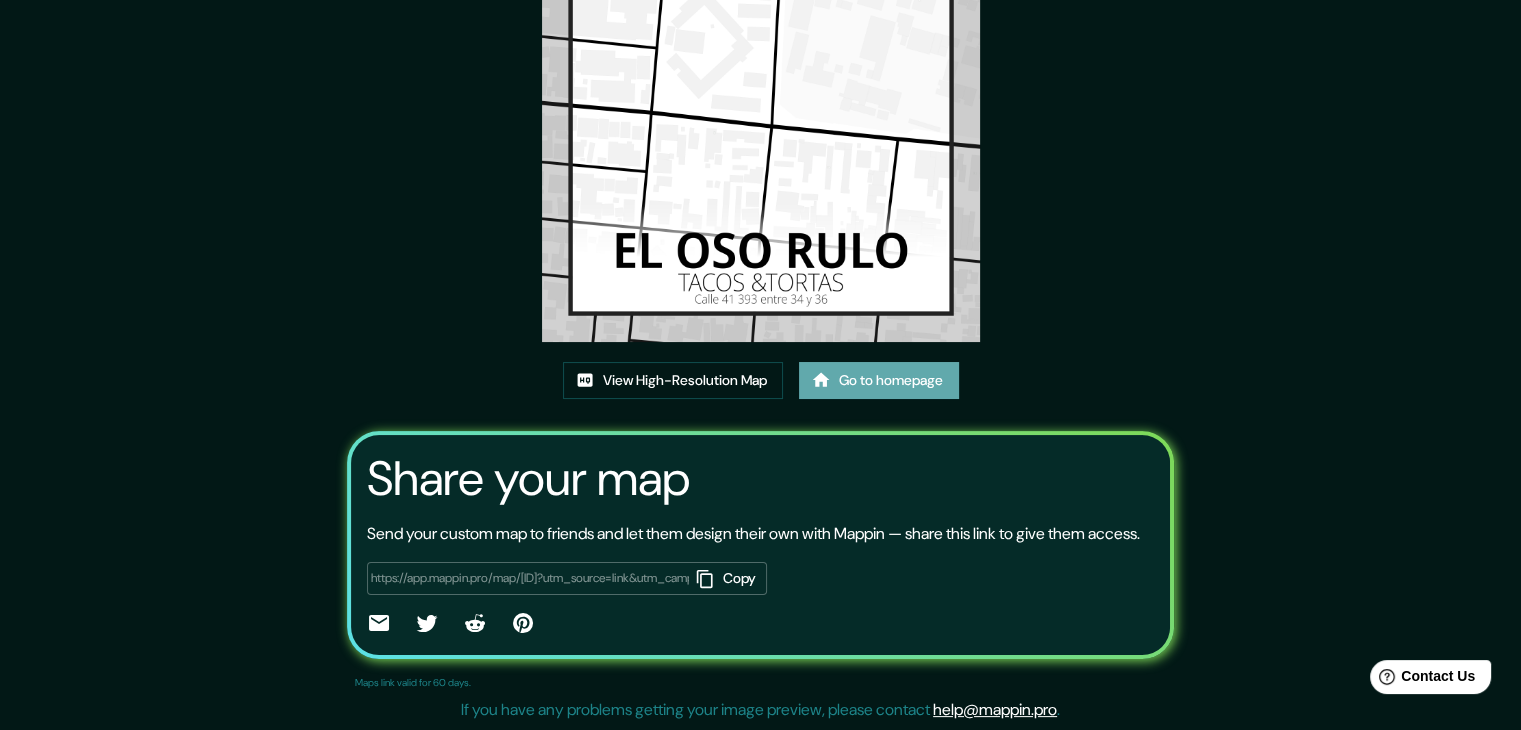 click on "Go to homepage" at bounding box center [879, 380] 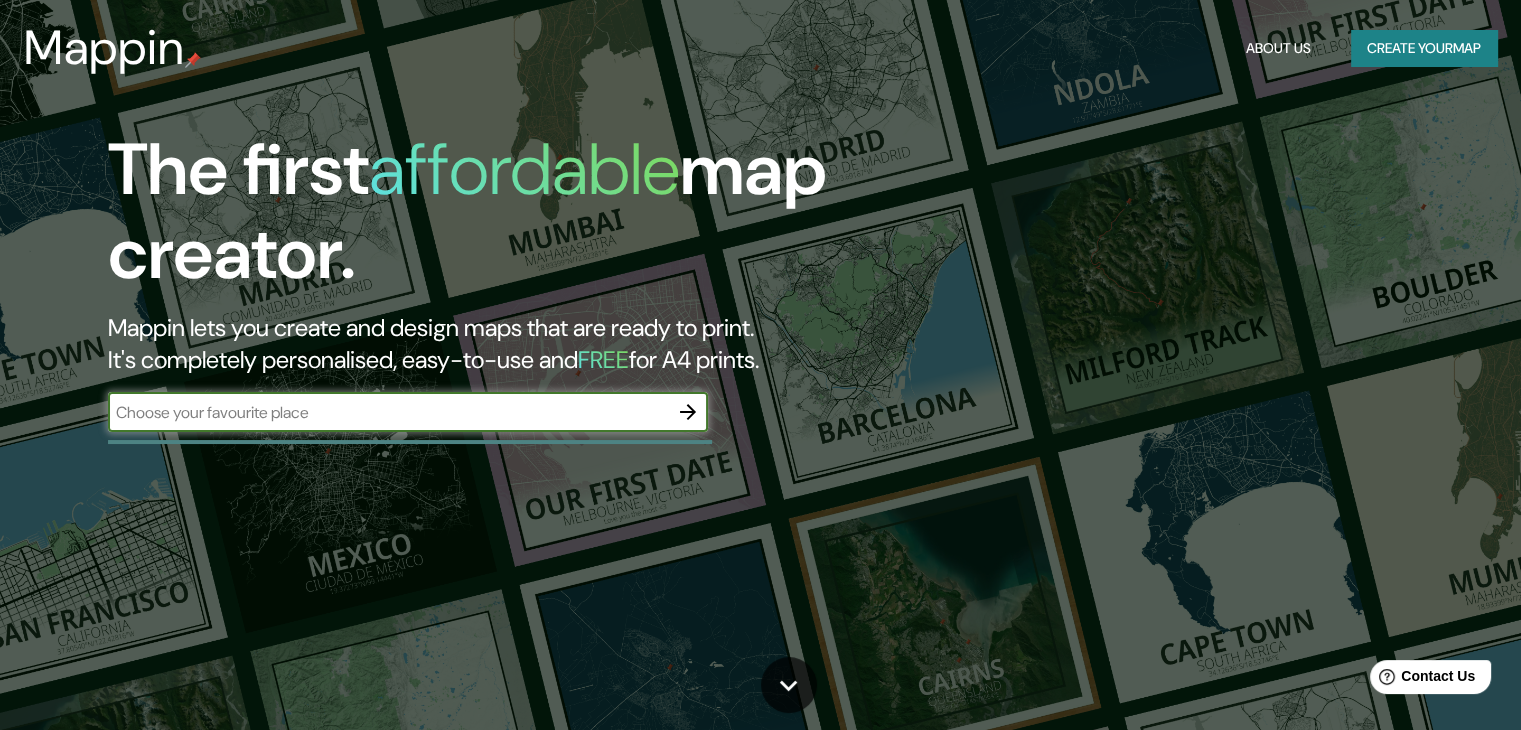 scroll, scrollTop: 0, scrollLeft: 0, axis: both 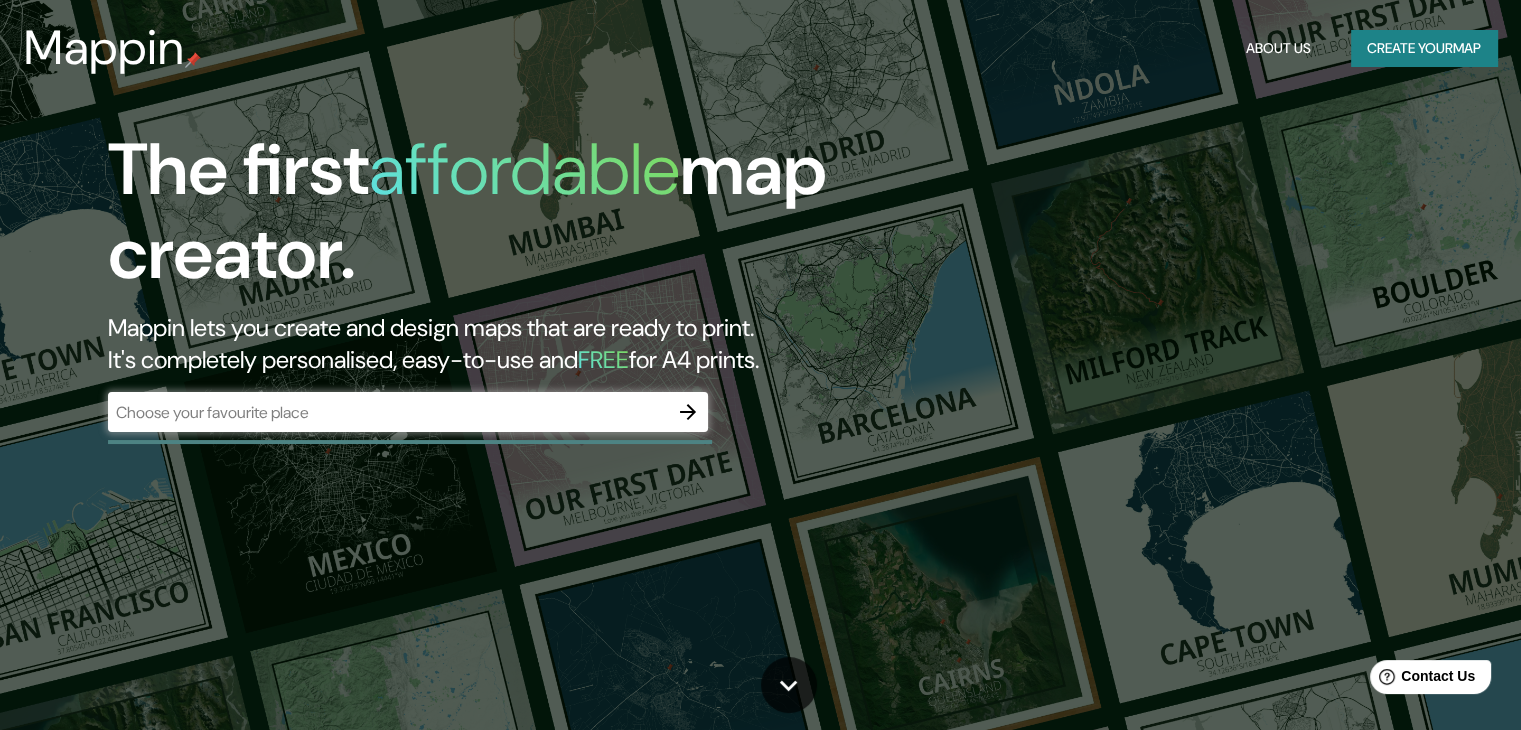 click on "​" at bounding box center (408, 412) 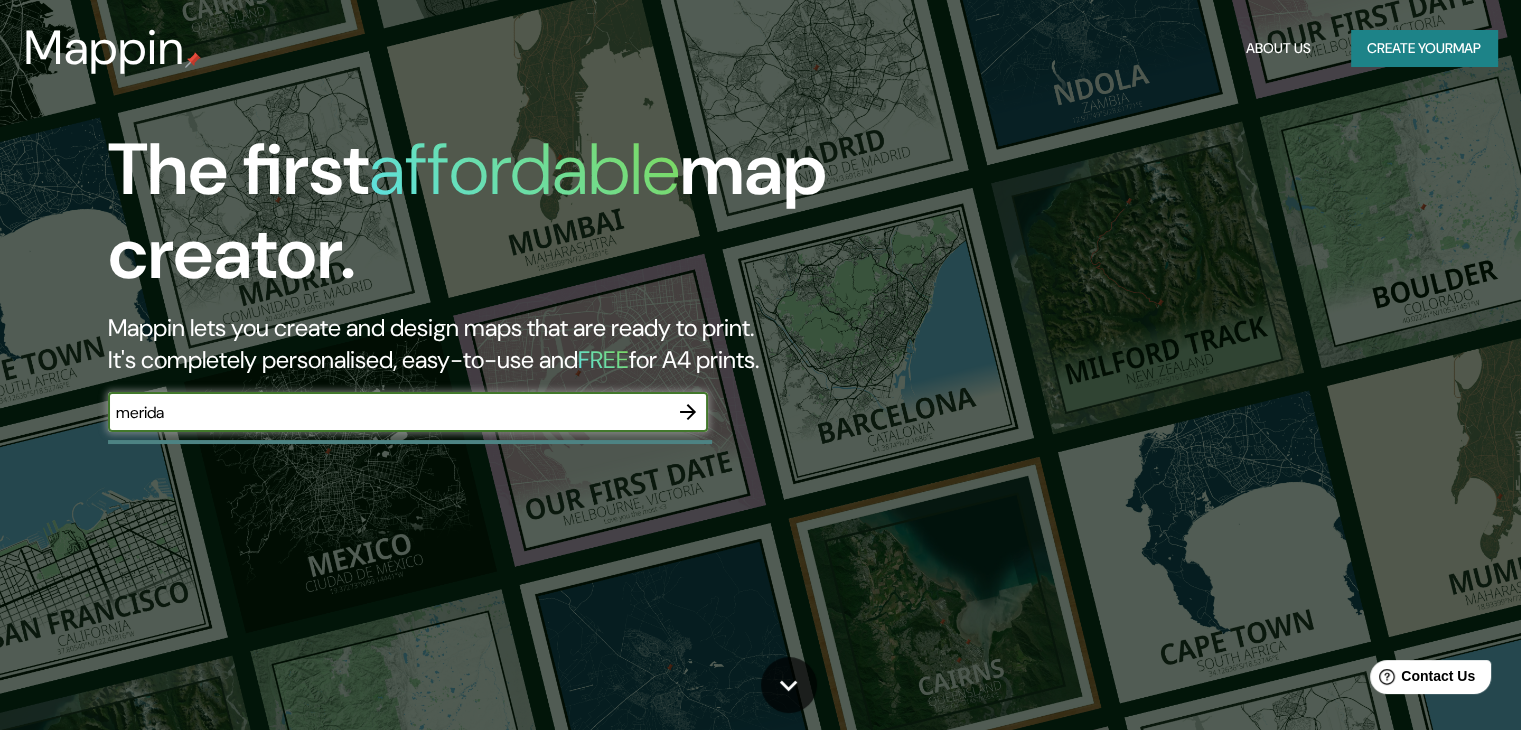 type on "merida" 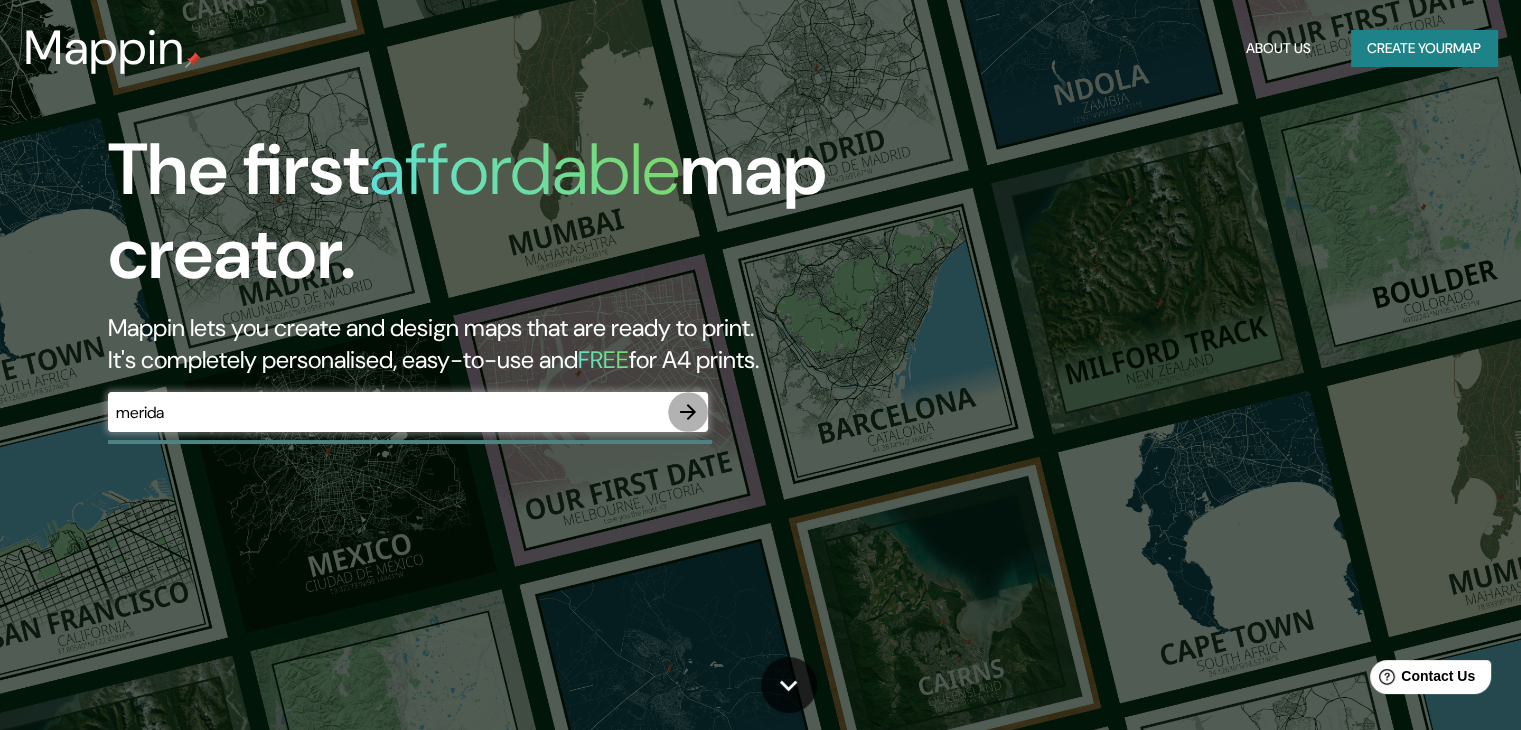 click 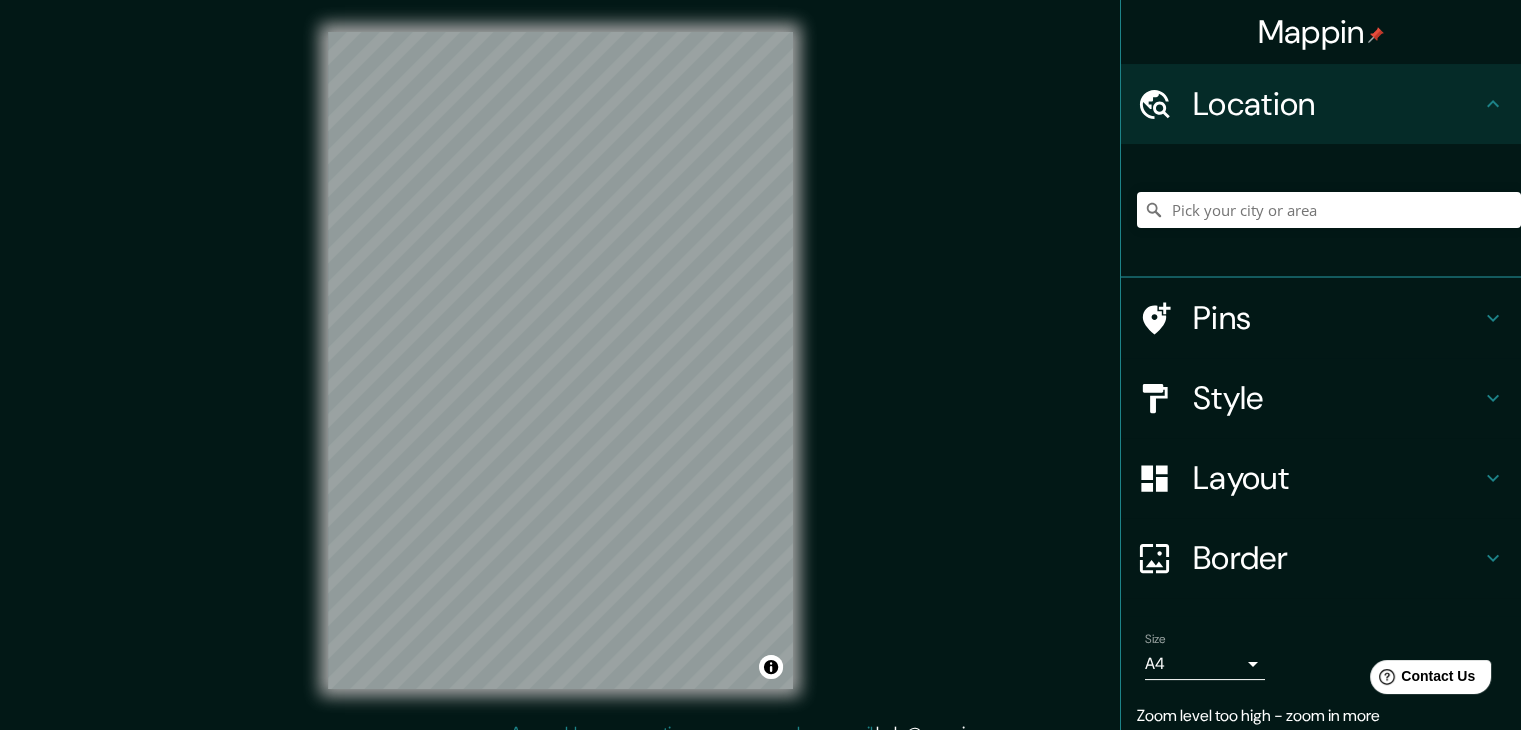click on "Mappin Location Pins Style Layout Border Choose a border.  Hint : you can make layers of the frame opaque to create some cool effects. None Simple Transparent Fancy Size A4 single Zoom level too high - zoom in more Create your map © Mapbox   © OpenStreetMap   Improve this map Any problems, suggestions, or concerns please email    help@mappin.pro . . ." at bounding box center [760, 376] 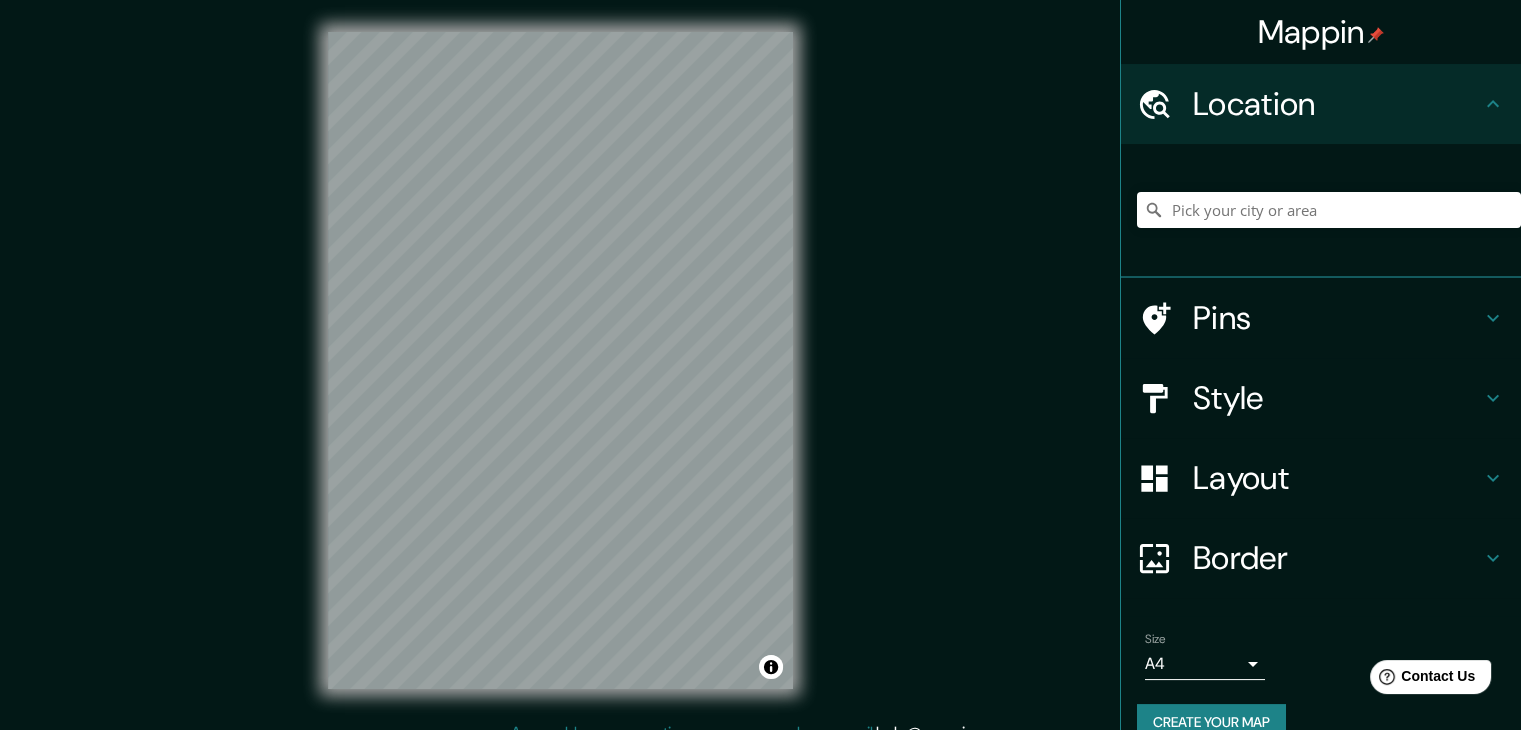 click 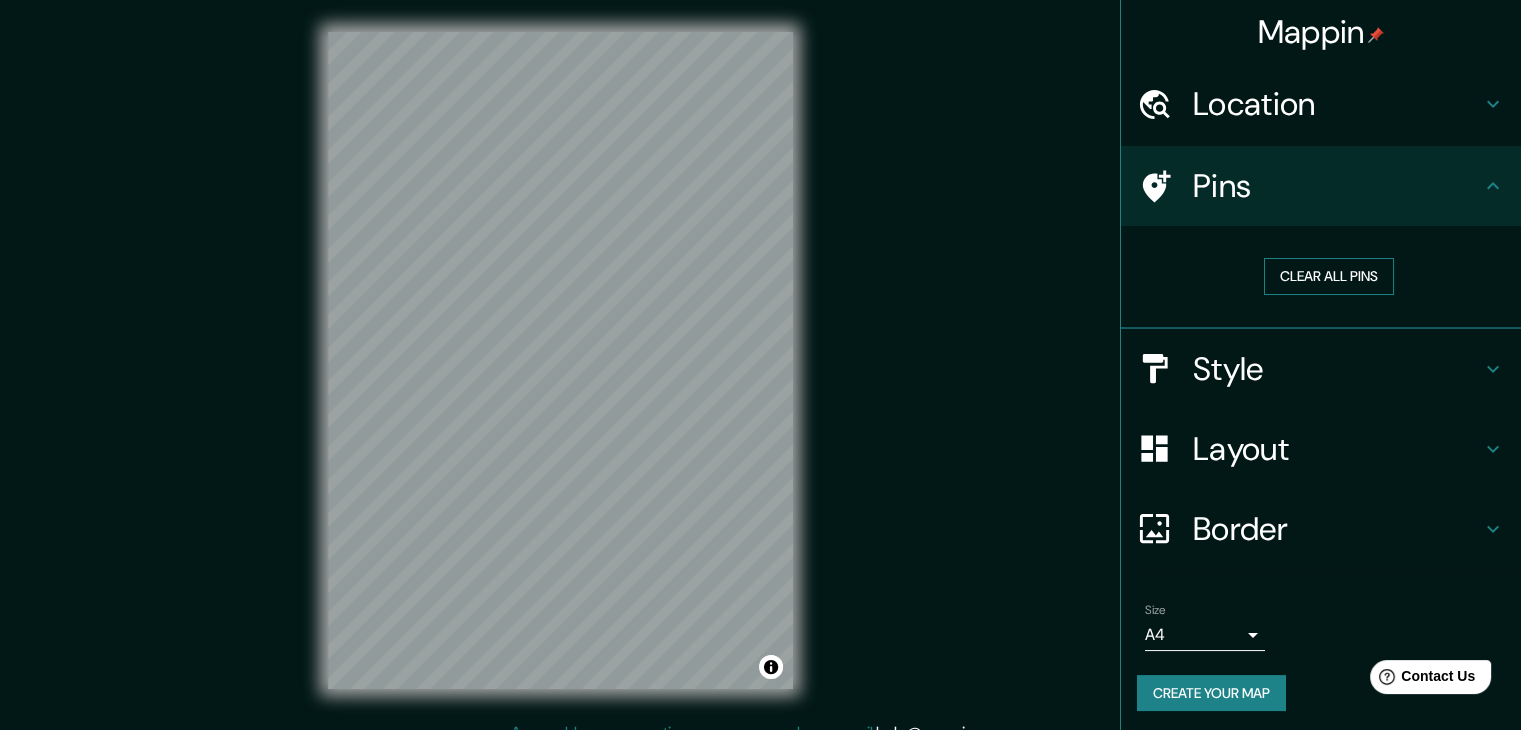 click on "Clear all pins" at bounding box center (1329, 276) 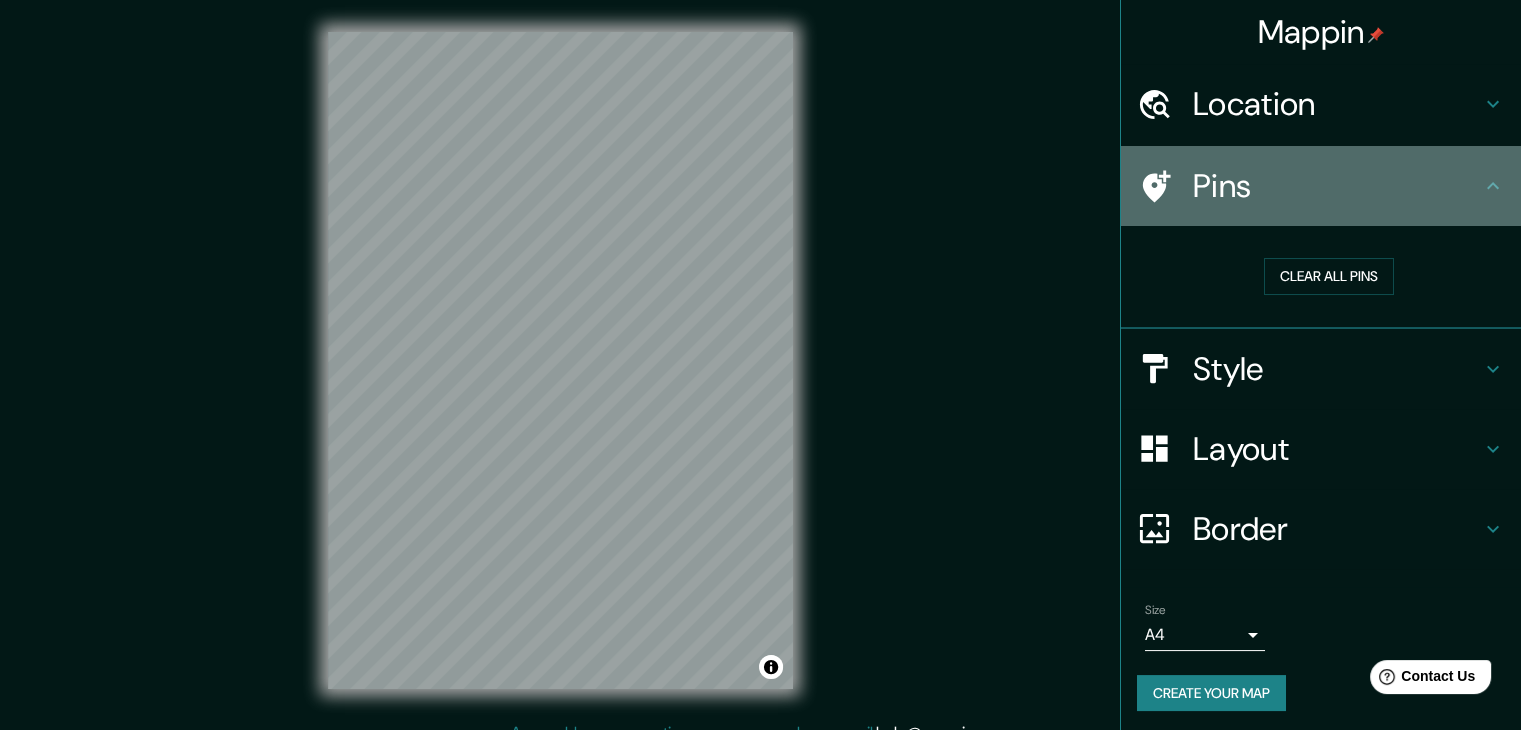 click 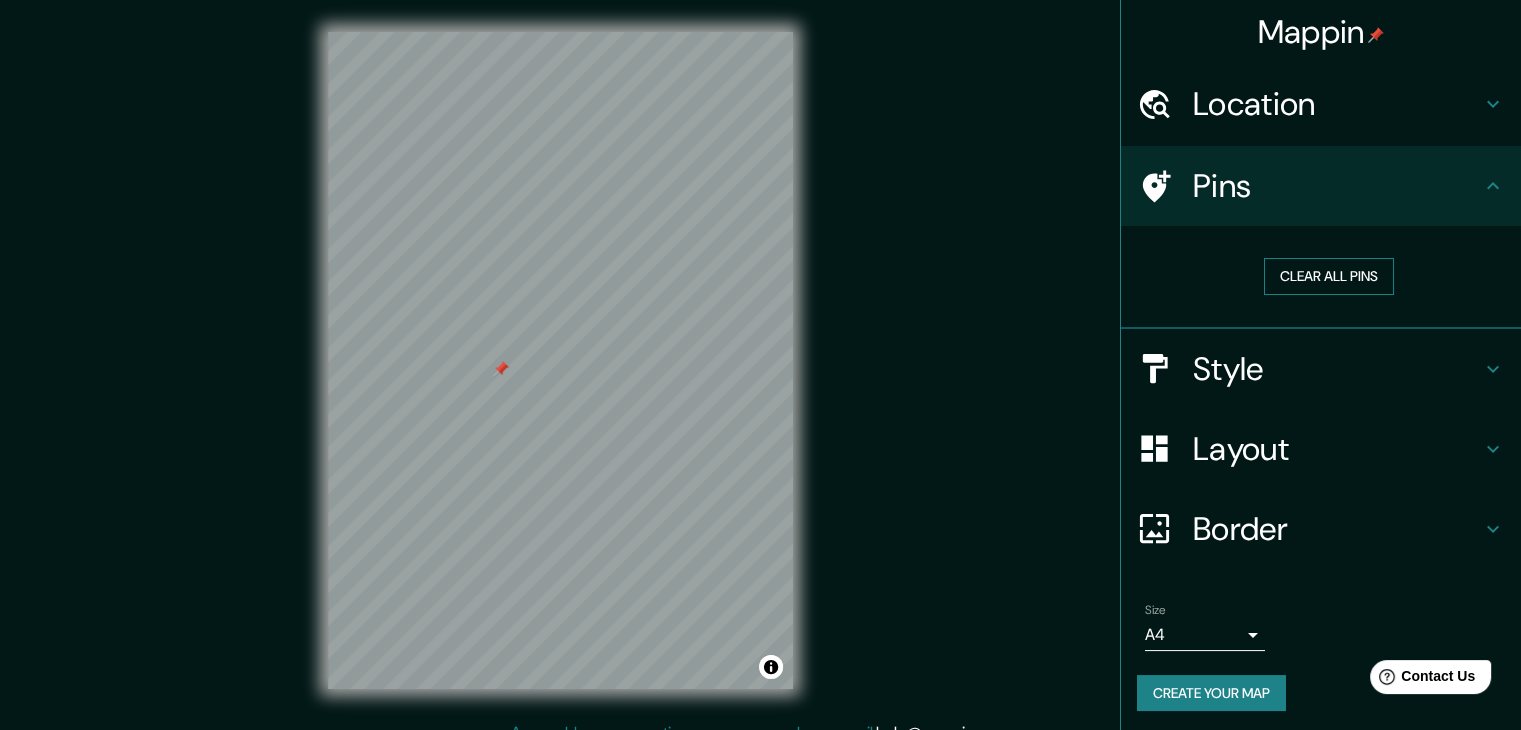 click on "Clear all pins" at bounding box center [1329, 276] 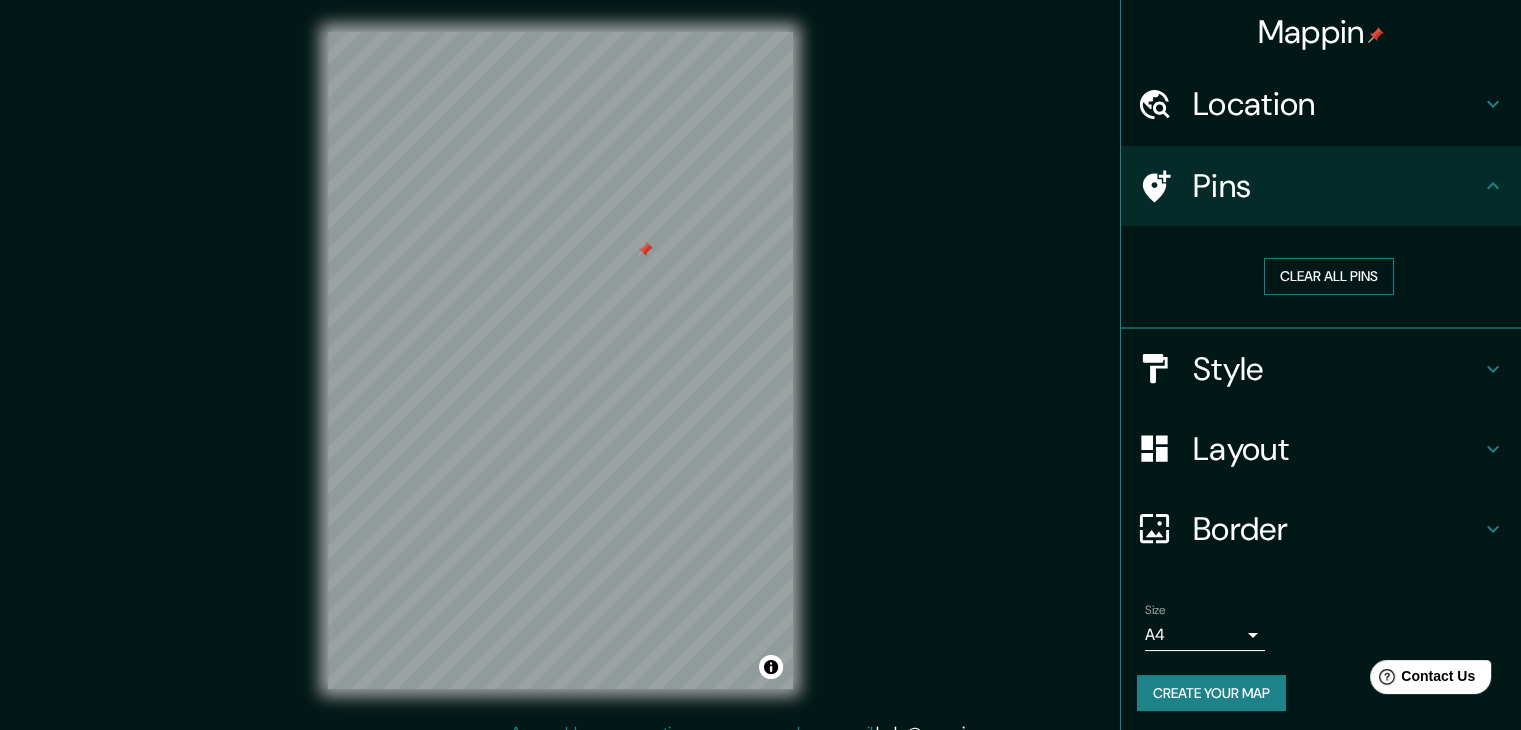click on "Clear all pins" at bounding box center (1329, 276) 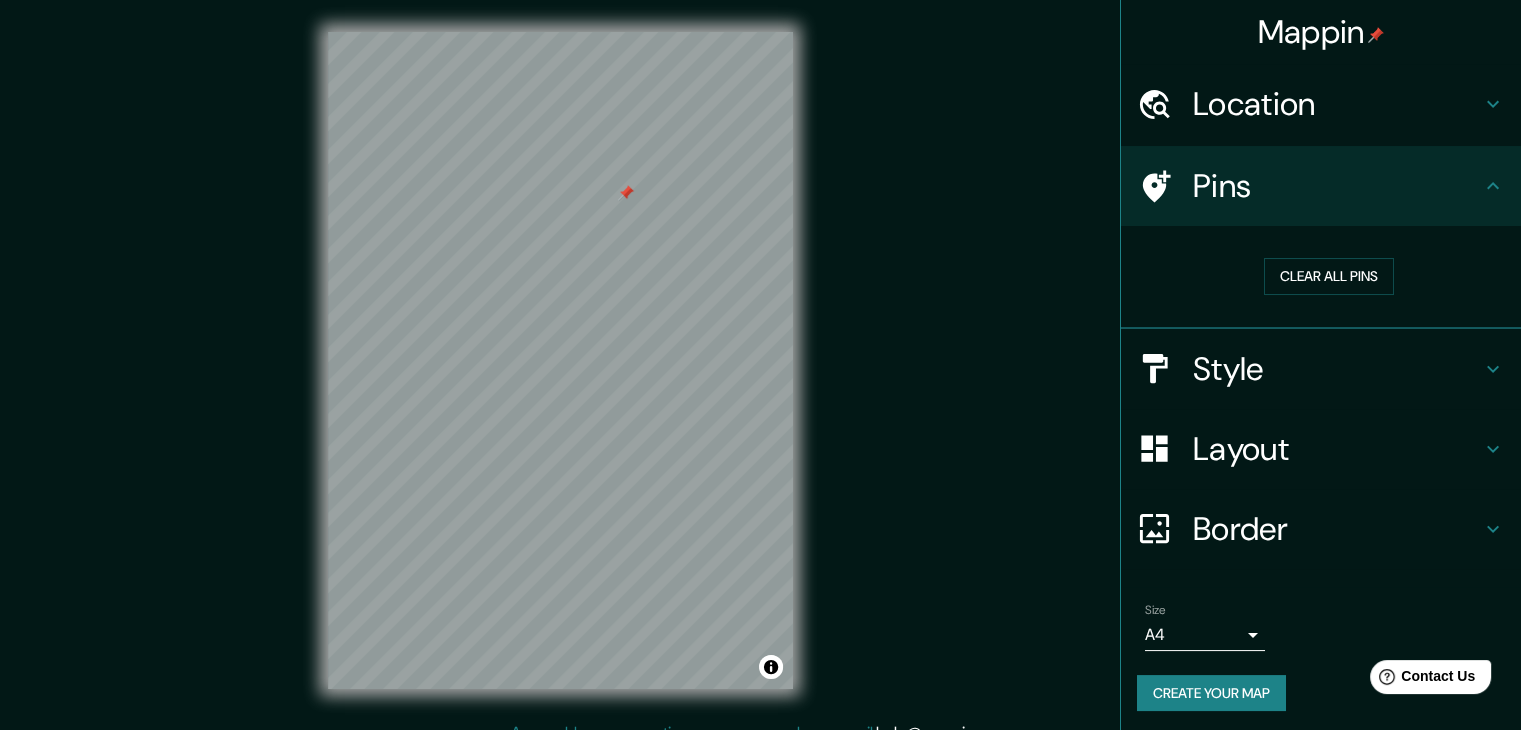 click 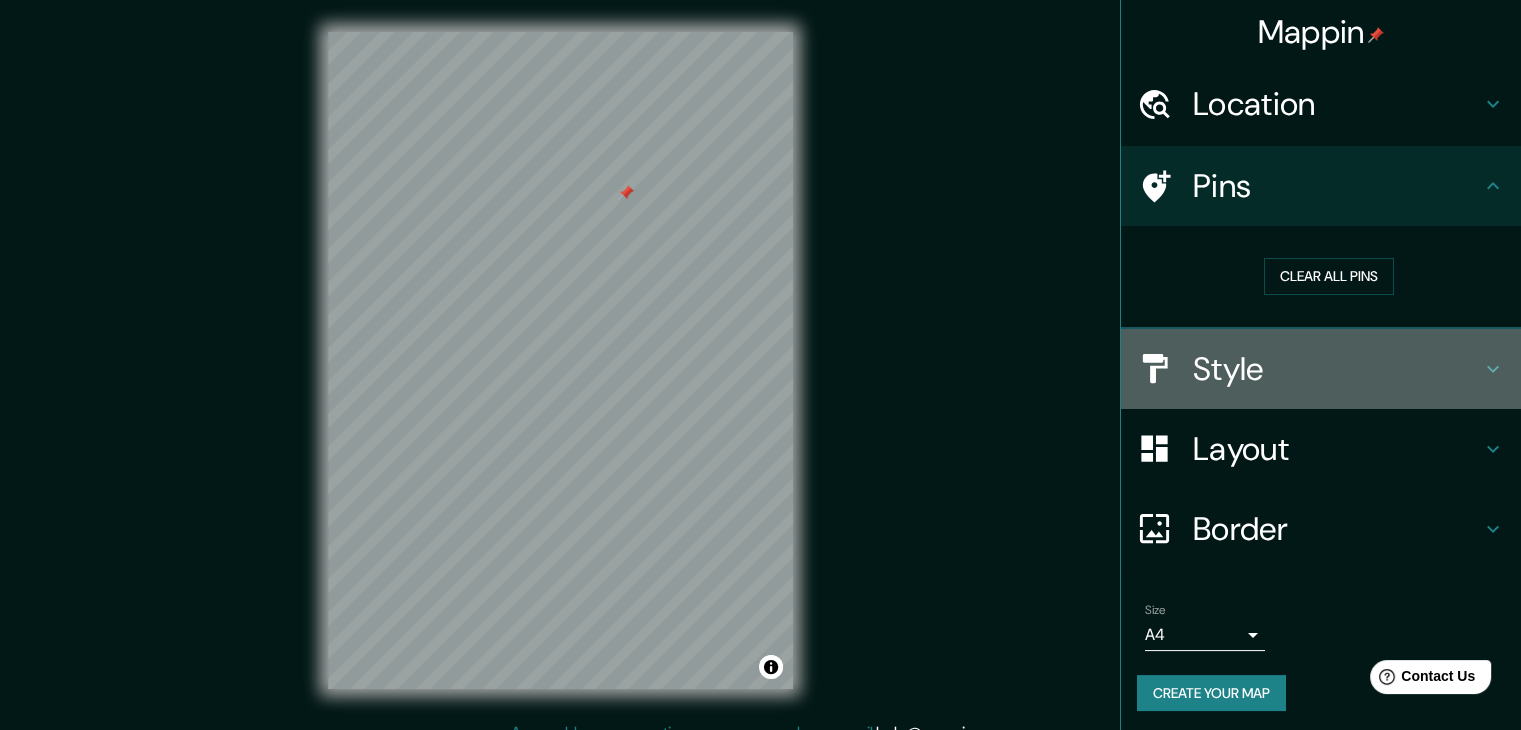 click 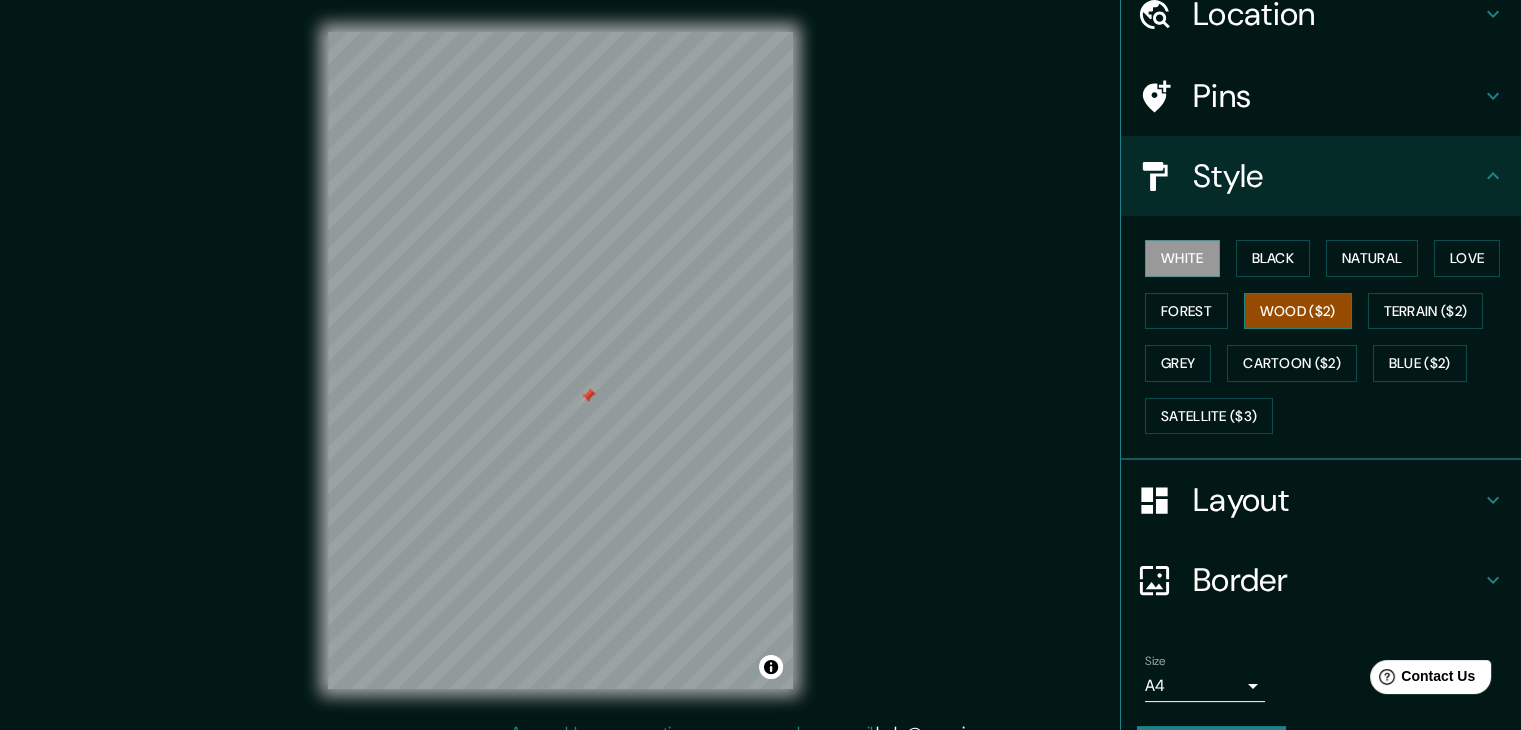 scroll, scrollTop: 100, scrollLeft: 0, axis: vertical 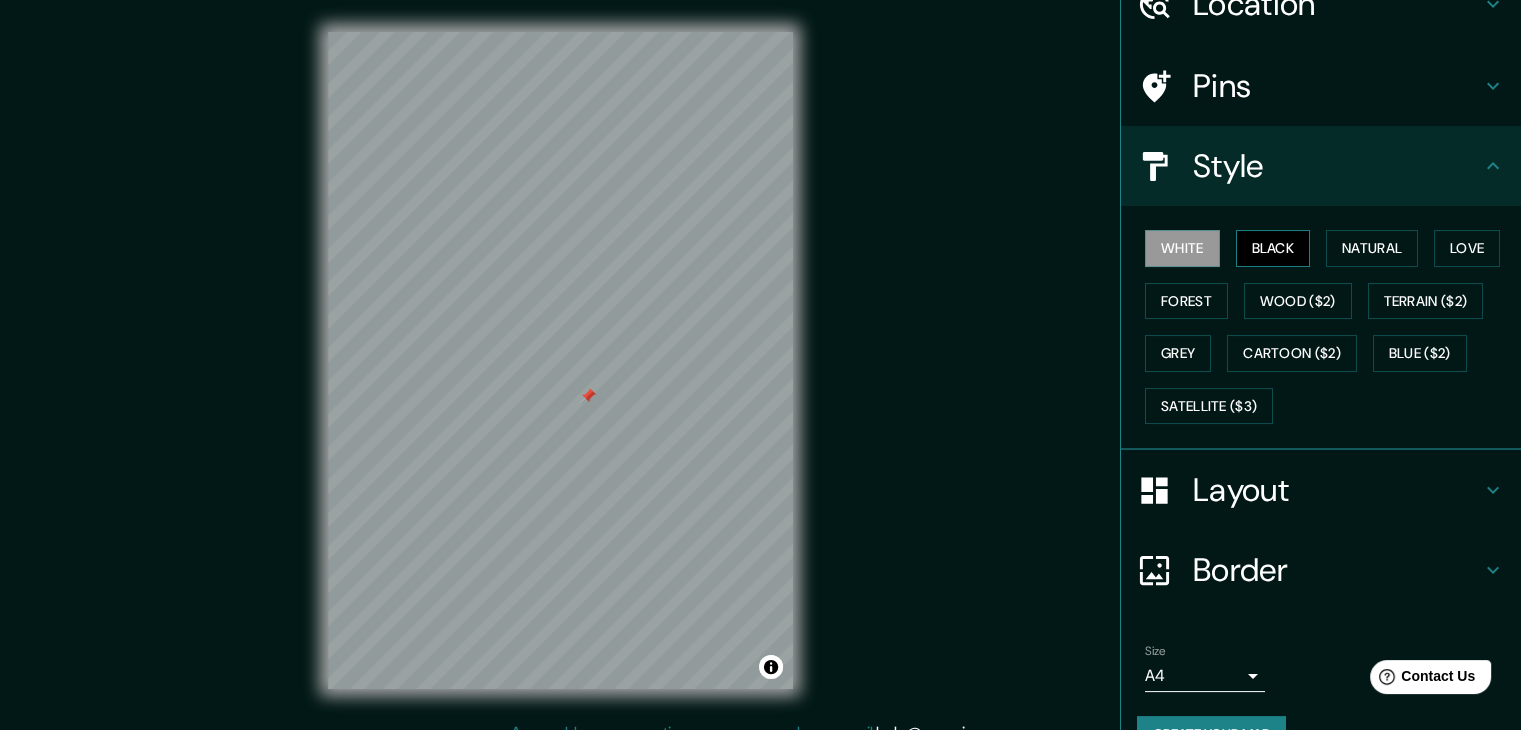 click on "Black" at bounding box center (1273, 248) 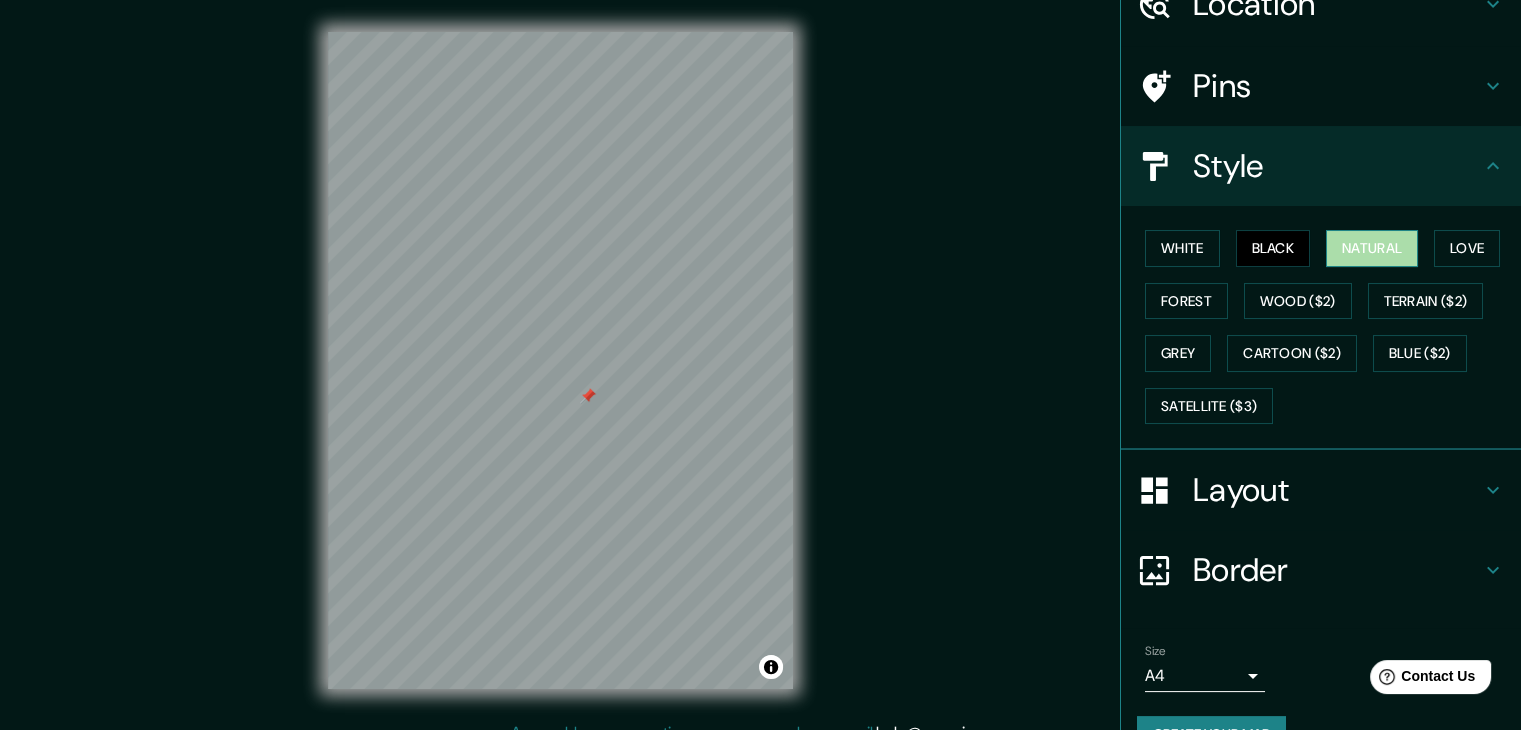 click on "Natural" at bounding box center (1372, 248) 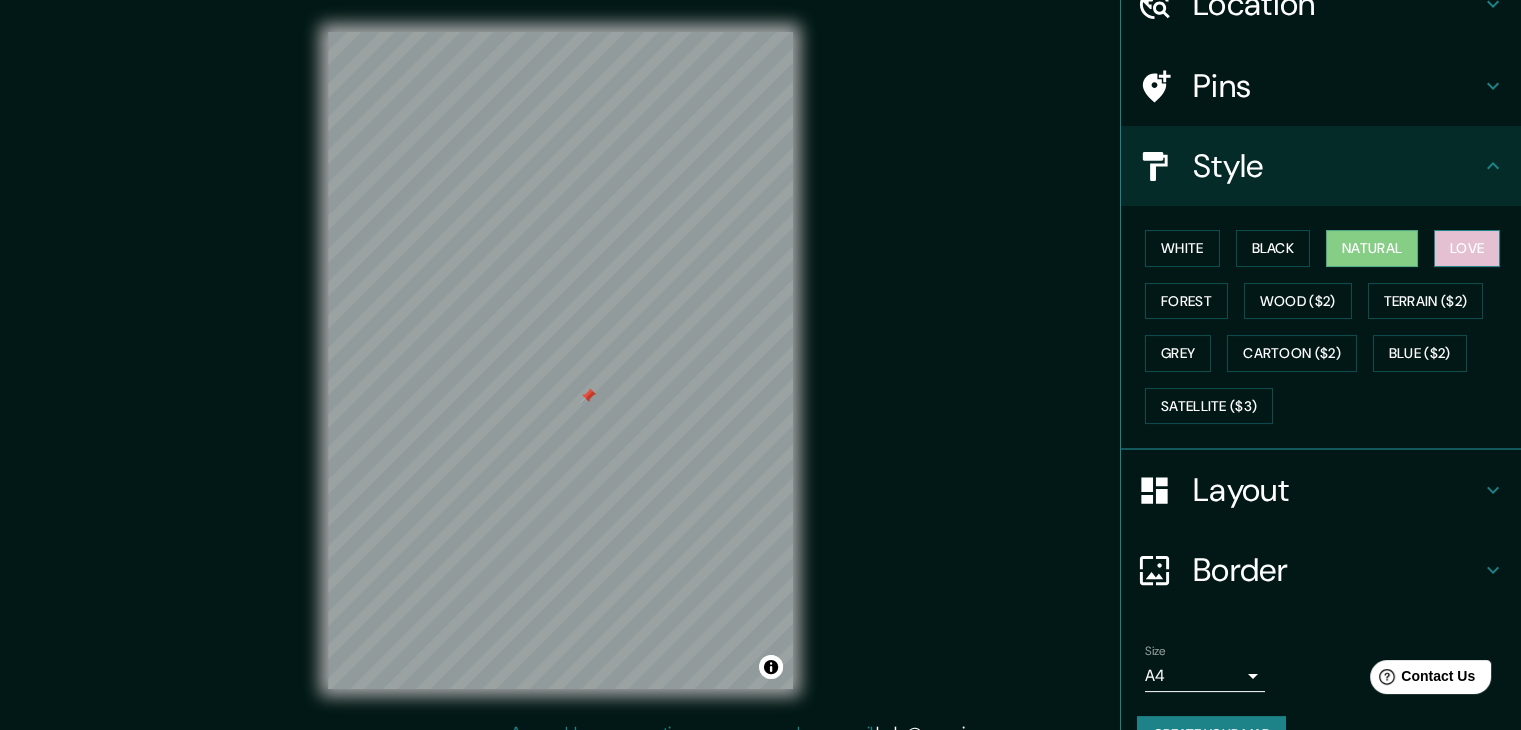click on "Love" at bounding box center [1467, 248] 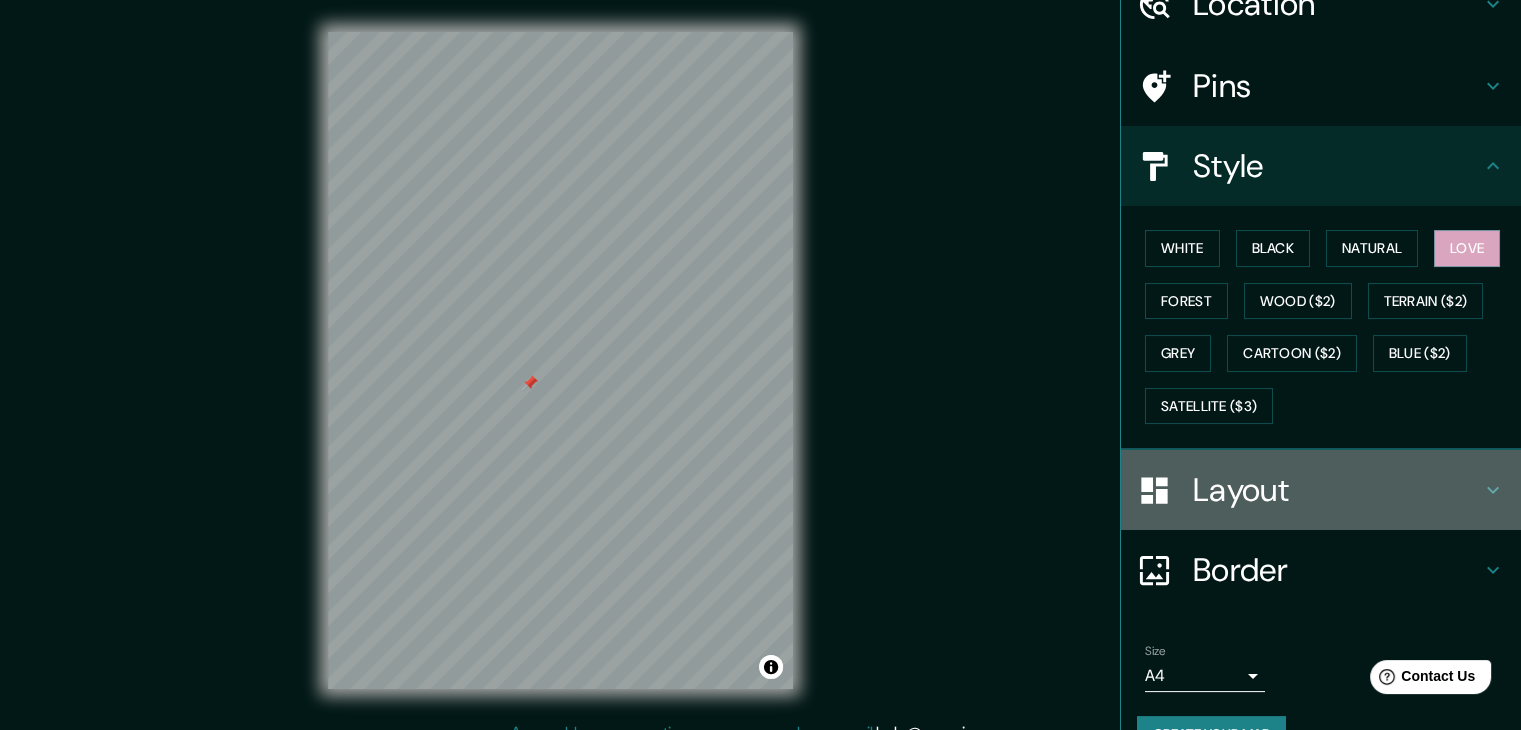 click on "Layout" at bounding box center (1337, 490) 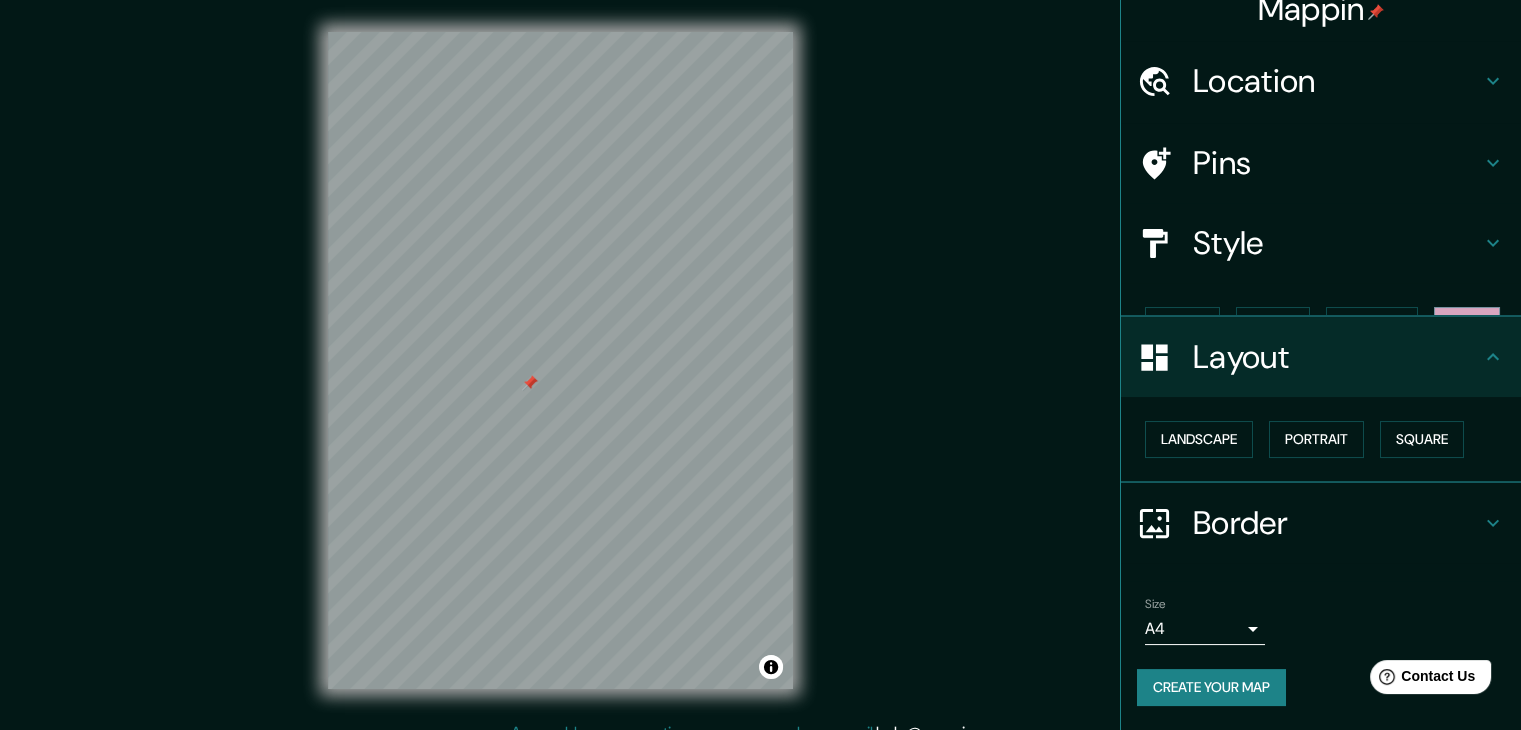 scroll, scrollTop: 0, scrollLeft: 0, axis: both 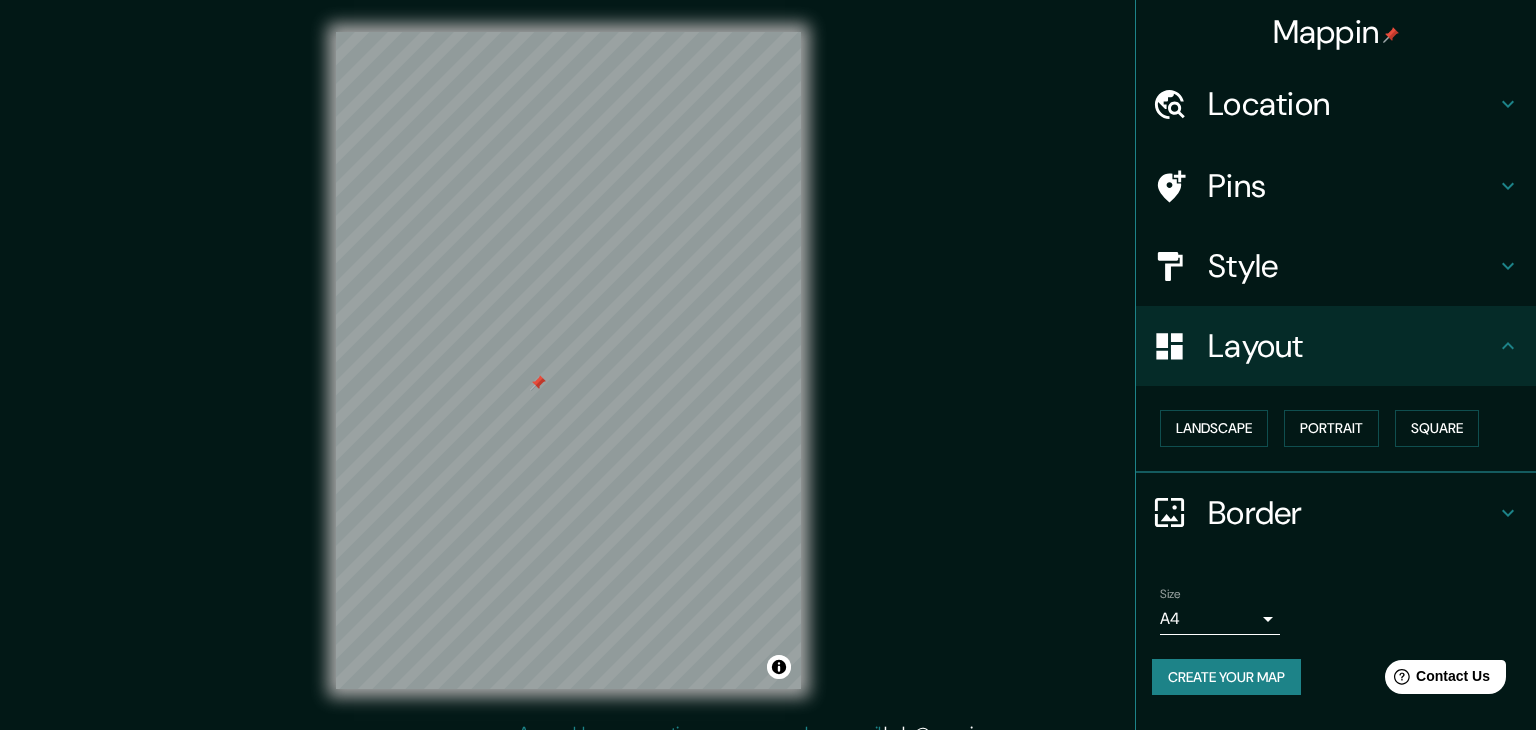 click on "Mappin Location Pins Style Layout Landscape Portrait Square Border Choose a border.  Hint : you can make layers of the frame opaque to create some cool effects. None Simple Transparent Fancy Size A4 single Create your map © Mapbox   © OpenStreetMap   Improve this map Any problems, suggestions, or concerns please email    help@mappin.pro . . ." at bounding box center [768, 365] 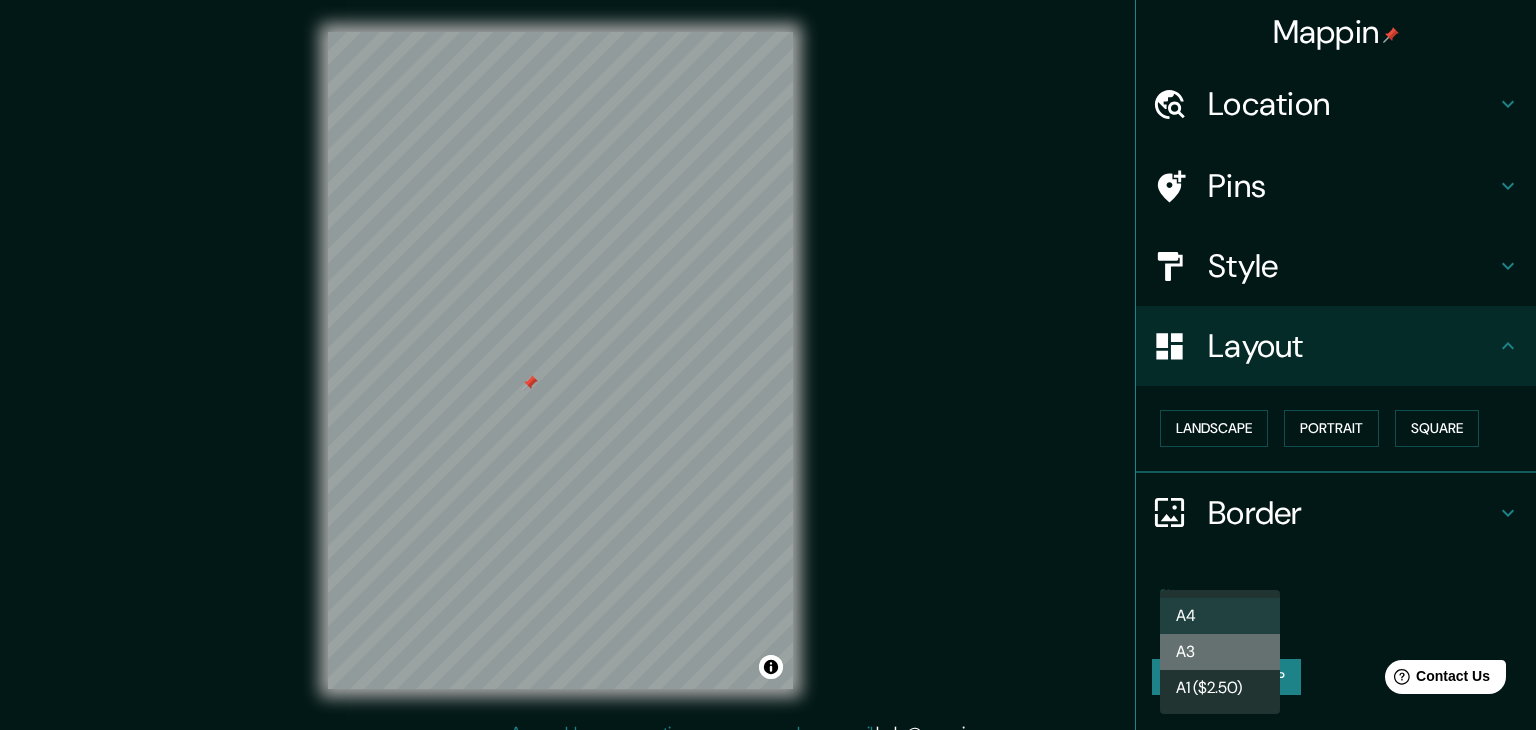 click on "A3" at bounding box center [1220, 652] 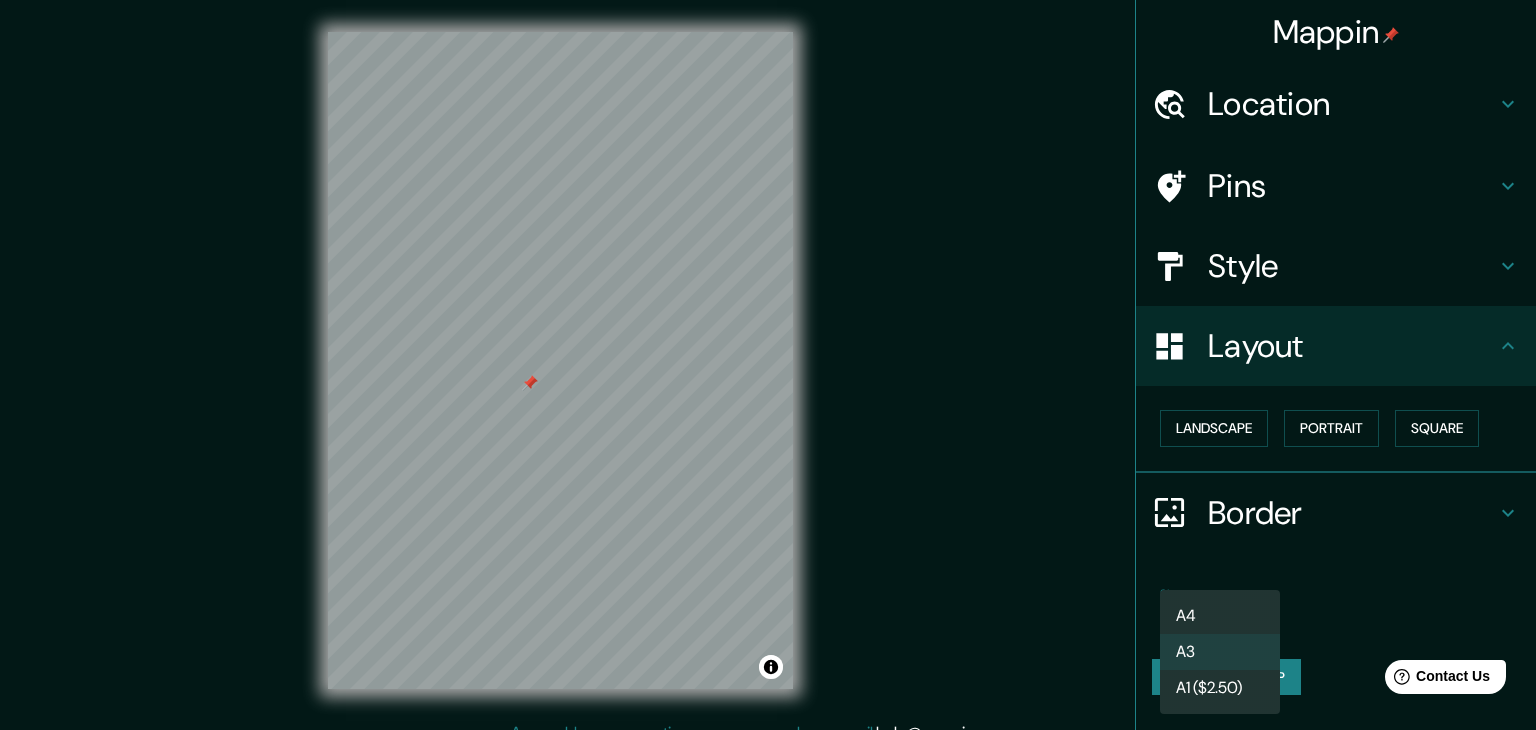 click on "Mappin Location Pins Style Layout Landscape Portrait Square Border Choose a border.  Hint : you can make layers of the frame opaque to create some cool effects. None Simple Transparent Fancy Size A3 a4 Create your map © Mapbox   © OpenStreetMap   Improve this map Any problems, suggestions, or concerns please email    help@example.com . . . A4 A3 A1 ($[PRICE])" at bounding box center [768, 365] 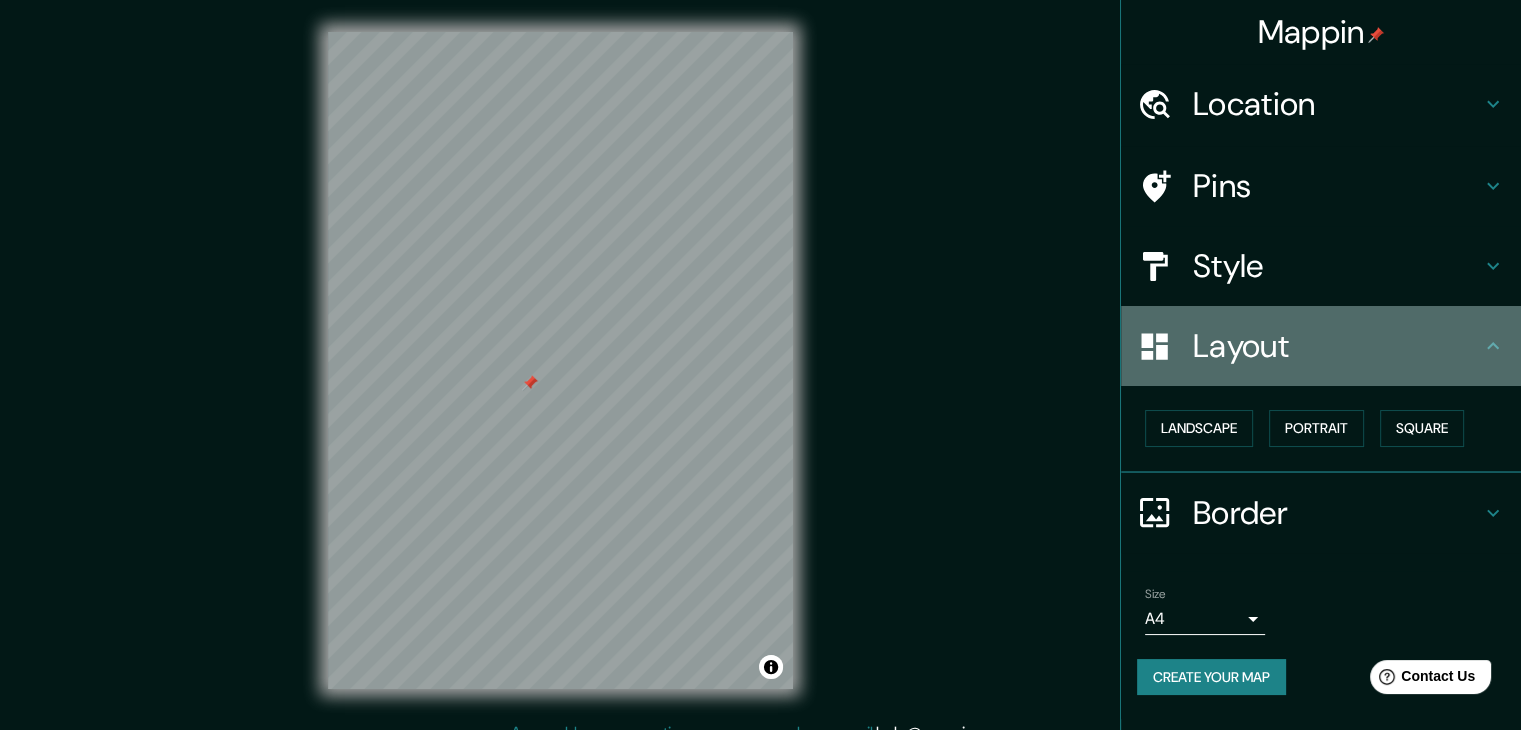 click on "Layout" at bounding box center [1337, 346] 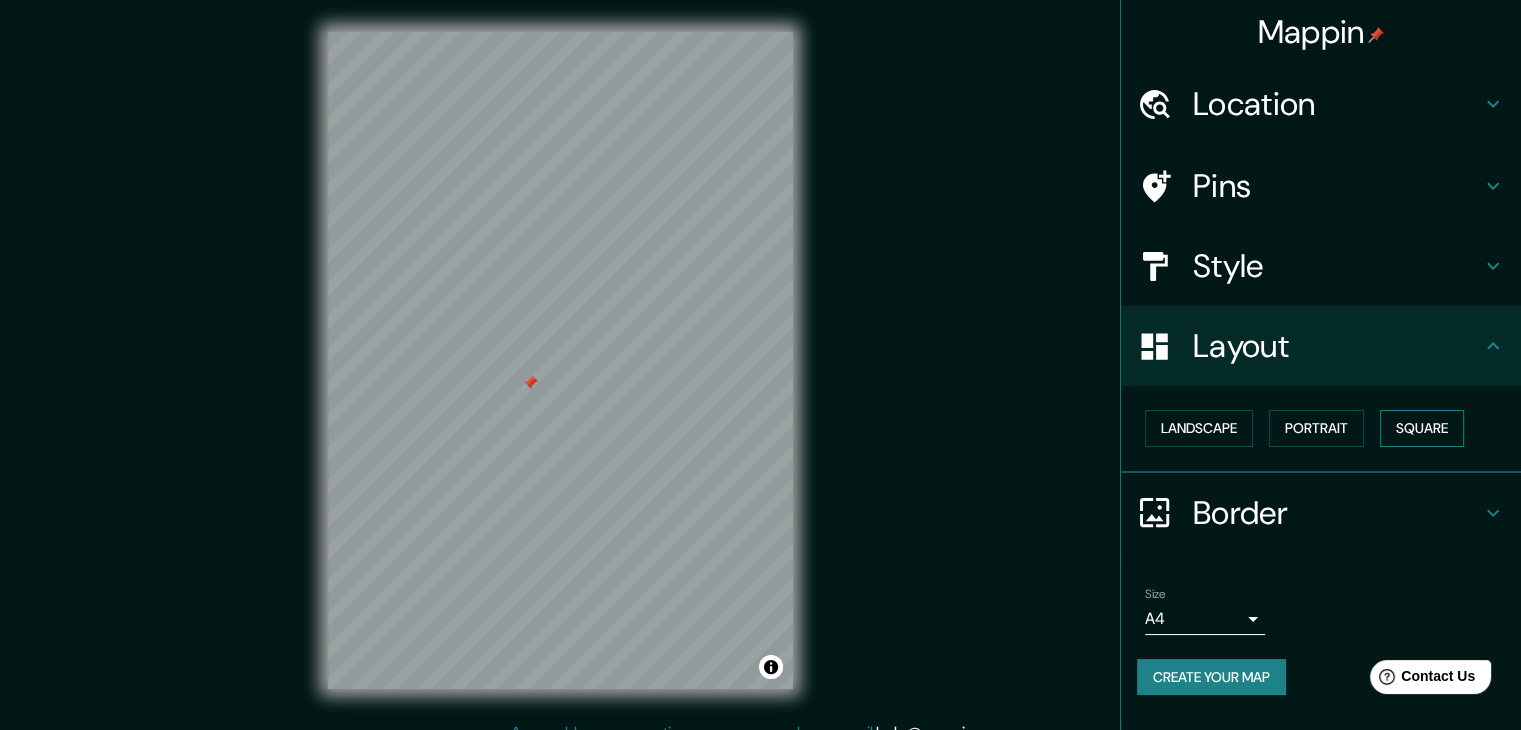 click on "Square" at bounding box center (1422, 428) 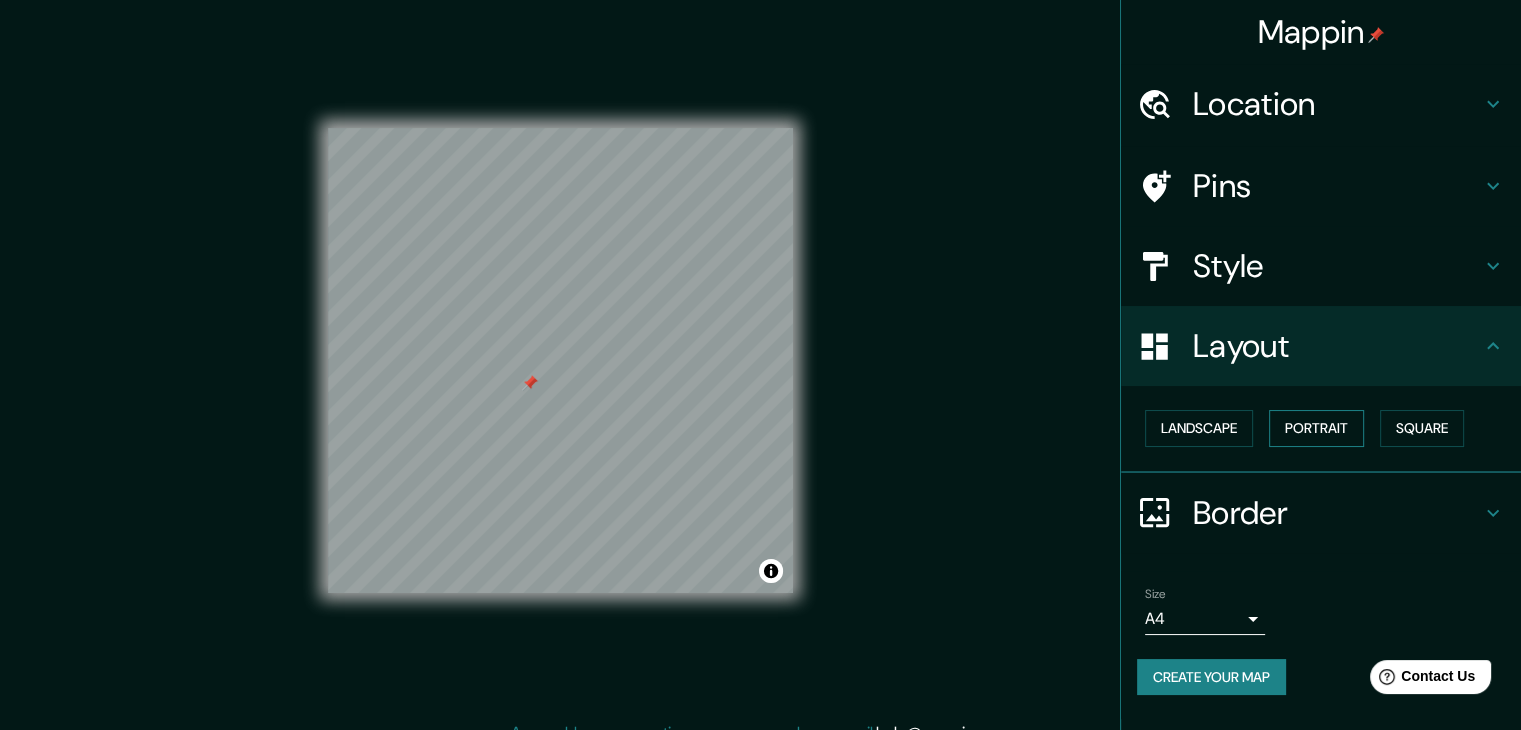 click on "Portrait" at bounding box center [1316, 428] 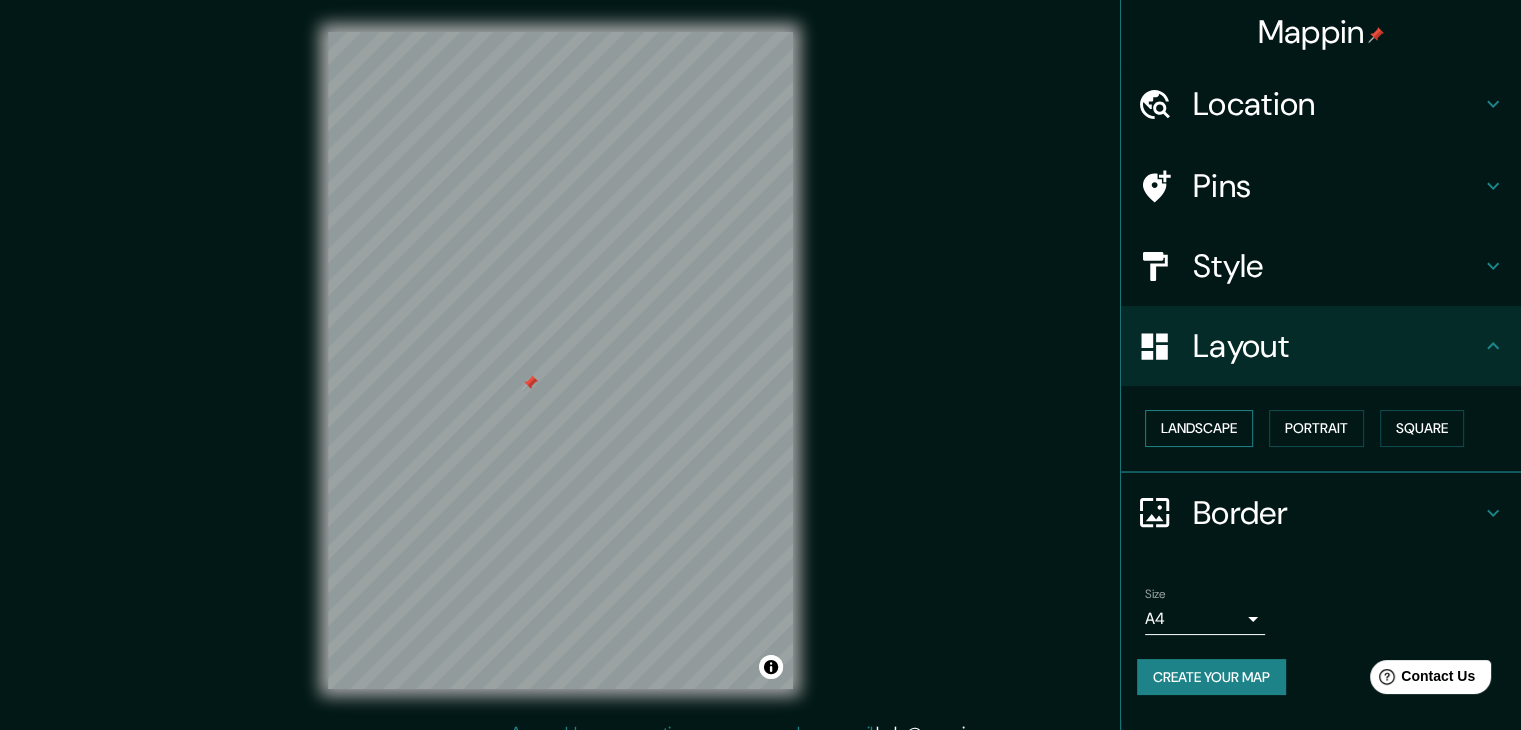 click on "Landscape" at bounding box center (1199, 428) 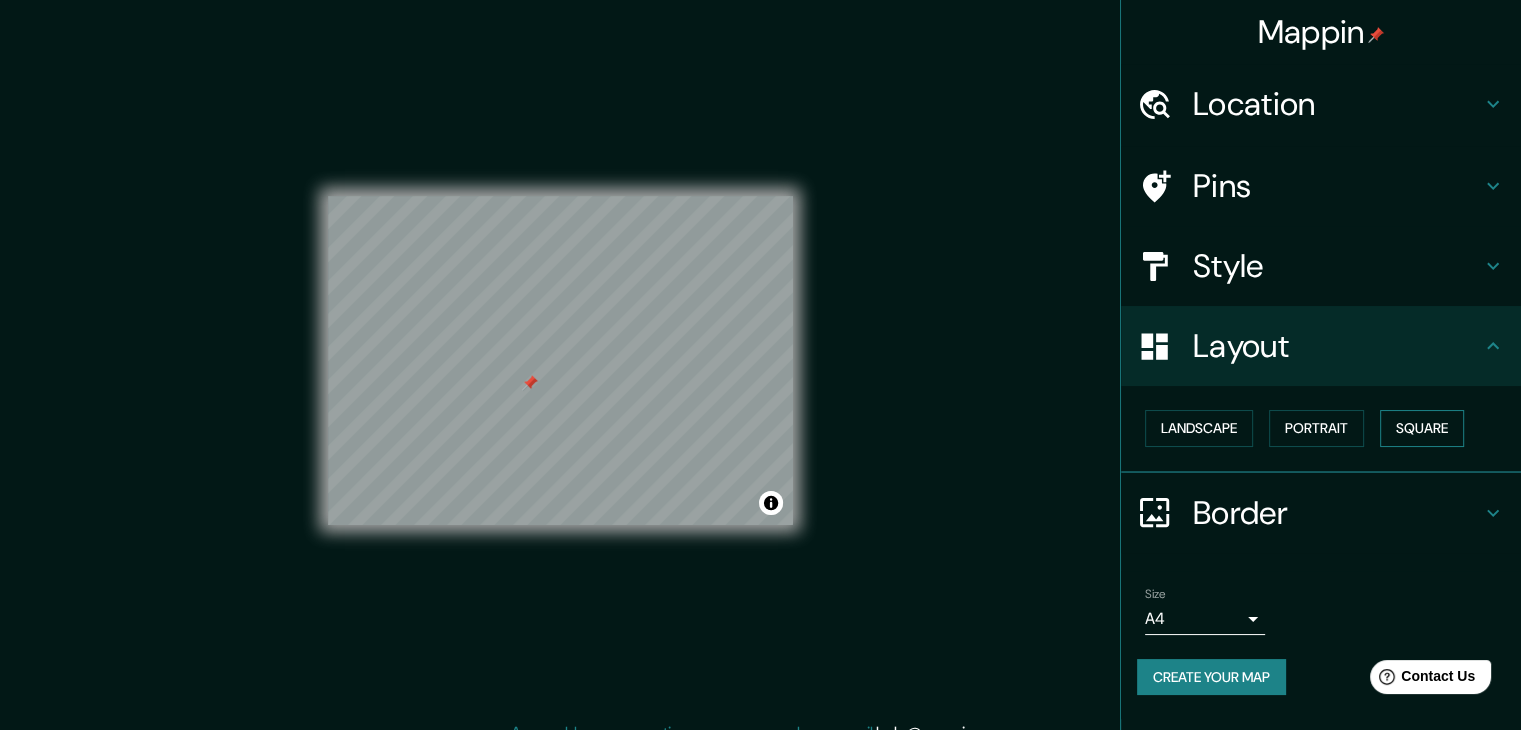click on "Square" at bounding box center (1422, 428) 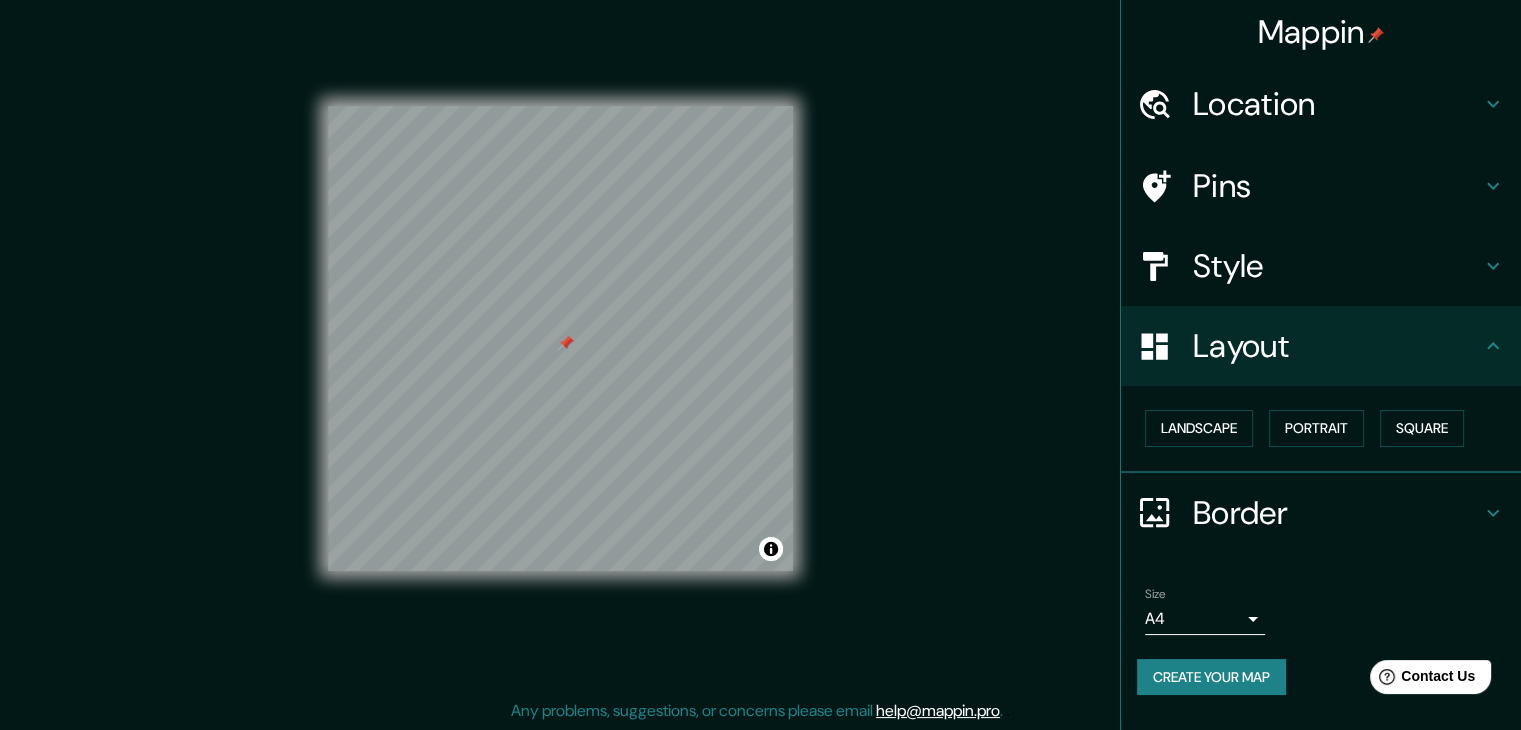 scroll, scrollTop: 23, scrollLeft: 0, axis: vertical 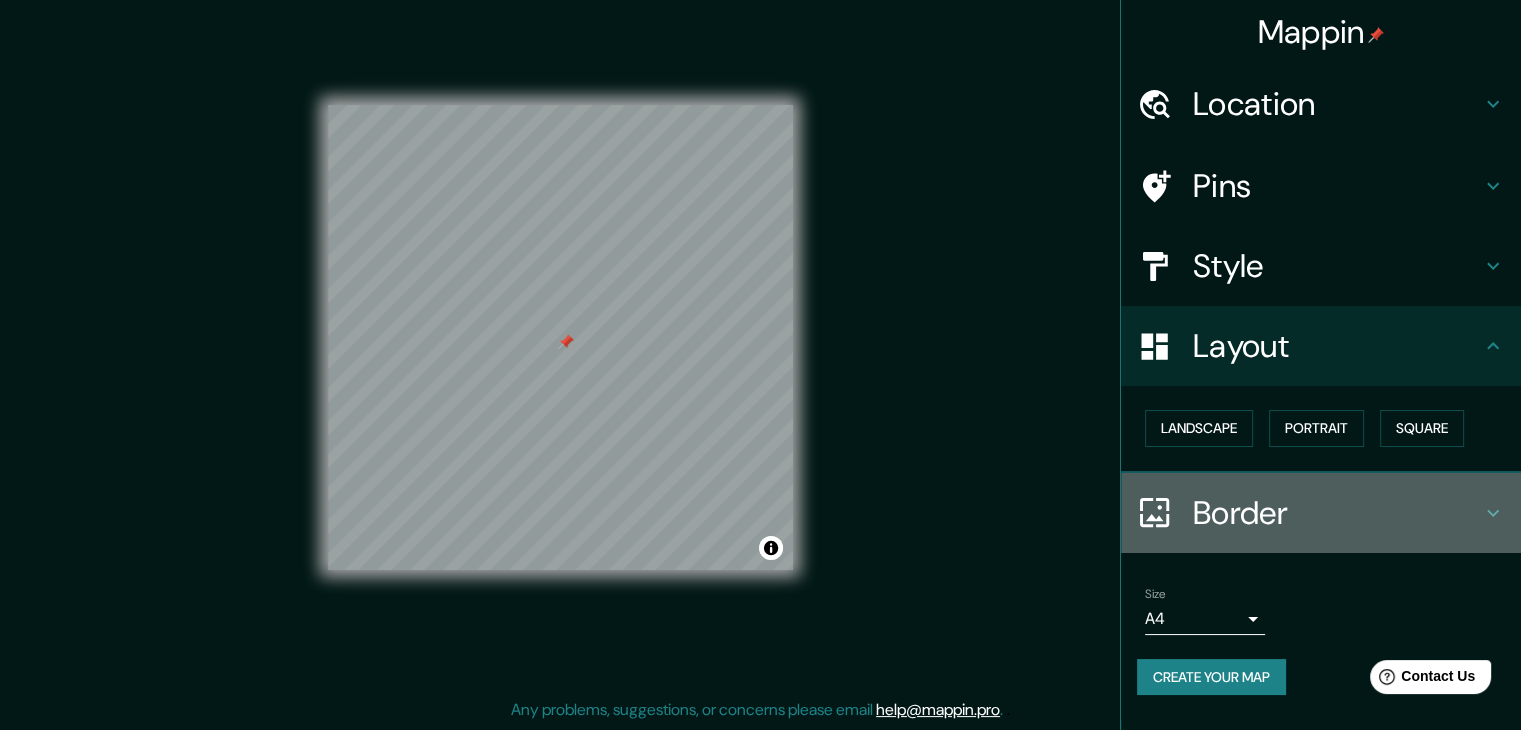 click 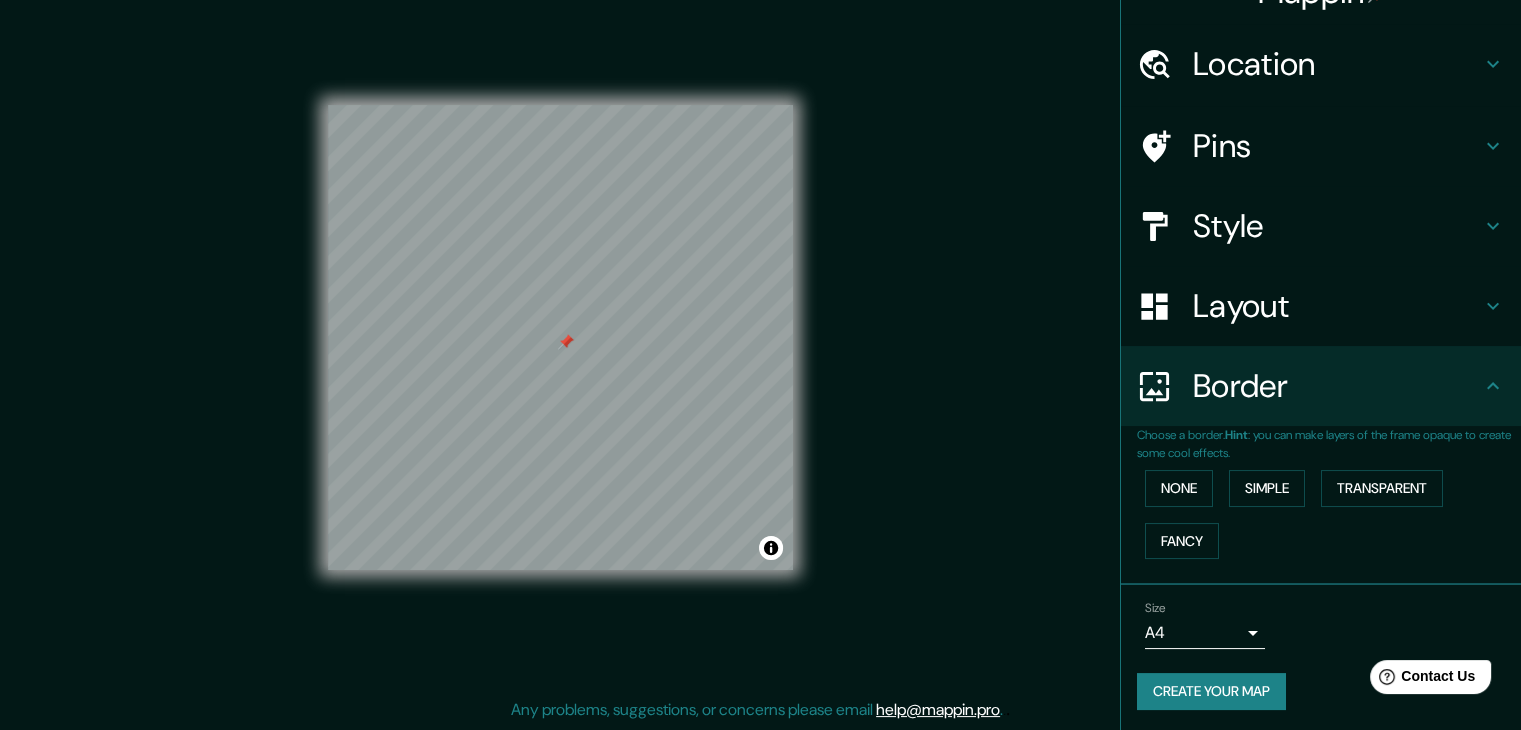 scroll, scrollTop: 42, scrollLeft: 0, axis: vertical 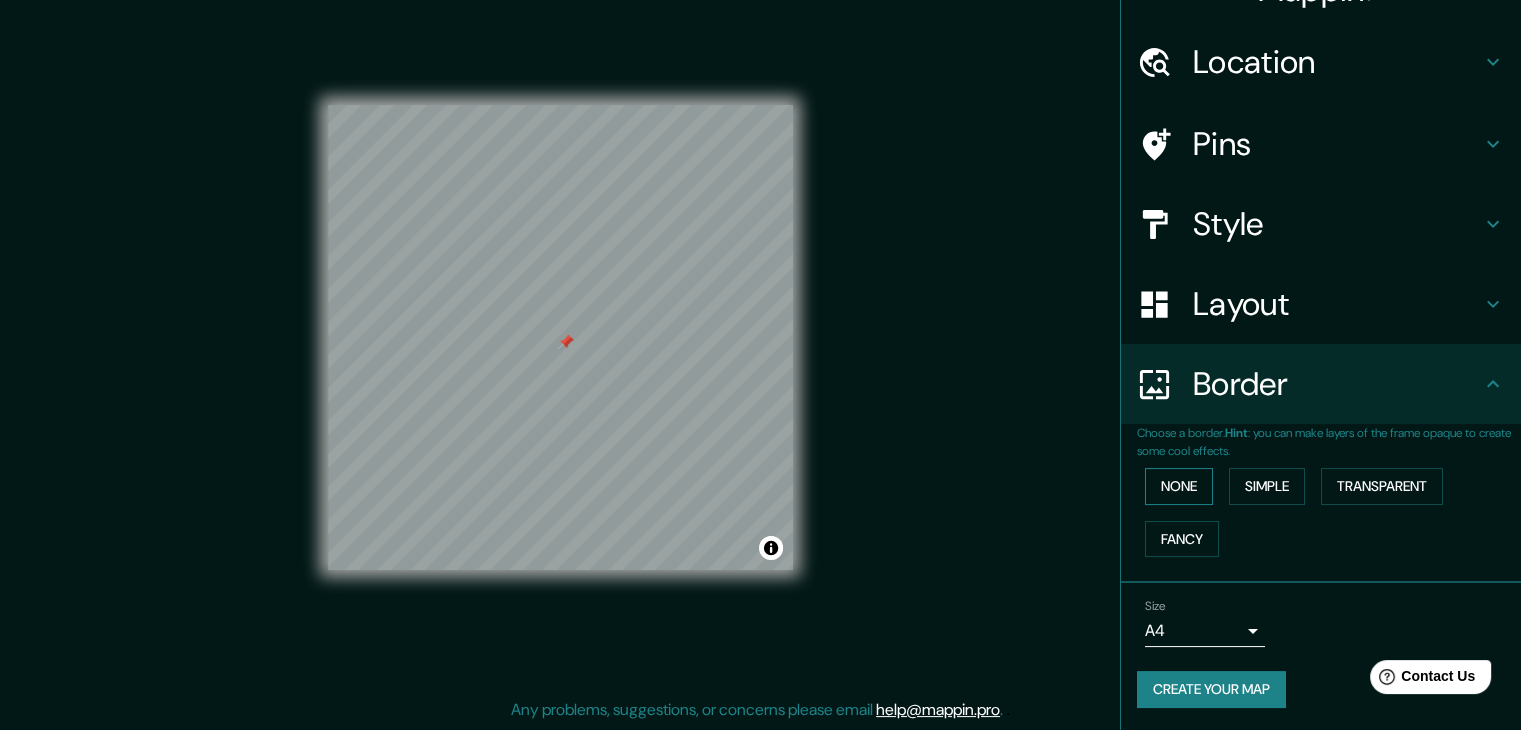 click on "None" at bounding box center [1179, 486] 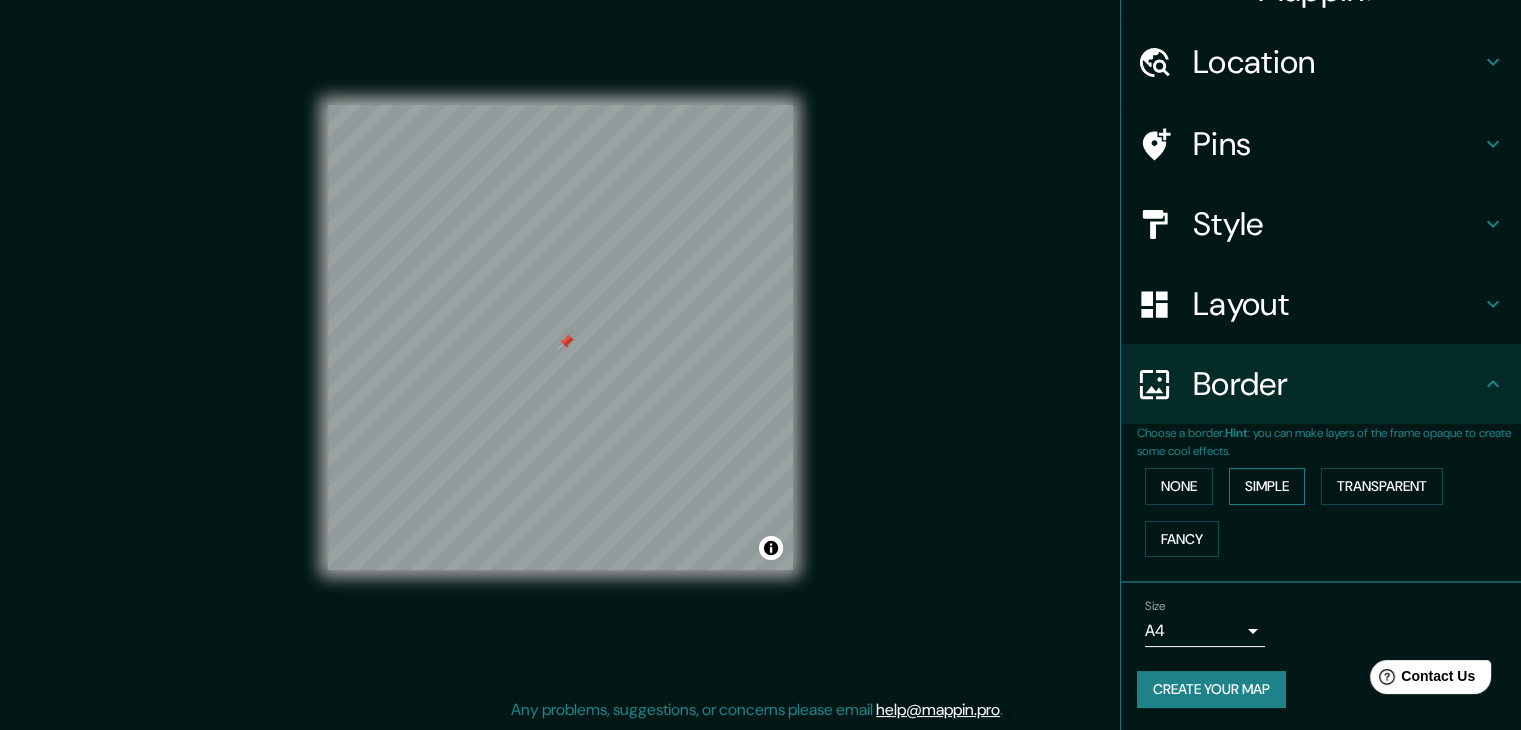 click on "Simple" at bounding box center (1267, 486) 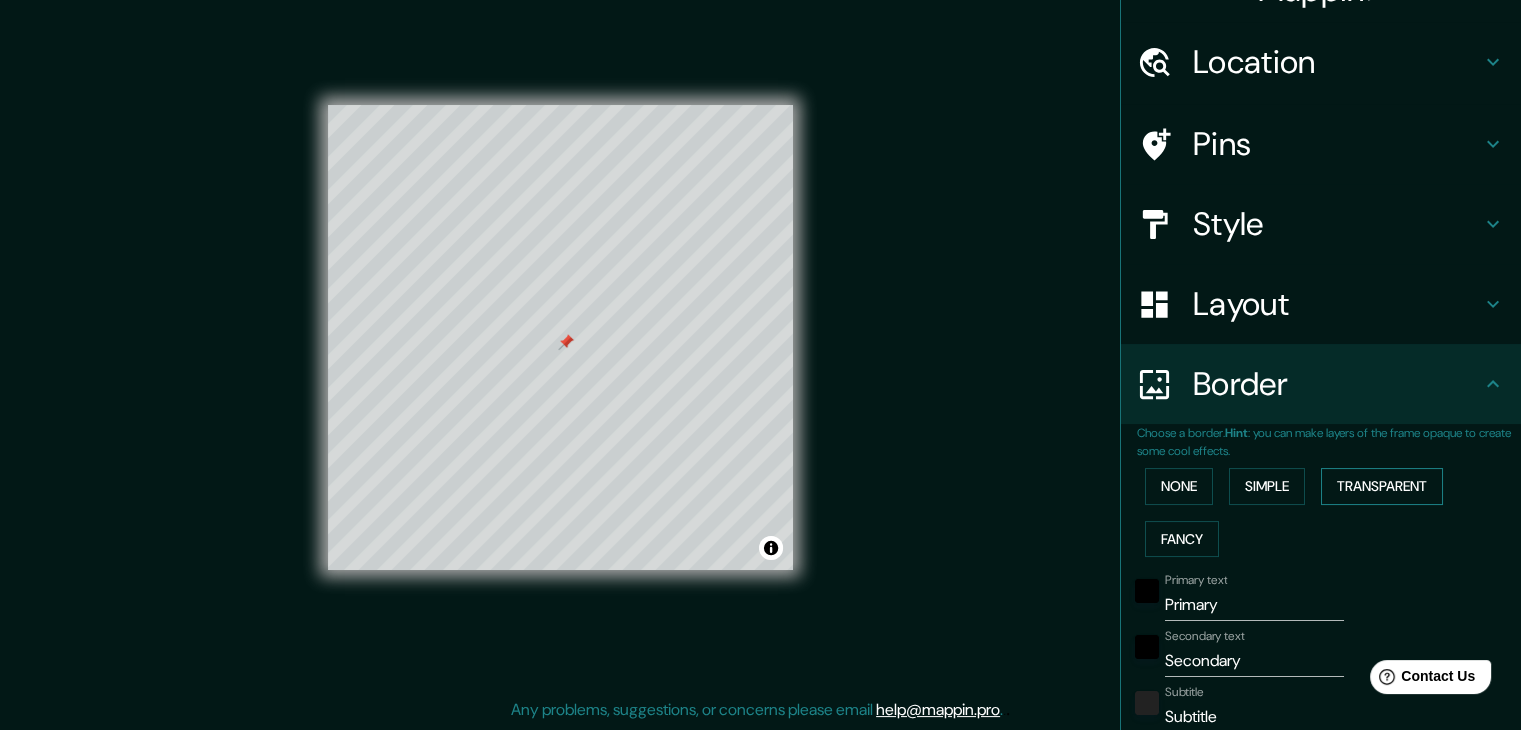 click on "Transparent" at bounding box center (1382, 486) 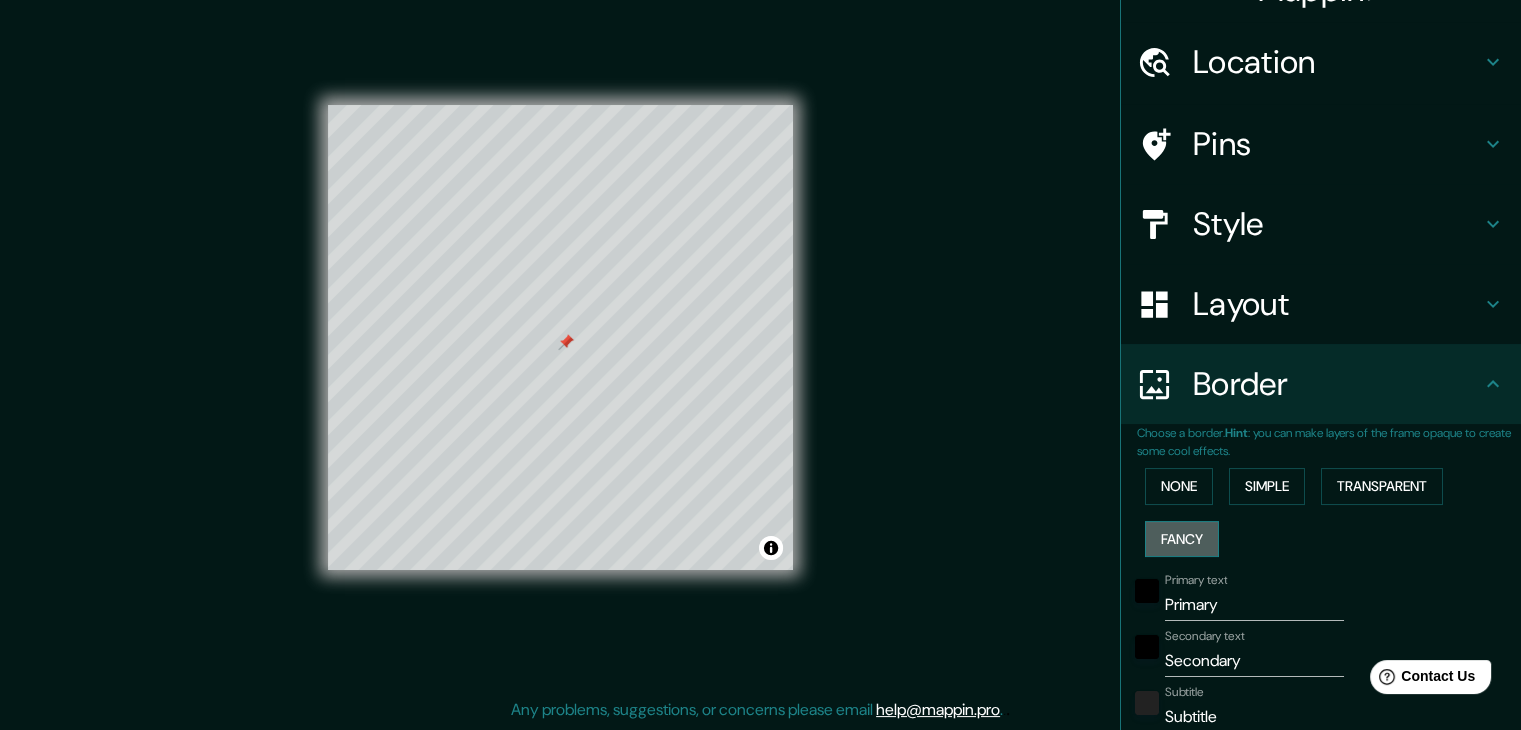 click on "Fancy" at bounding box center (1182, 539) 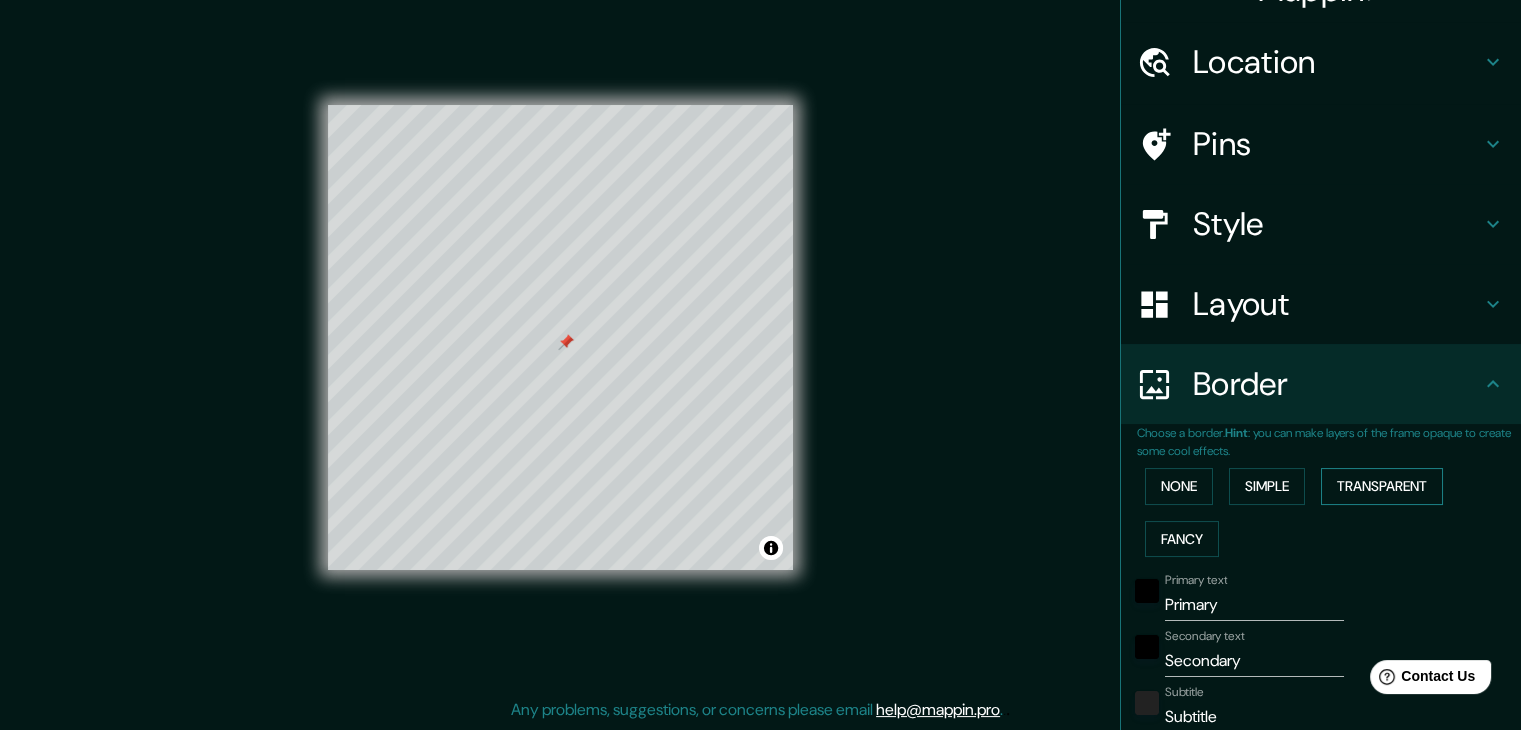 click on "Transparent" at bounding box center [1382, 486] 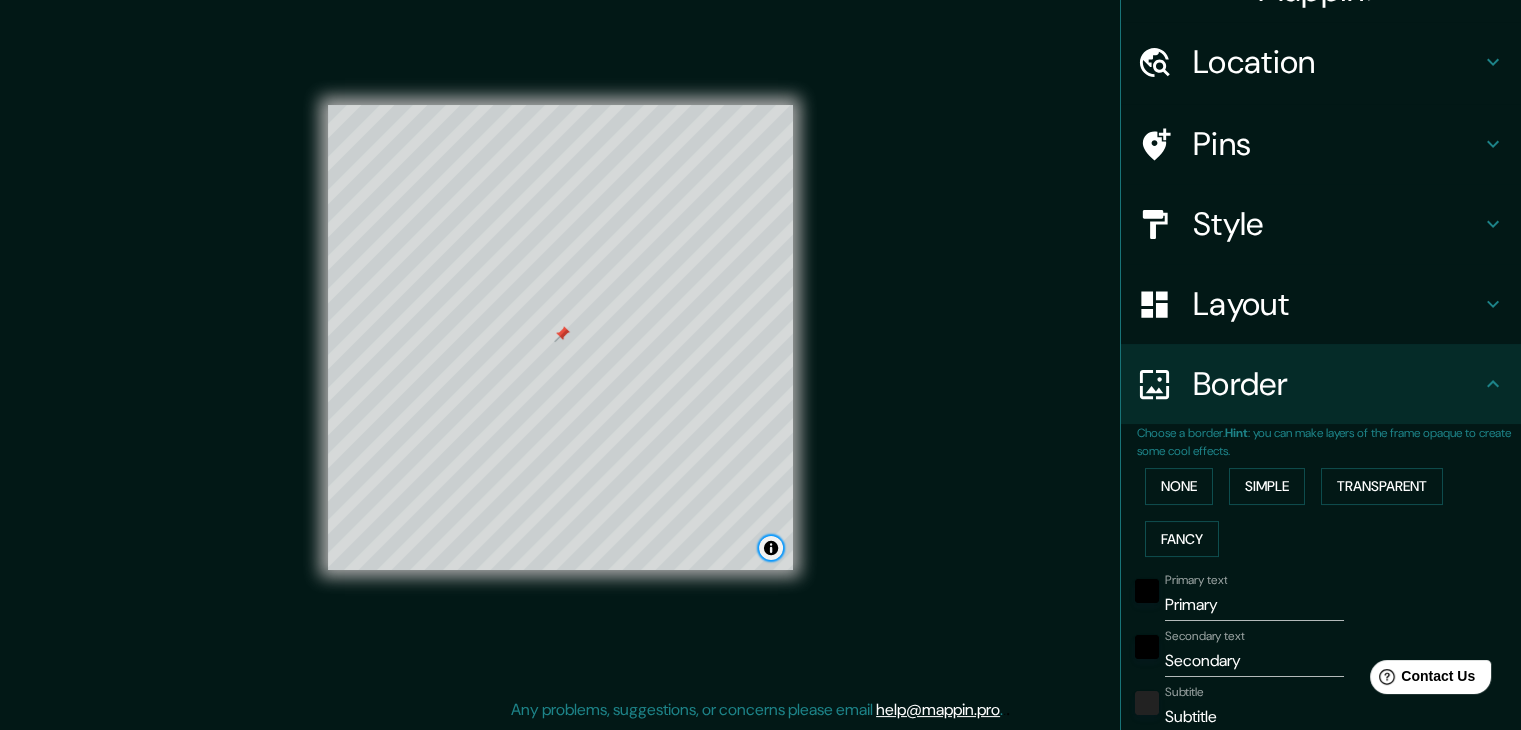 click at bounding box center (771, 548) 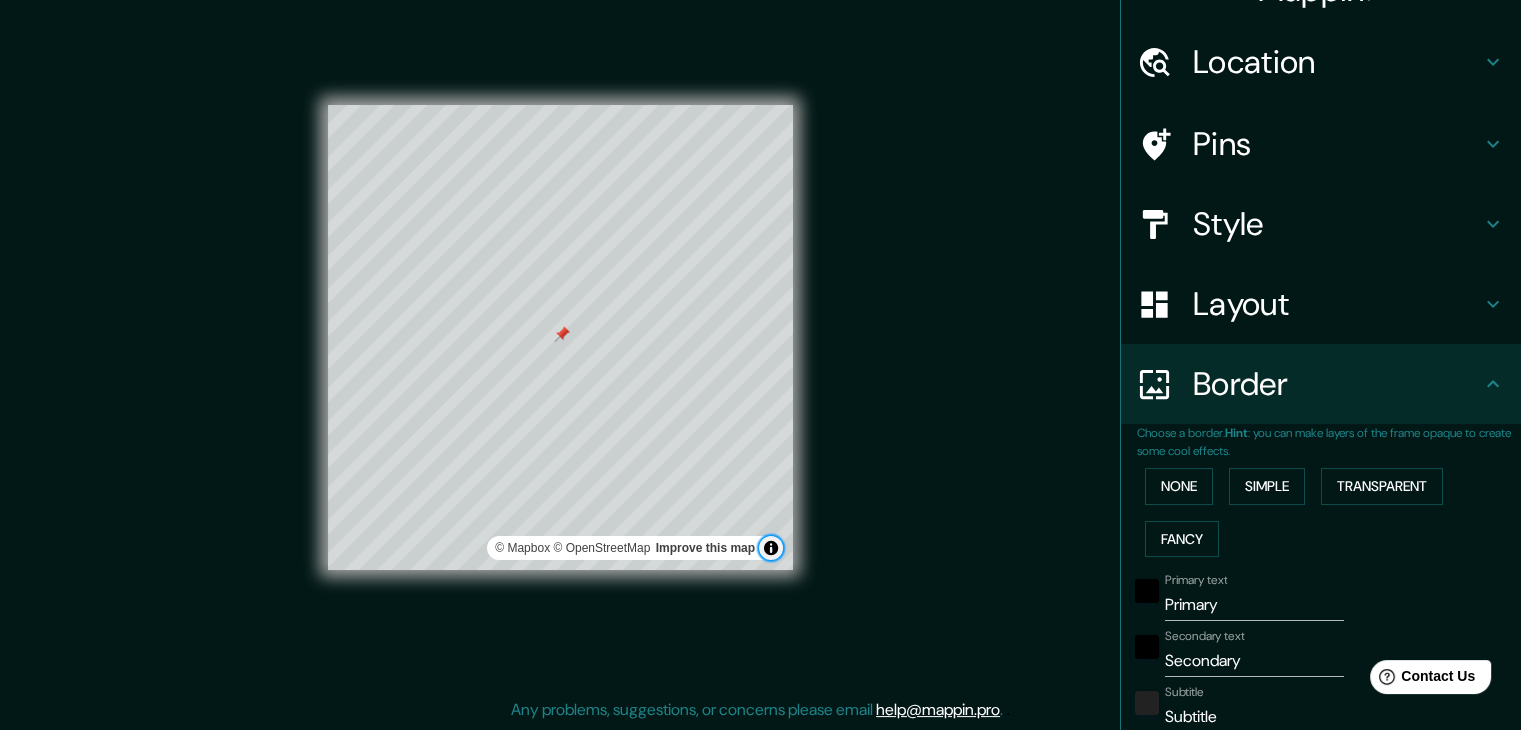 click at bounding box center [771, 548] 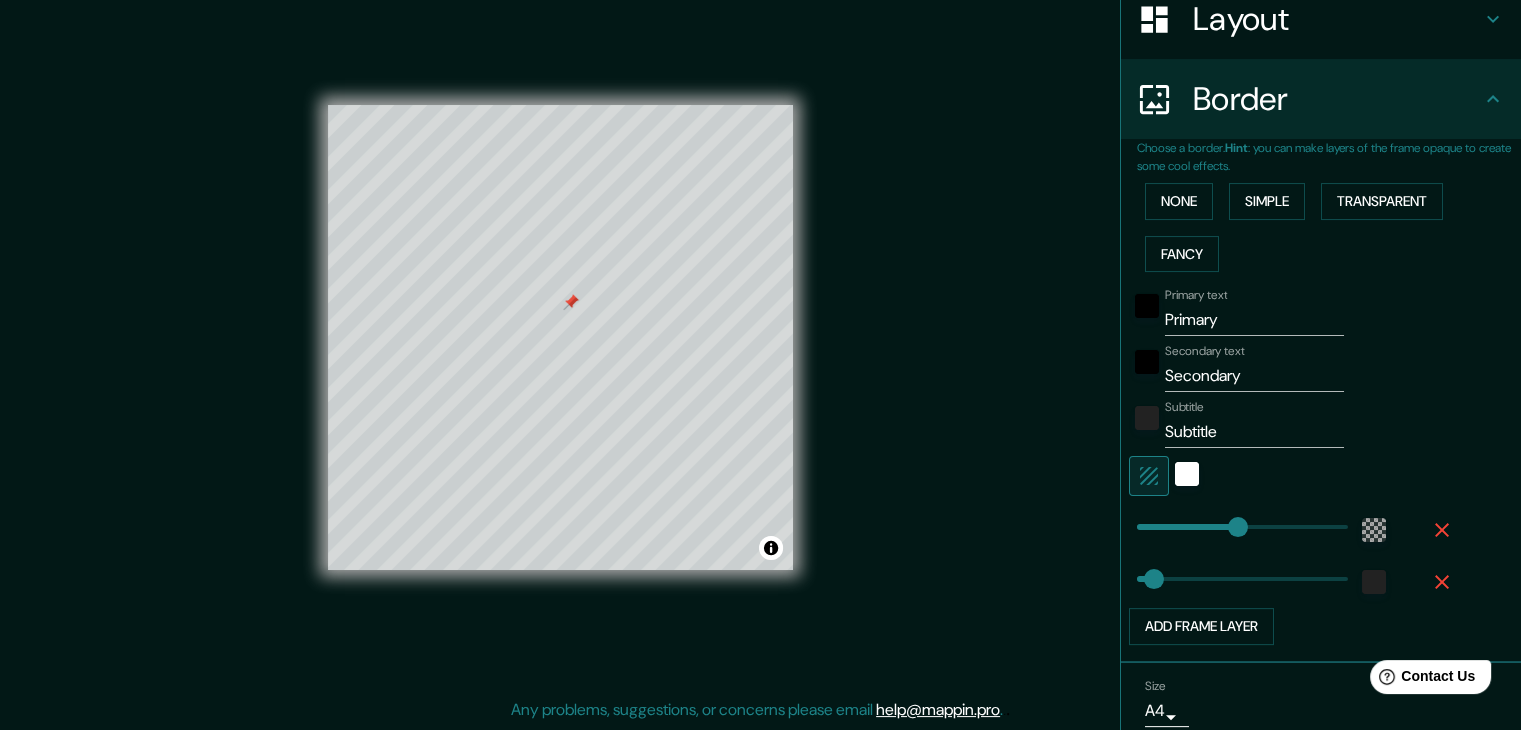 scroll, scrollTop: 342, scrollLeft: 0, axis: vertical 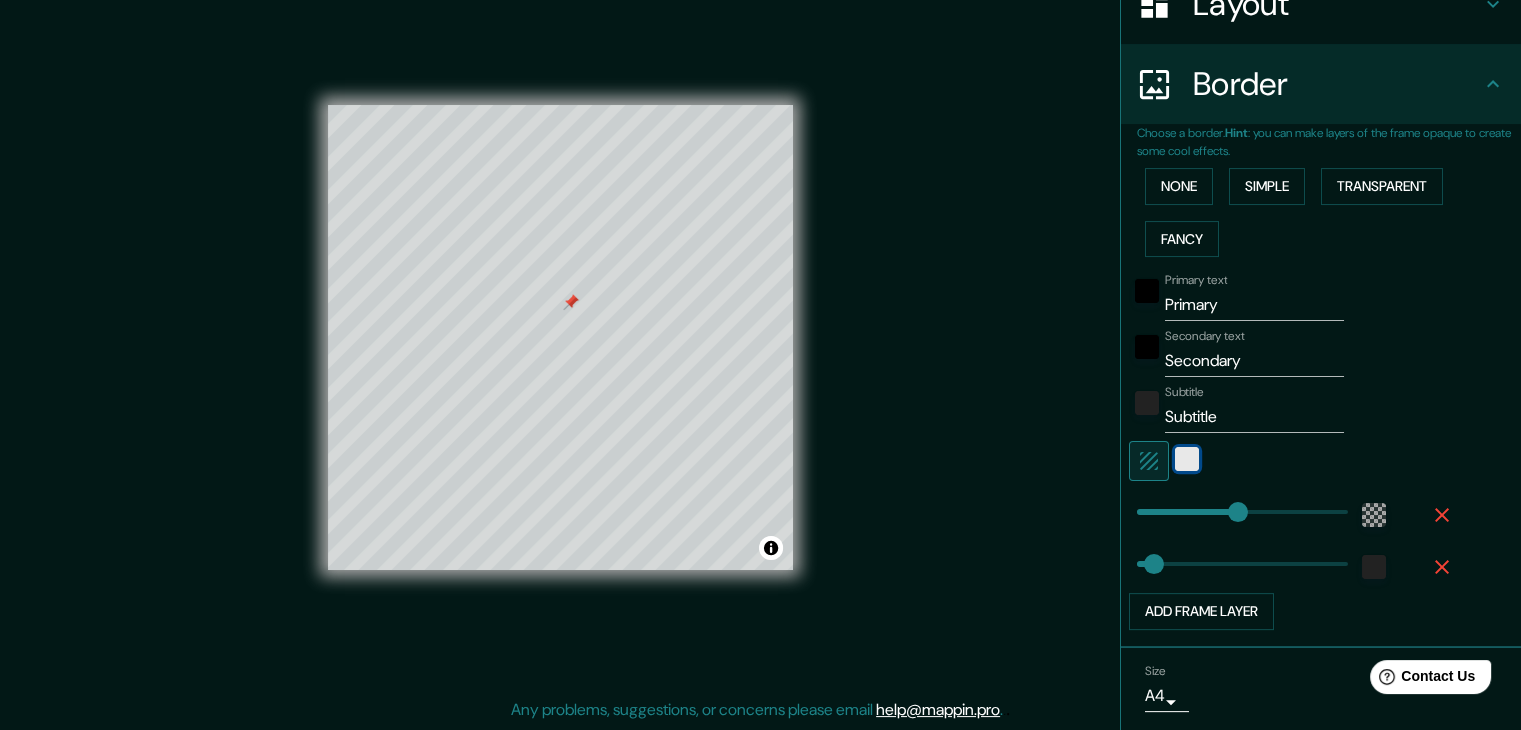 click at bounding box center (1187, 459) 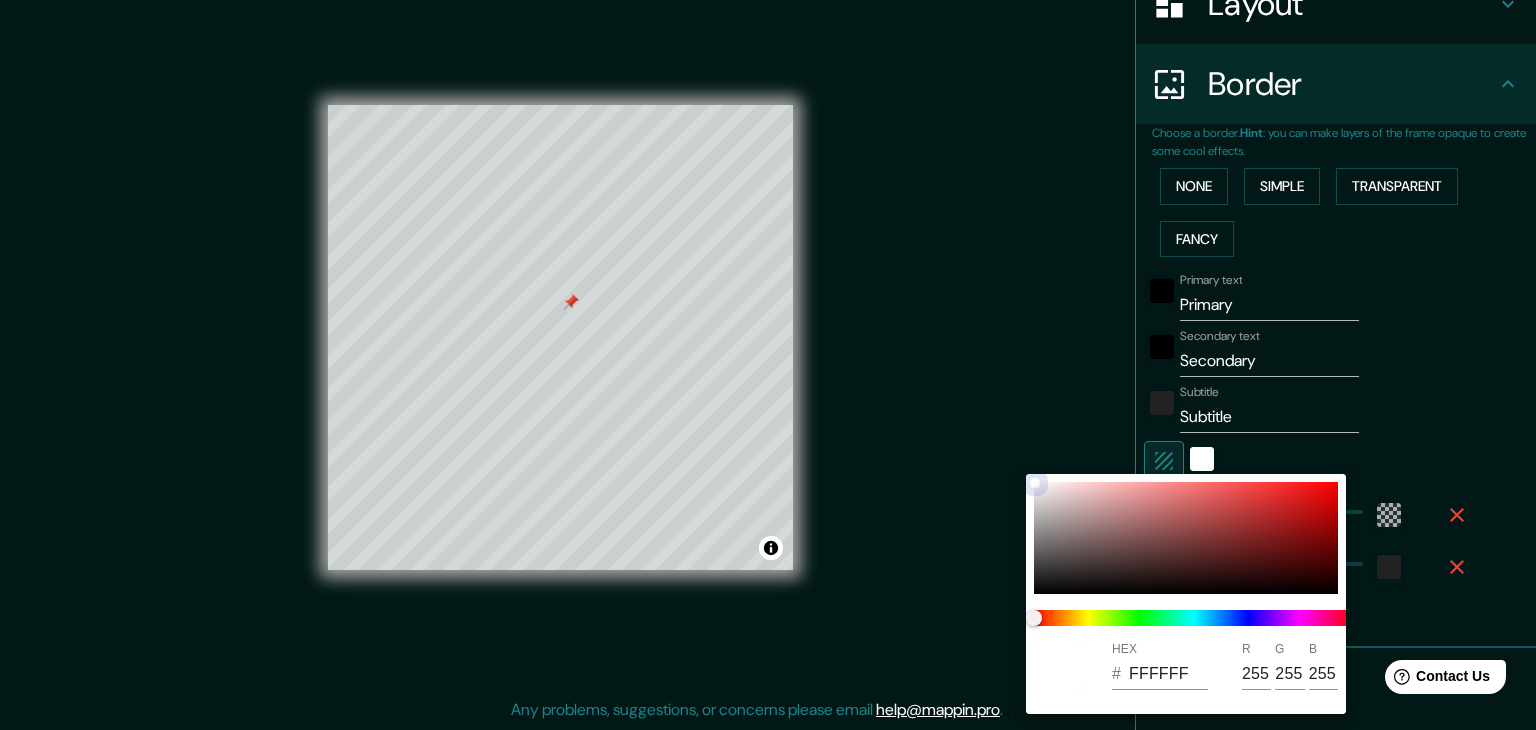 click at bounding box center (1186, 538) 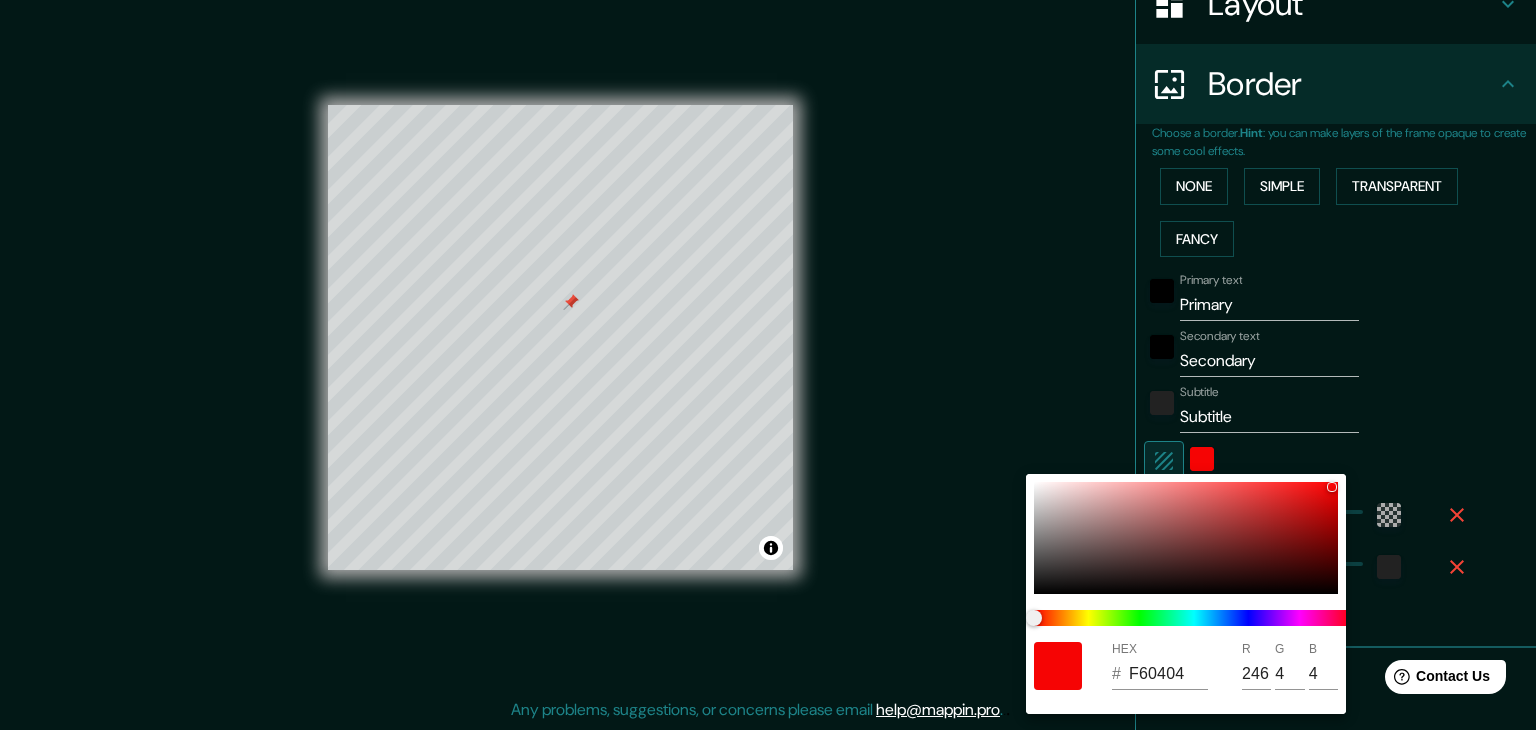 click at bounding box center (768, 365) 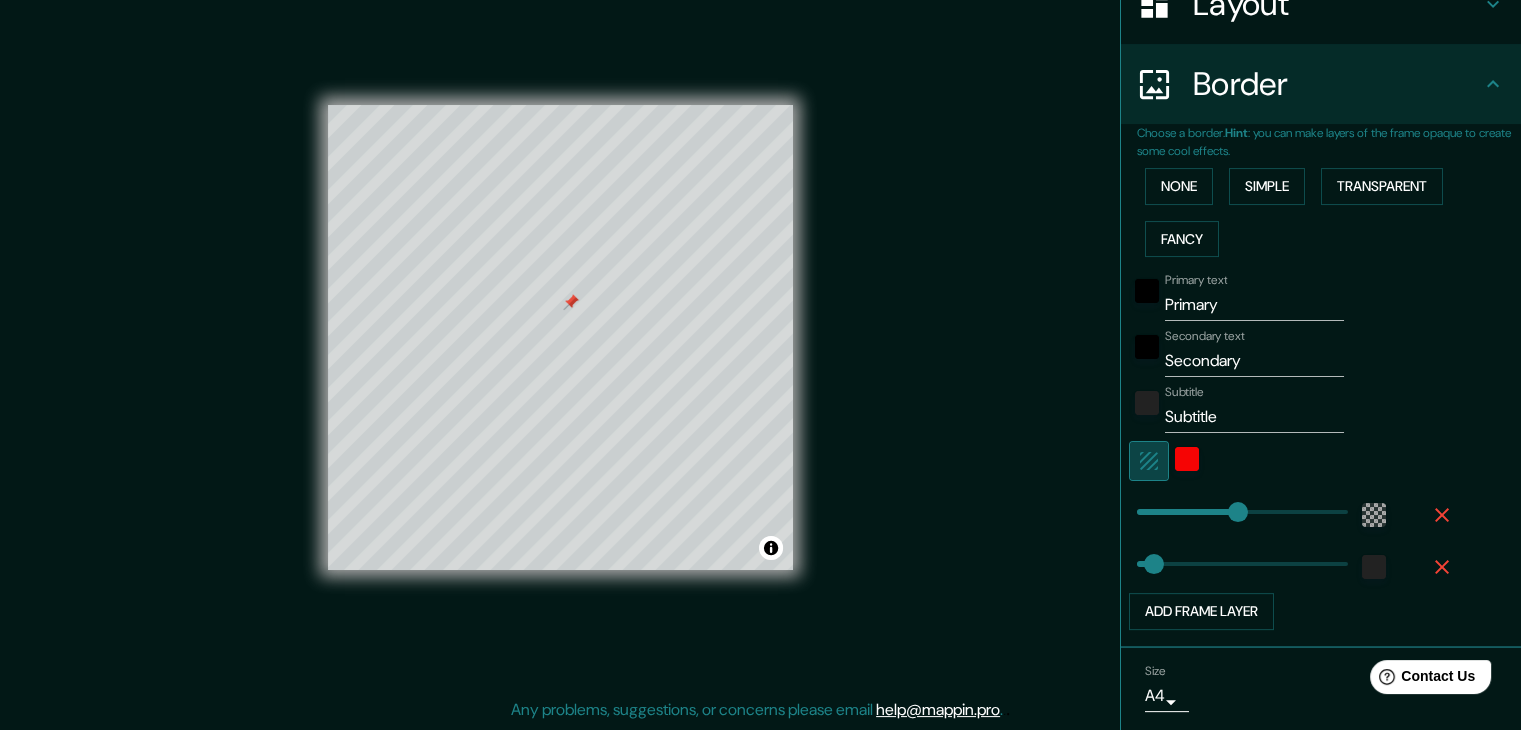 click 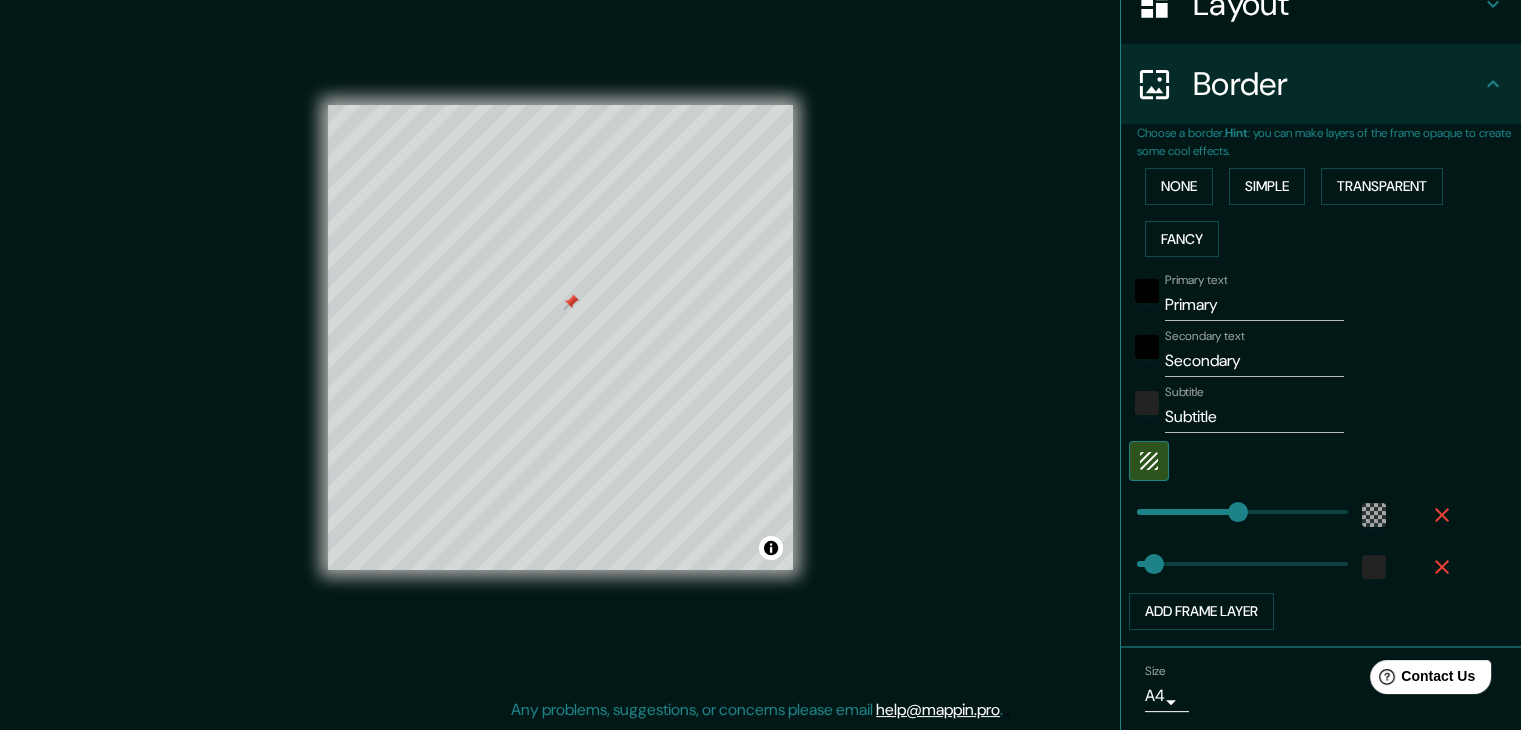click at bounding box center [1293, 461] 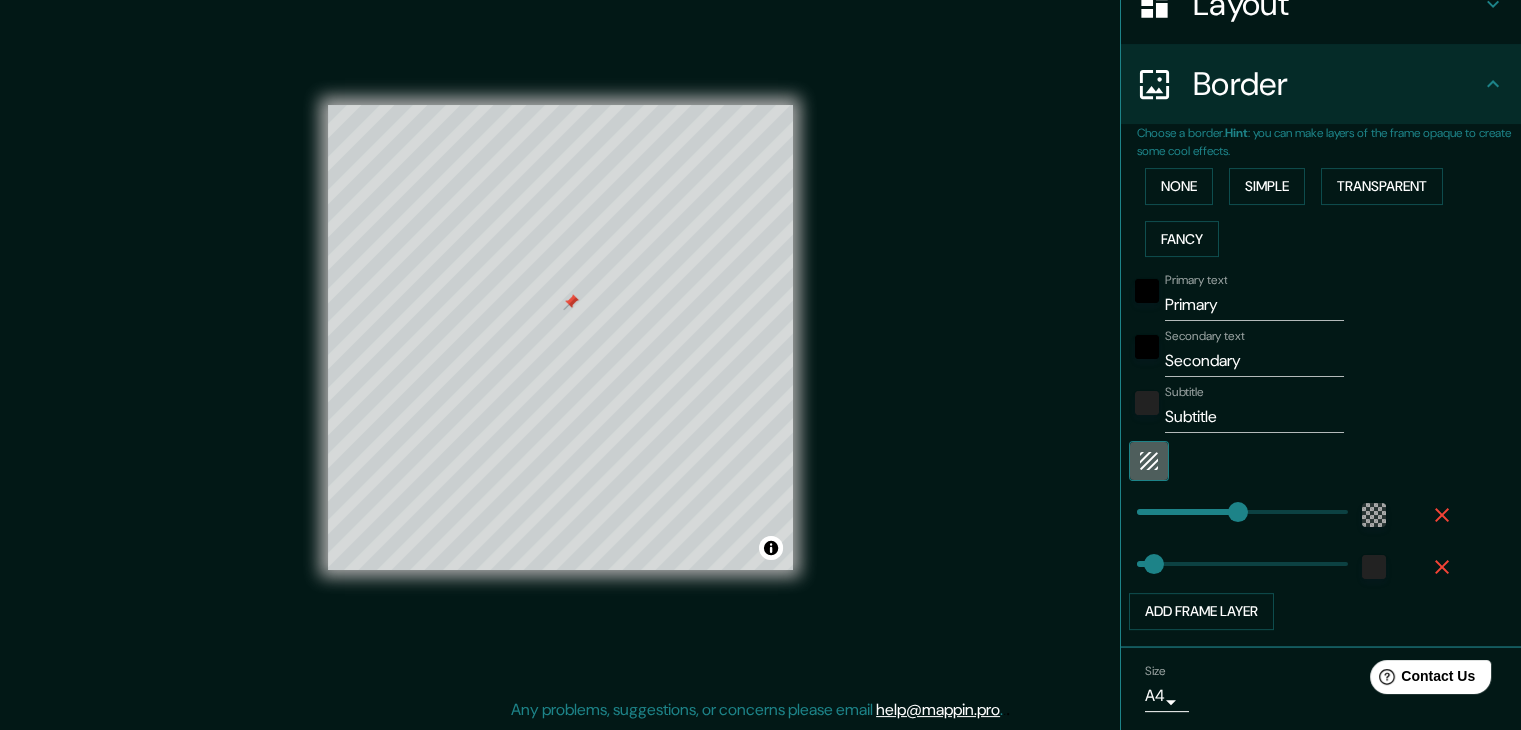 click 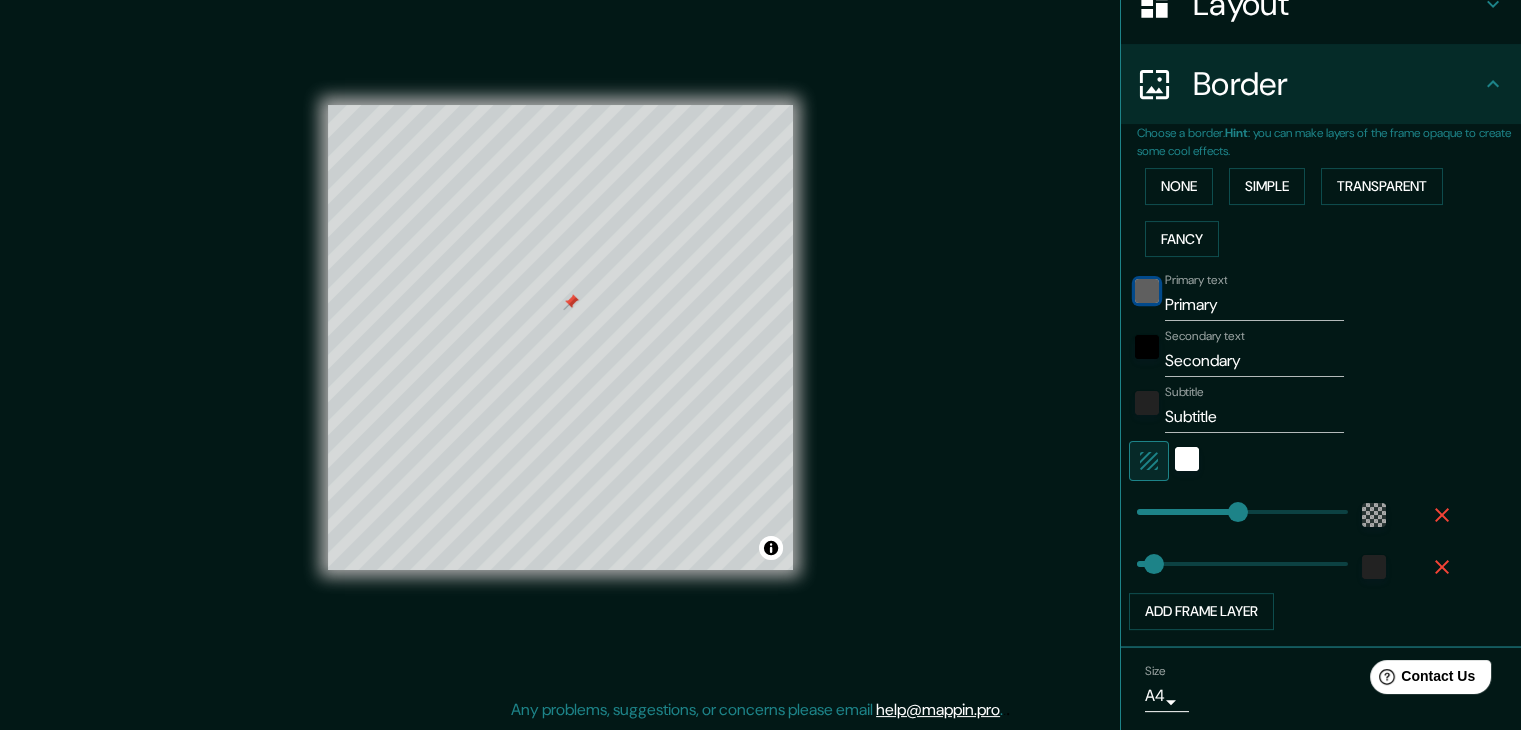click at bounding box center (1147, 291) 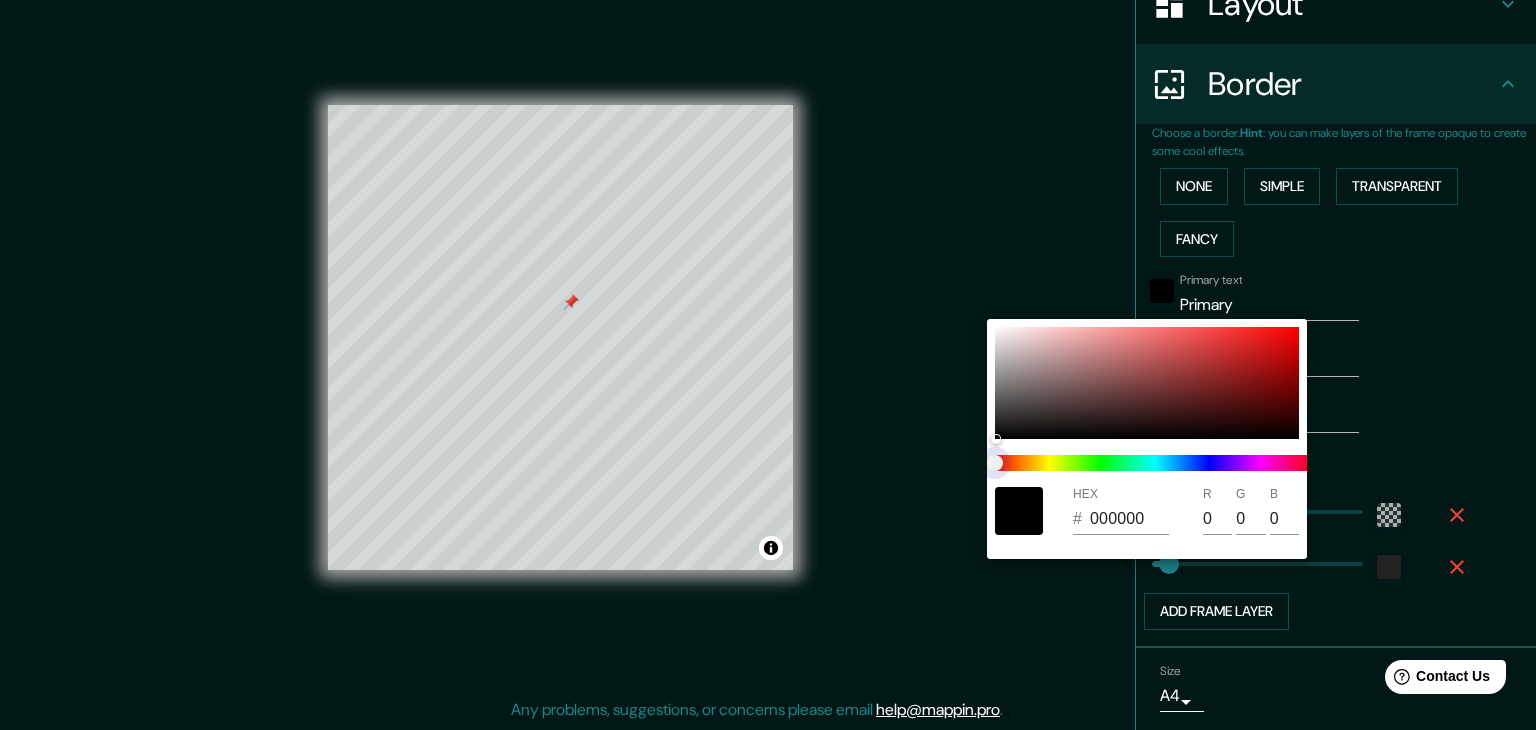 type on "223" 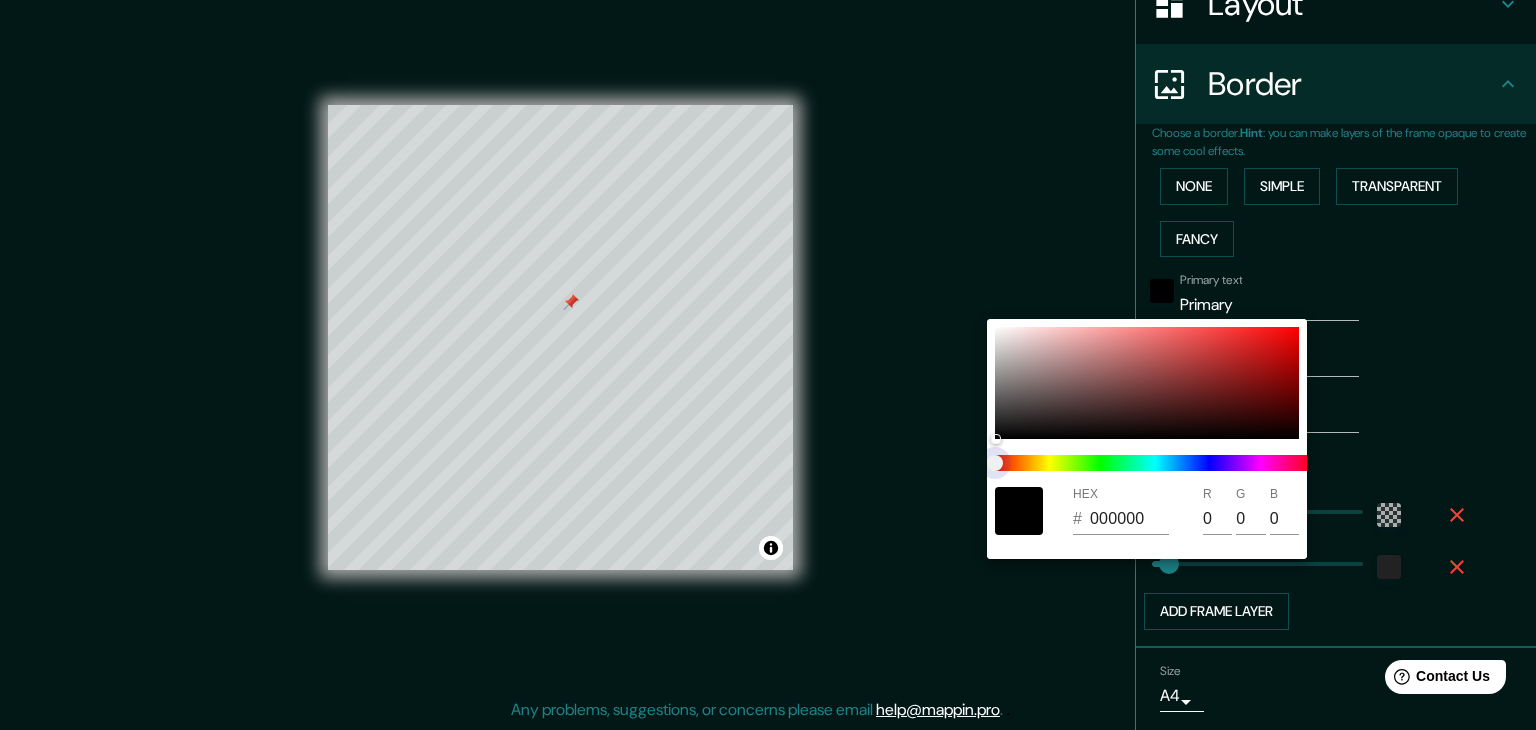type on "223" 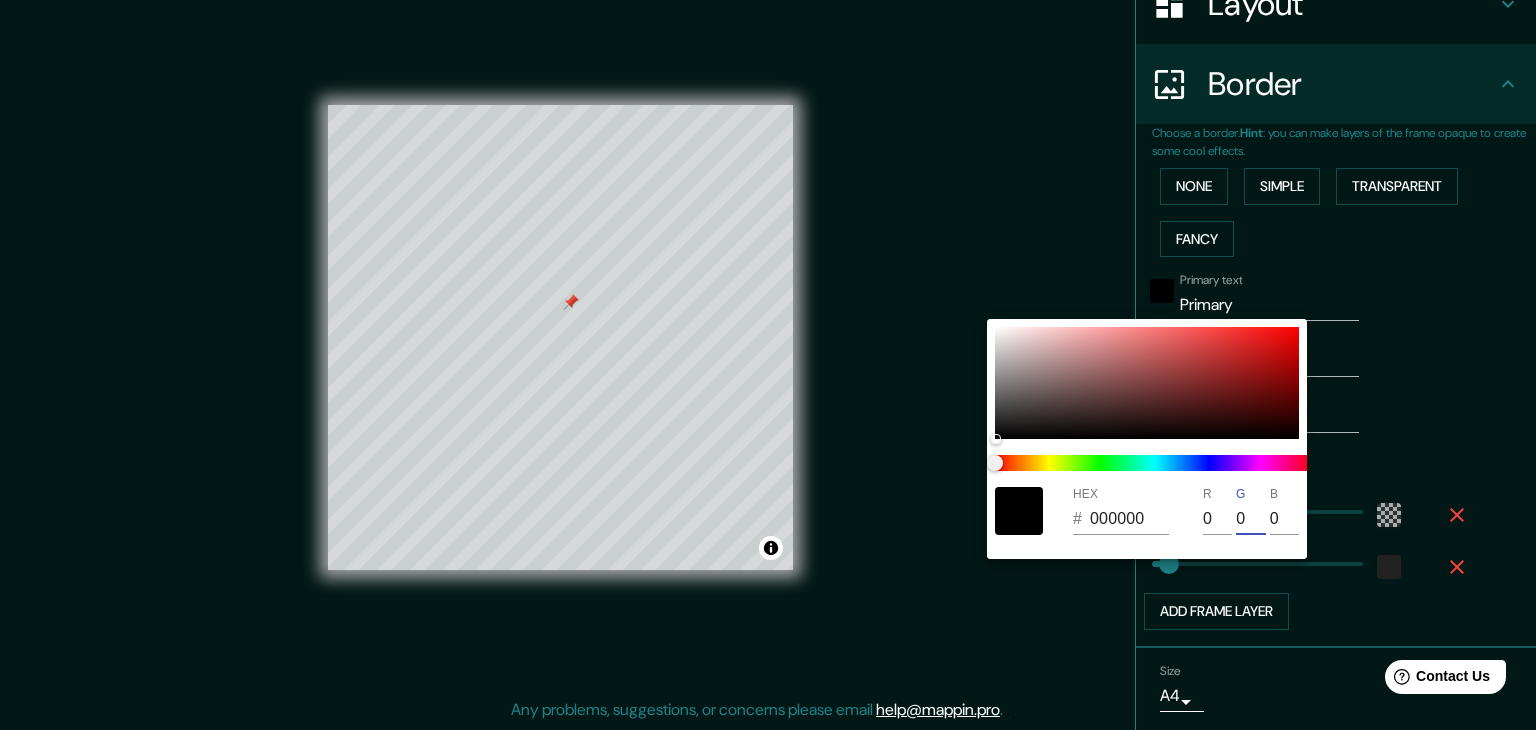 click on "0" at bounding box center [1250, 519] 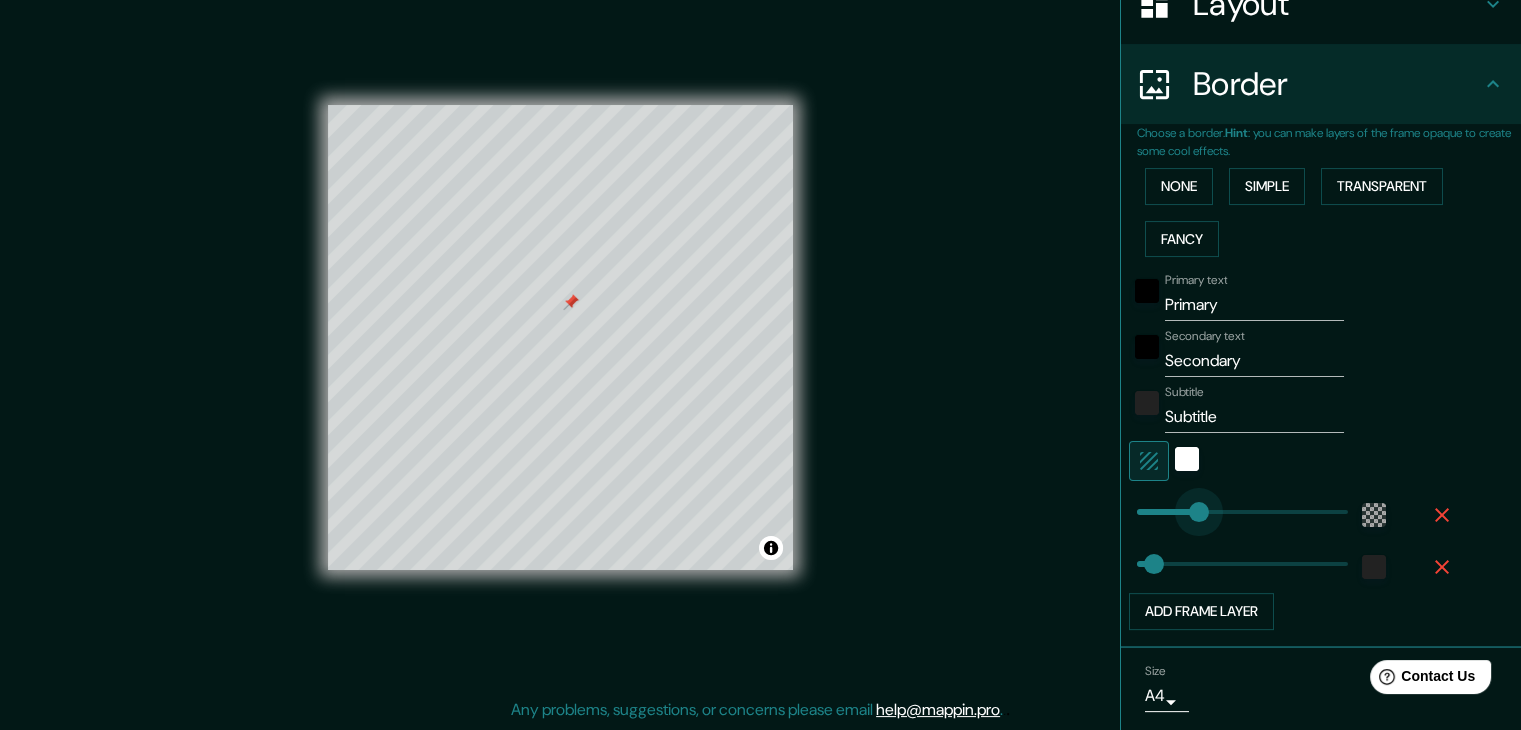 type on "244" 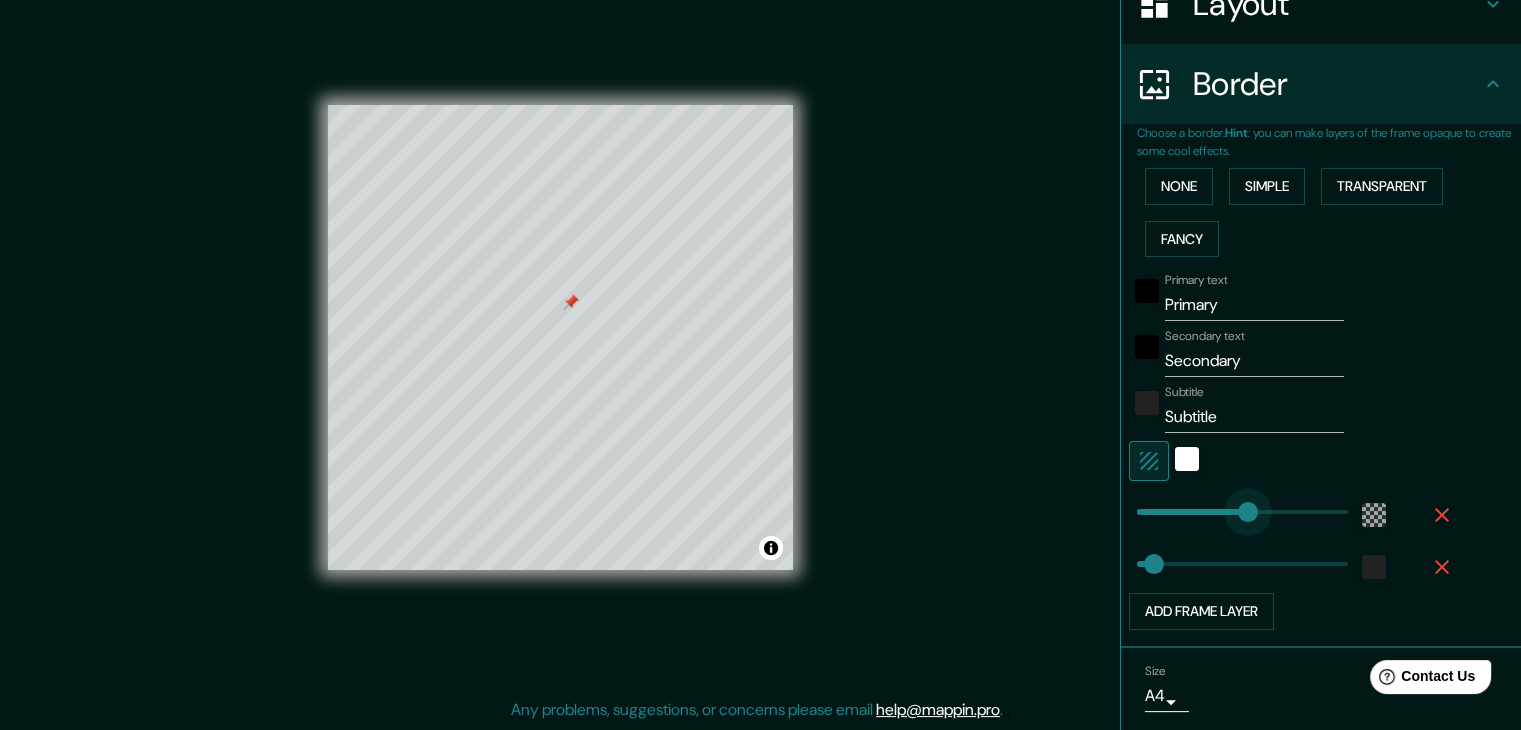 drag, startPoint x: 1224, startPoint y: 510, endPoint x: 1232, endPoint y: 519, distance: 12.0415945 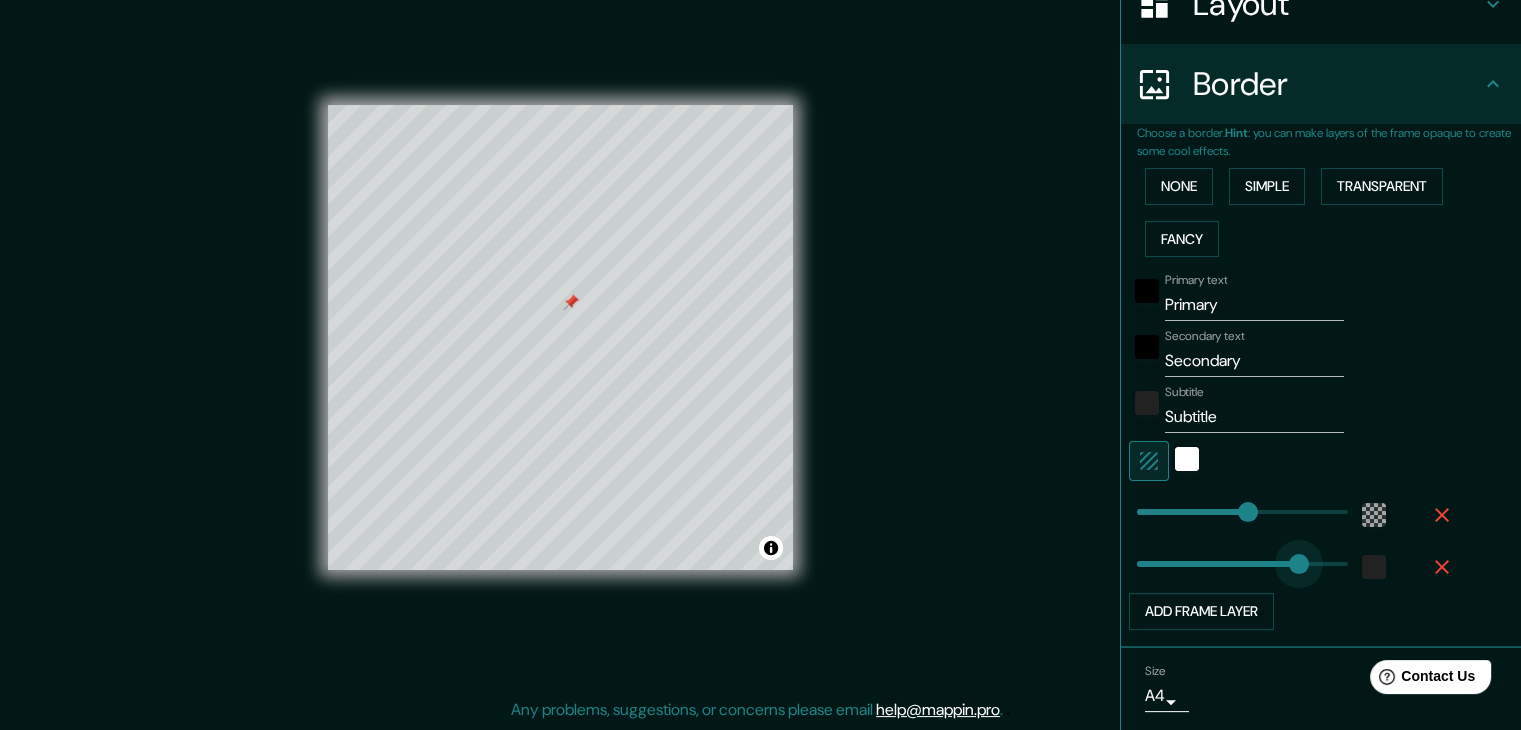 type on "367" 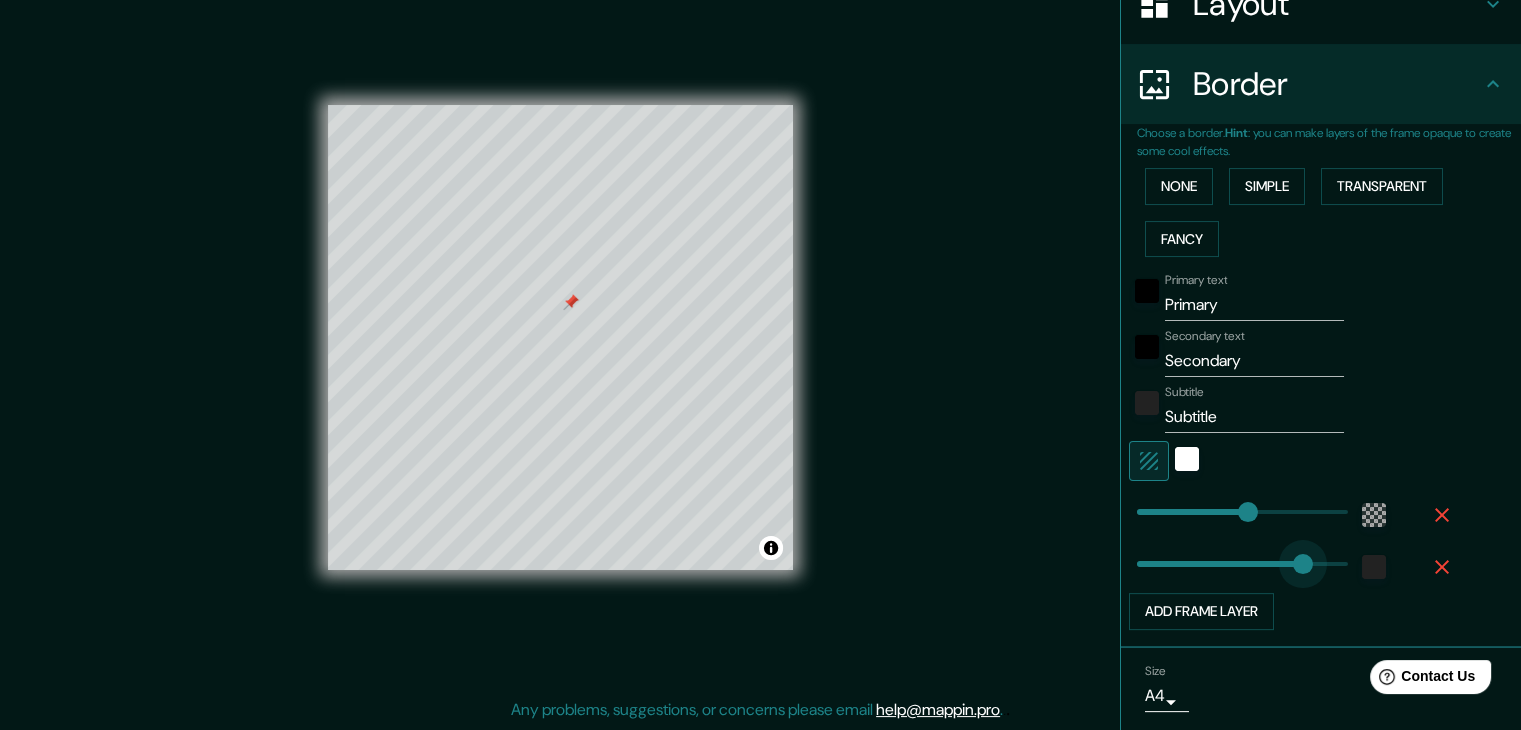 drag, startPoint x: 1140, startPoint y: 555, endPoint x: 1288, endPoint y: 574, distance: 149.21461 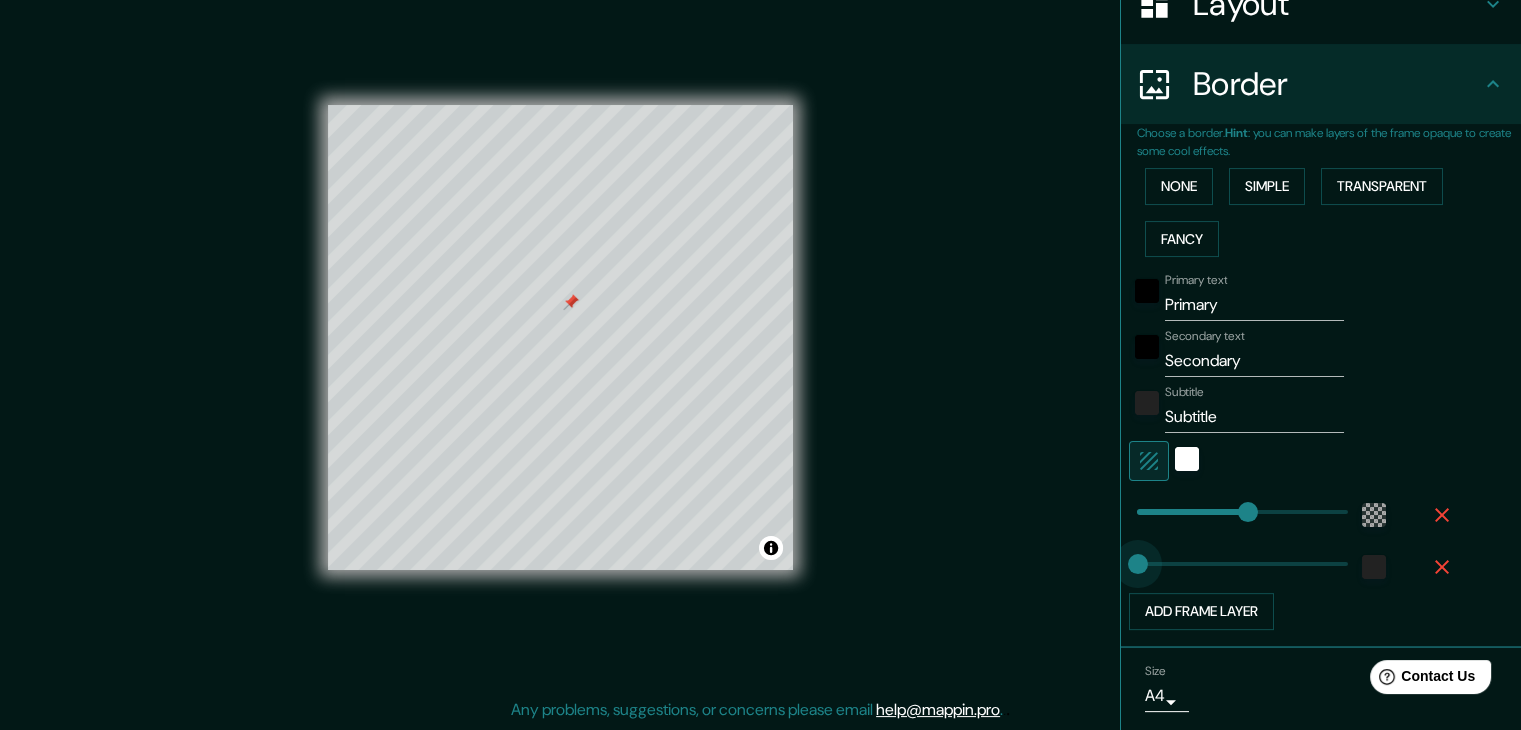 type on "0" 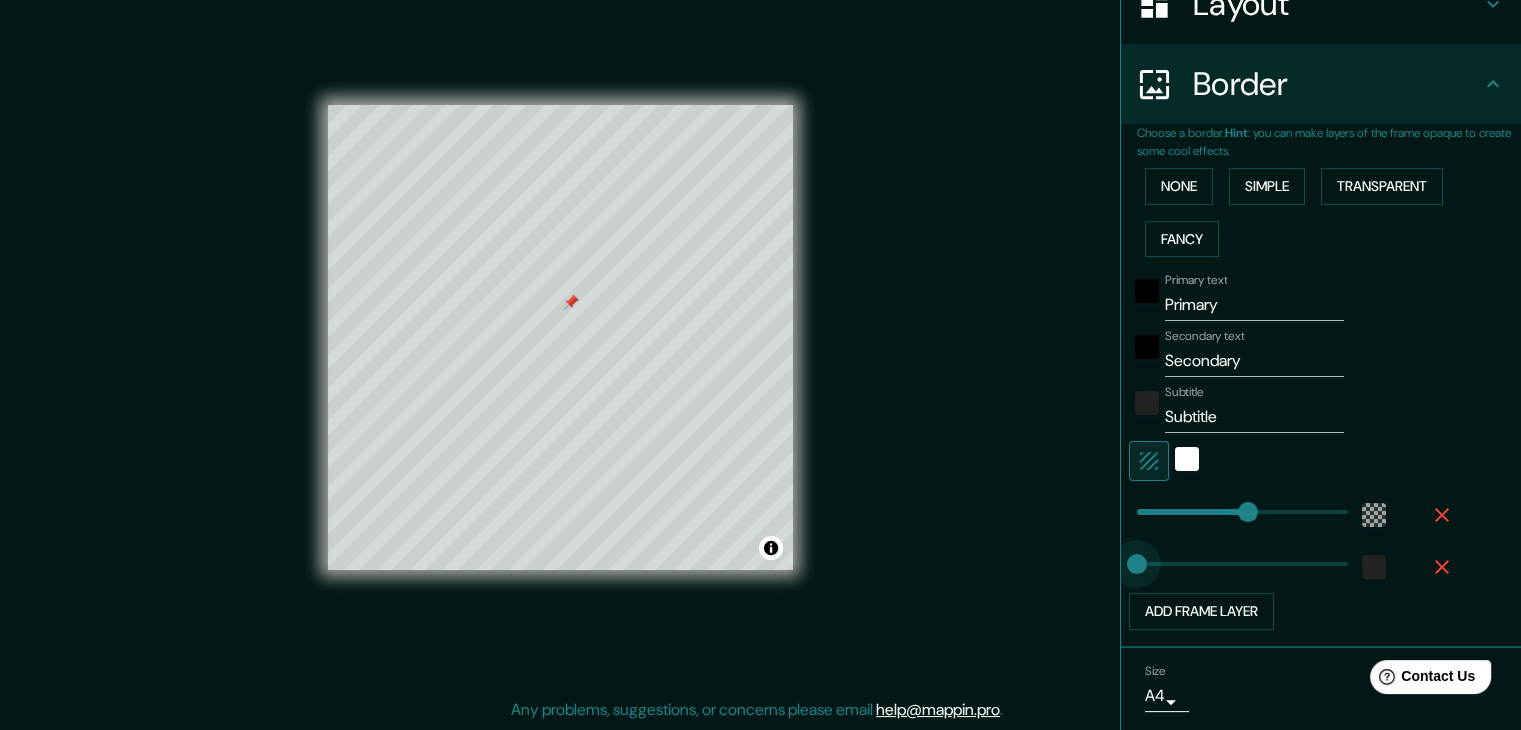 drag, startPoint x: 1288, startPoint y: 565, endPoint x: 1088, endPoint y: 577, distance: 200.35968 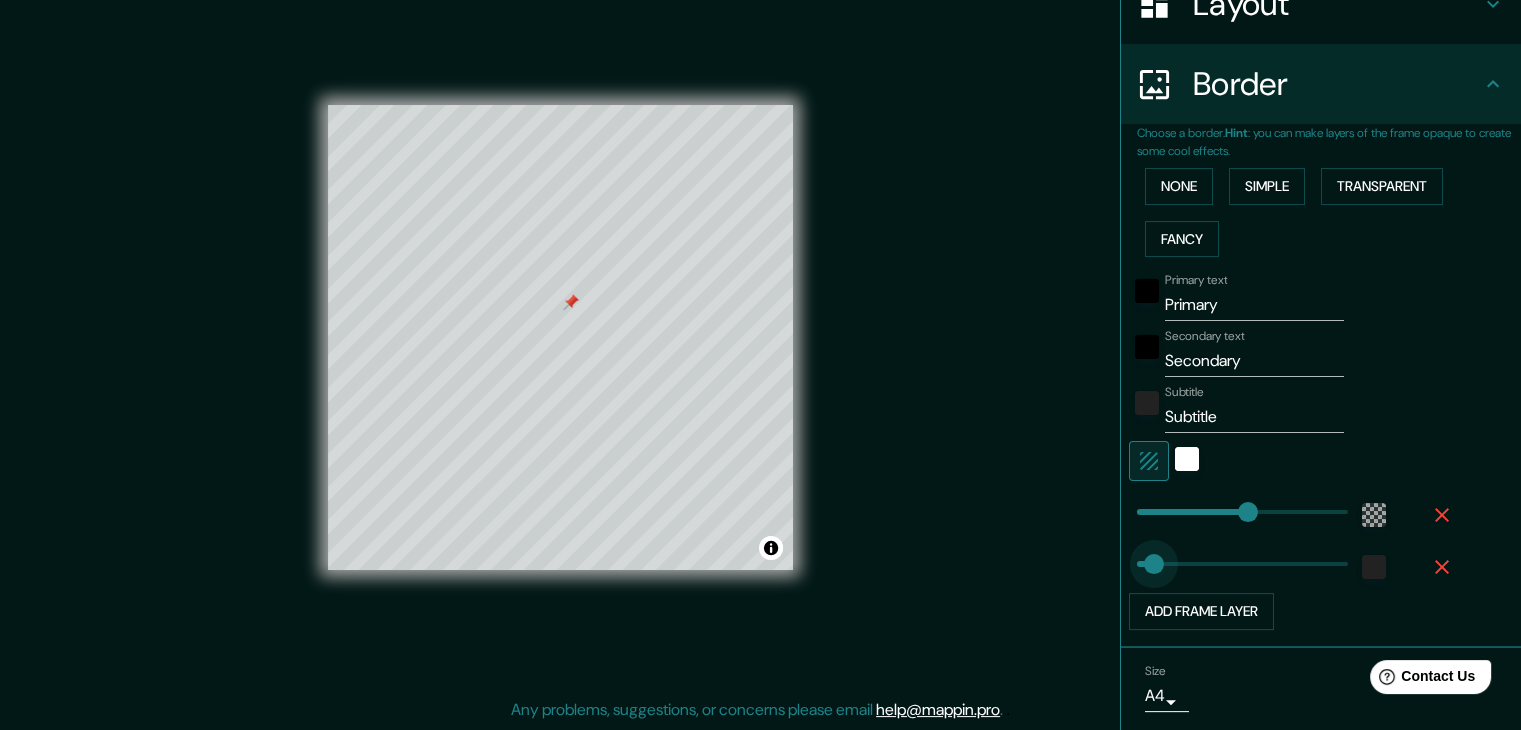 type on "0" 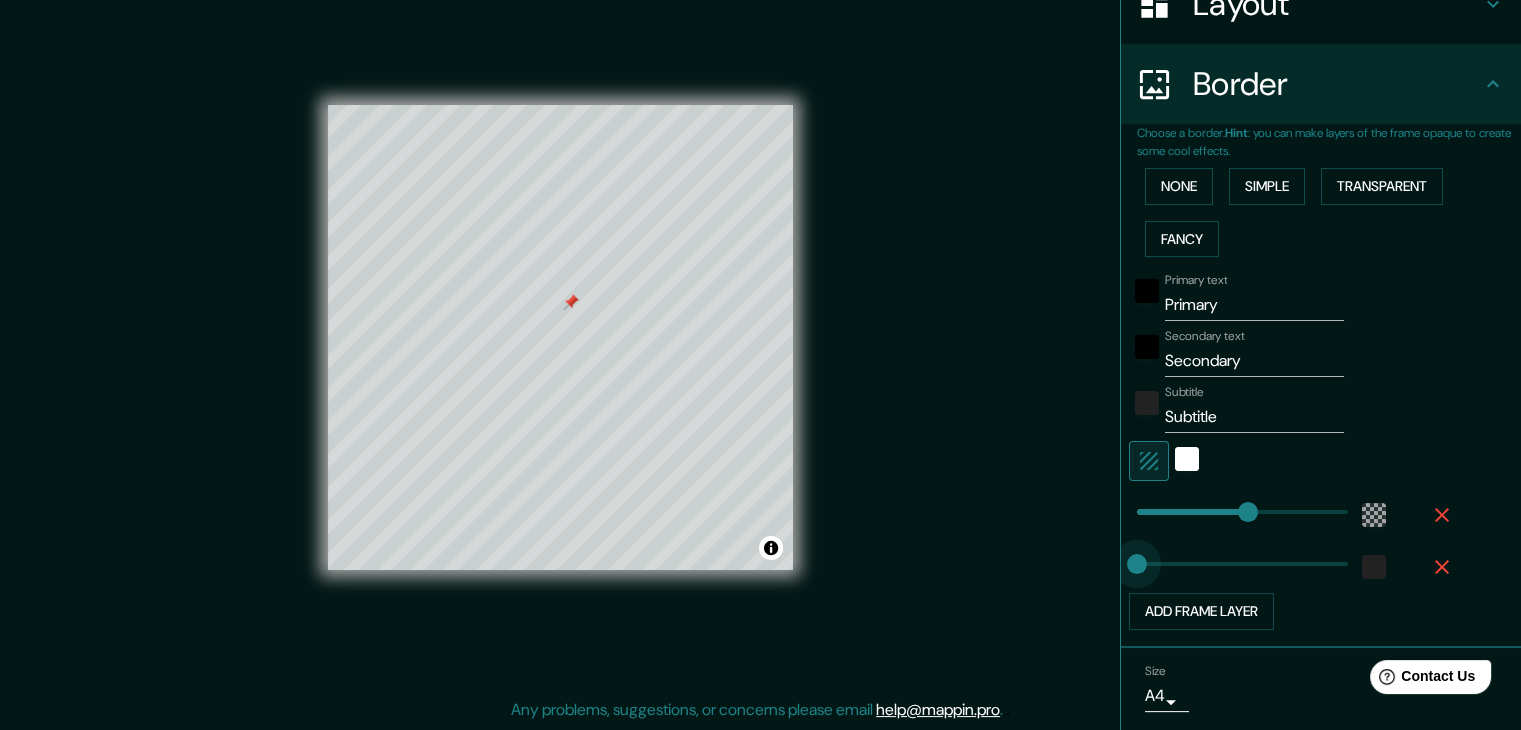 drag, startPoint x: 1124, startPoint y: 563, endPoint x: 1096, endPoint y: 569, distance: 28.635643 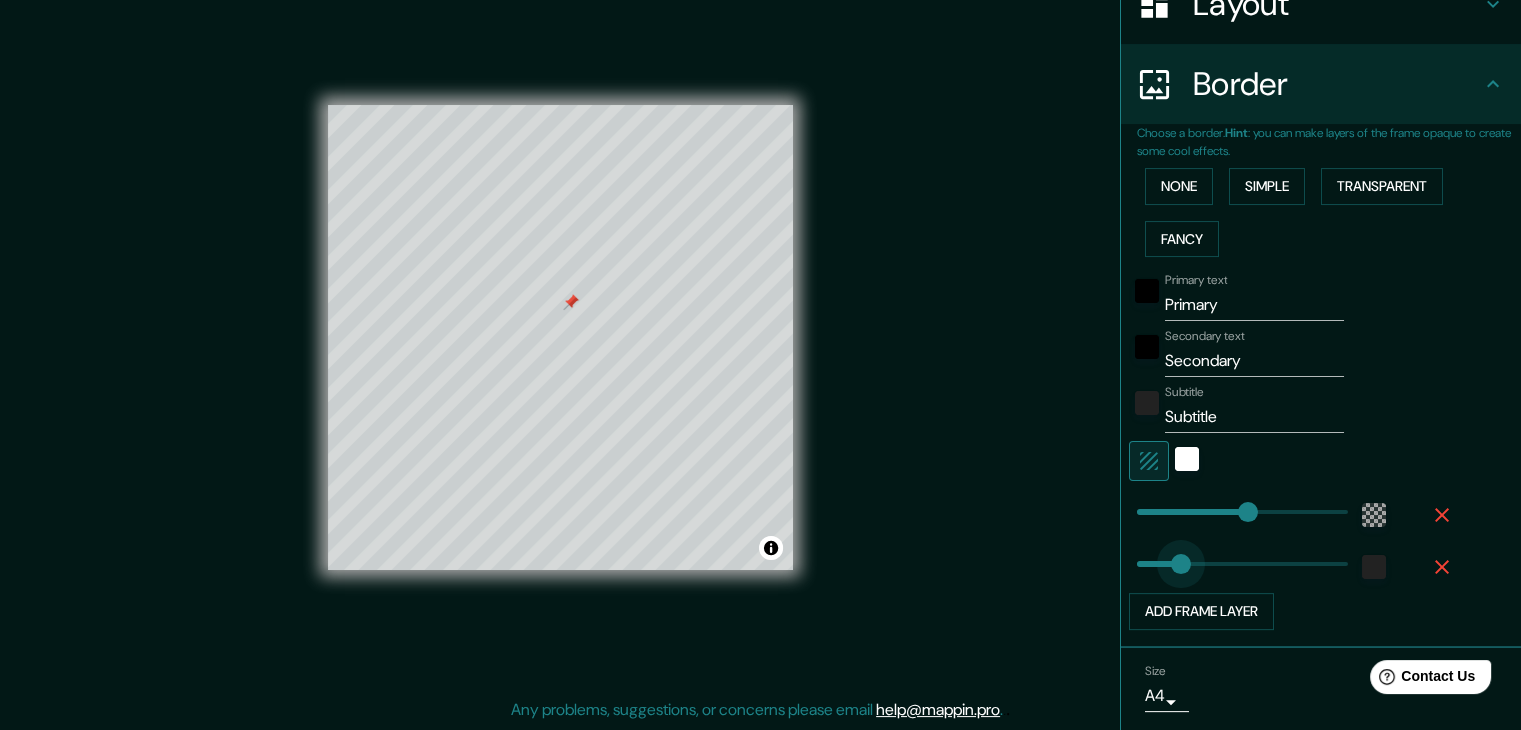 type on "158" 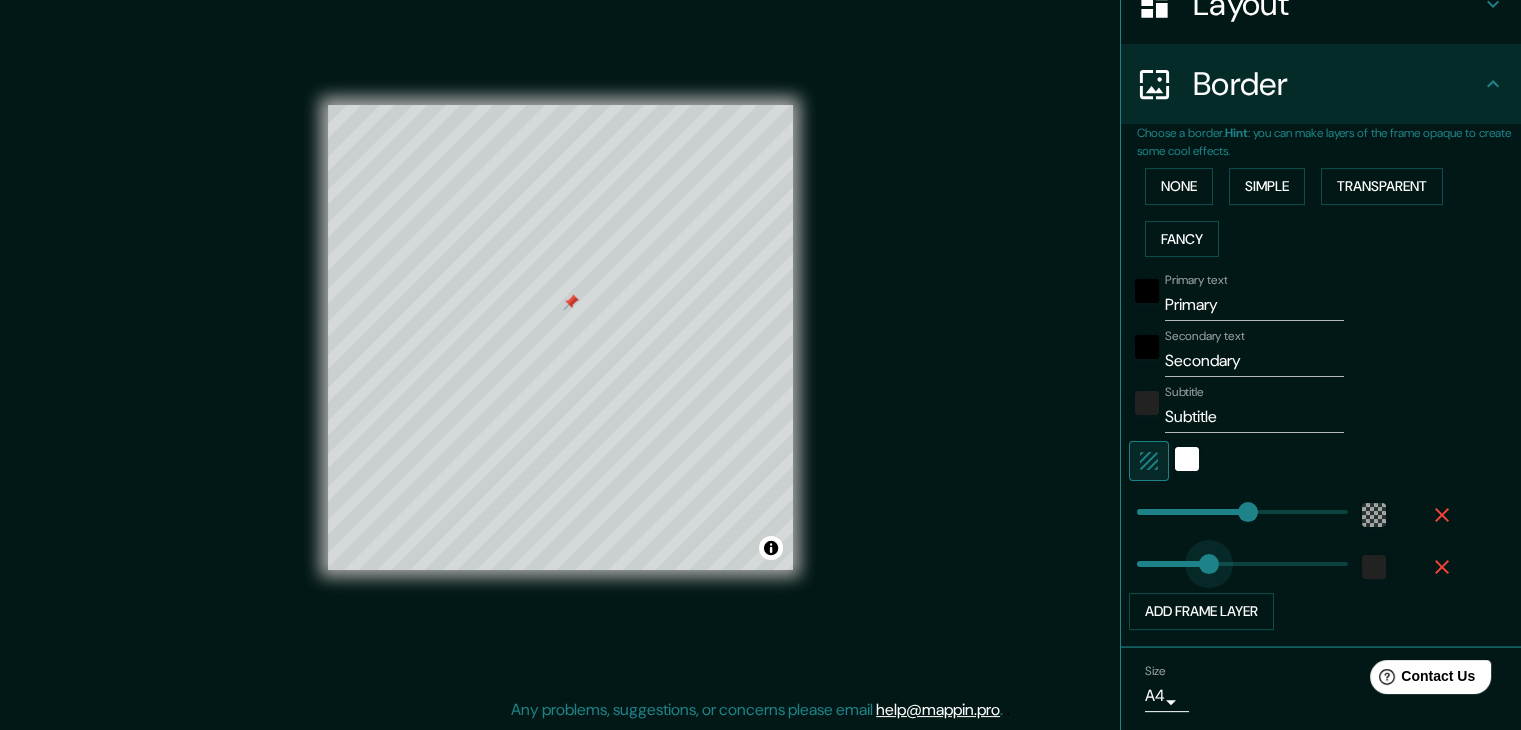 drag, startPoint x: 1120, startPoint y: 559, endPoint x: 1193, endPoint y: 576, distance: 74.953316 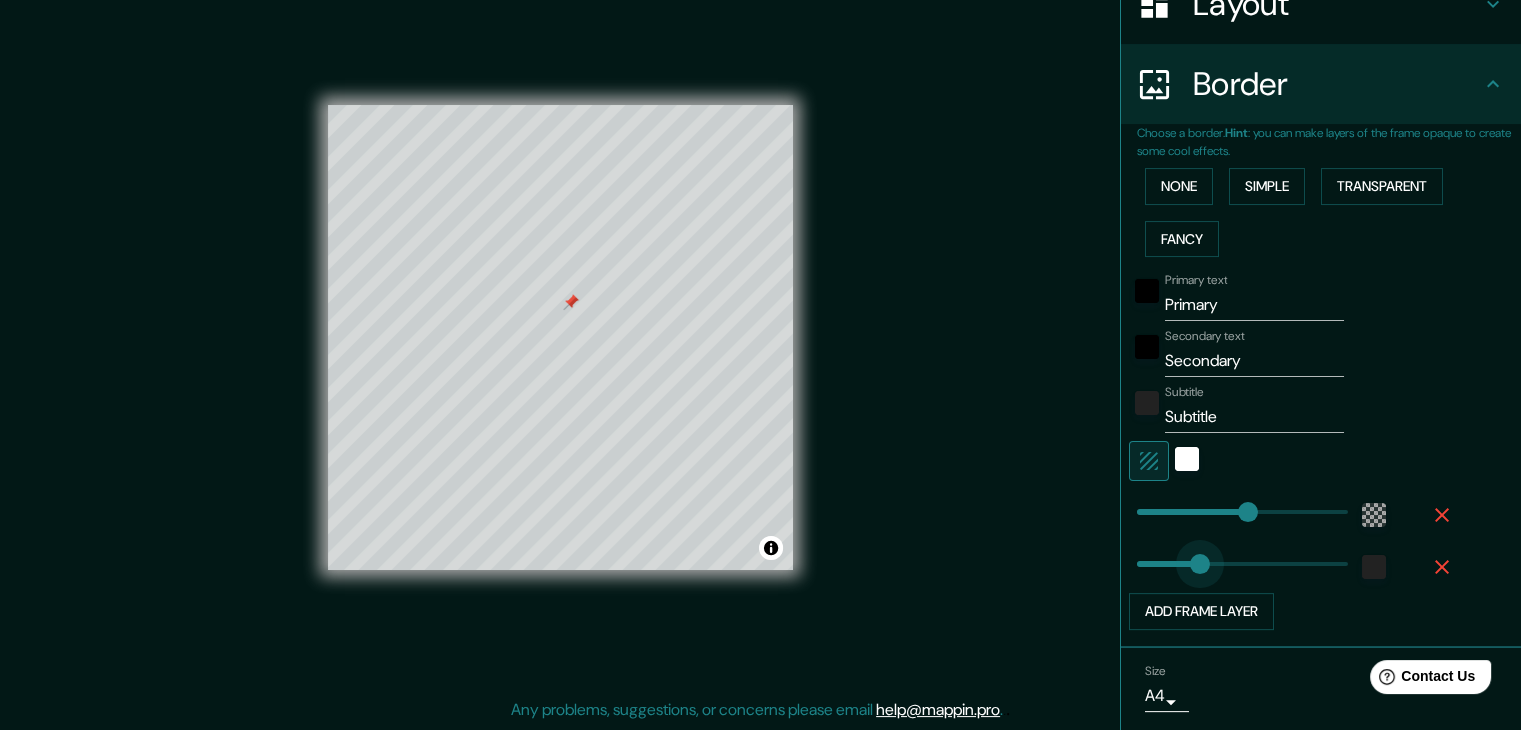type on "109" 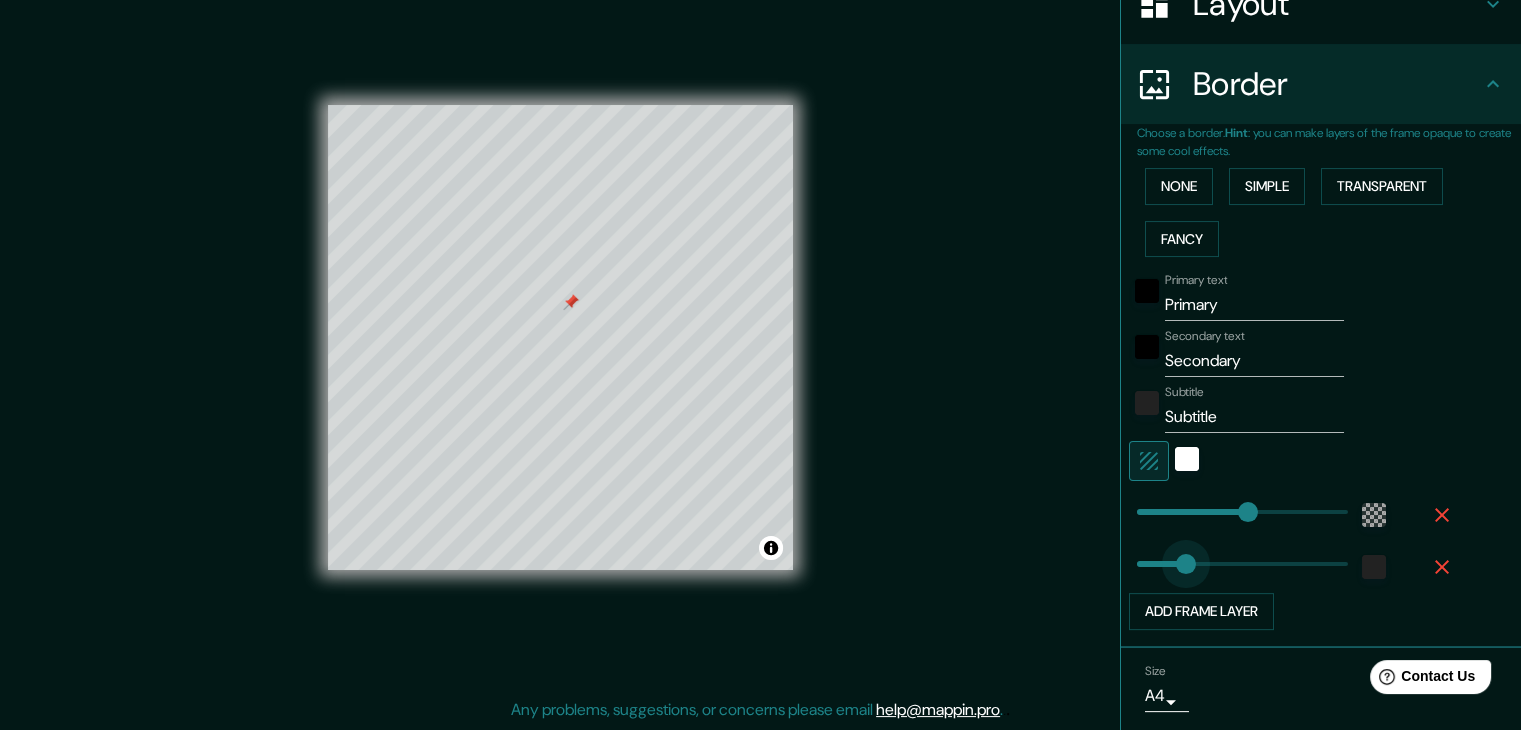 drag, startPoint x: 1189, startPoint y: 556, endPoint x: 1171, endPoint y: 566, distance: 20.59126 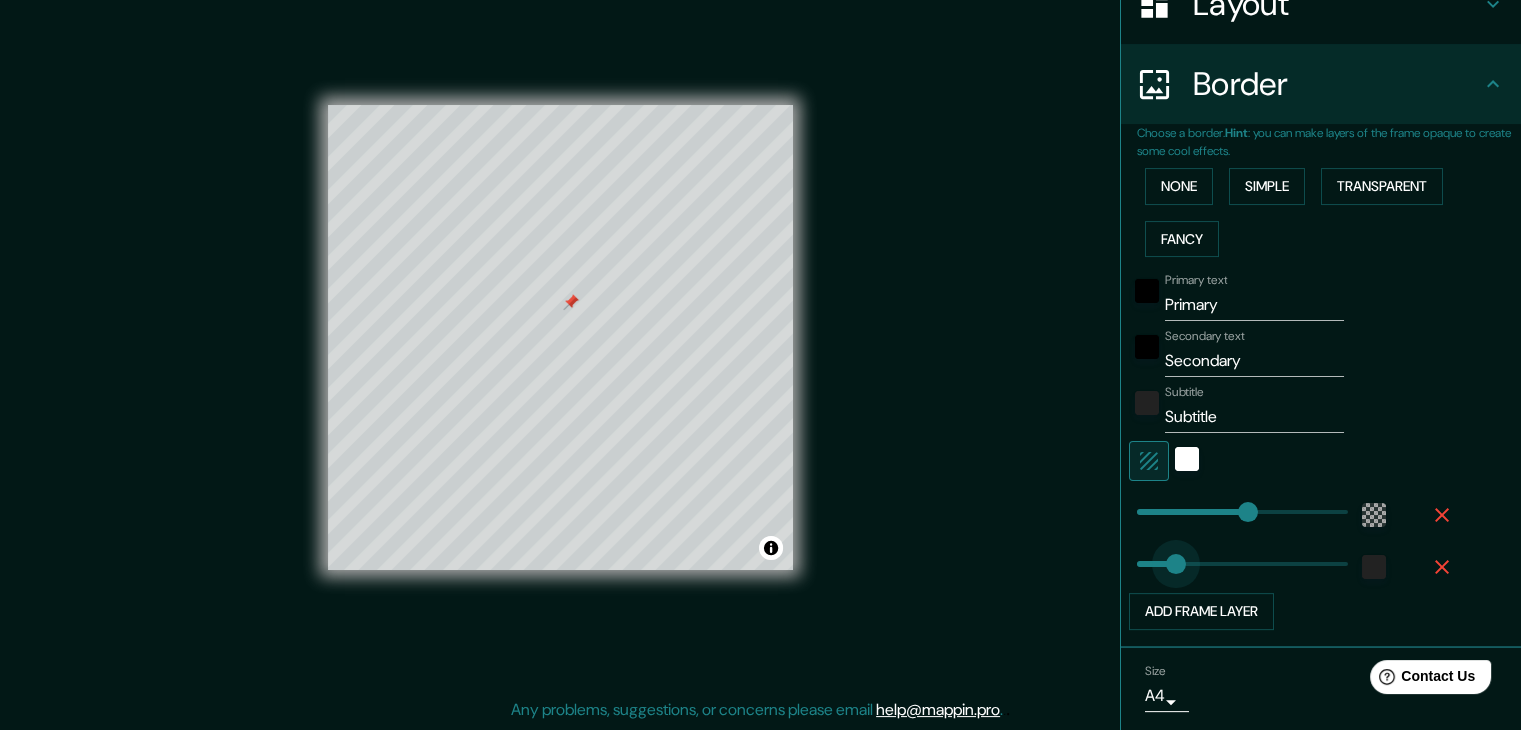 type on "58" 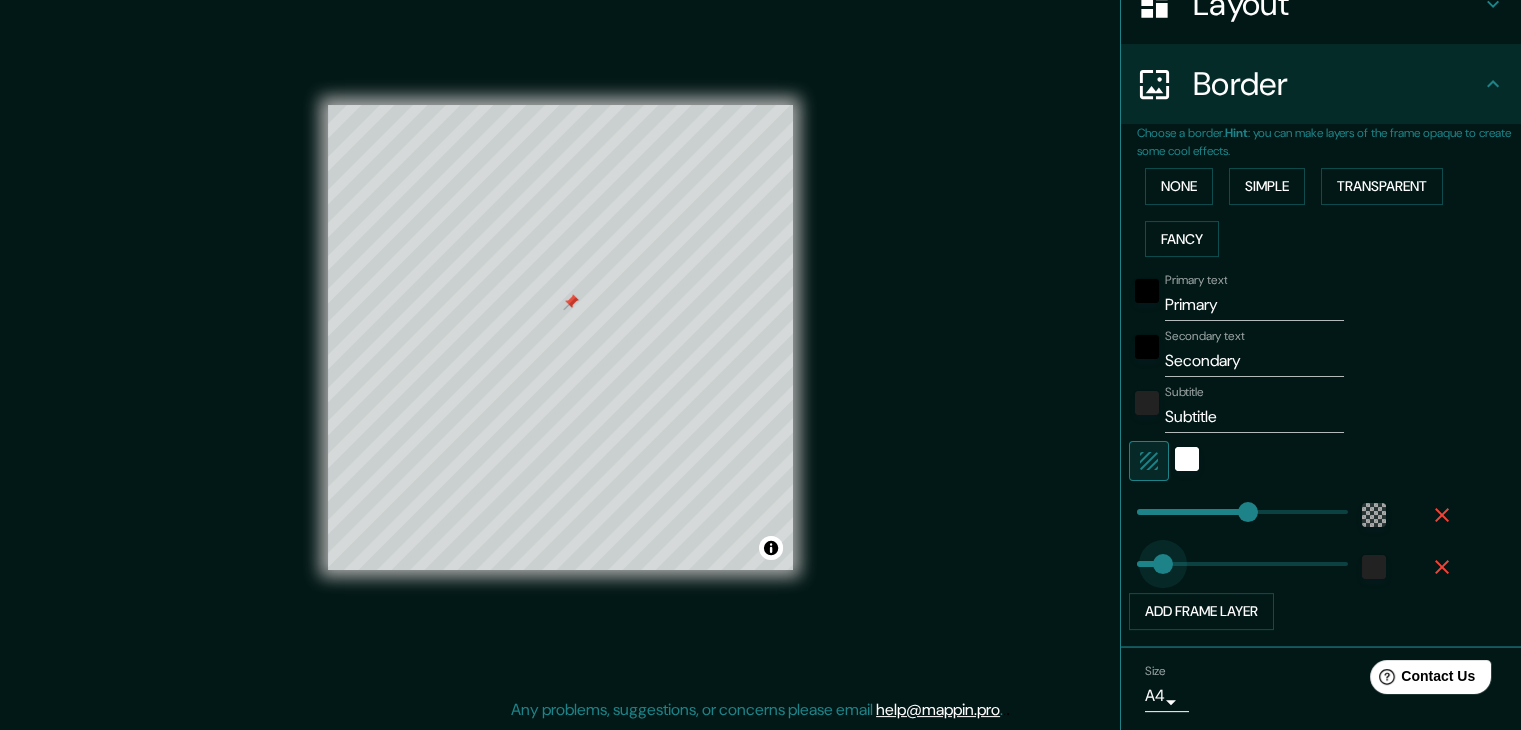 drag, startPoint x: 1168, startPoint y: 564, endPoint x: 1148, endPoint y: 570, distance: 20.880613 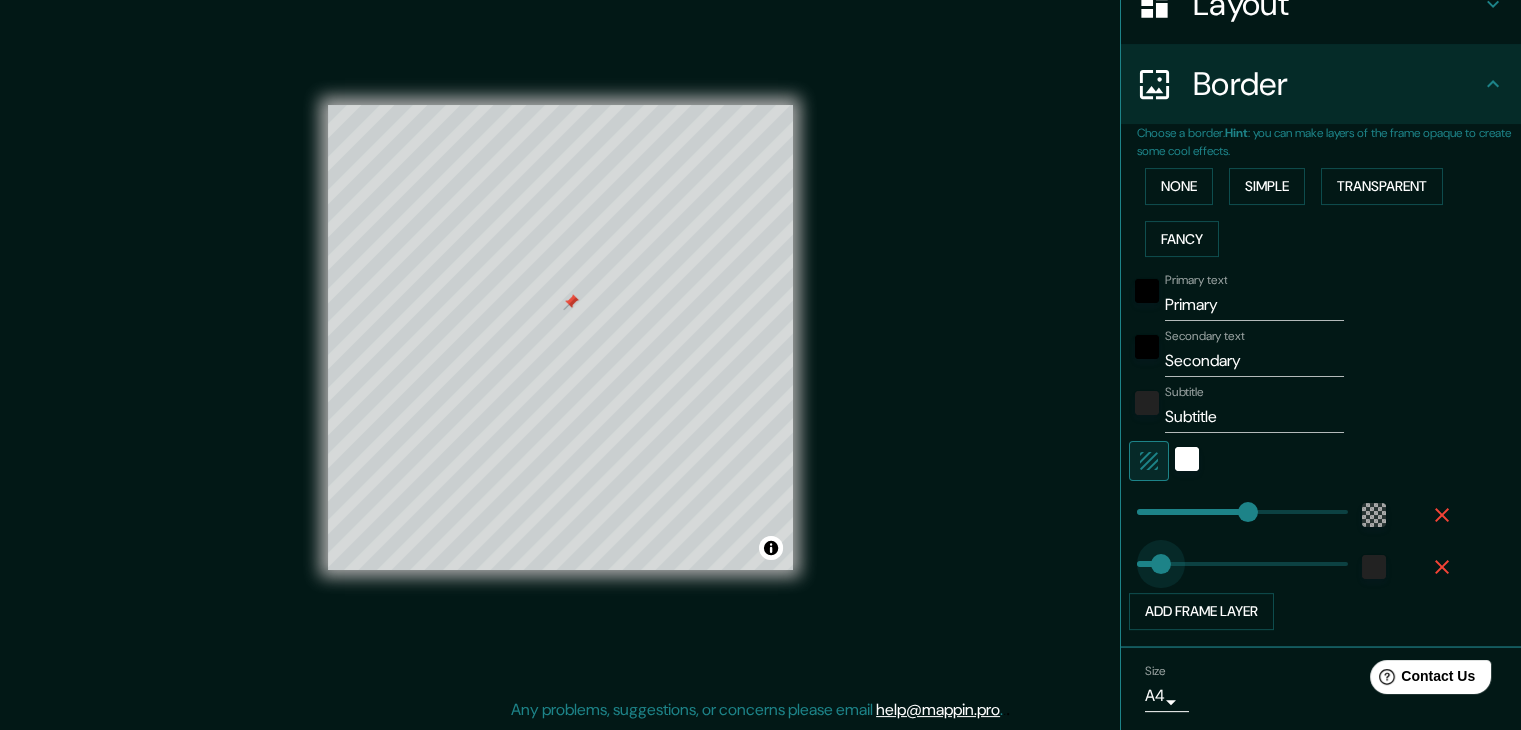 type on "25" 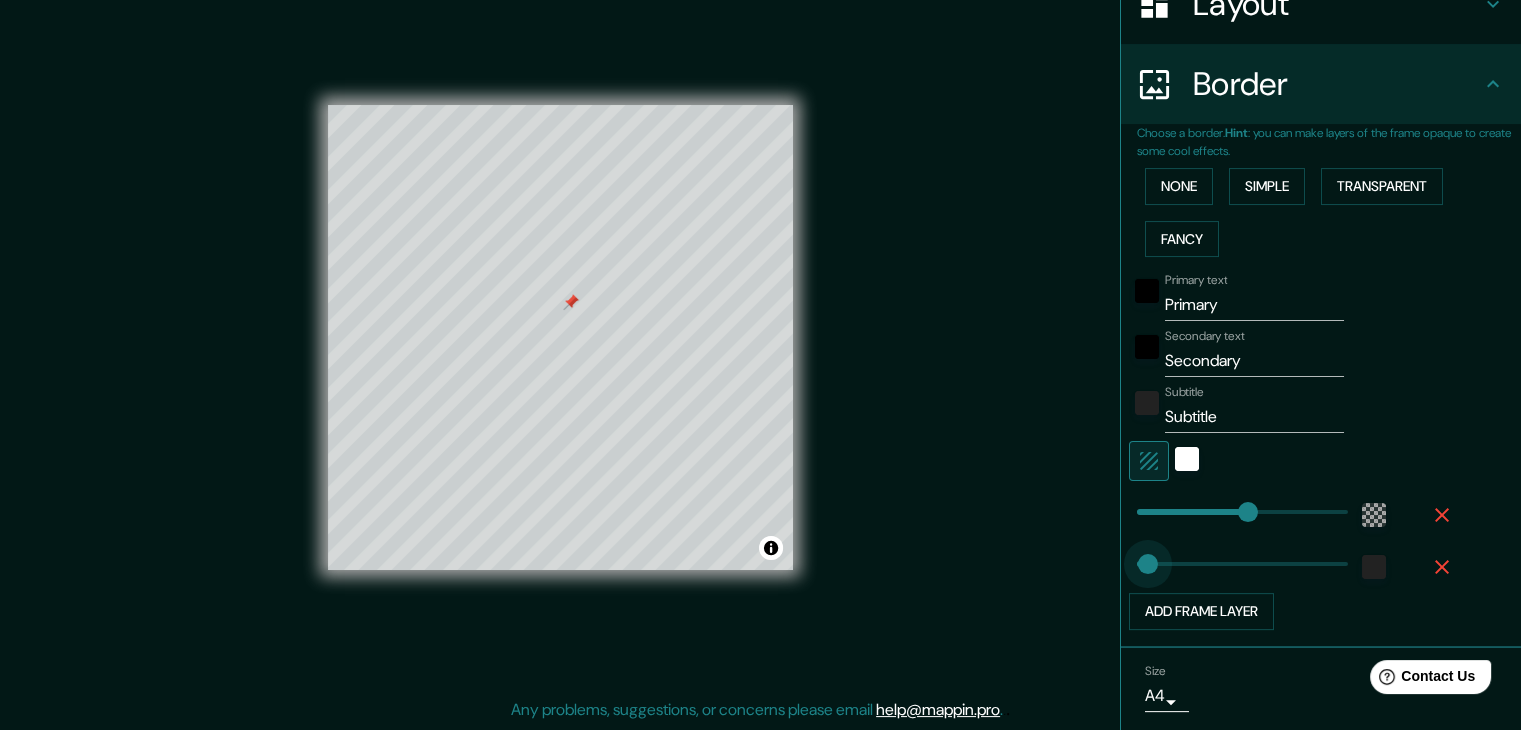 drag, startPoint x: 1145, startPoint y: 560, endPoint x: 1133, endPoint y: 563, distance: 12.369317 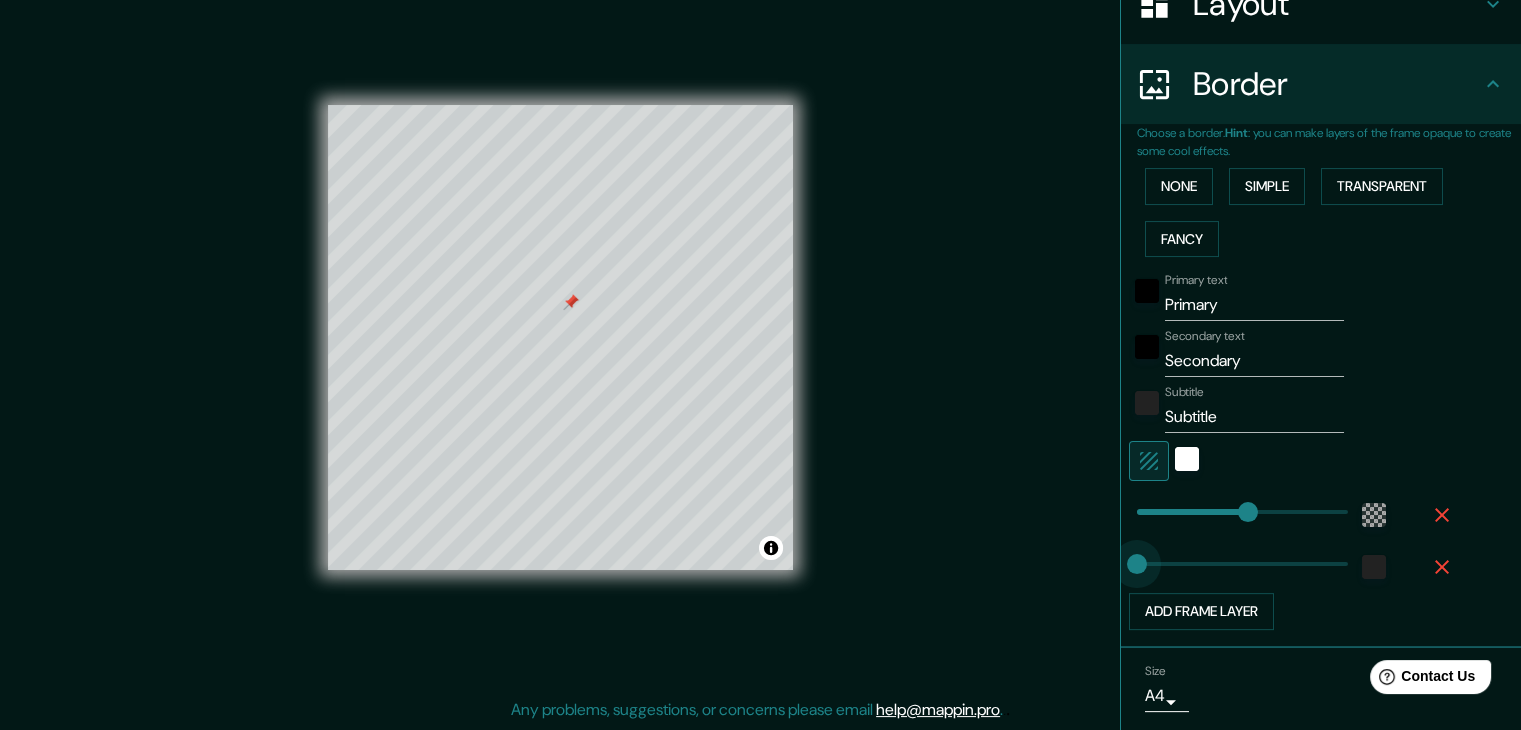 type on "0" 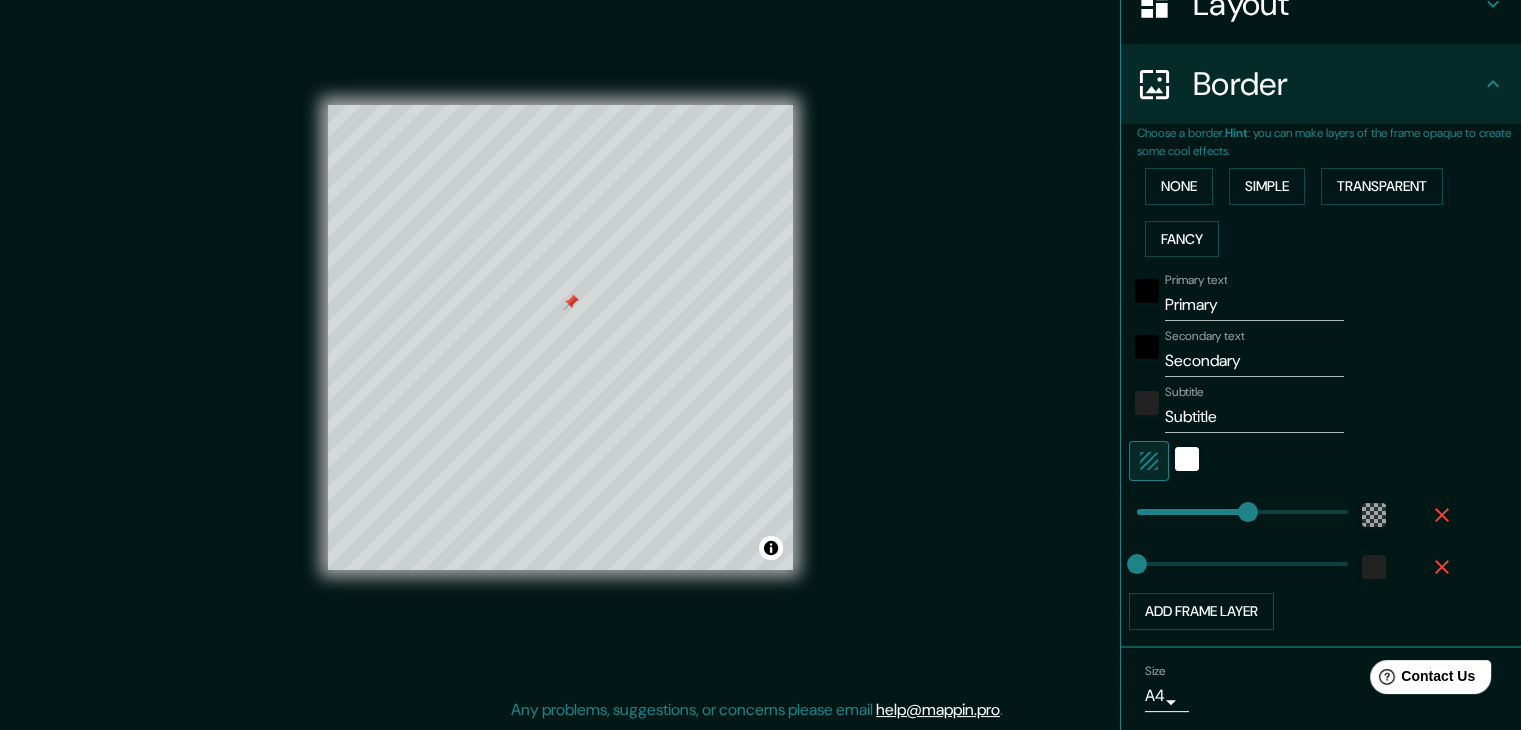 type on "0" 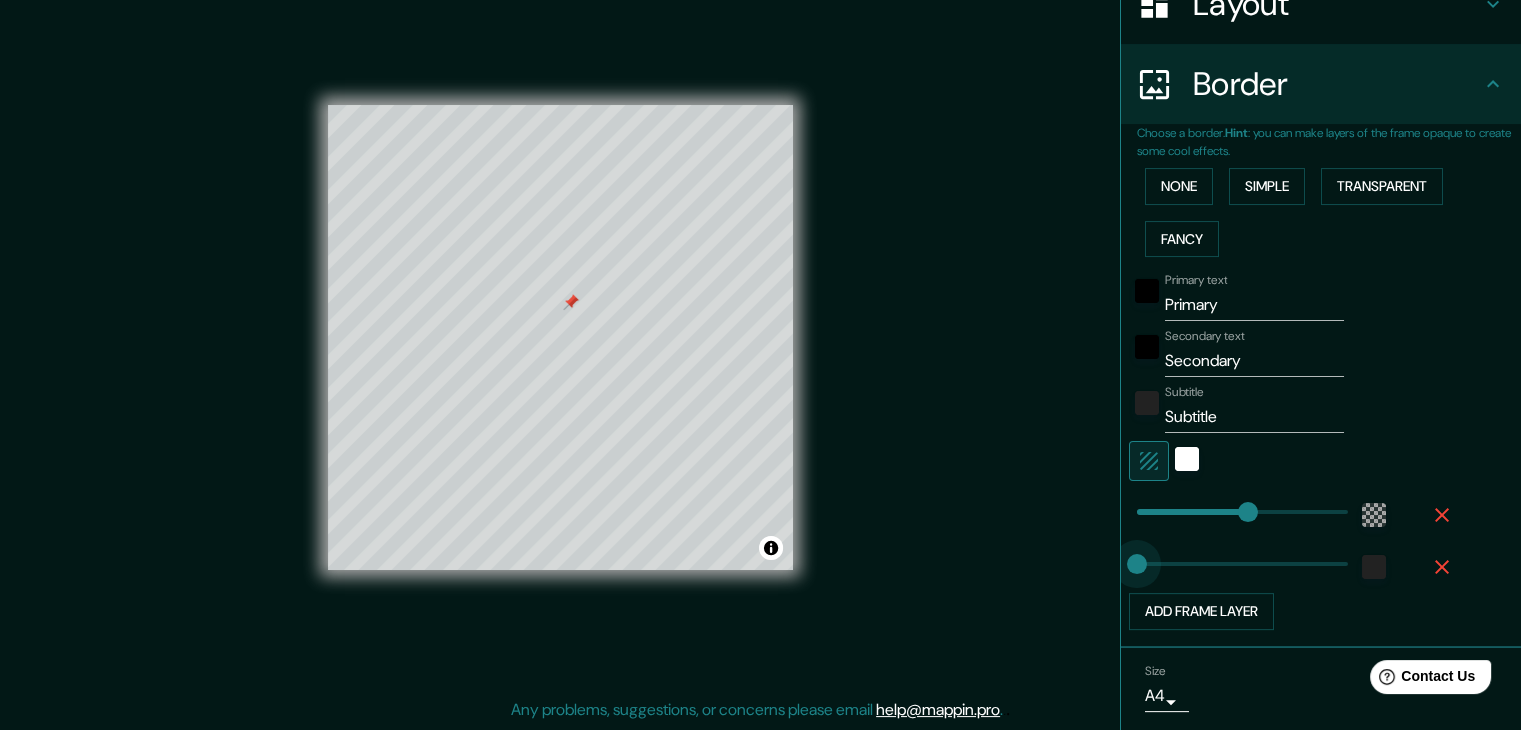 drag, startPoint x: 1127, startPoint y: 562, endPoint x: 1113, endPoint y: 568, distance: 15.231546 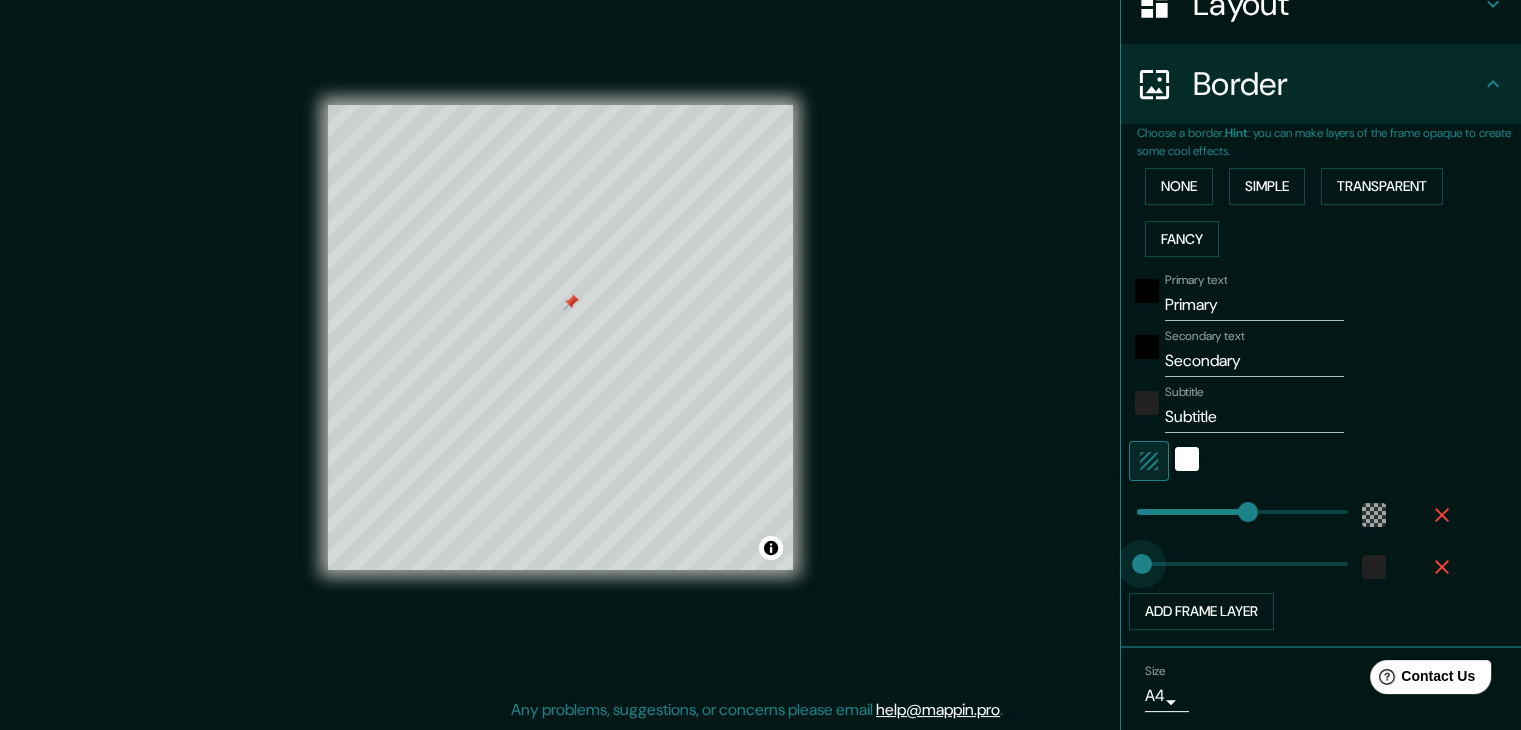 type on "32" 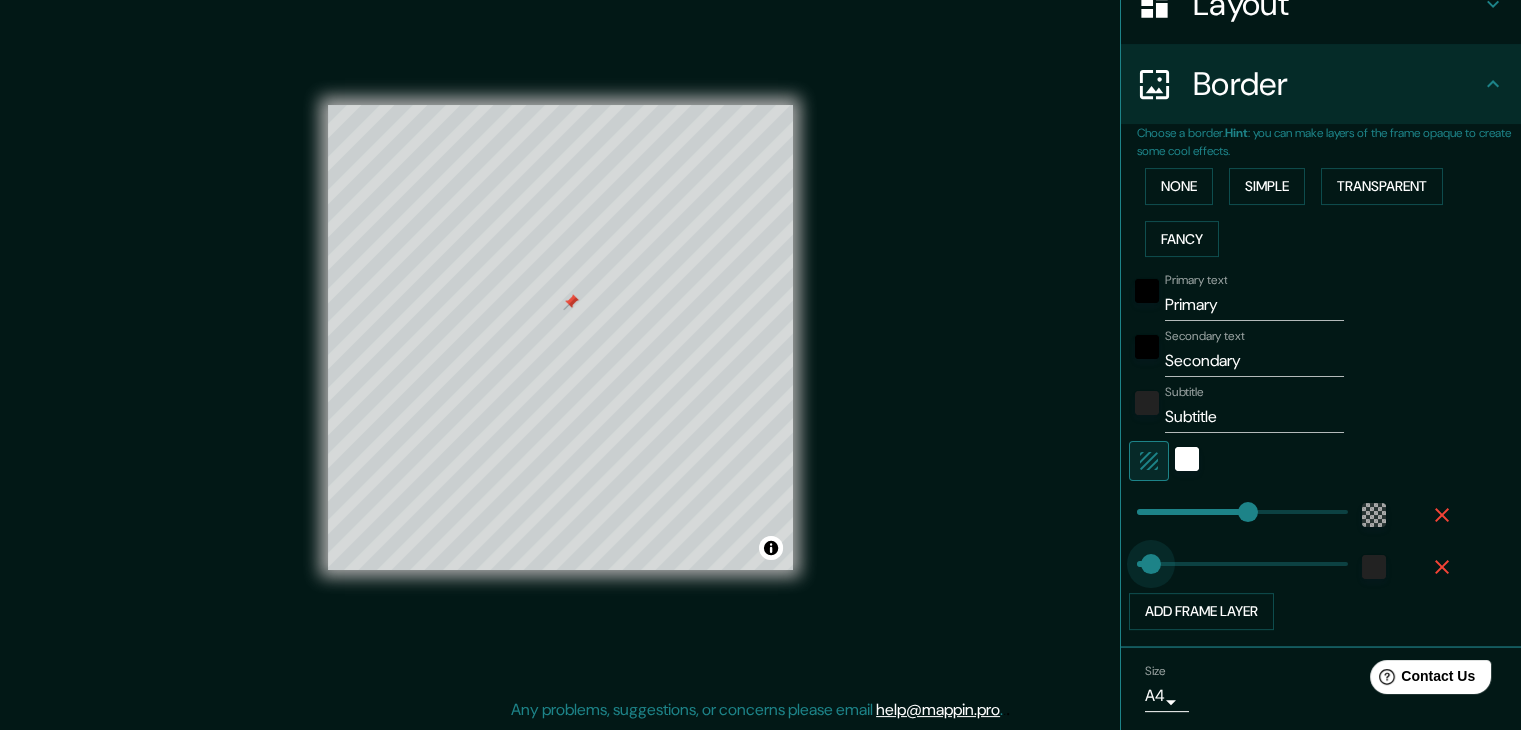 drag, startPoint x: 1126, startPoint y: 565, endPoint x: 1136, endPoint y: 567, distance: 10.198039 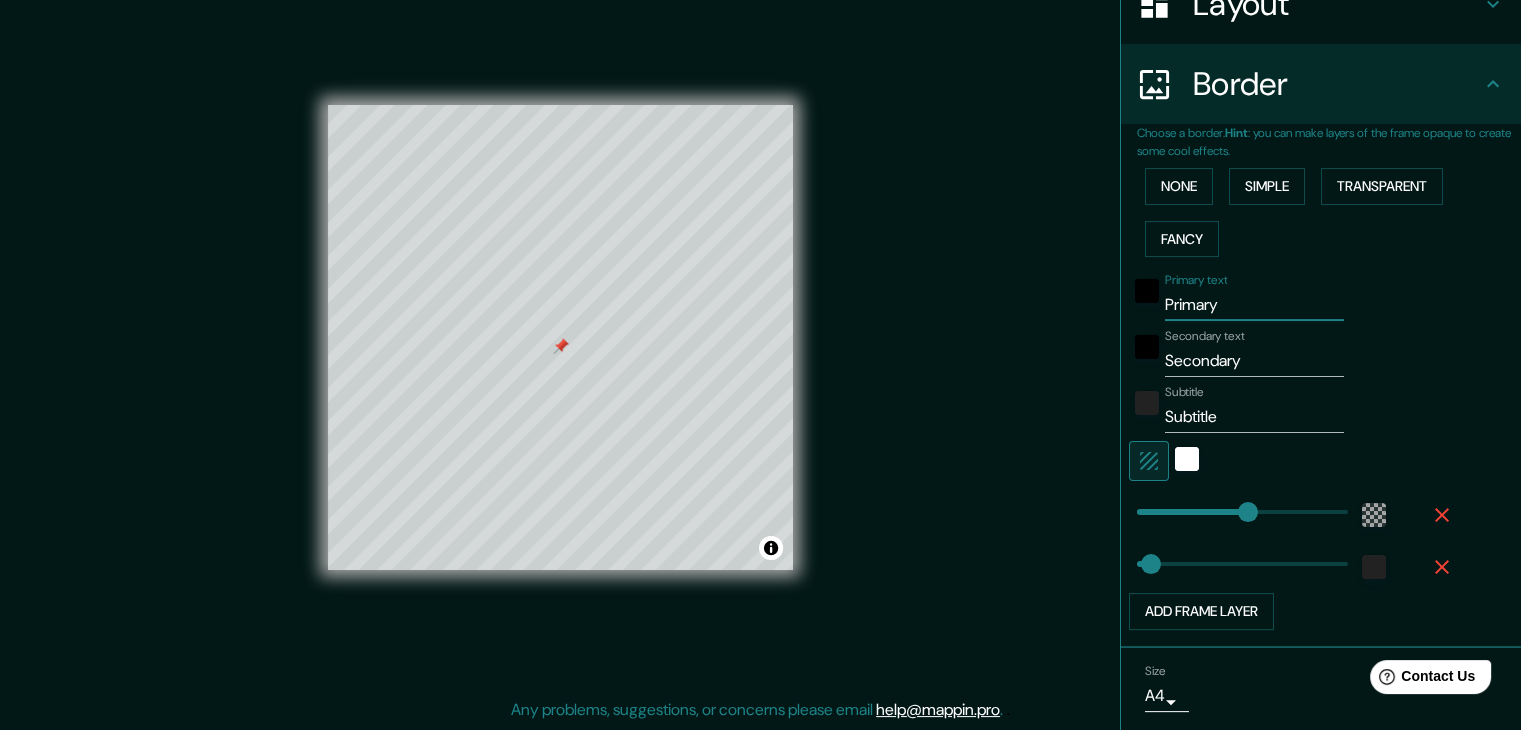 drag, startPoint x: 1215, startPoint y: 297, endPoint x: 1169, endPoint y: 315, distance: 49.396355 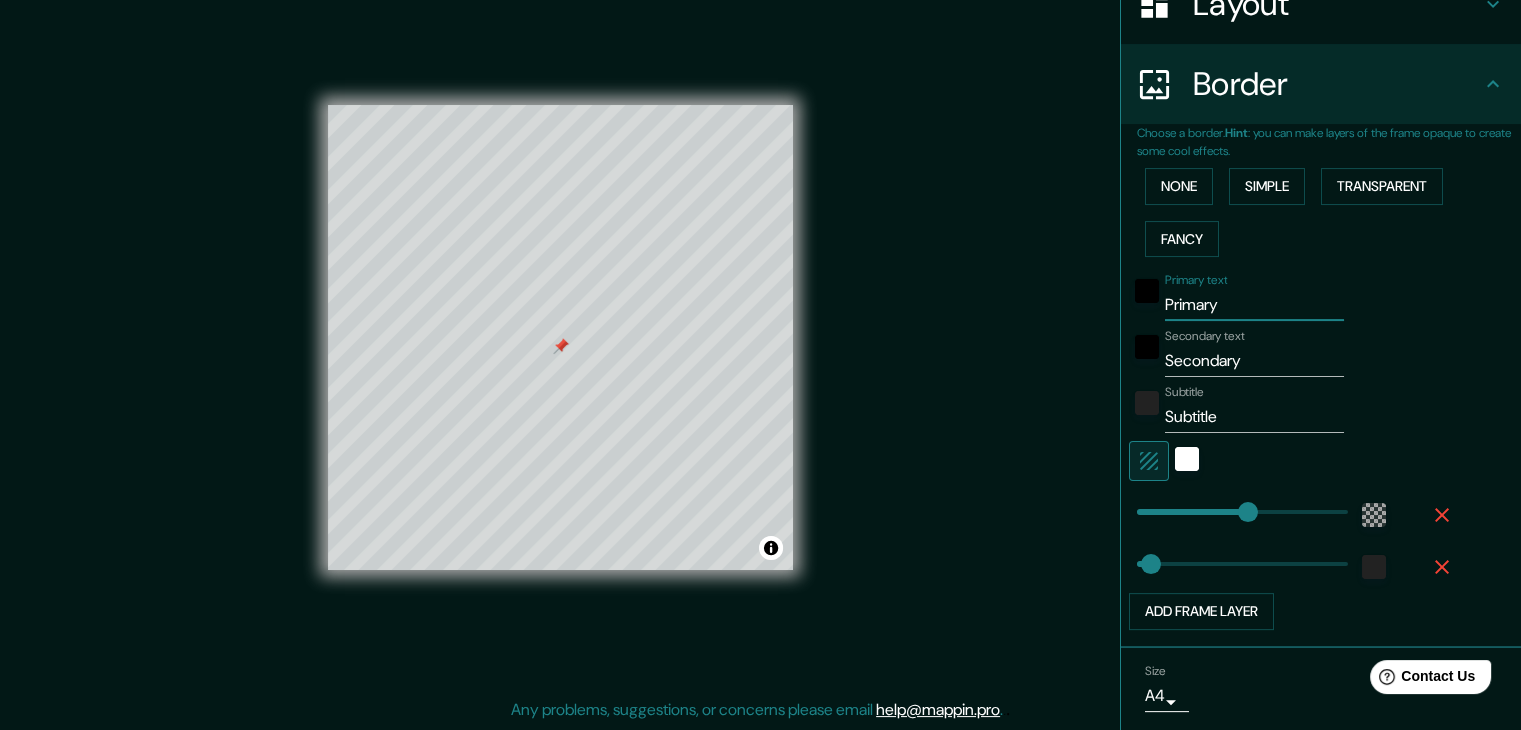 click on "Primary" at bounding box center [1254, 305] 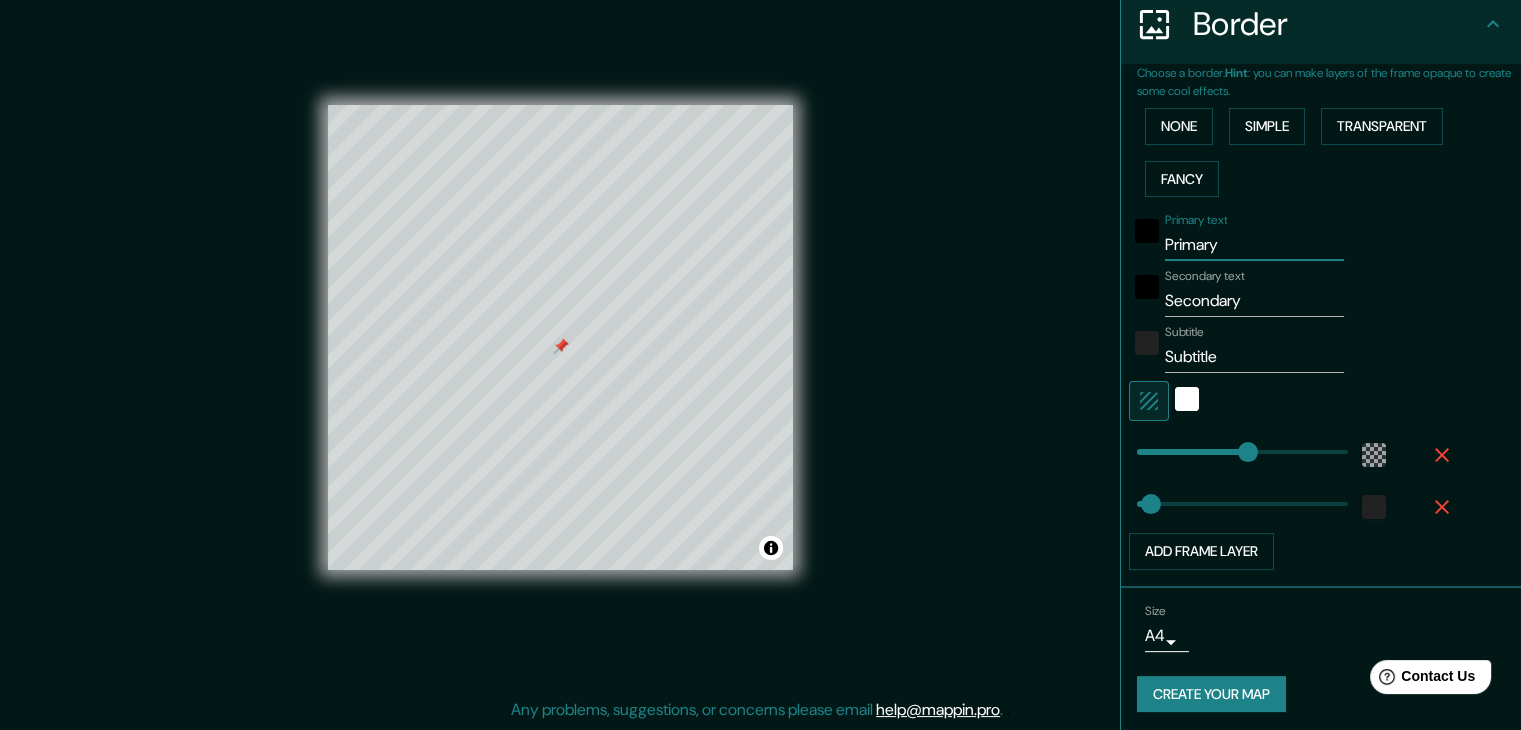 scroll, scrollTop: 405, scrollLeft: 0, axis: vertical 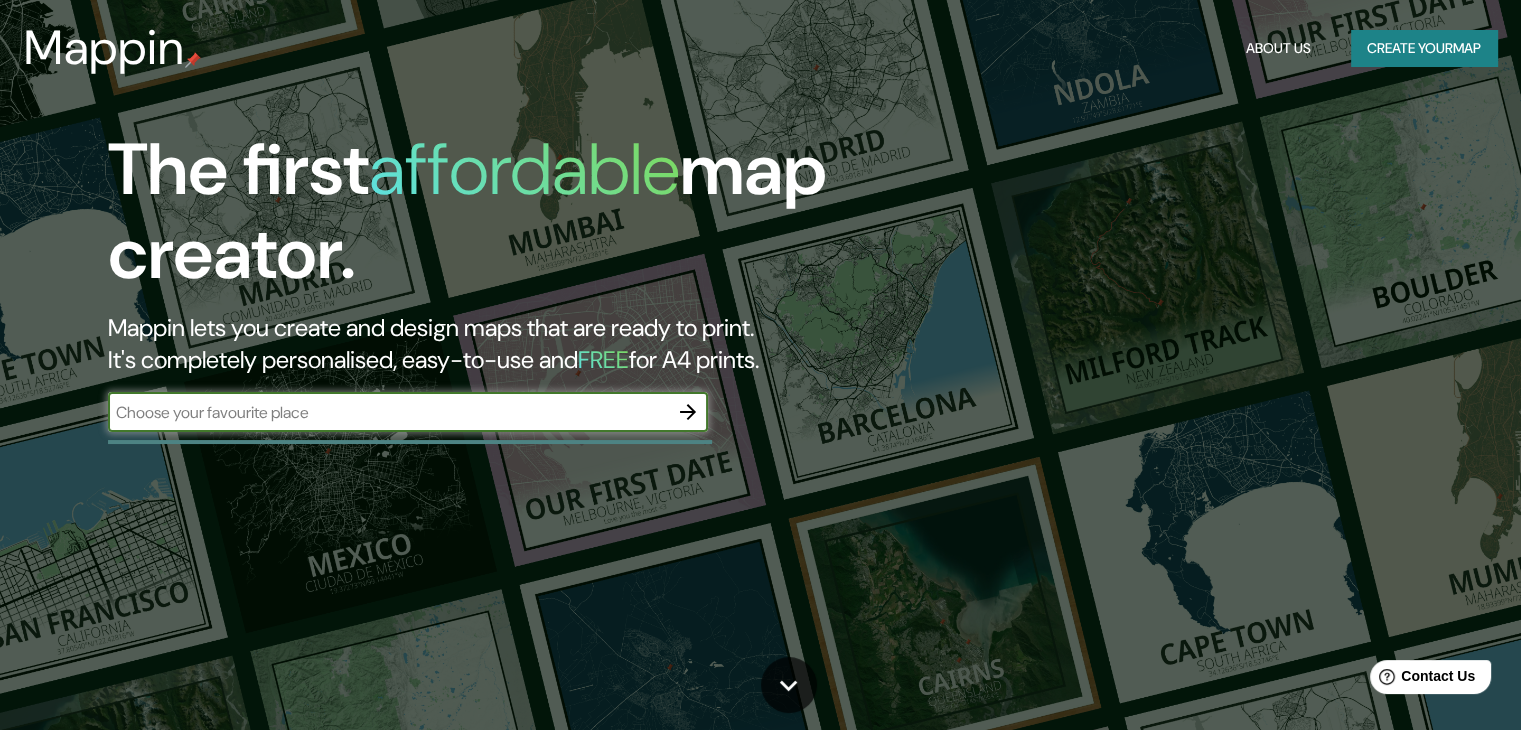 click at bounding box center [388, 412] 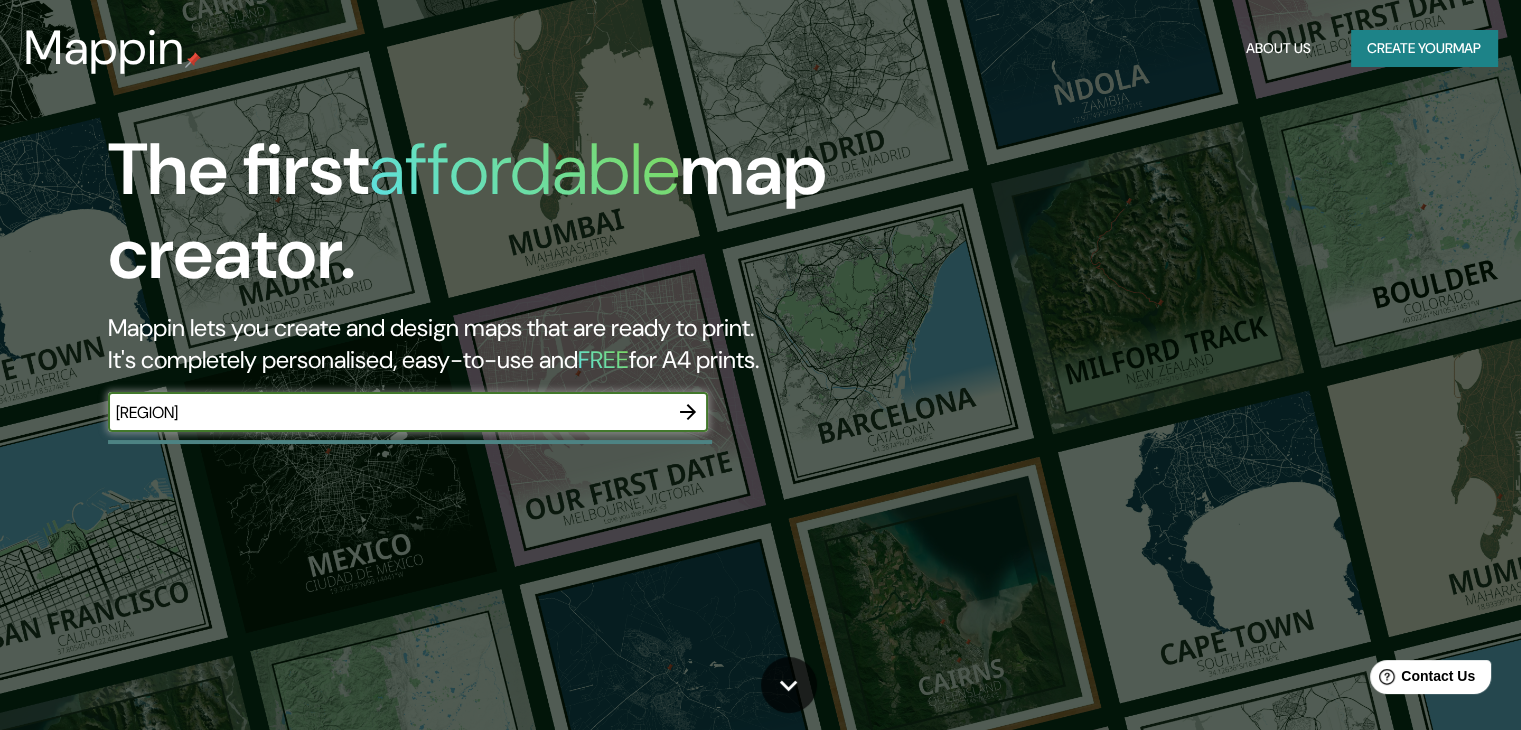 type on "Yucatan" 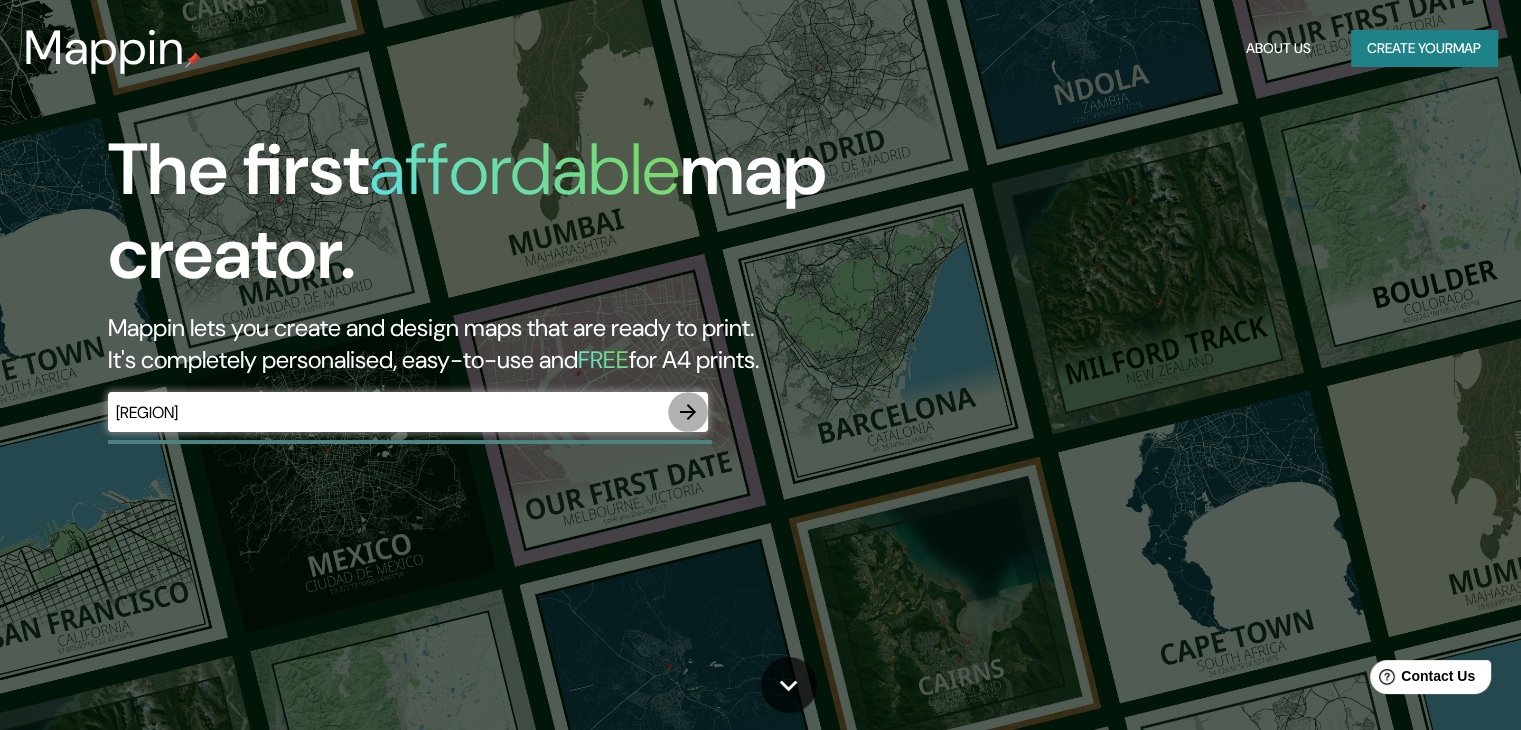 click 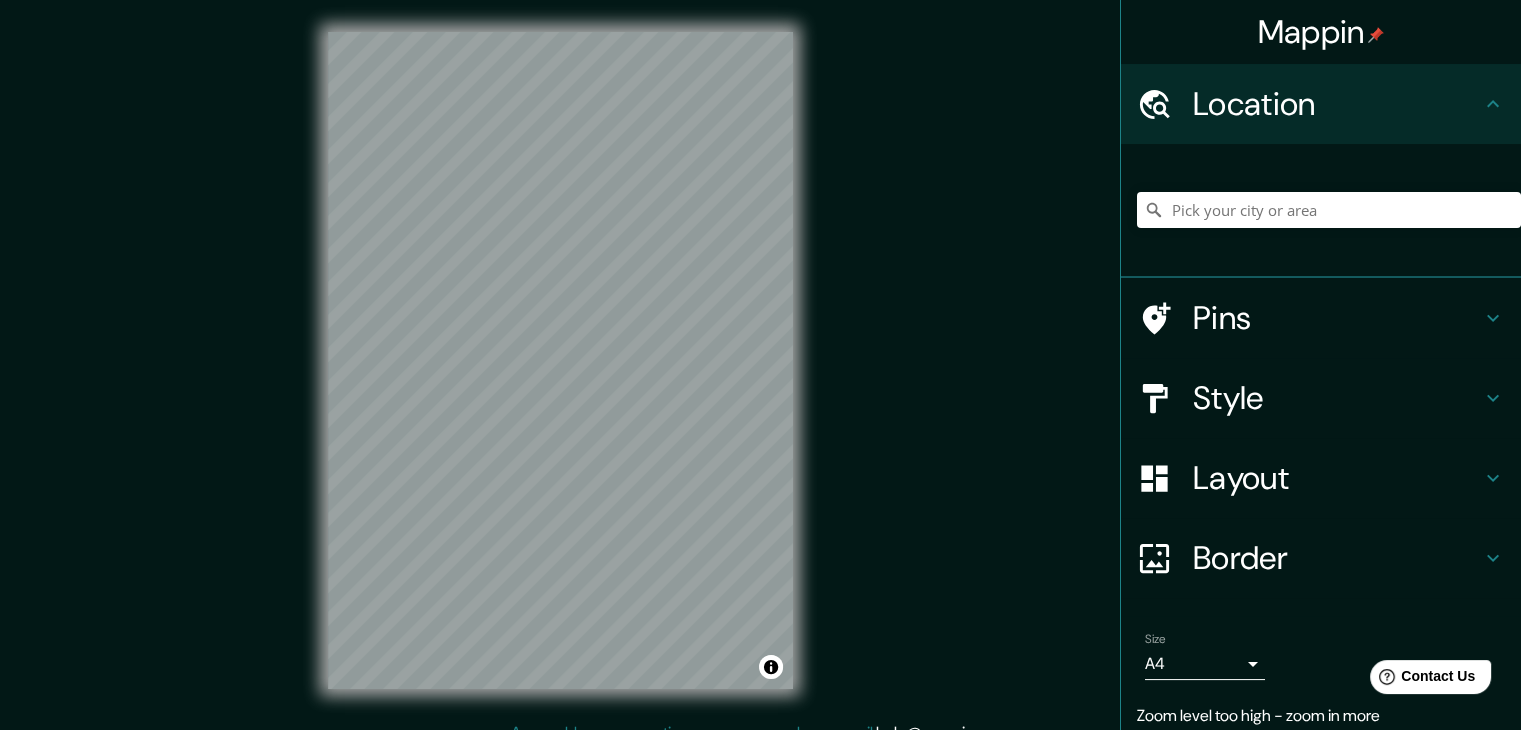 click on "Mappin Location Pins Style Layout Border Choose a border.  Hint : you can make layers of the frame opaque to create some cool effects. None Simple Transparent Fancy Size A4 single Zoom level too high - zoom in more Create your map © Mapbox   © OpenStreetMap   Improve this map Any problems, suggestions, or concerns please email    help@mappin.pro . . ." at bounding box center (760, 376) 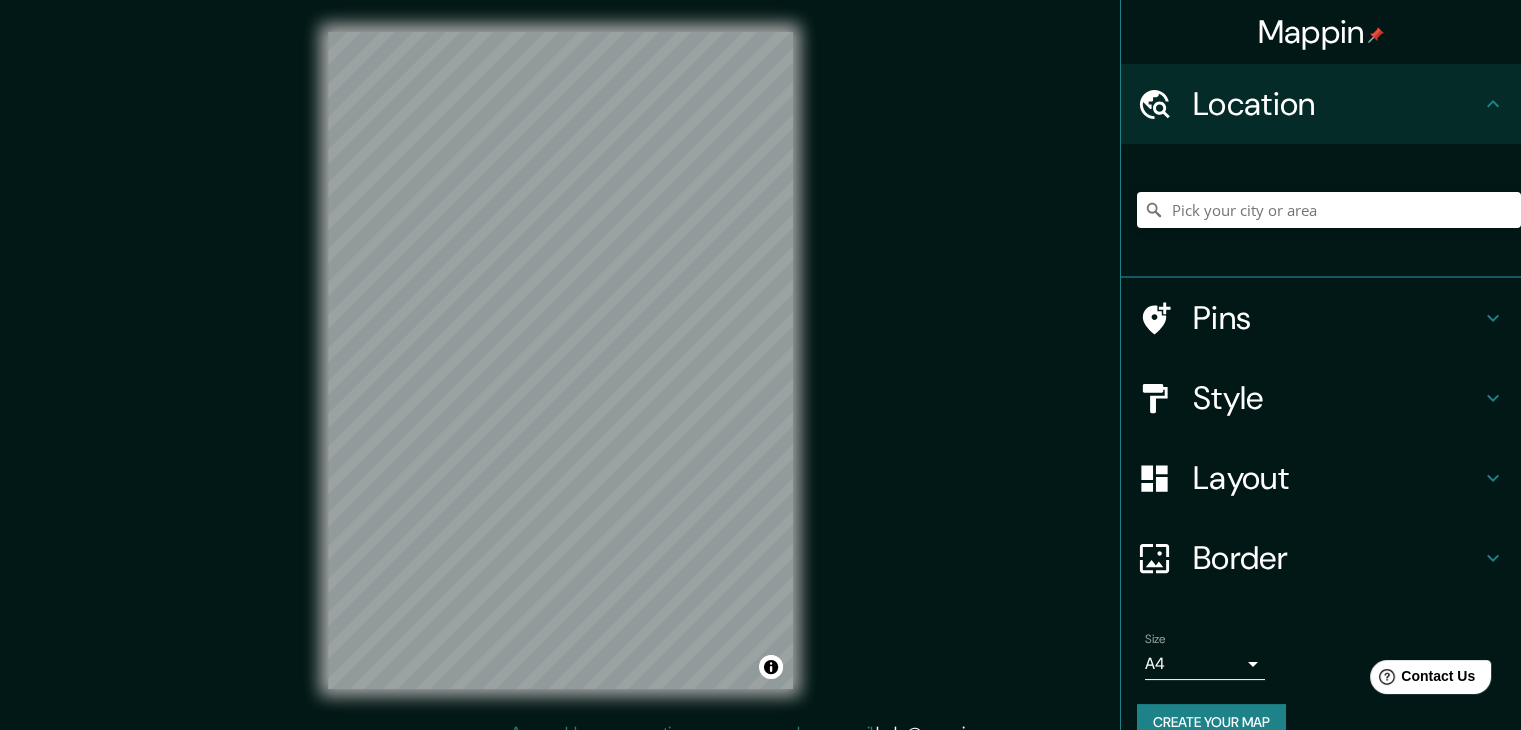 click on "Mappin Location Pins Style Layout Border Choose a border.  Hint : you can make layers of the frame opaque to create some cool effects. None Simple Transparent Fancy Size A4 single Create your map © Mapbox   © OpenStreetMap   Improve this map Any problems, suggestions, or concerns please email    help@mappin.pro . . ." at bounding box center (760, 376) 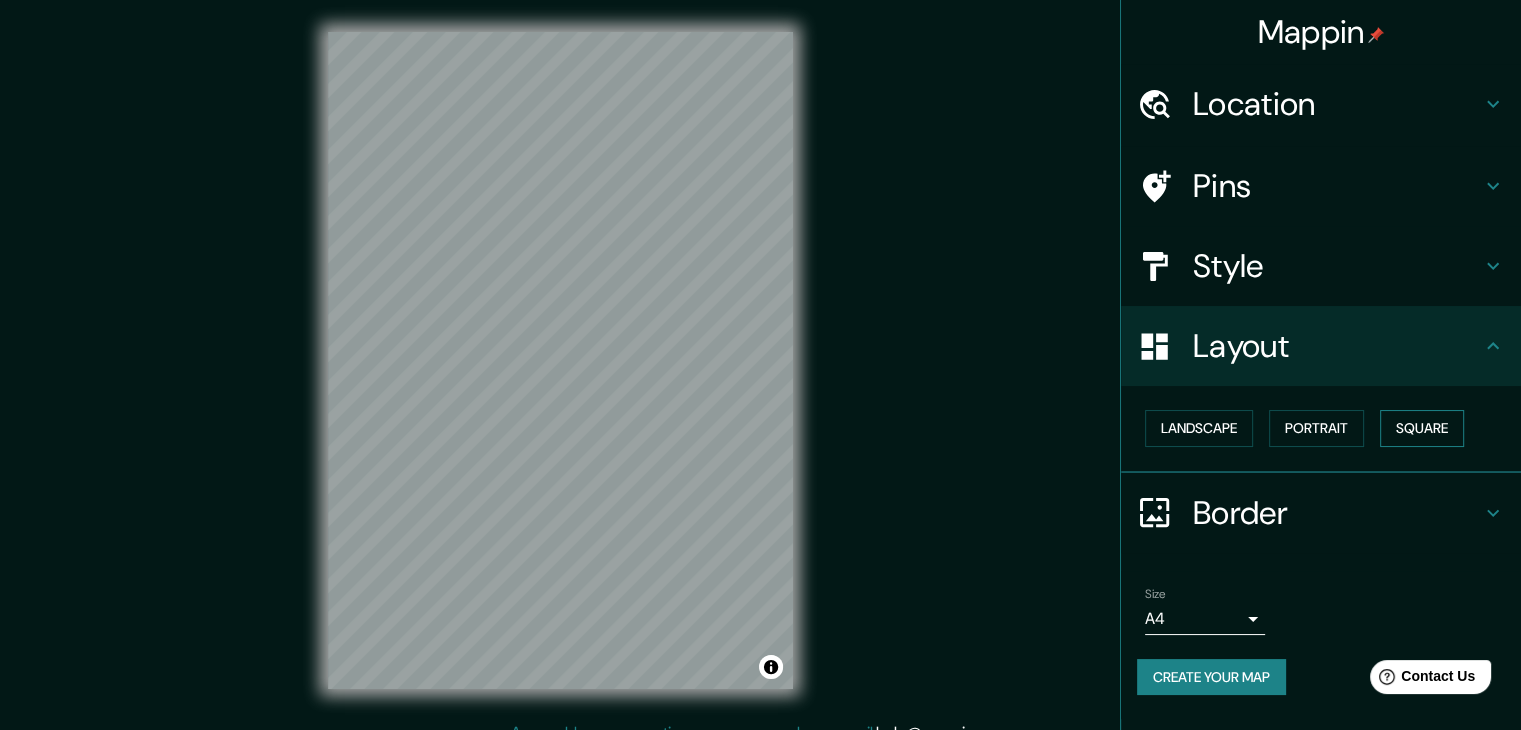 click on "Square" at bounding box center [1422, 428] 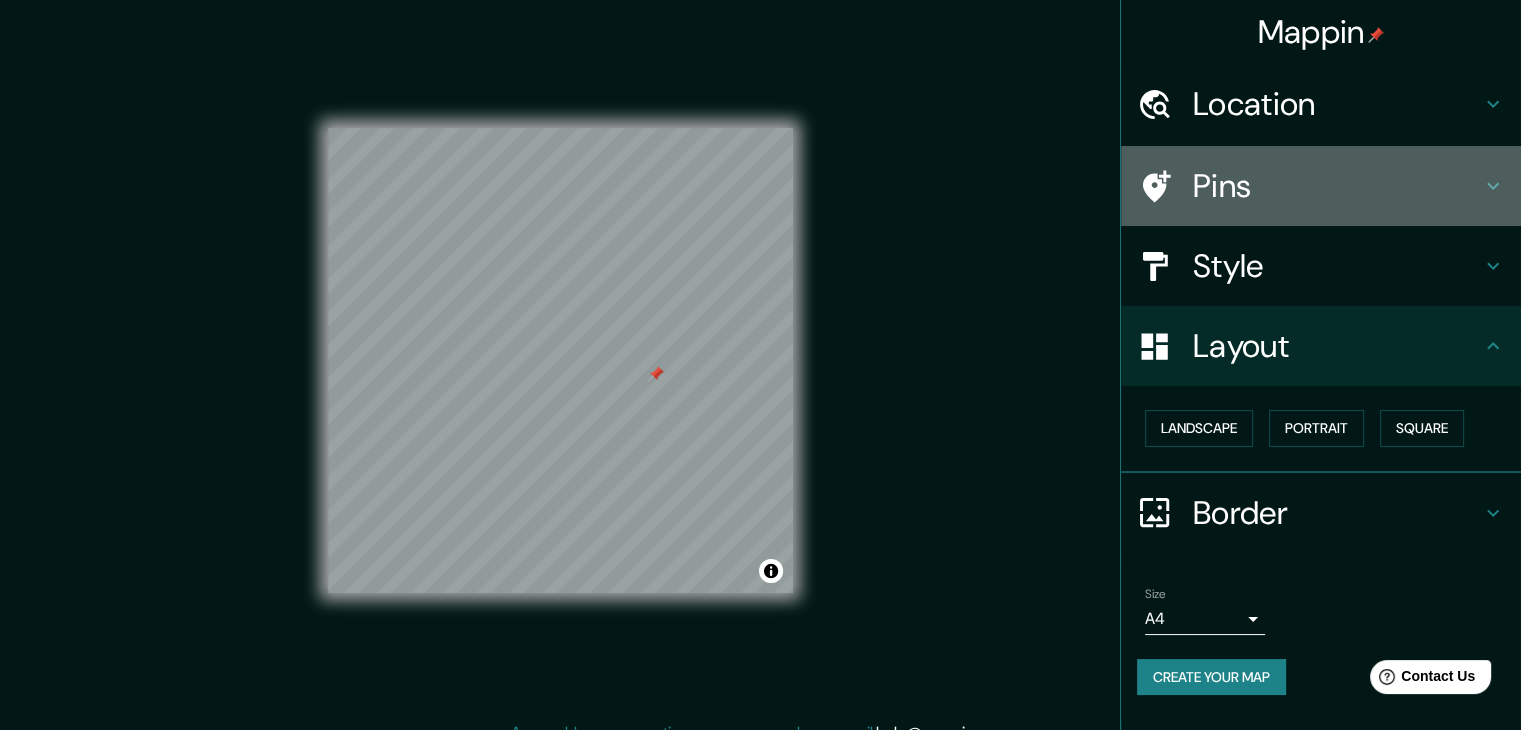 drag, startPoint x: 648, startPoint y: 373, endPoint x: 1288, endPoint y: 210, distance: 660.4309 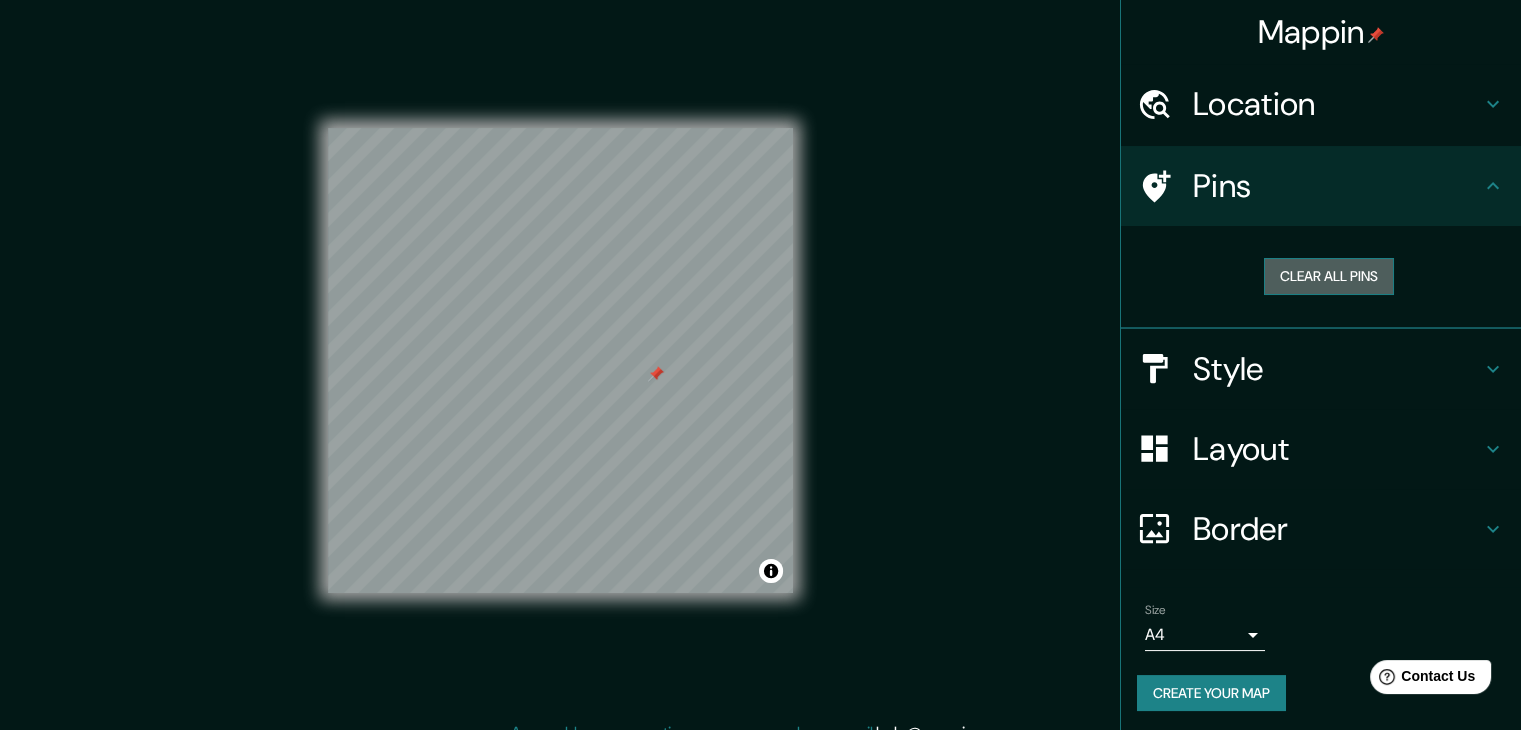 click on "Clear all pins" at bounding box center (1329, 276) 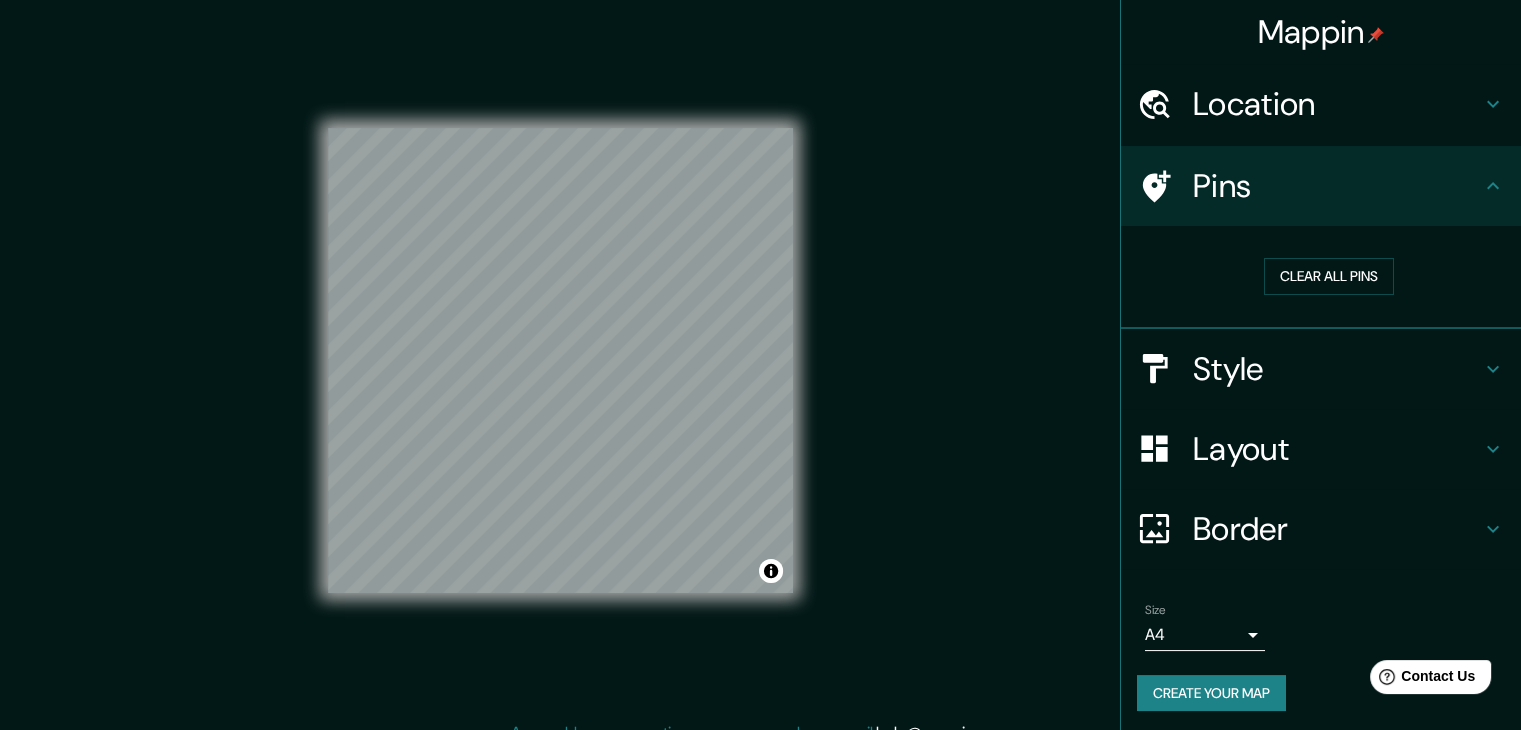 click on "Style" at bounding box center (1337, 369) 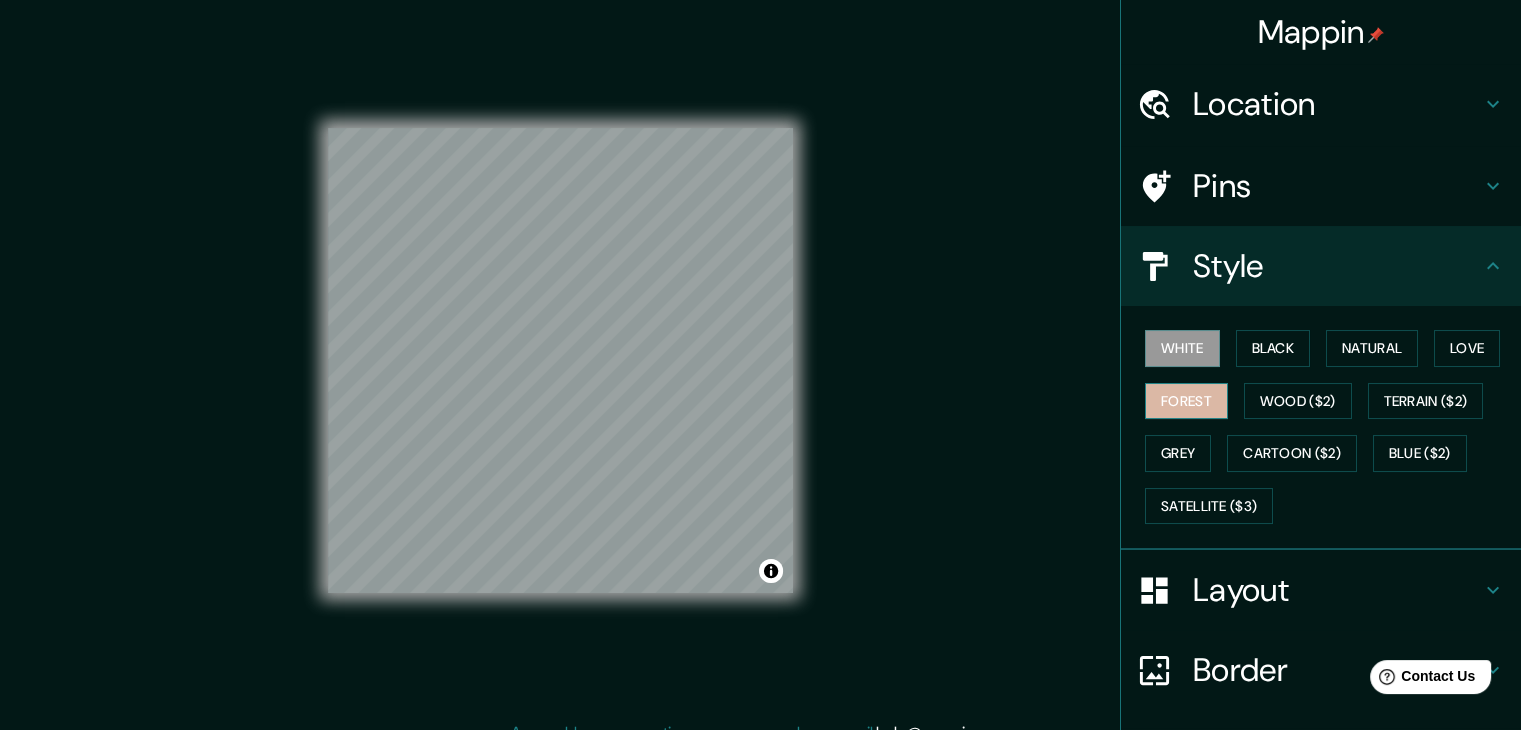 click on "Forest" at bounding box center (1186, 401) 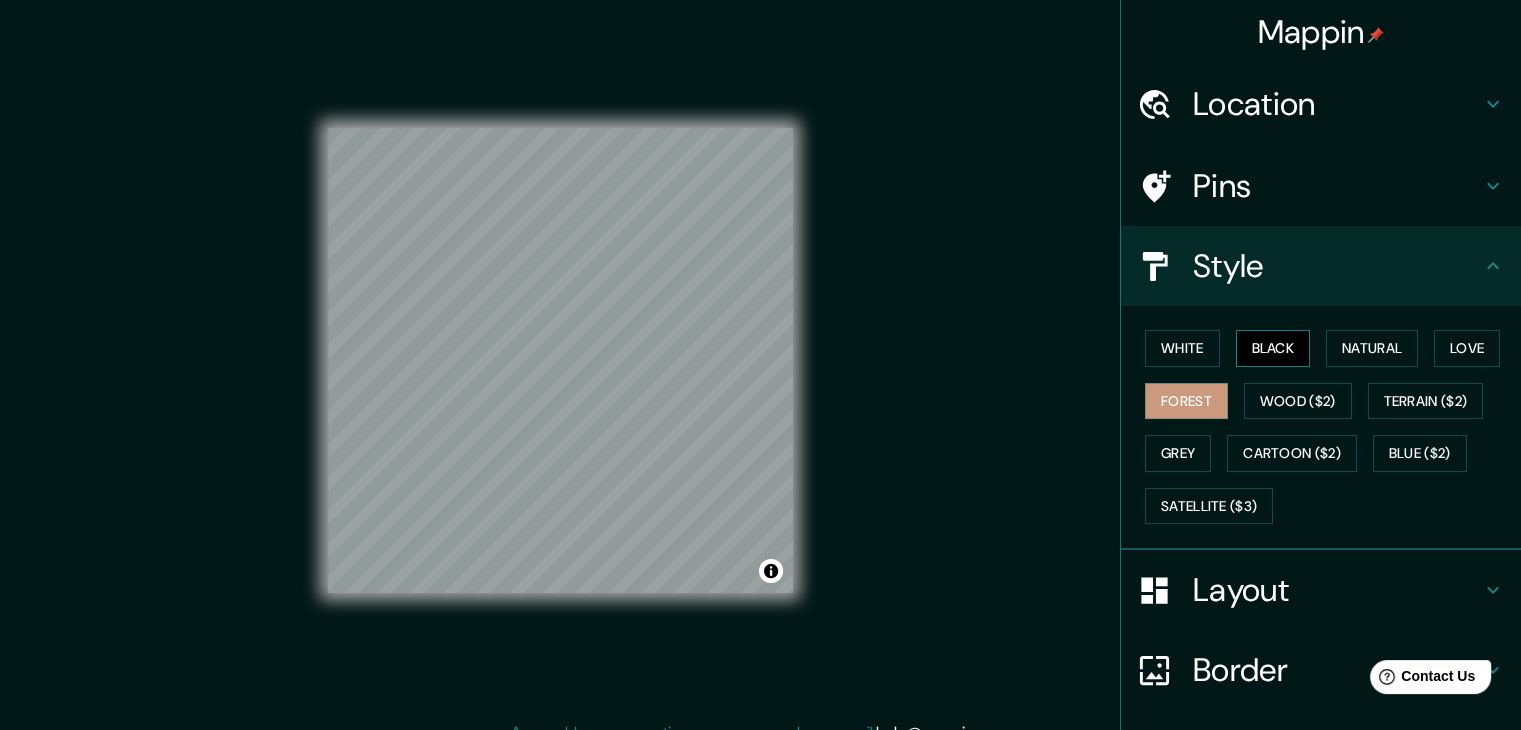 click on "Black" at bounding box center (1273, 348) 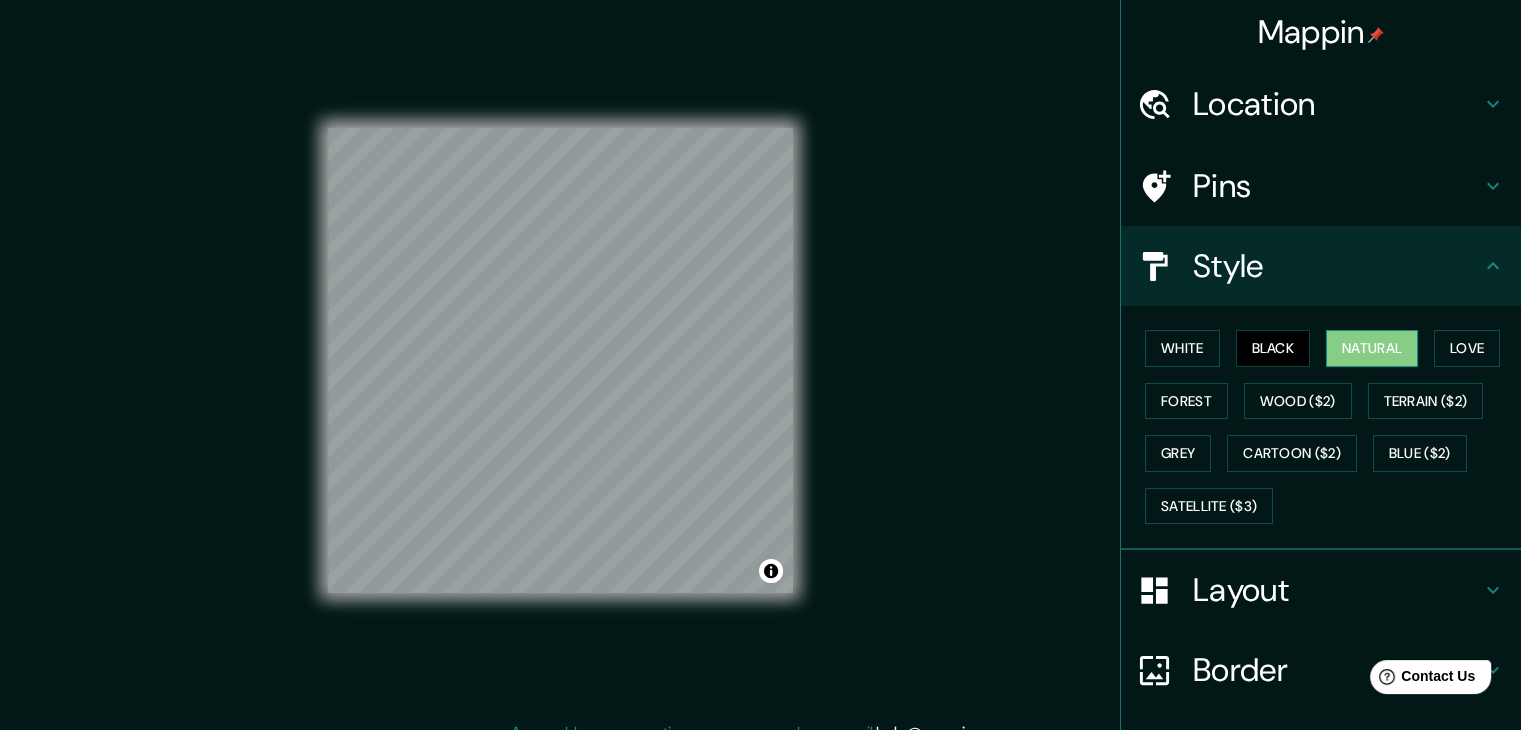 click on "Natural" at bounding box center (1372, 348) 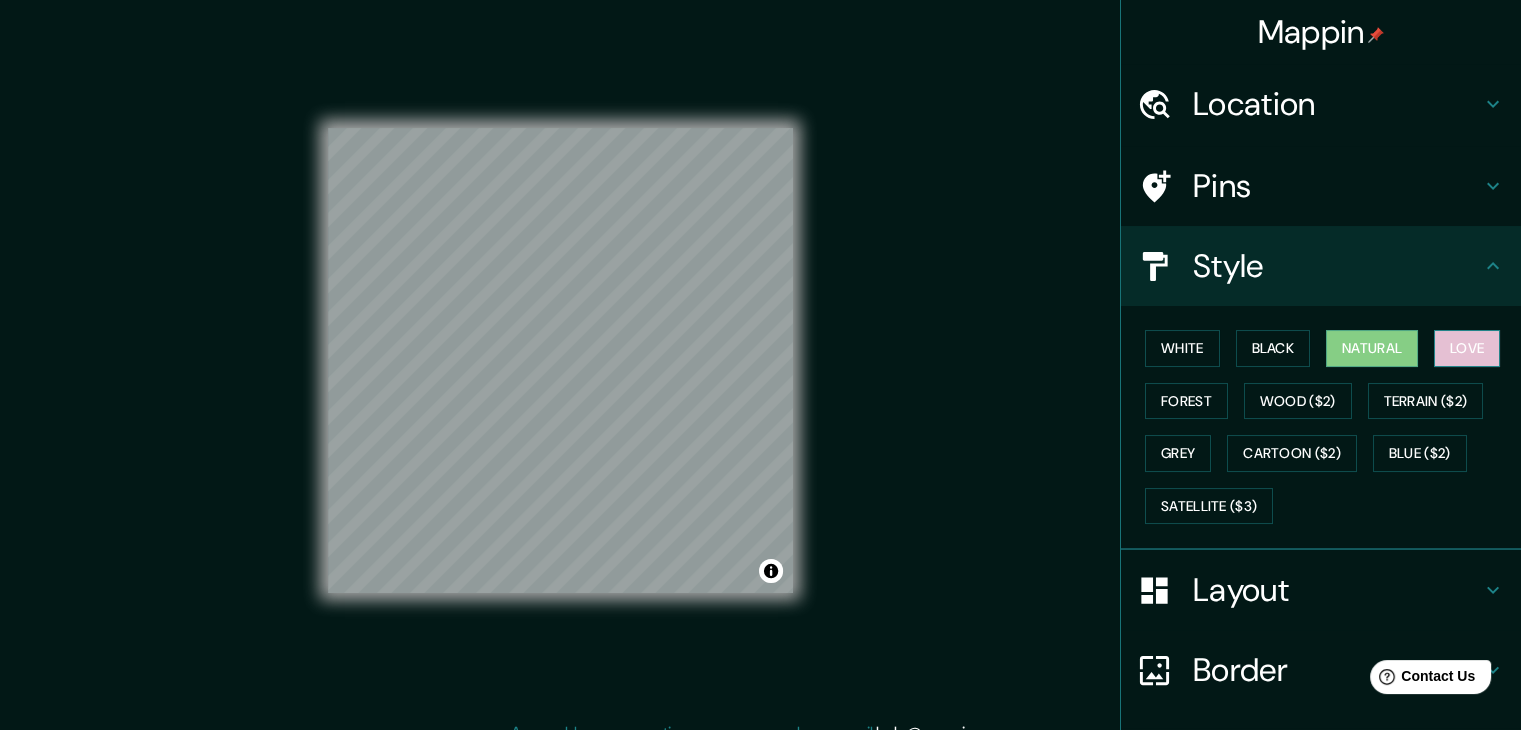 click on "Love" at bounding box center [1467, 348] 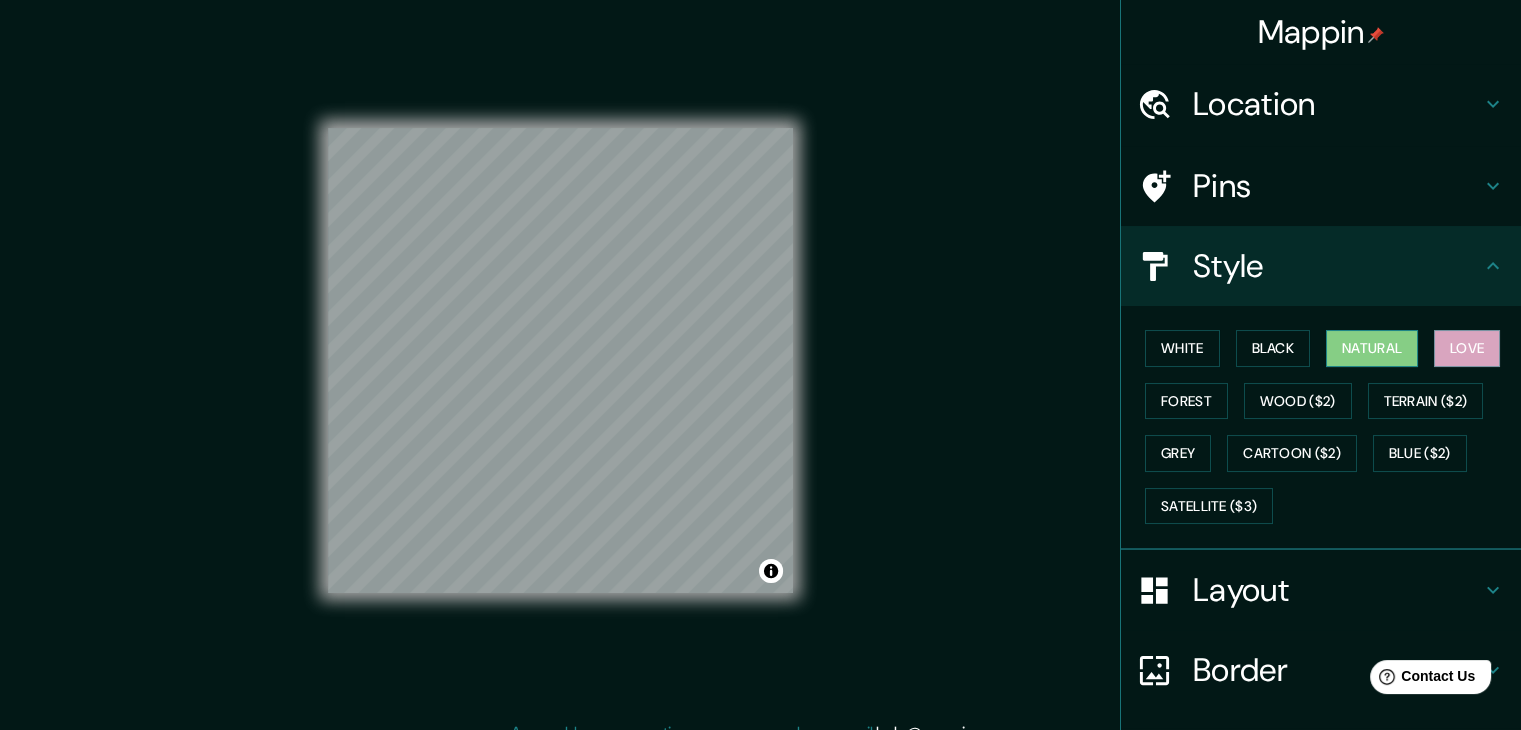 click on "Natural" at bounding box center [1372, 348] 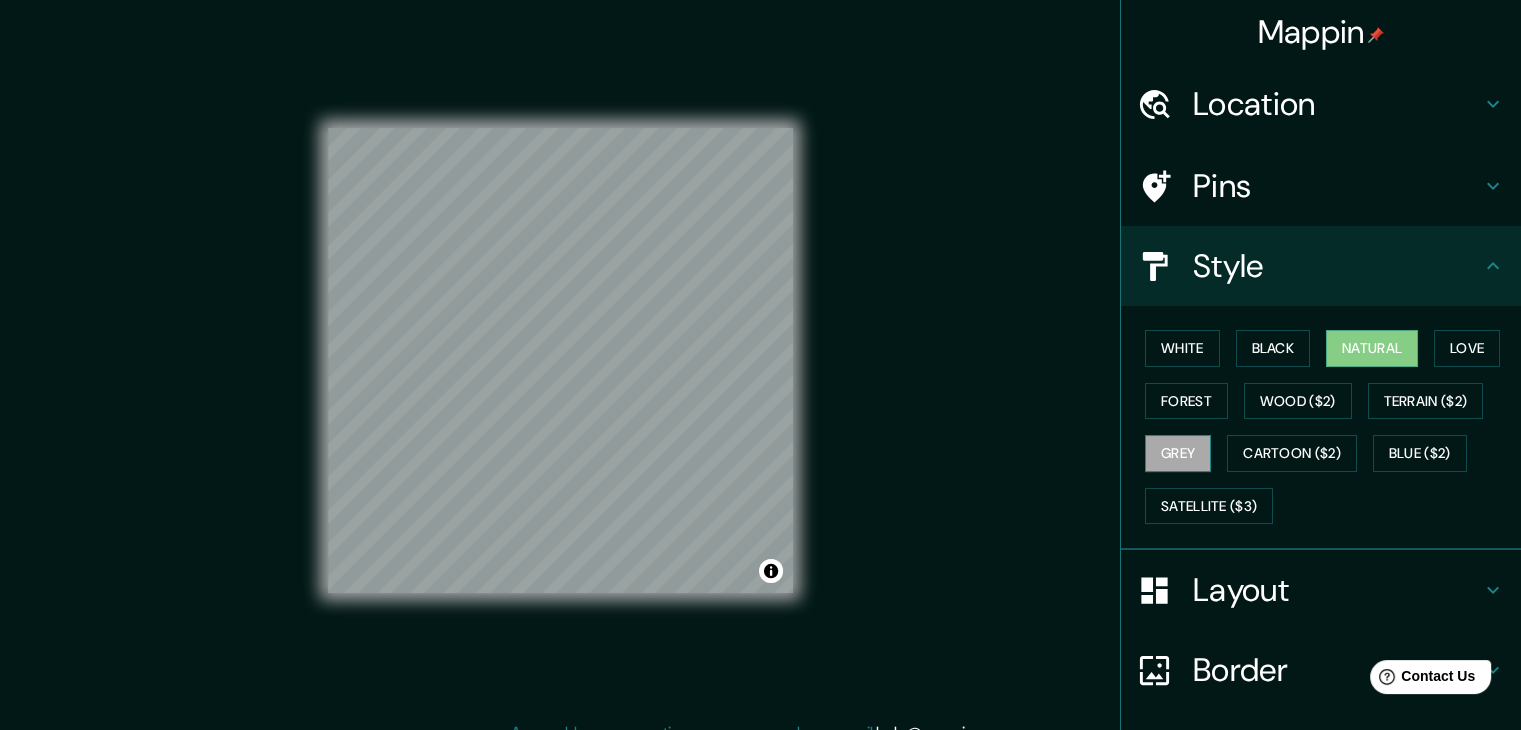 click on "Grey" at bounding box center (1178, 453) 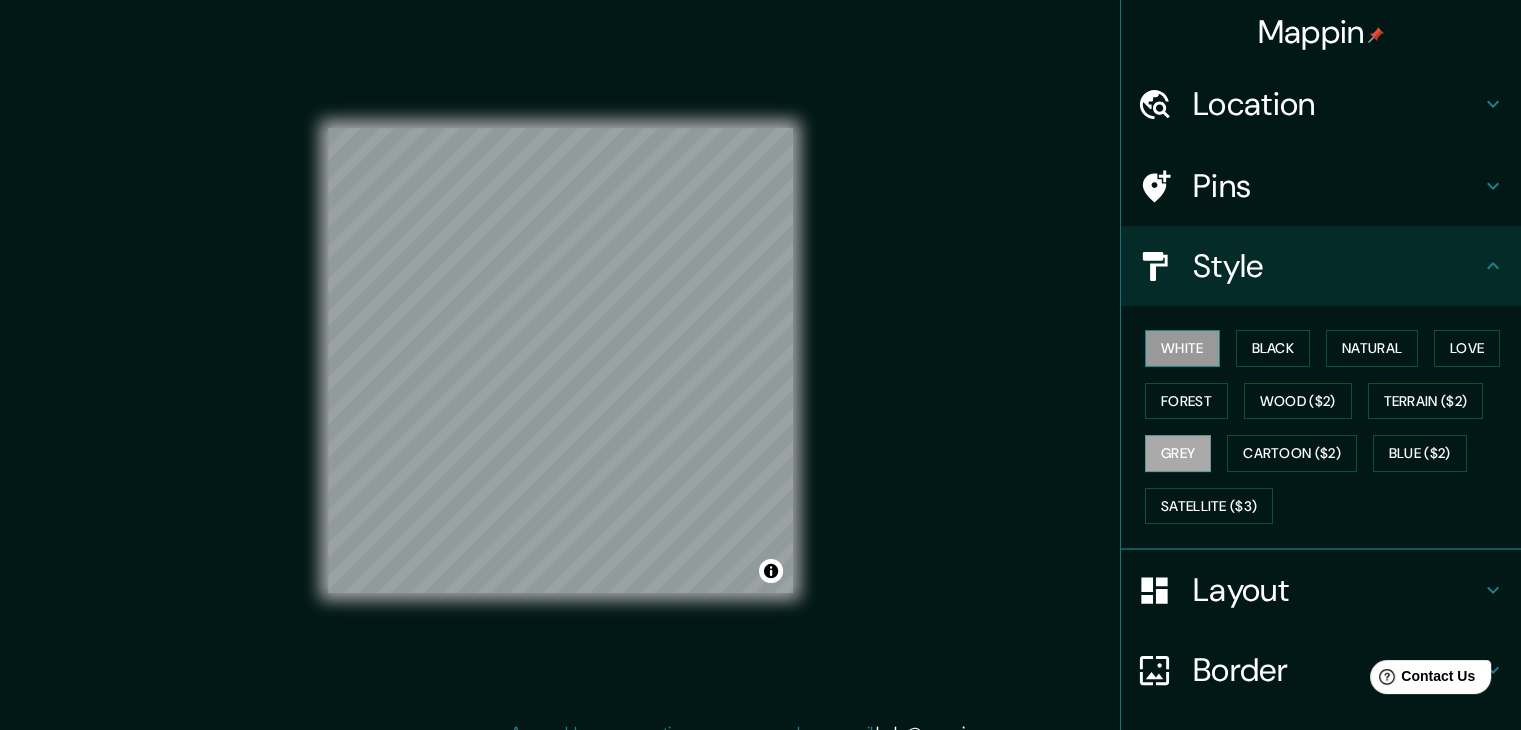 drag, startPoint x: 1181, startPoint y: 310, endPoint x: 1184, endPoint y: 337, distance: 27.166155 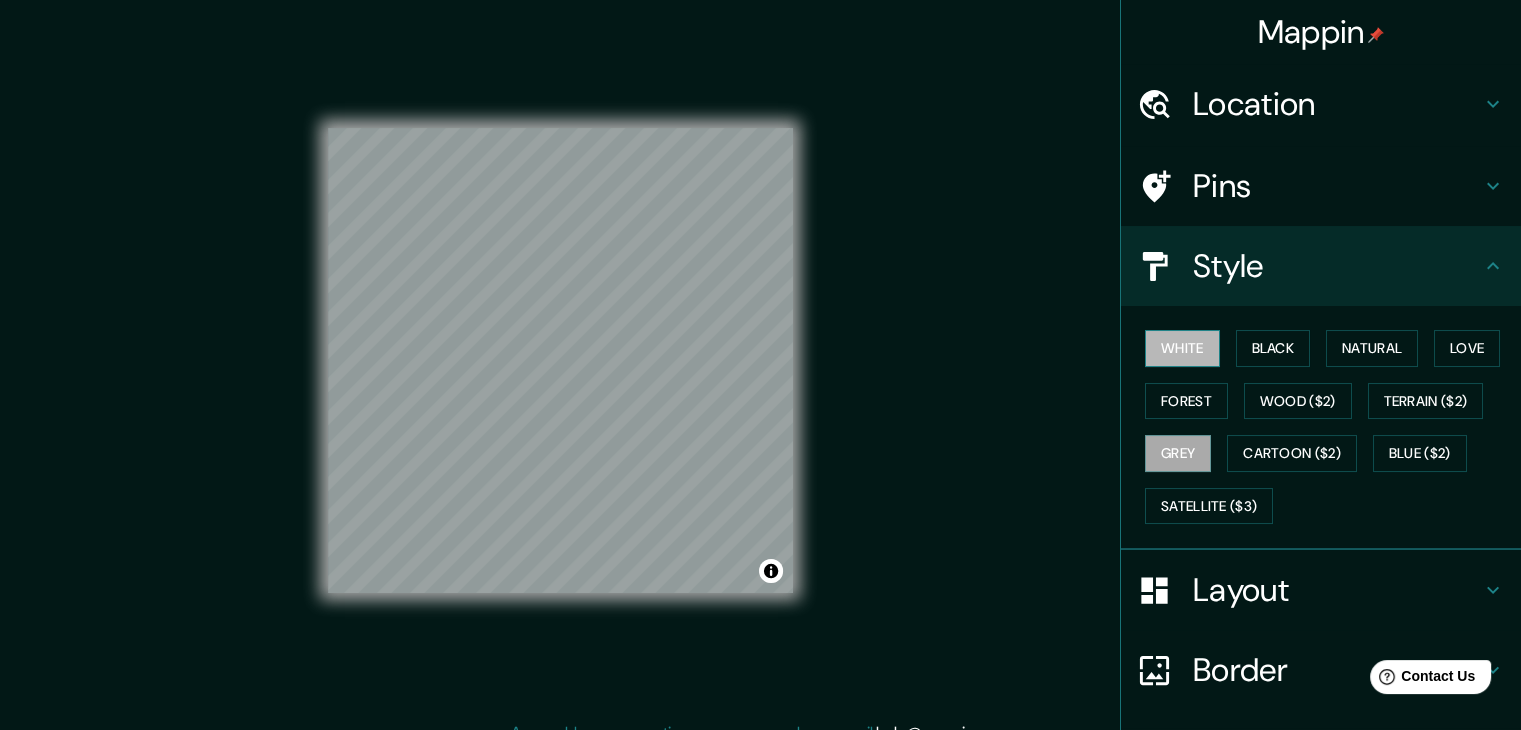 click on "White" at bounding box center [1182, 348] 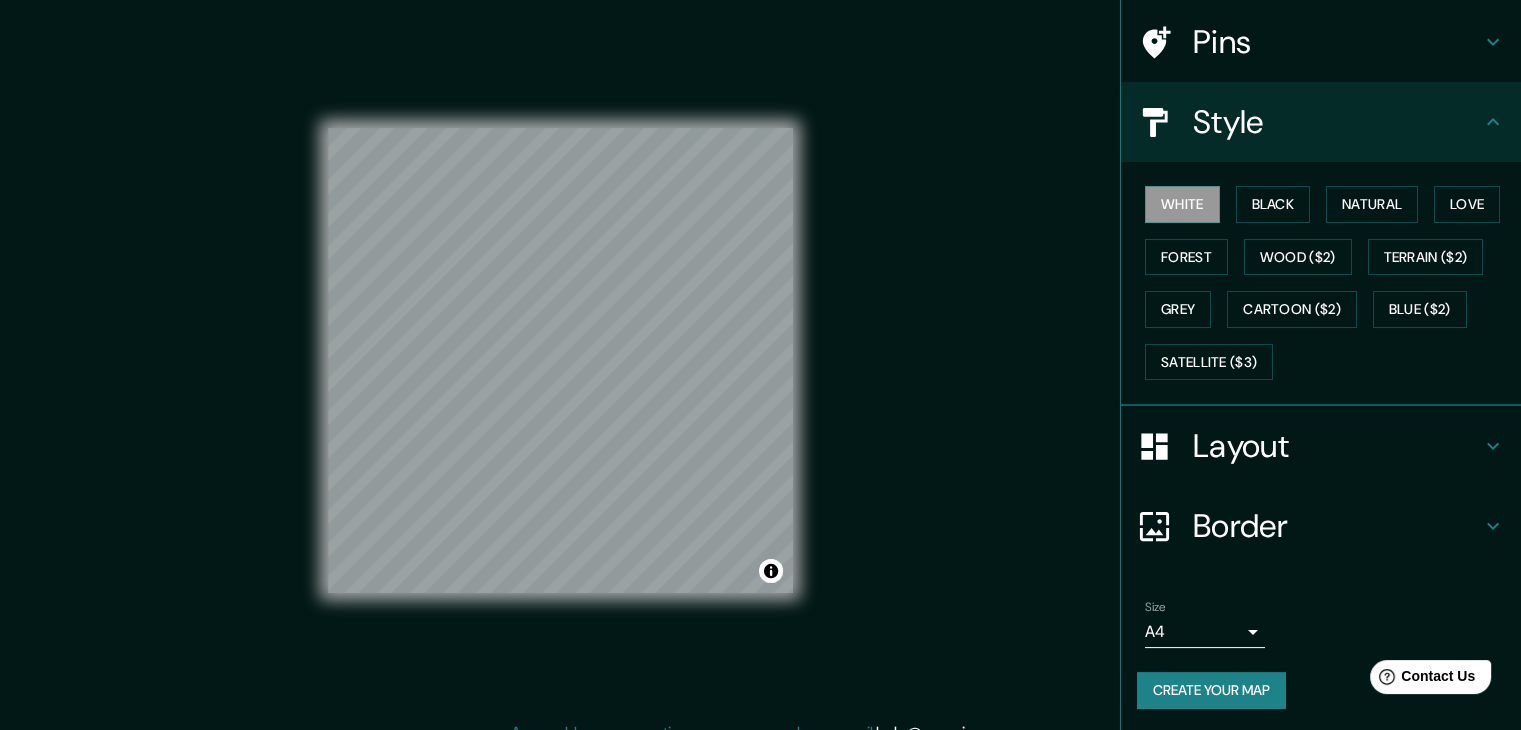 click on "Layout" at bounding box center [1337, 446] 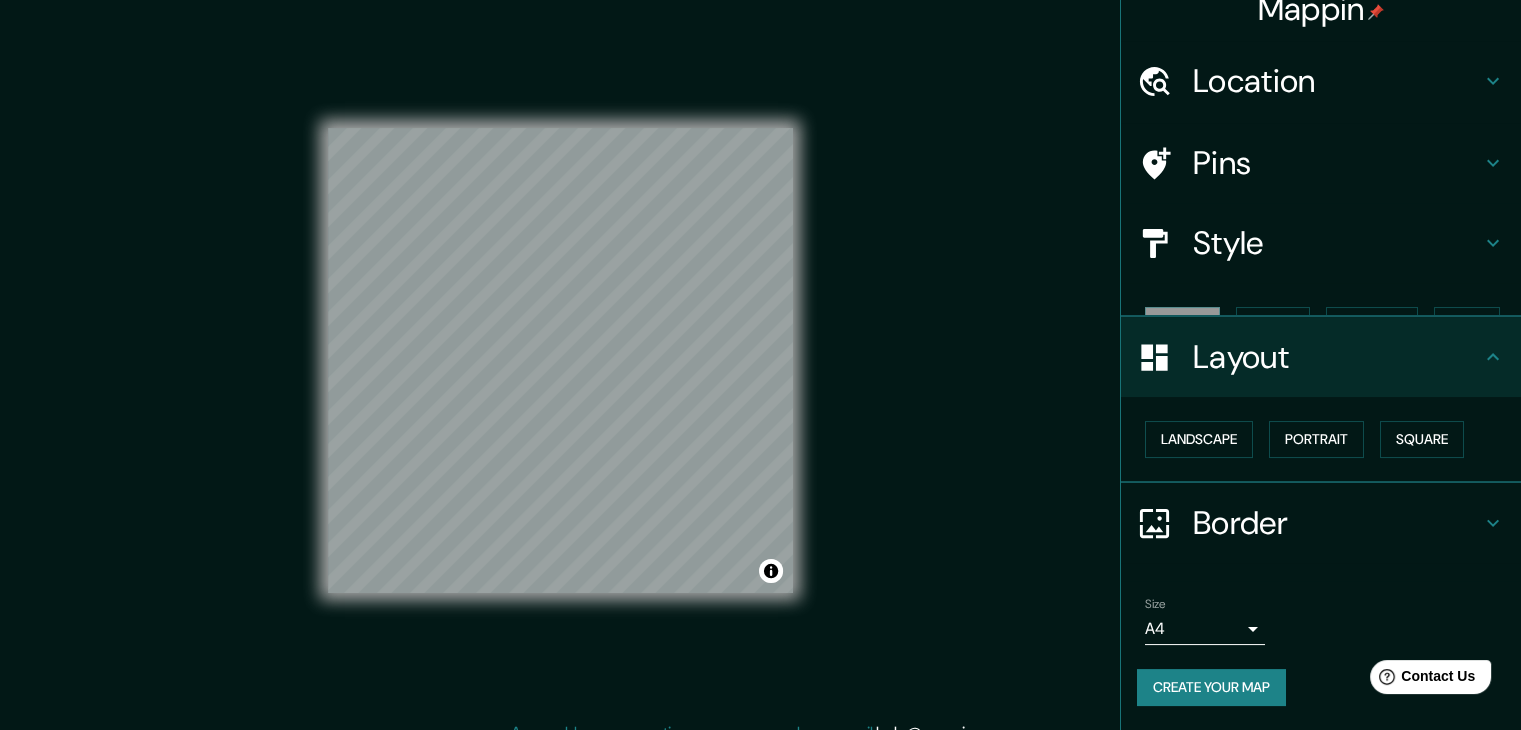 scroll, scrollTop: 0, scrollLeft: 0, axis: both 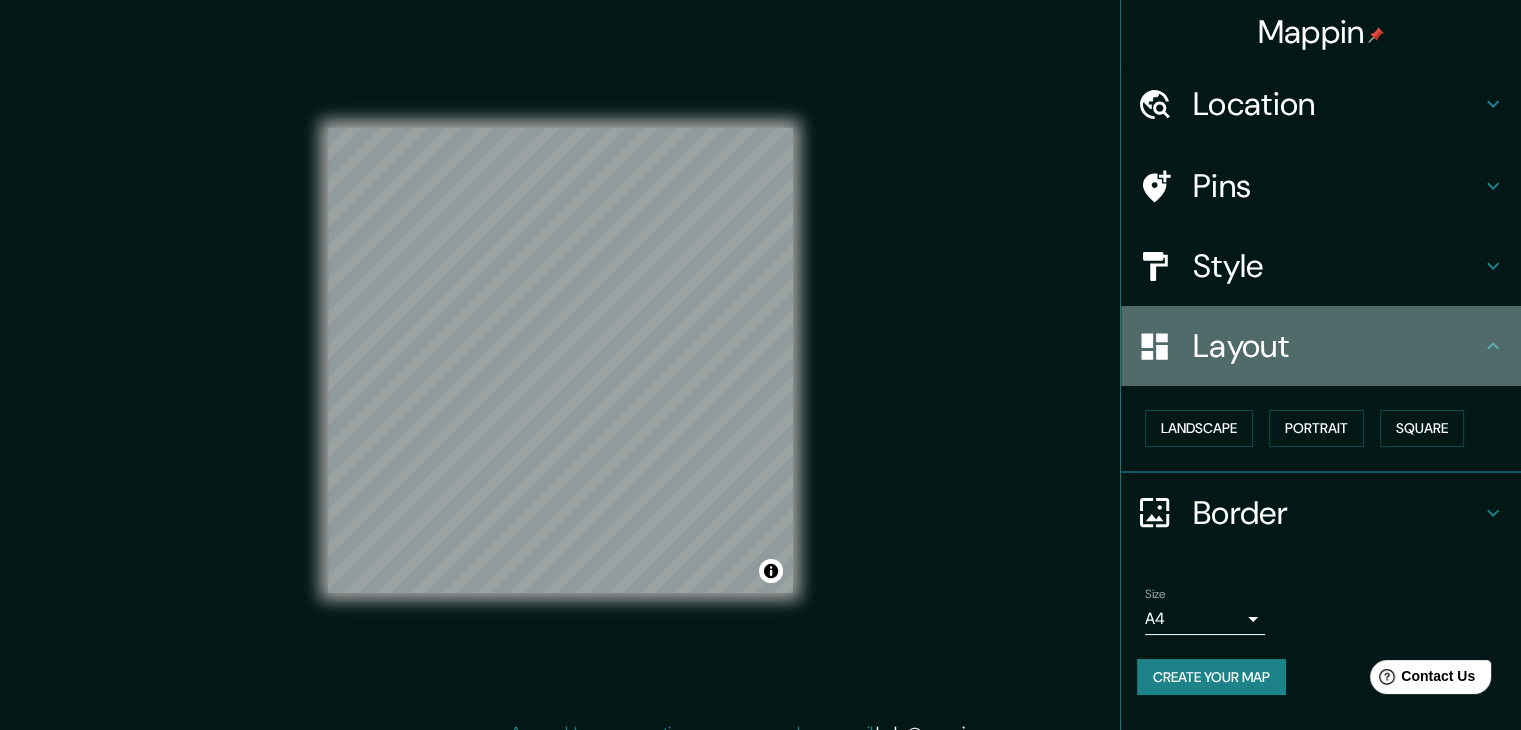 click on "Layout" at bounding box center (1337, 346) 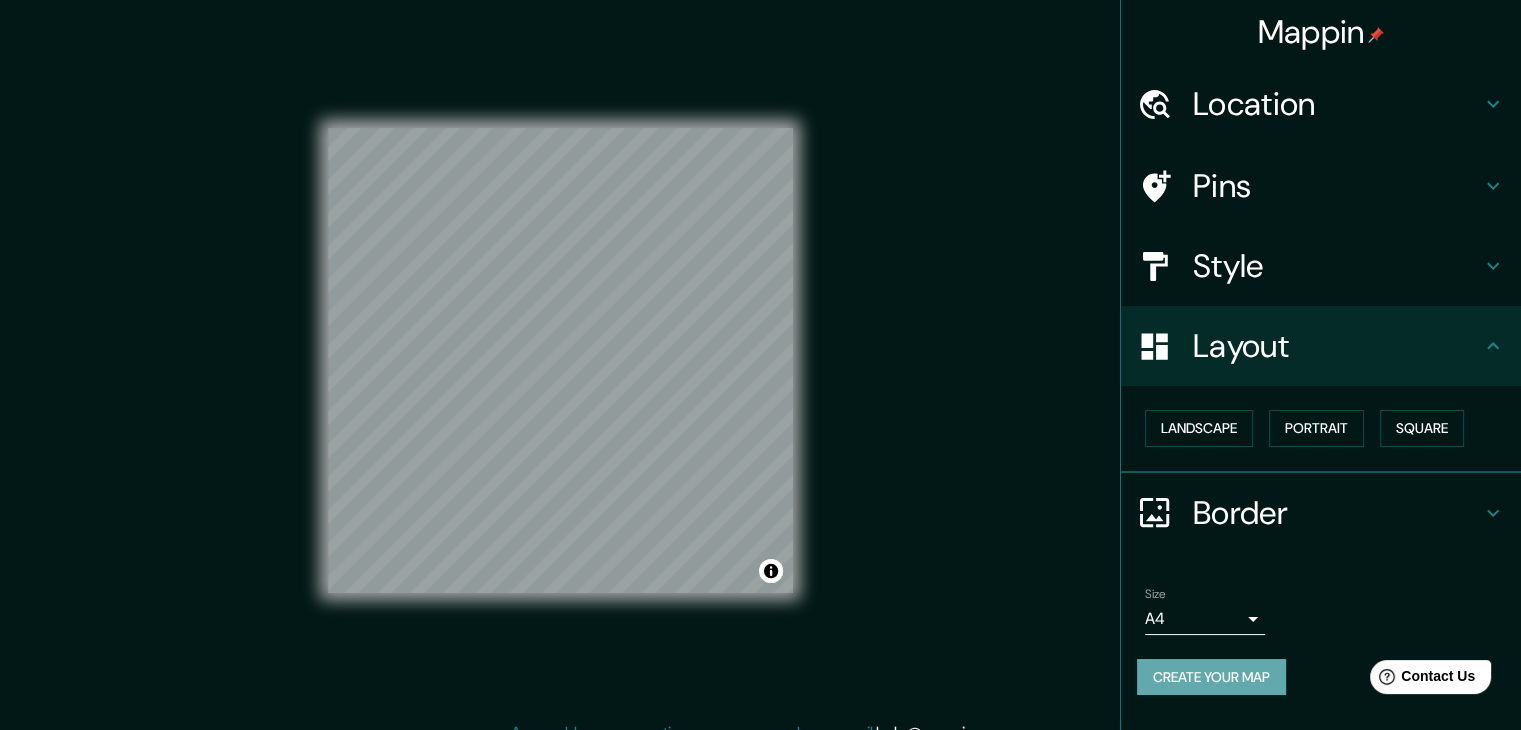 click on "Create your map" at bounding box center (1211, 677) 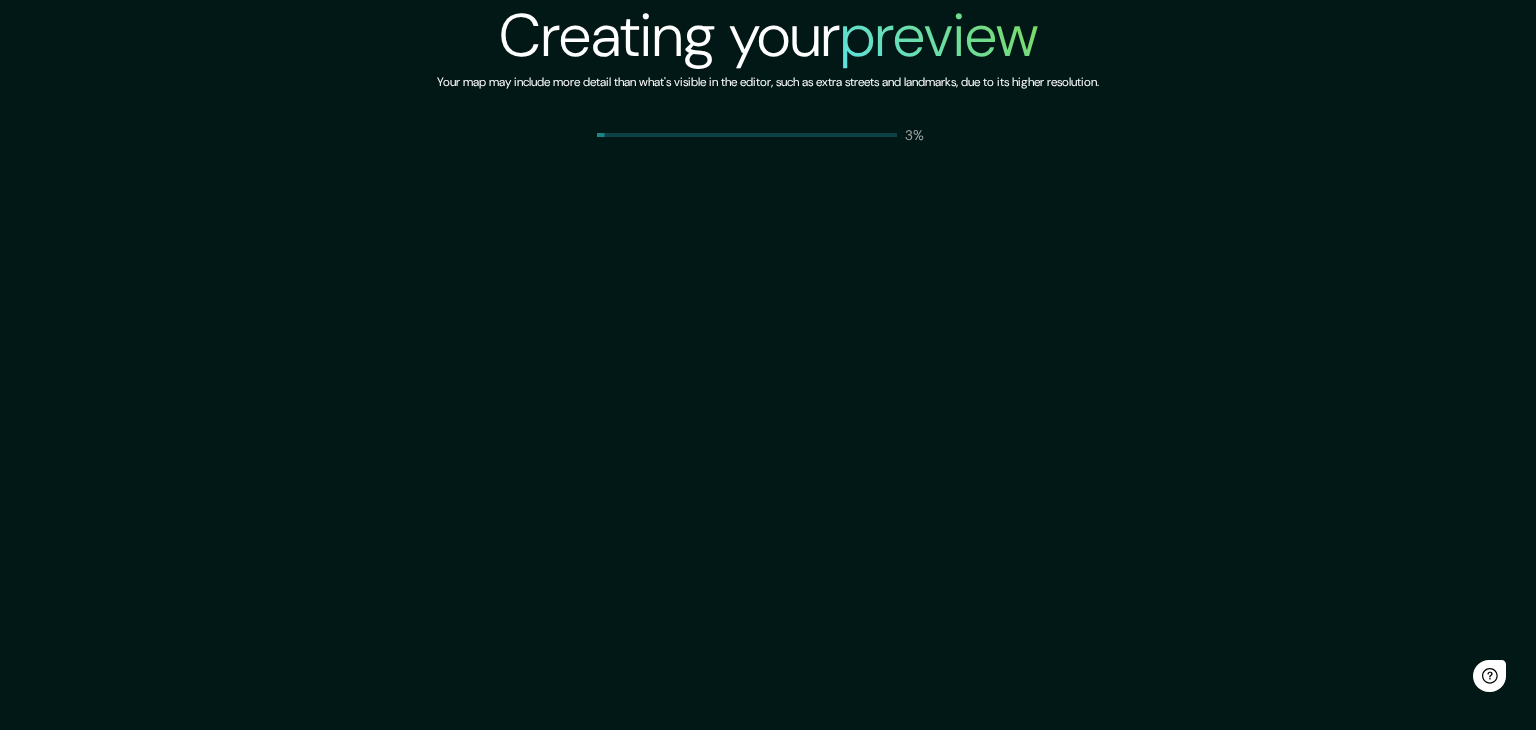scroll, scrollTop: 0, scrollLeft: 0, axis: both 